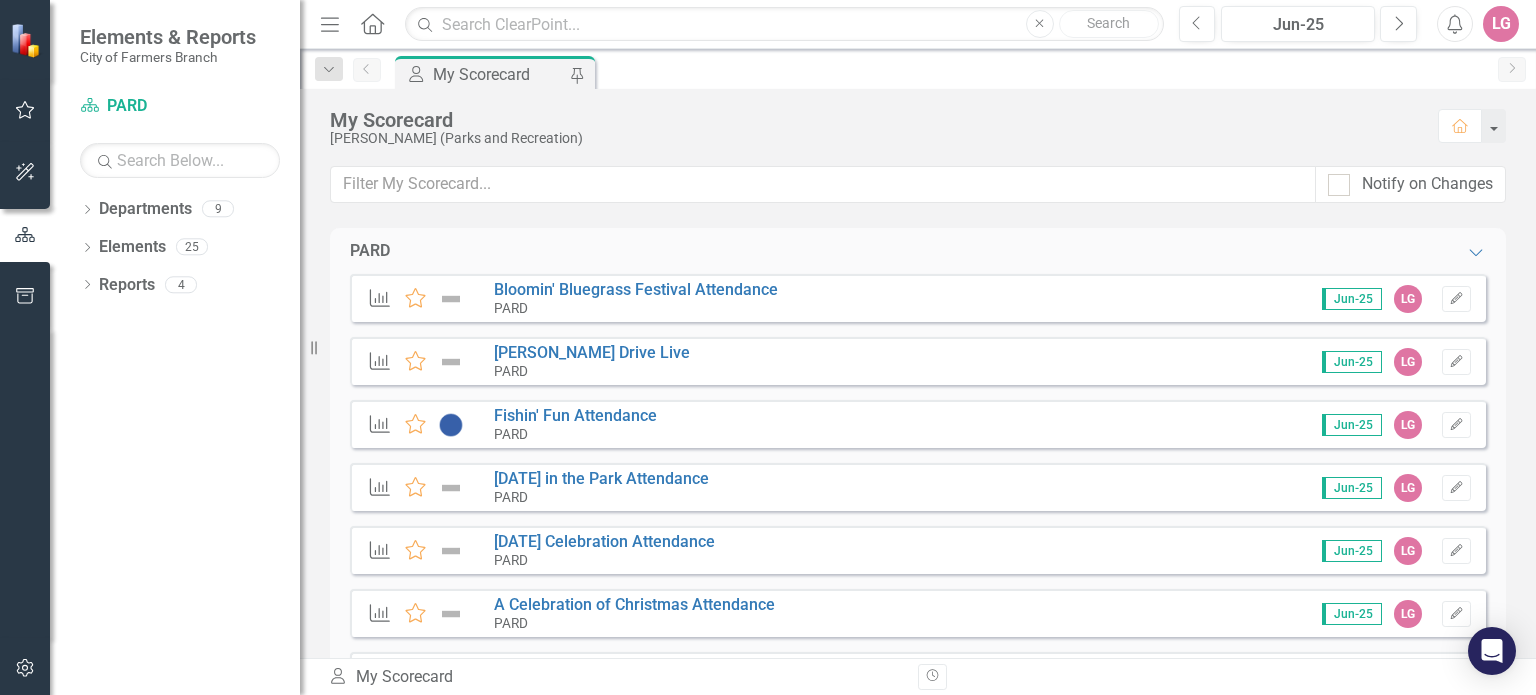 scroll, scrollTop: 0, scrollLeft: 0, axis: both 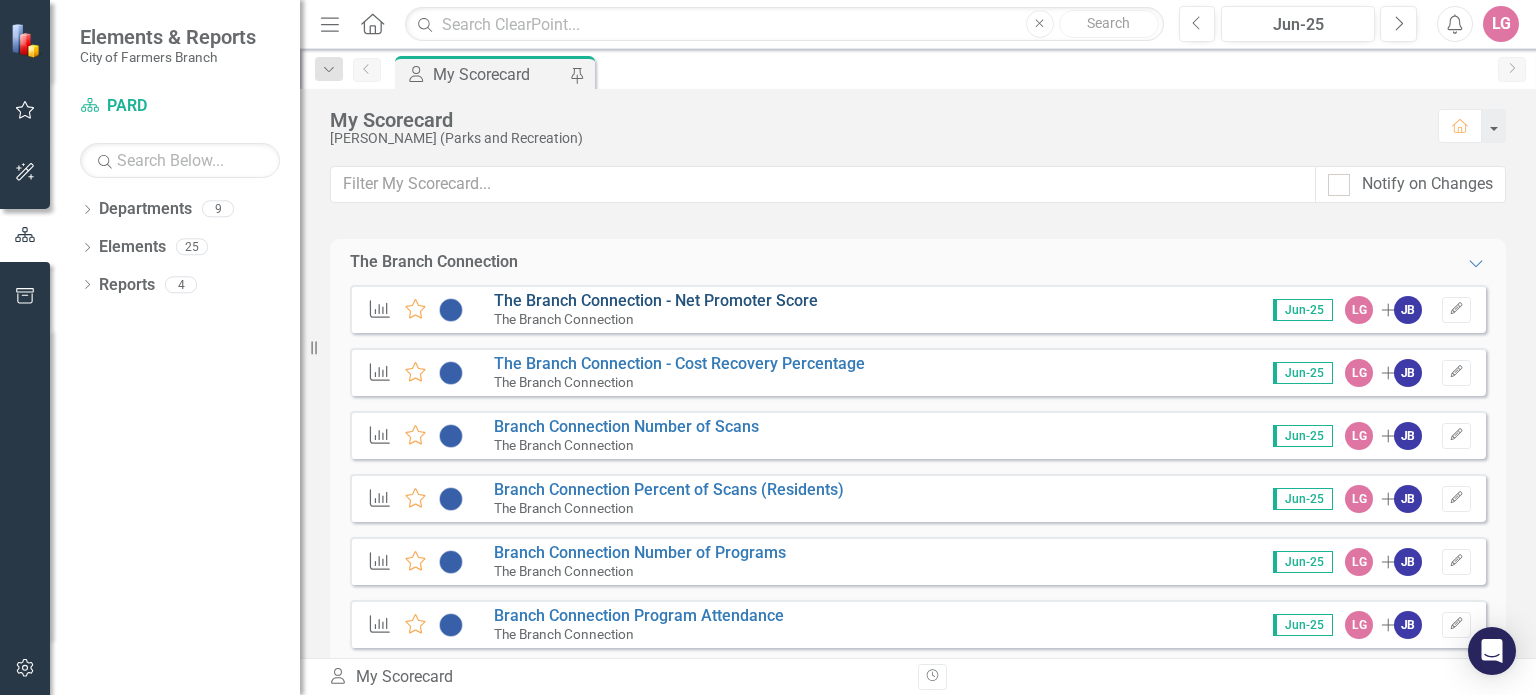 click on "The Branch Connection - Net Promoter Score" at bounding box center [656, 300] 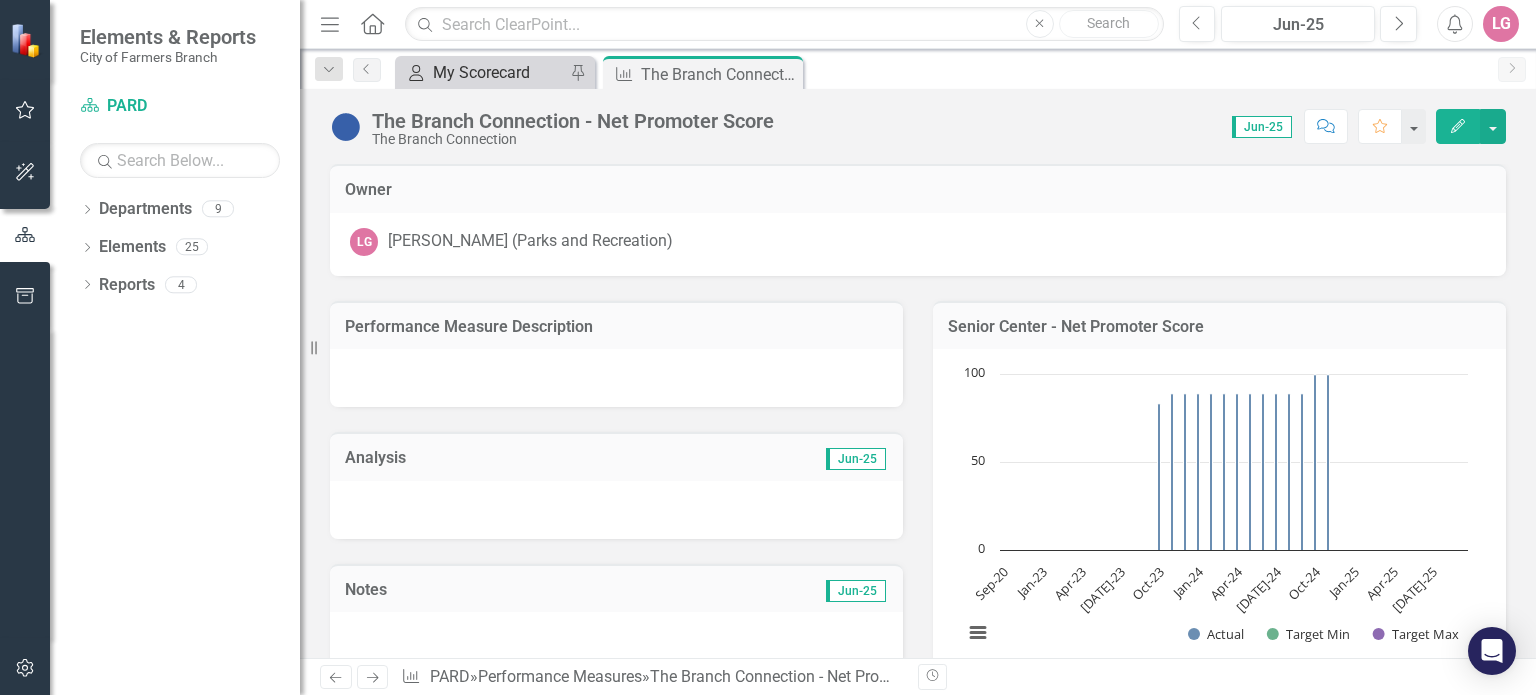 click on "My Scorecard" at bounding box center [499, 72] 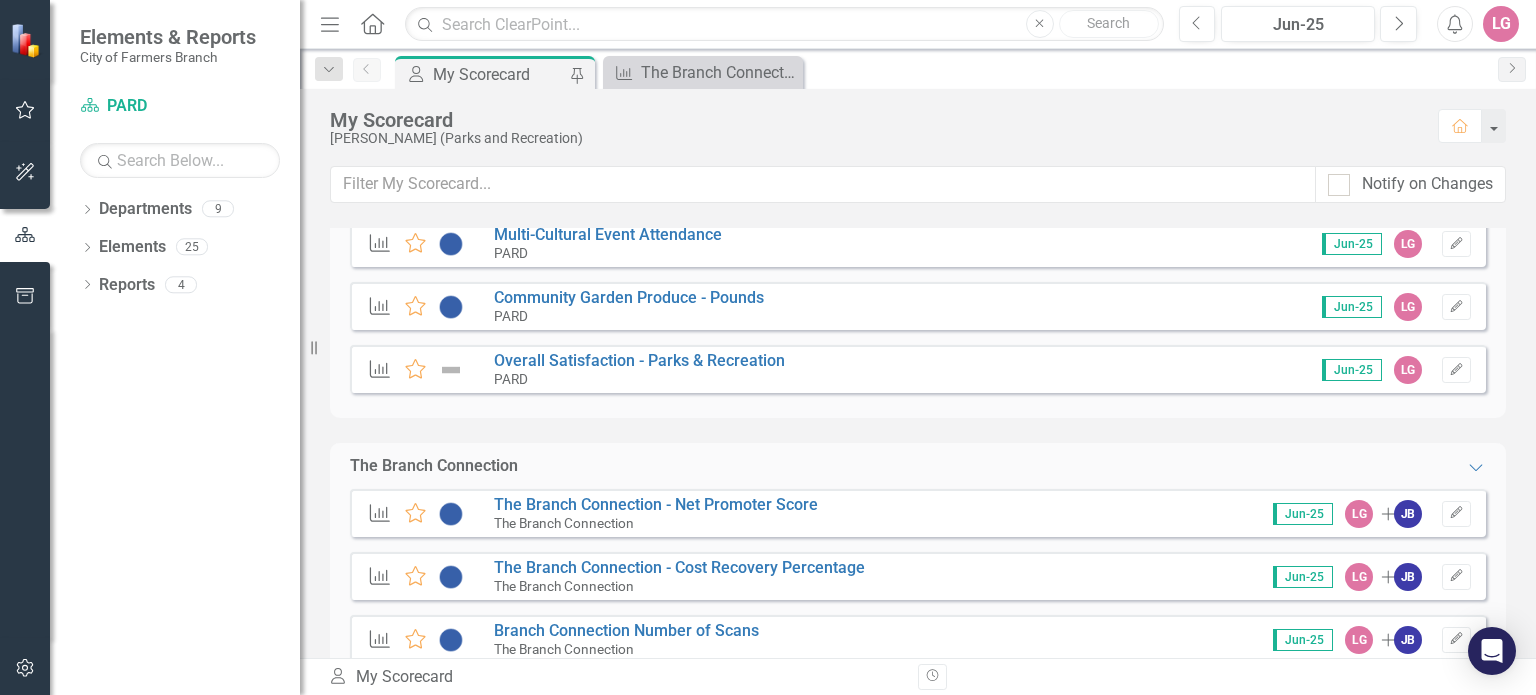 scroll, scrollTop: 600, scrollLeft: 0, axis: vertical 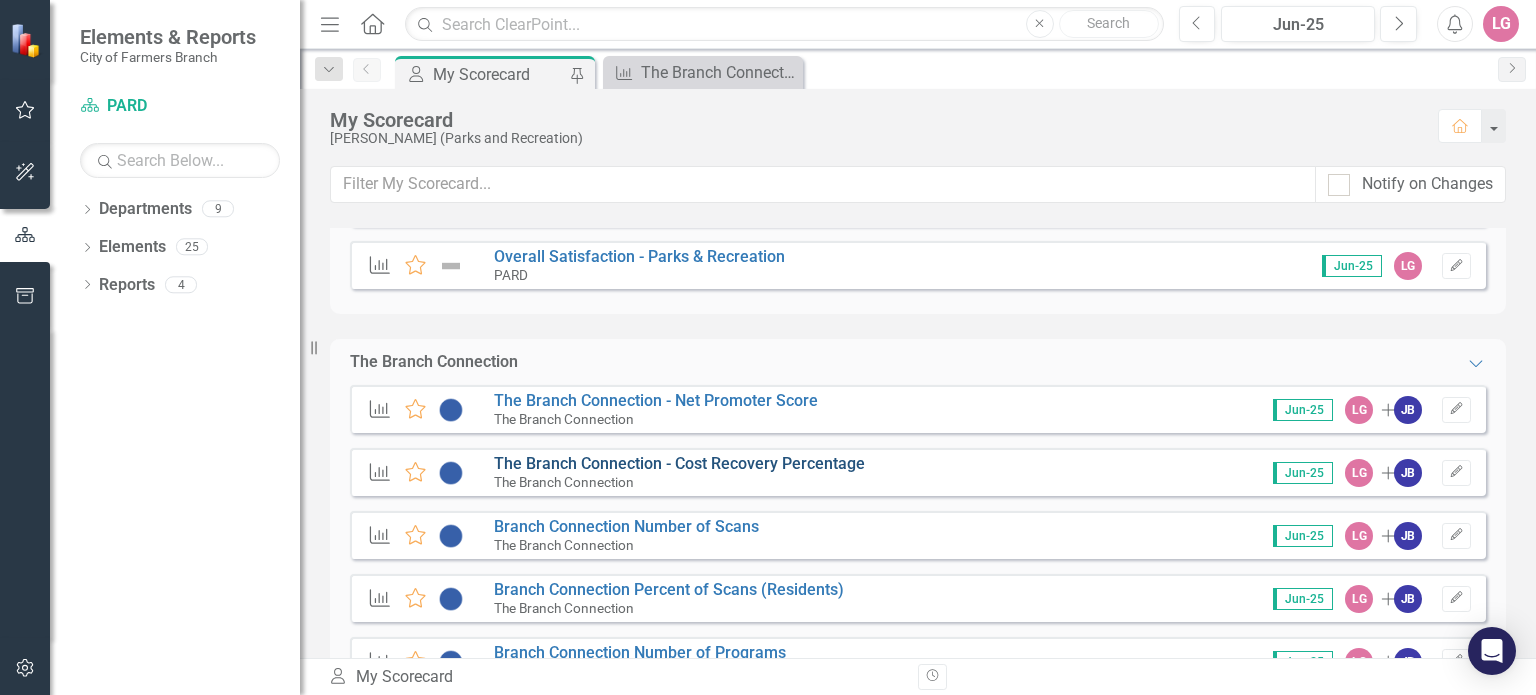 click on "The Branch Connection - Cost Recovery Percentage" at bounding box center [679, 463] 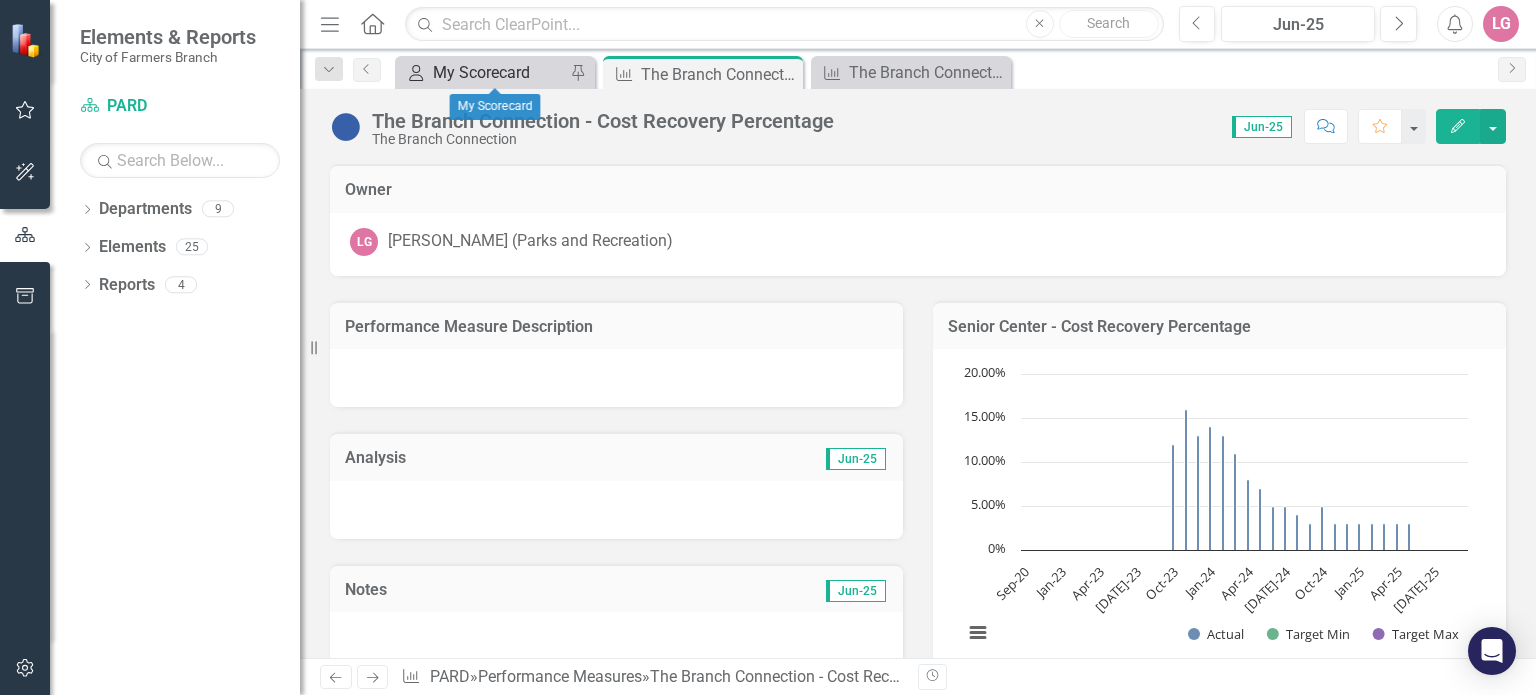 click on "My Scorecard" at bounding box center [499, 72] 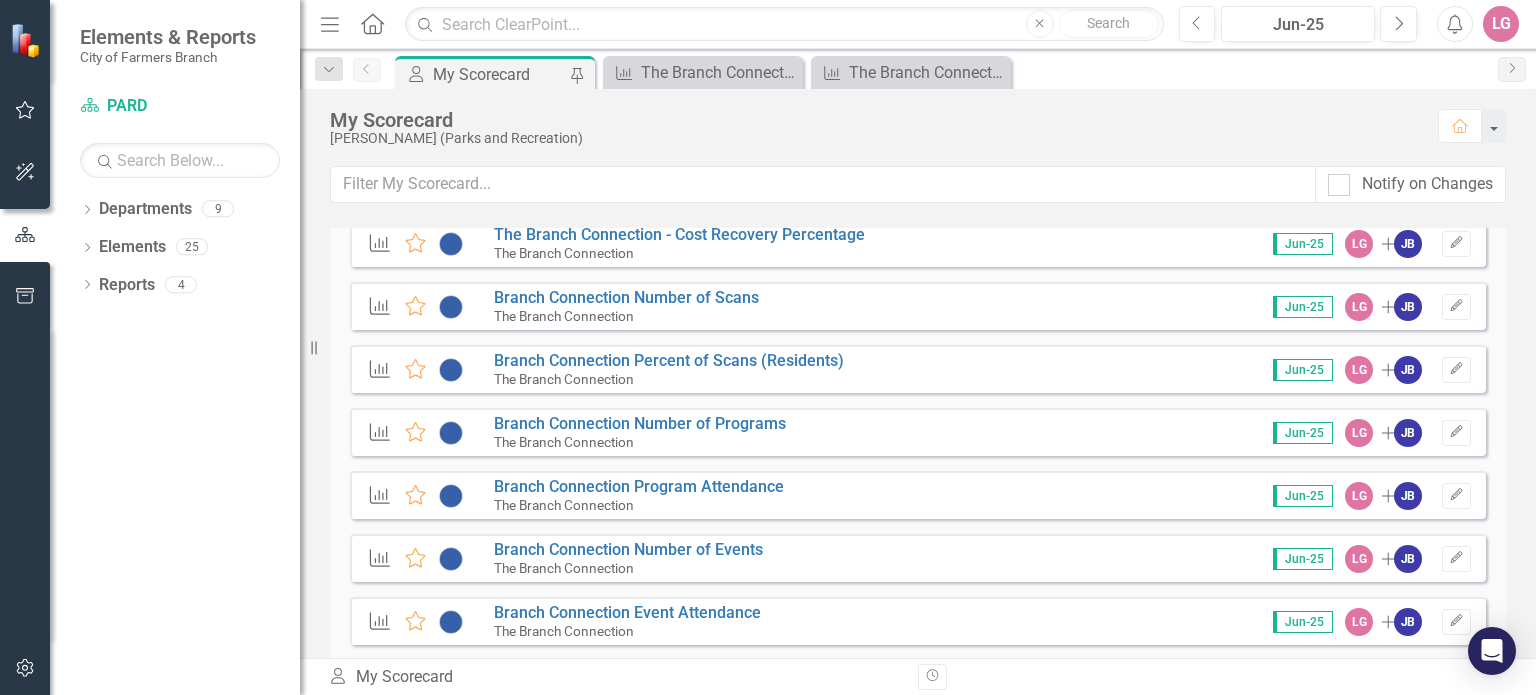 scroll, scrollTop: 800, scrollLeft: 0, axis: vertical 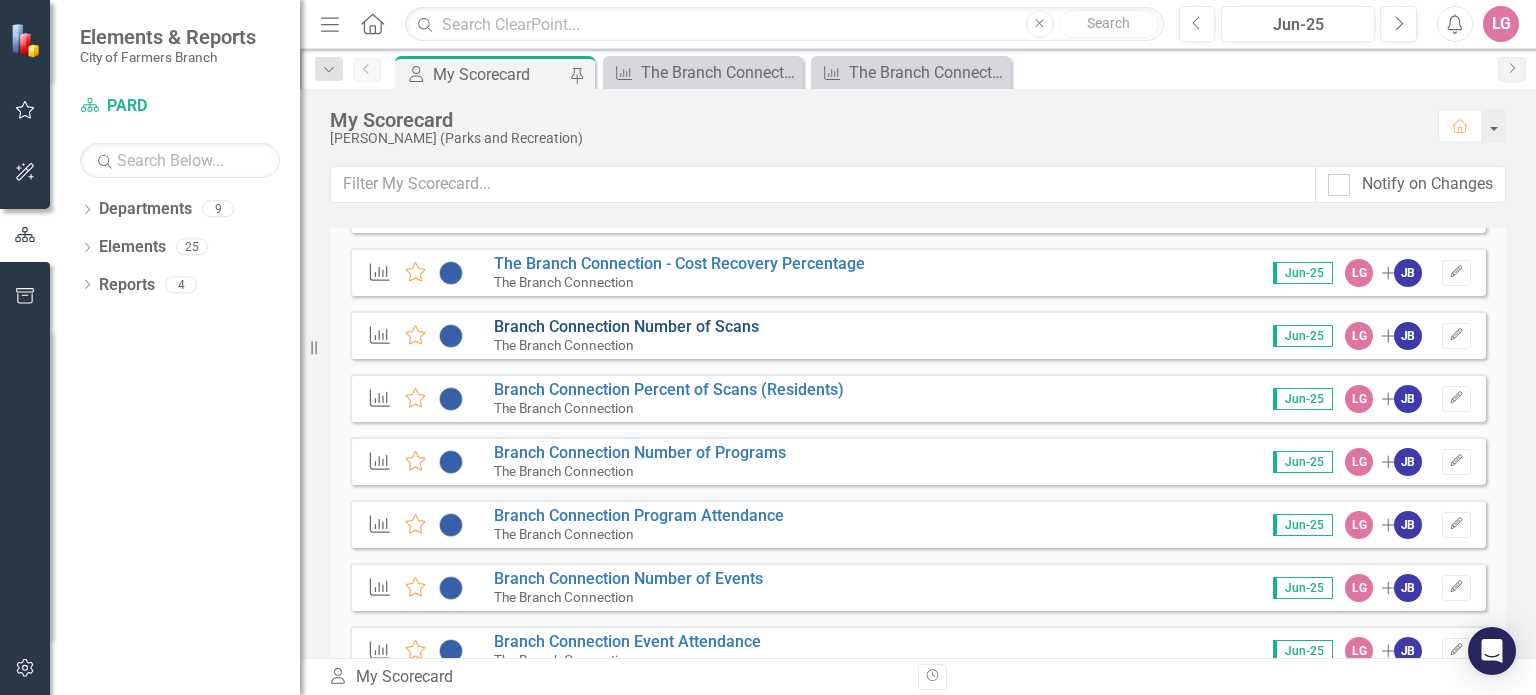 click on "Branch Connection Number of Scans" at bounding box center [626, 326] 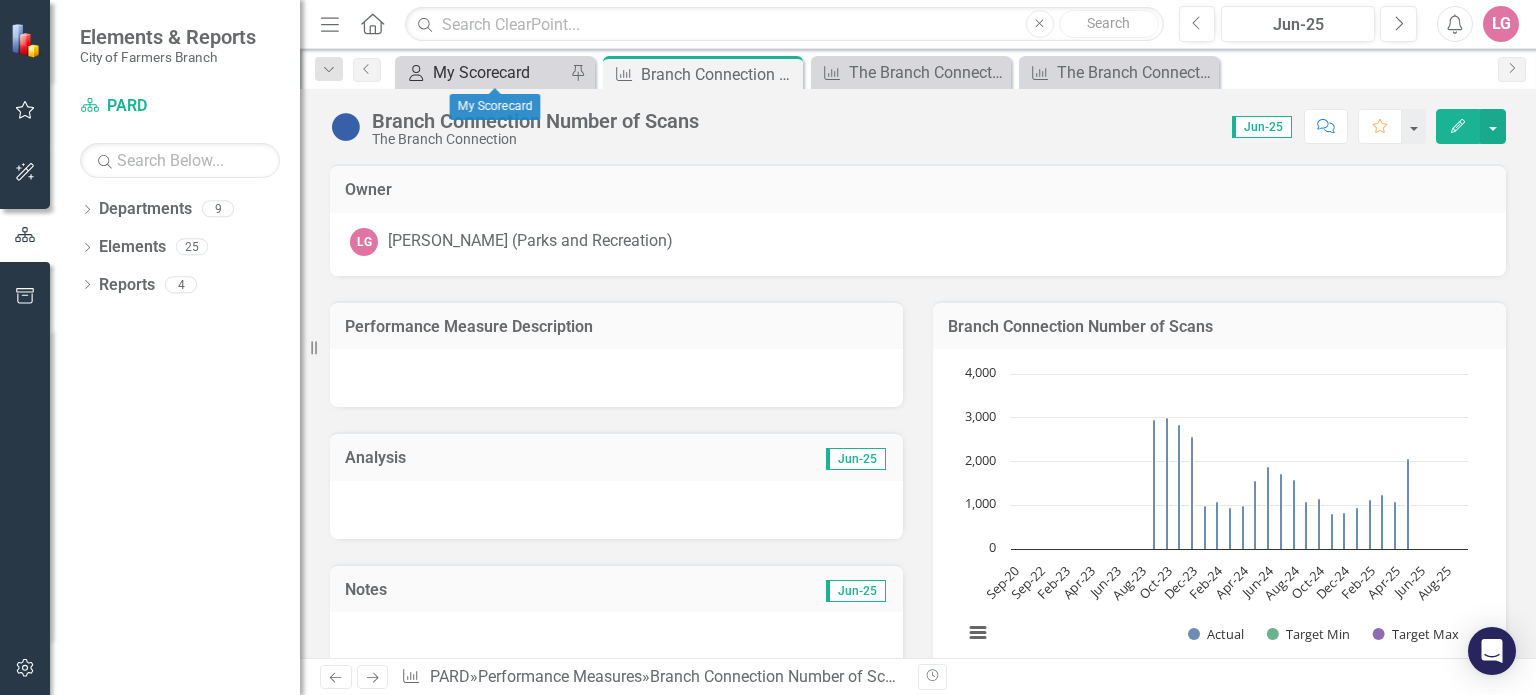 click on "My Scorecard" at bounding box center (499, 72) 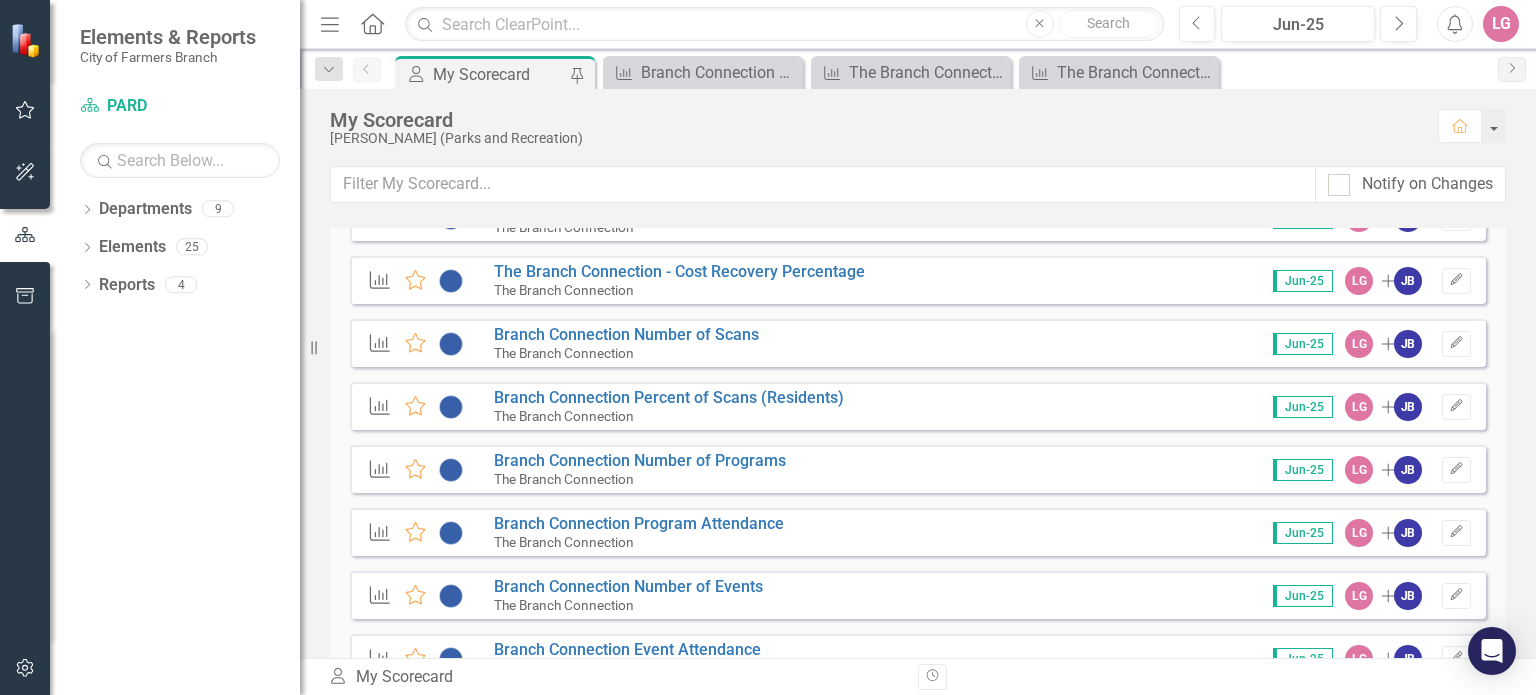 scroll, scrollTop: 800, scrollLeft: 0, axis: vertical 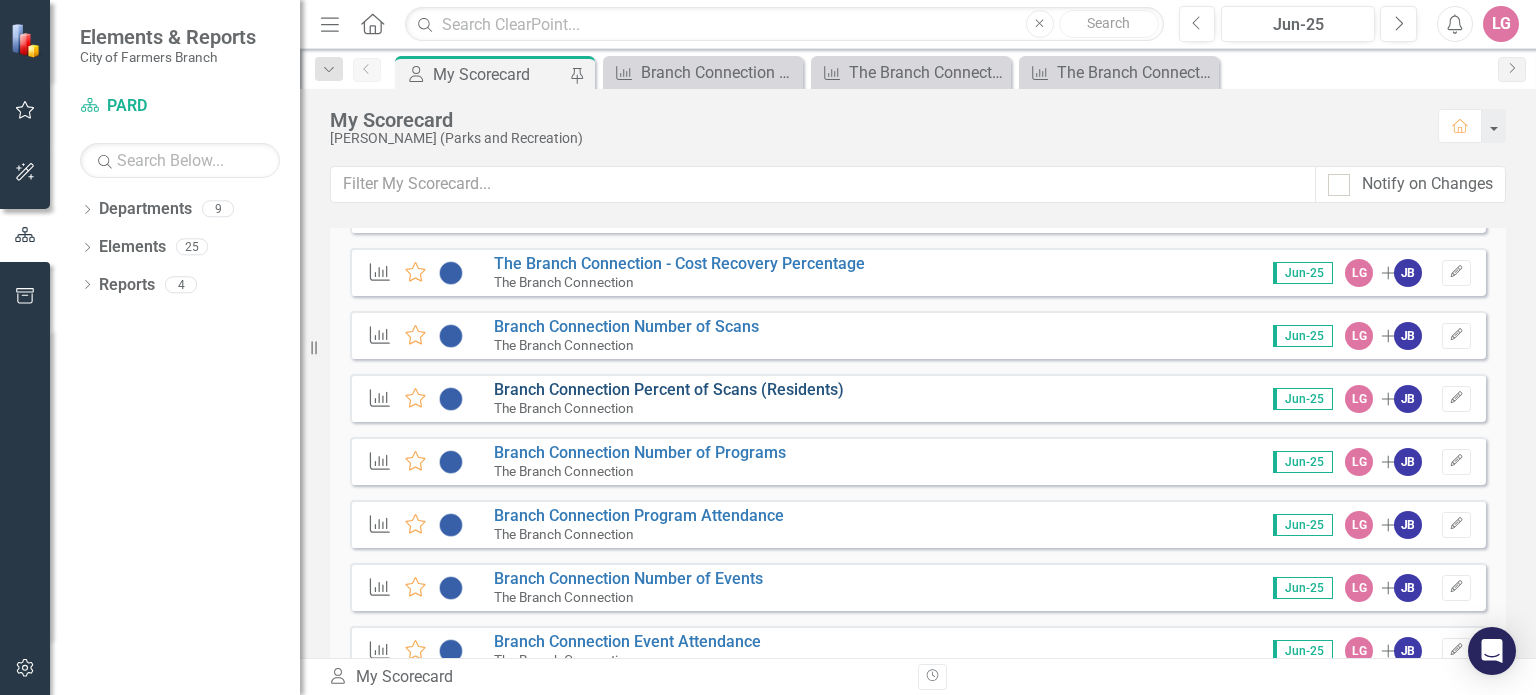 click on "Branch Connection Percent of Scans (Residents)" at bounding box center [669, 389] 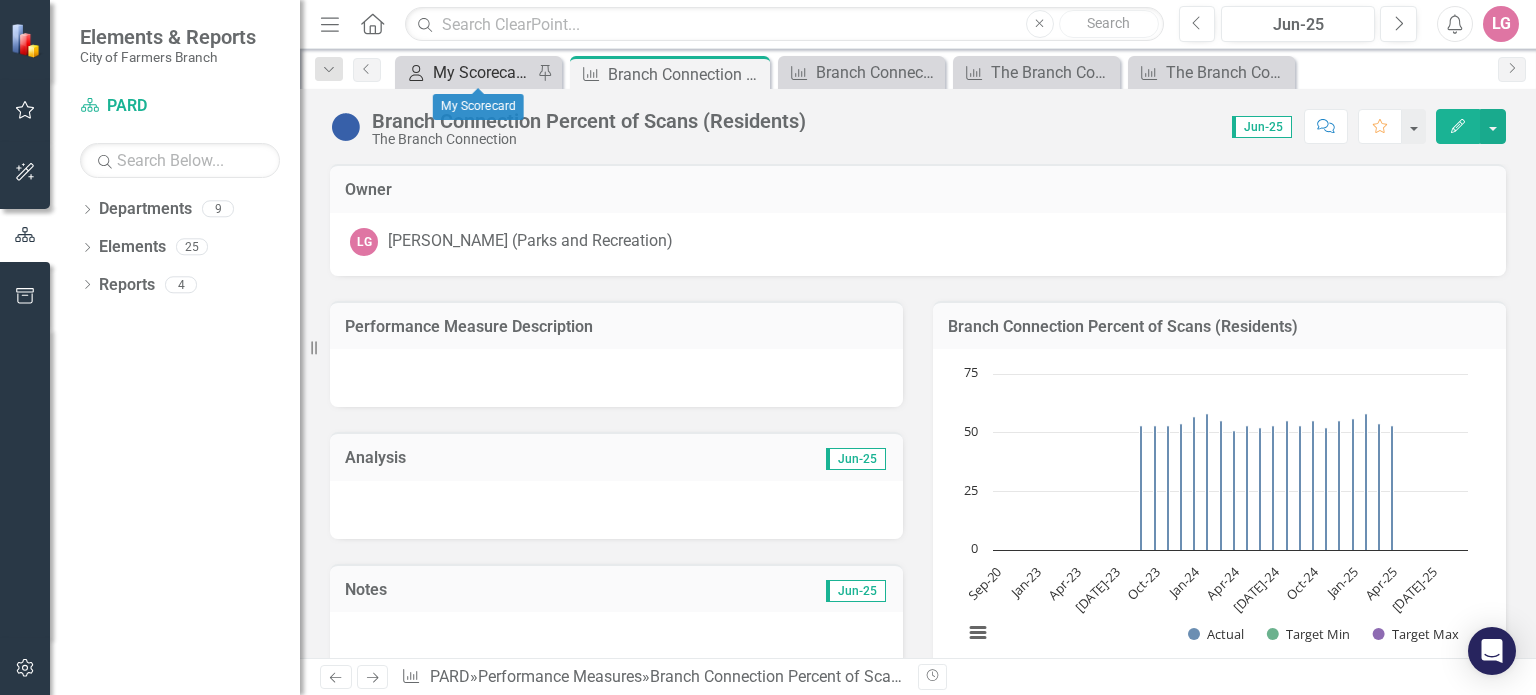 click on "My Scorecard" at bounding box center [482, 72] 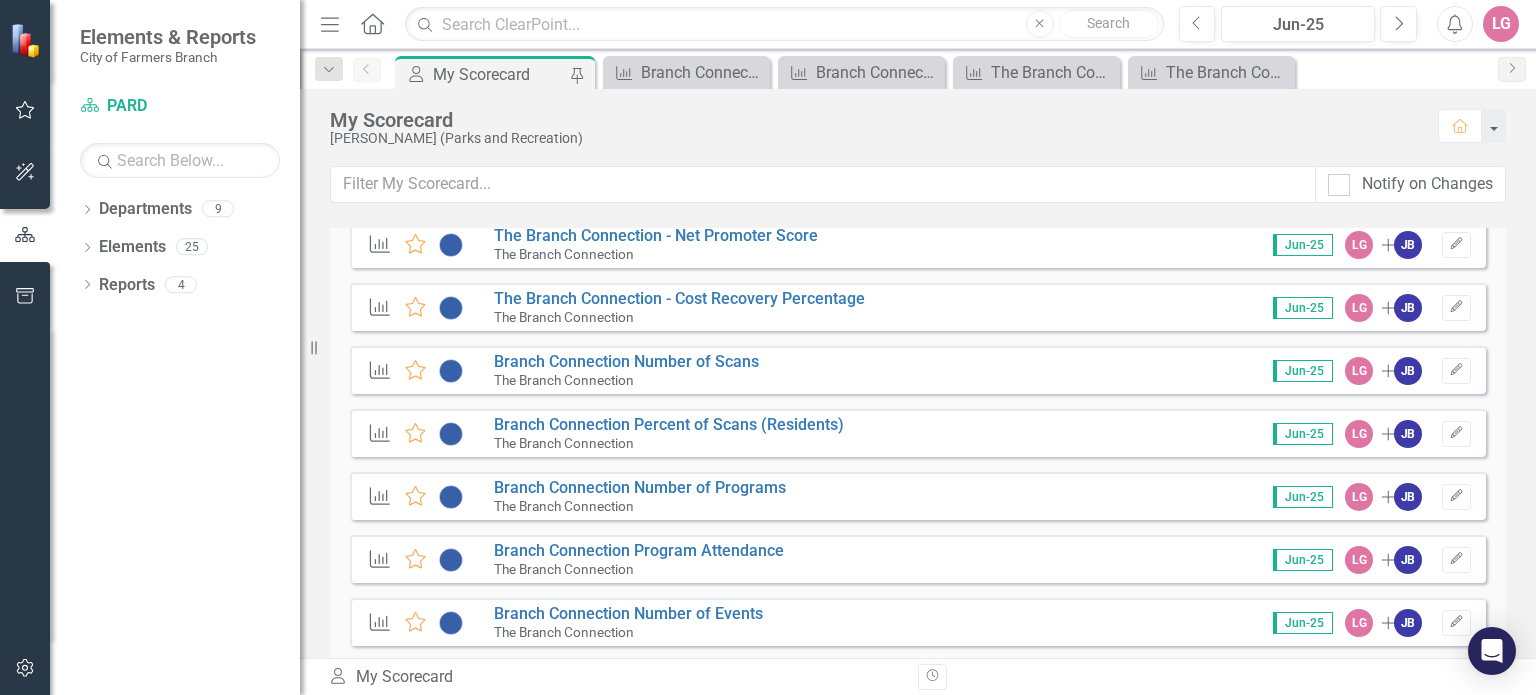 scroll, scrollTop: 800, scrollLeft: 0, axis: vertical 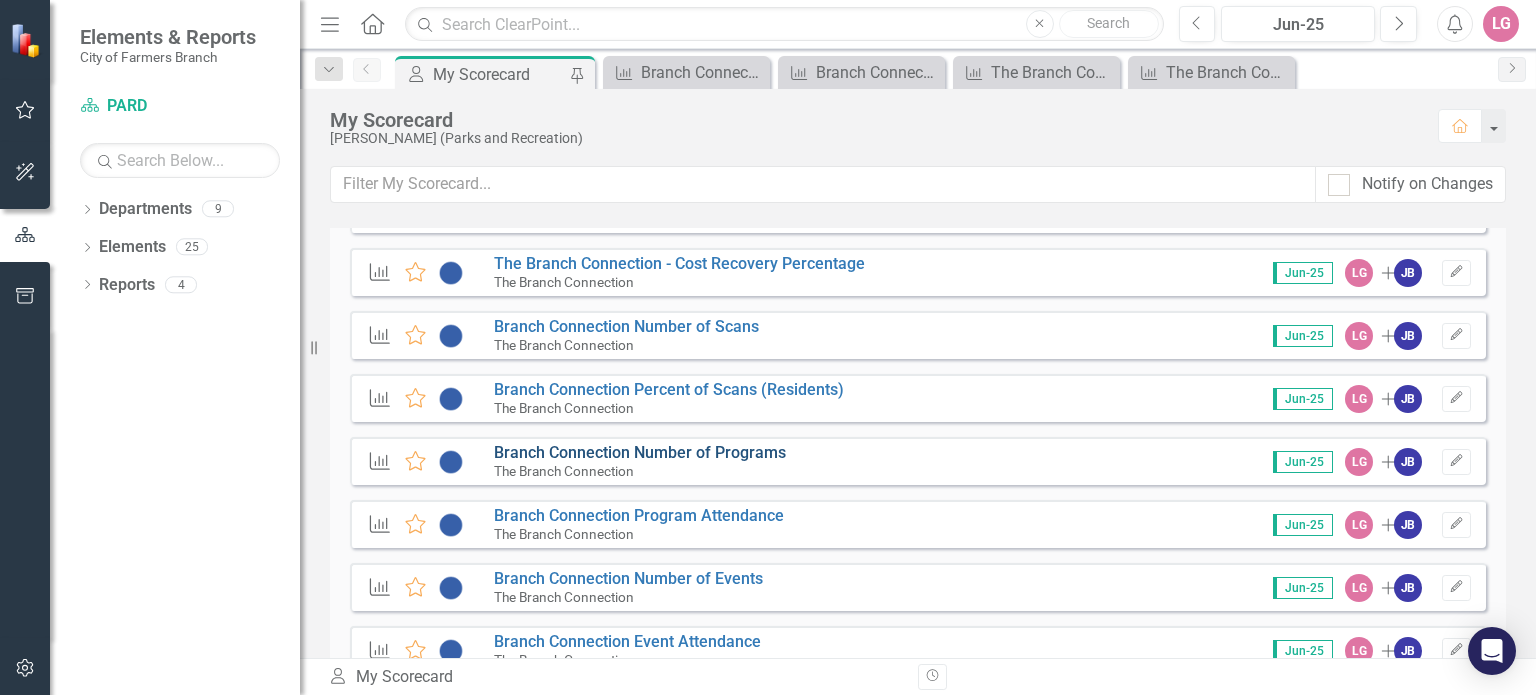 click on "Branch Connection Number of Programs" at bounding box center (640, 452) 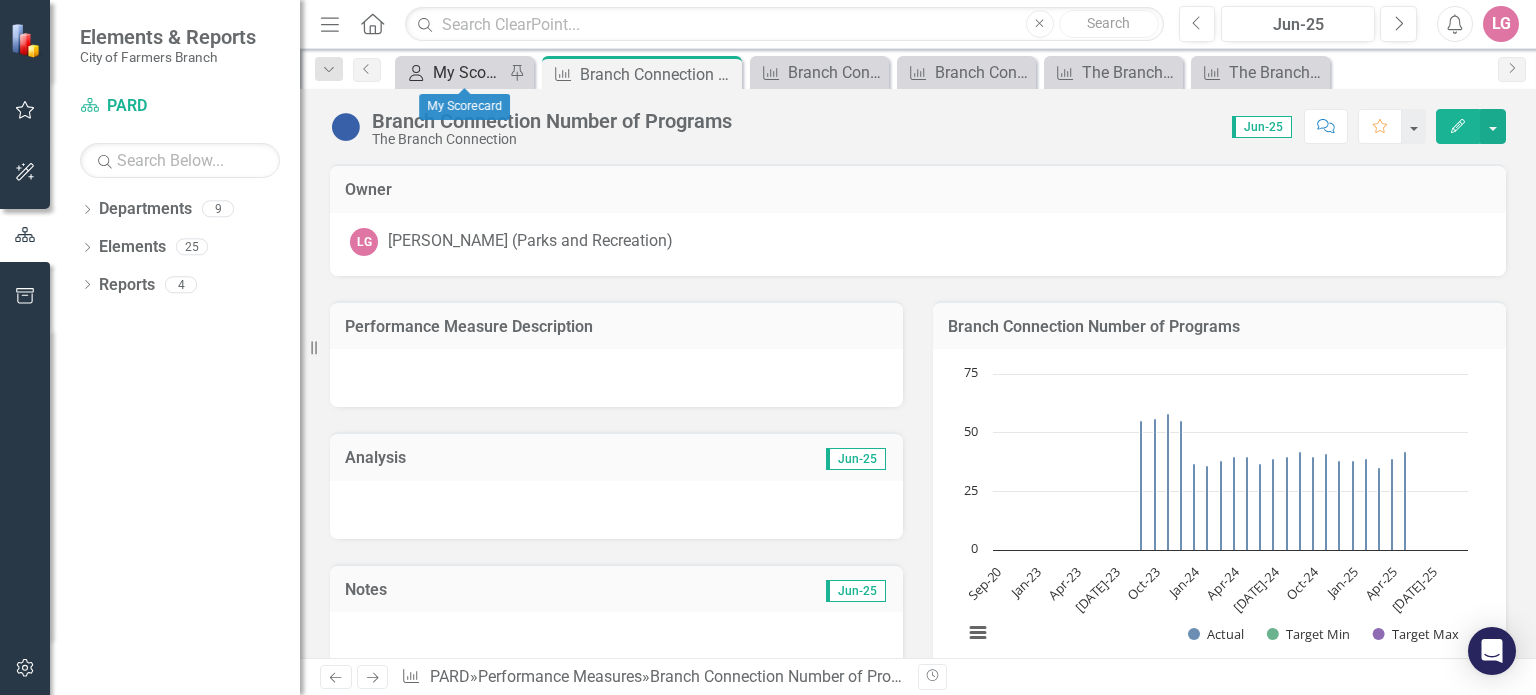 click on "My Scorecard" at bounding box center [468, 72] 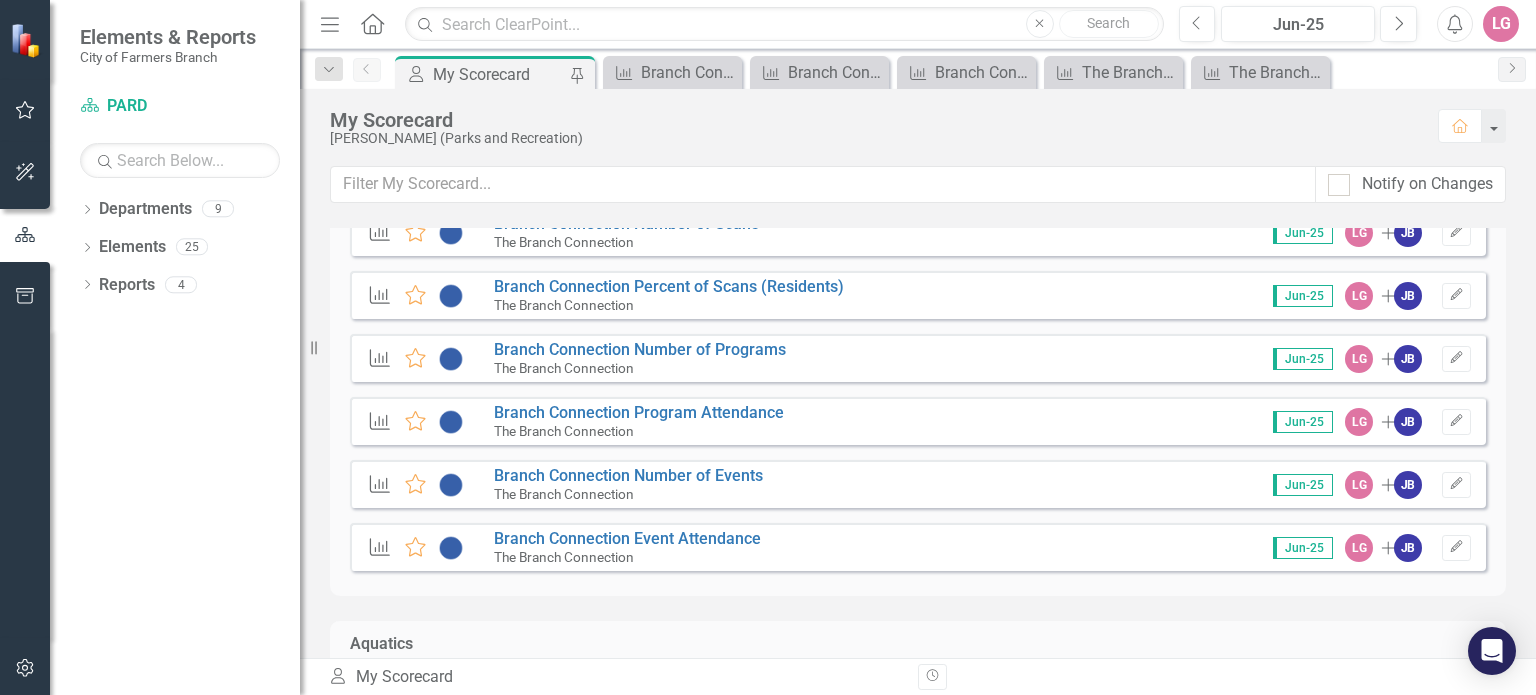 scroll, scrollTop: 900, scrollLeft: 0, axis: vertical 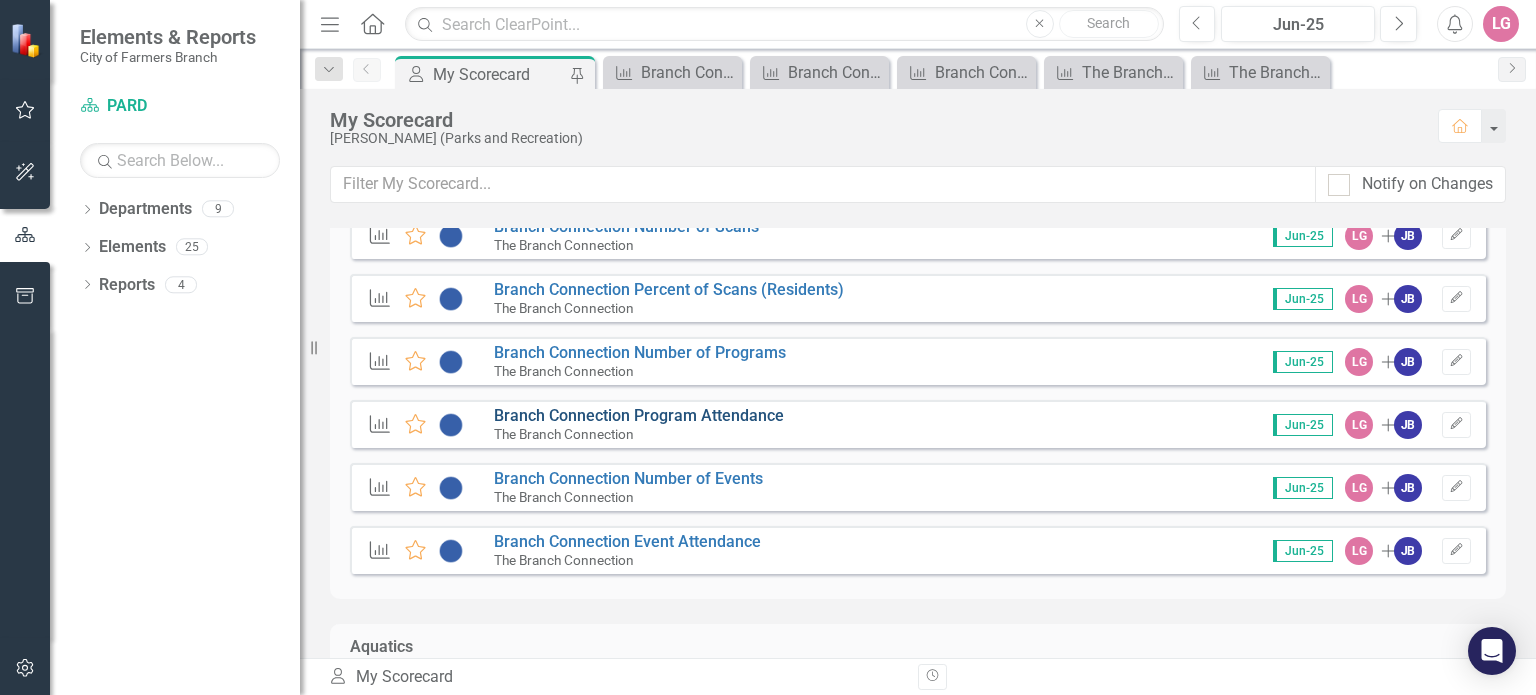 click on "Branch Connection Program Attendance" at bounding box center [639, 415] 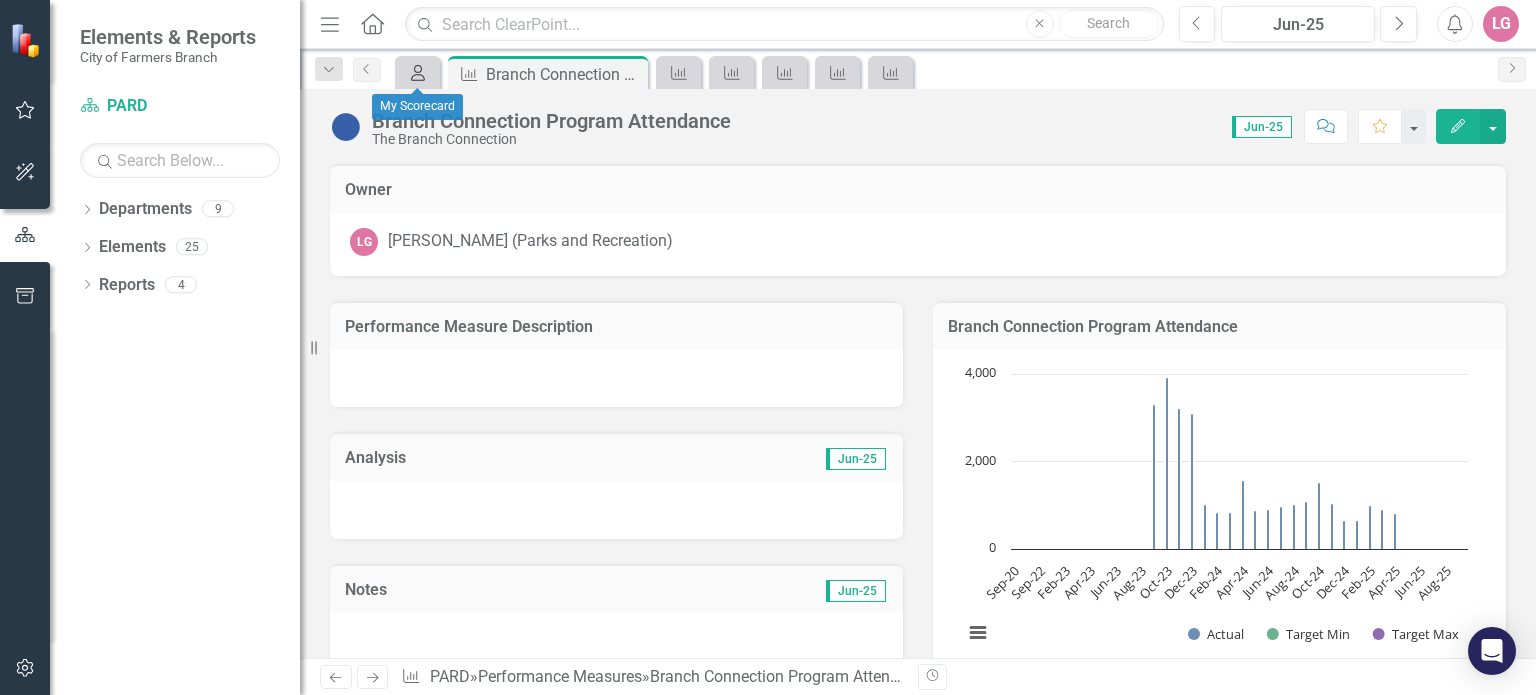 click on "My Scorecard" 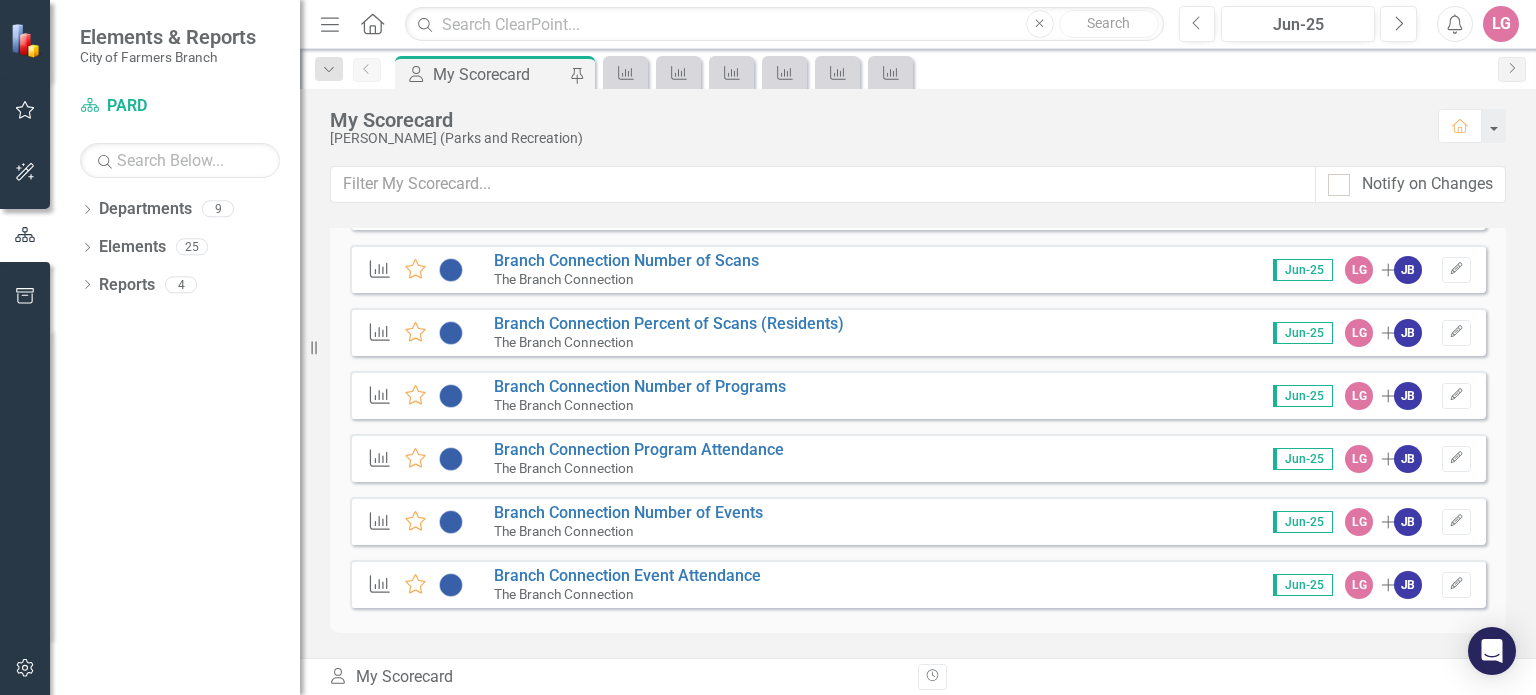 scroll, scrollTop: 900, scrollLeft: 0, axis: vertical 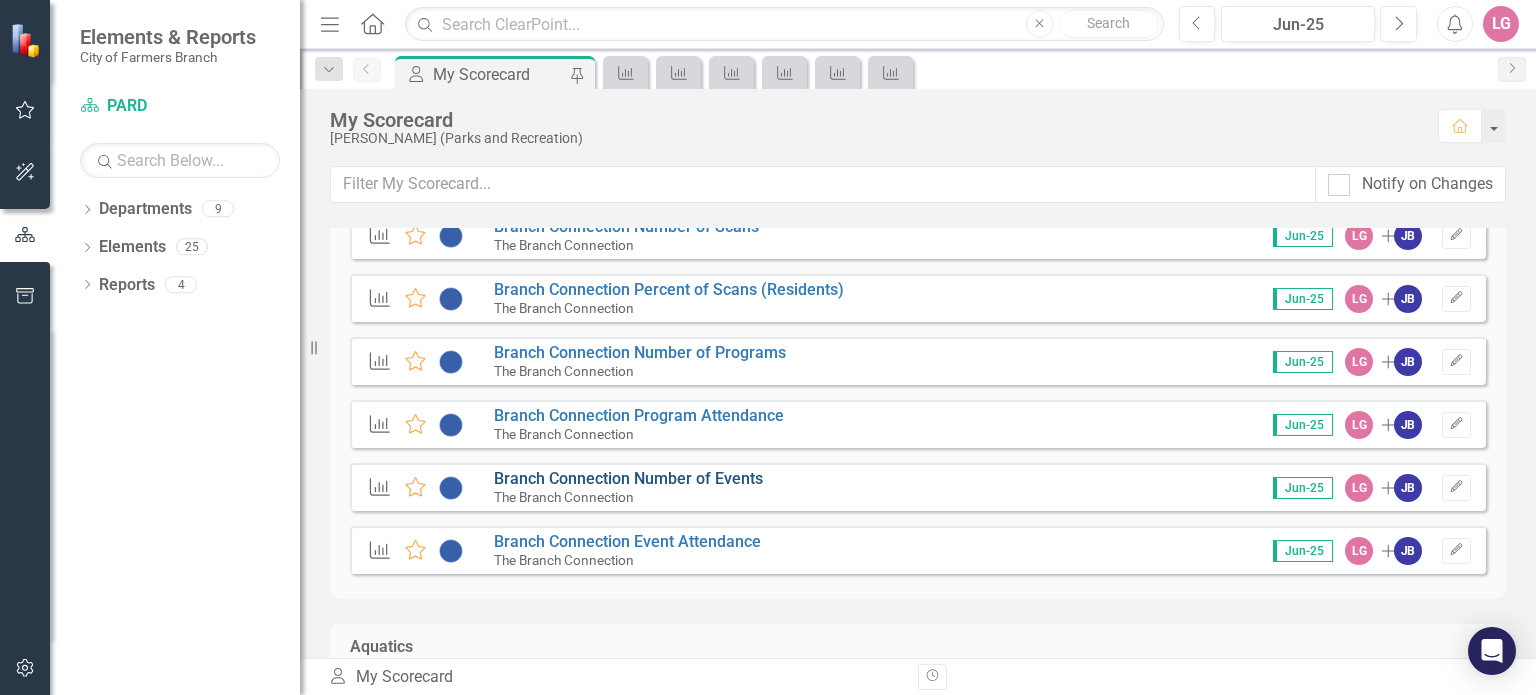 click on "Branch Connection Number of Events" at bounding box center [628, 478] 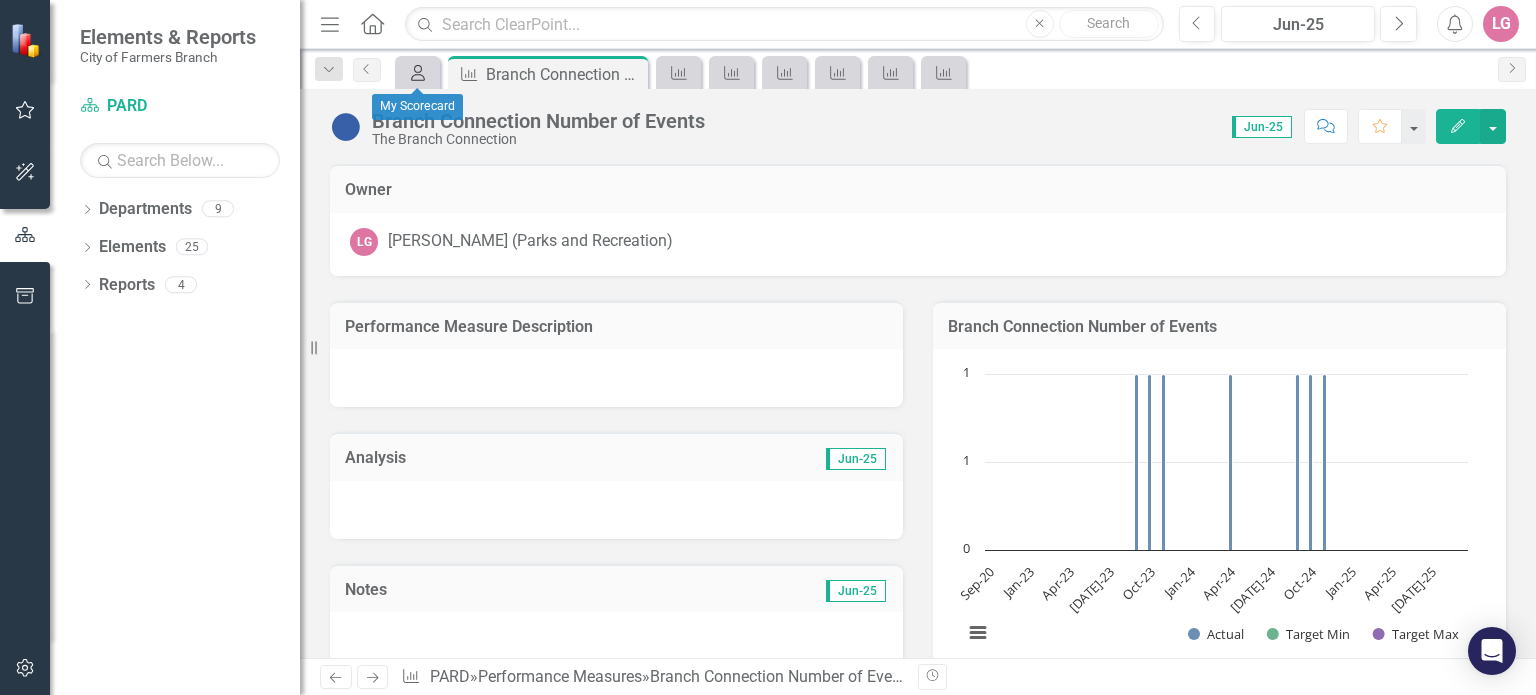 click on "My Scorecard" at bounding box center (414, 72) 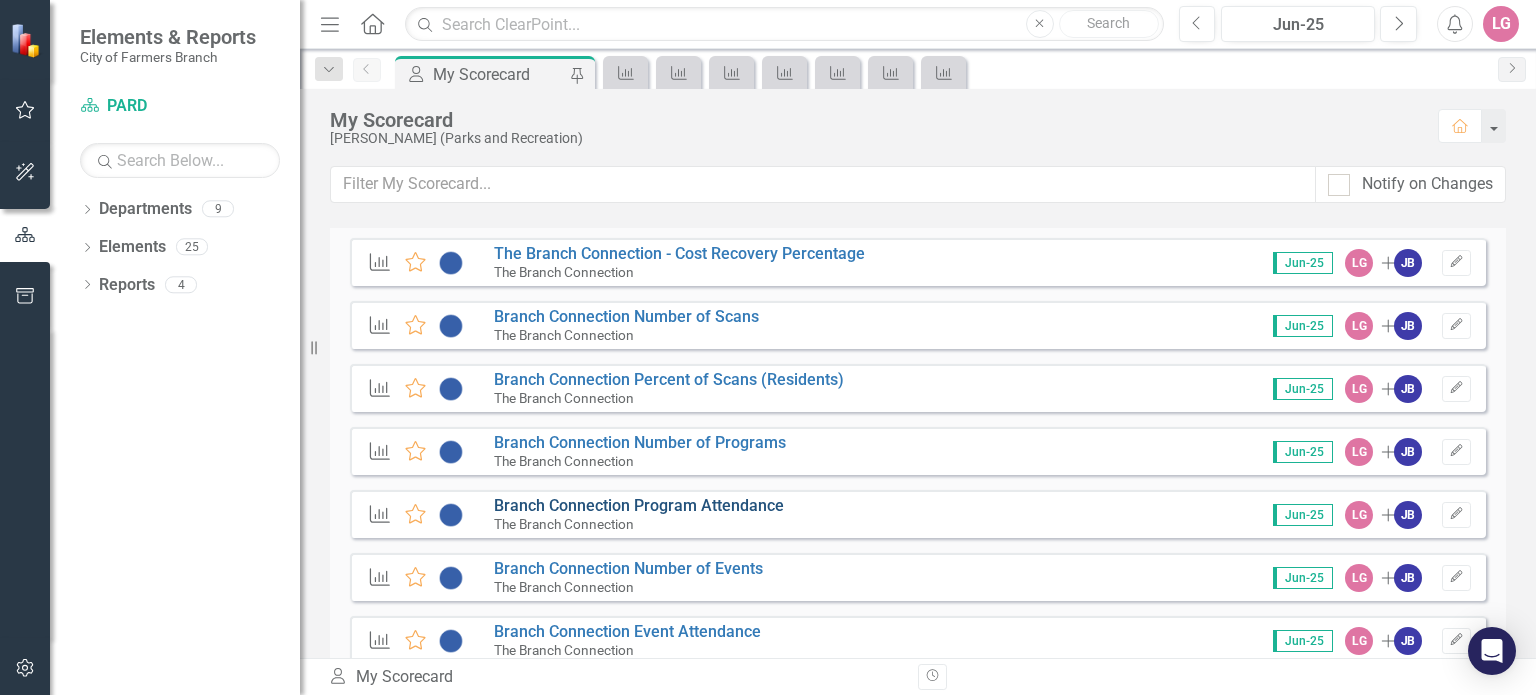 scroll, scrollTop: 900, scrollLeft: 0, axis: vertical 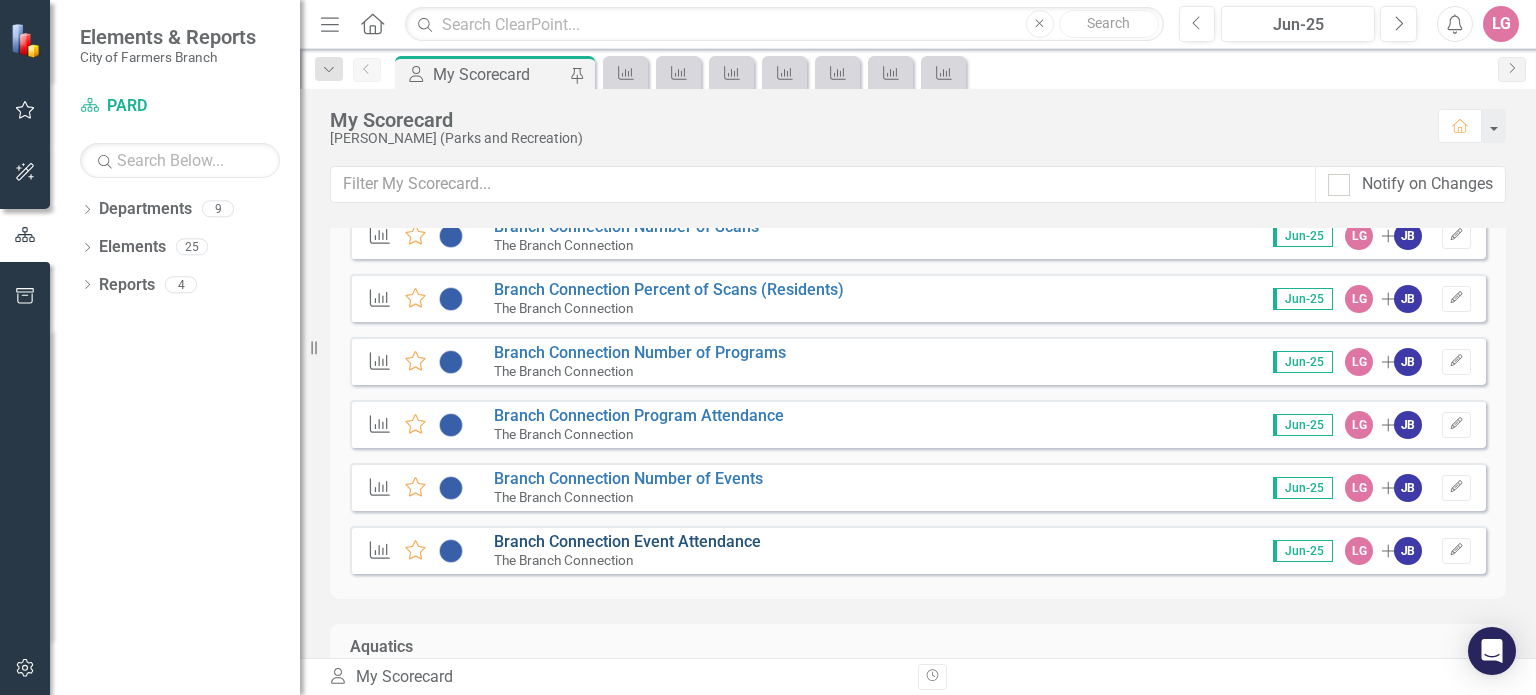 click on "Branch Connection Event Attendance" at bounding box center [627, 541] 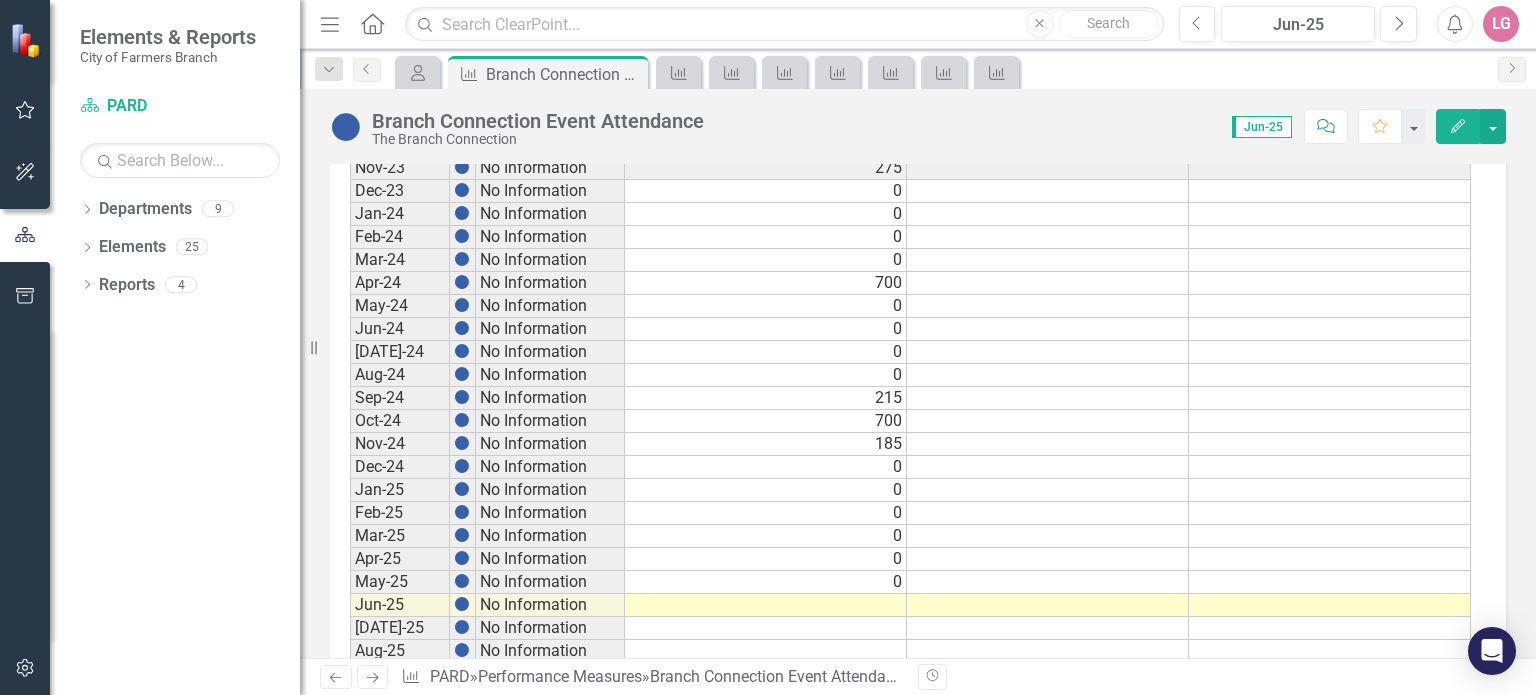 scroll, scrollTop: 1131, scrollLeft: 0, axis: vertical 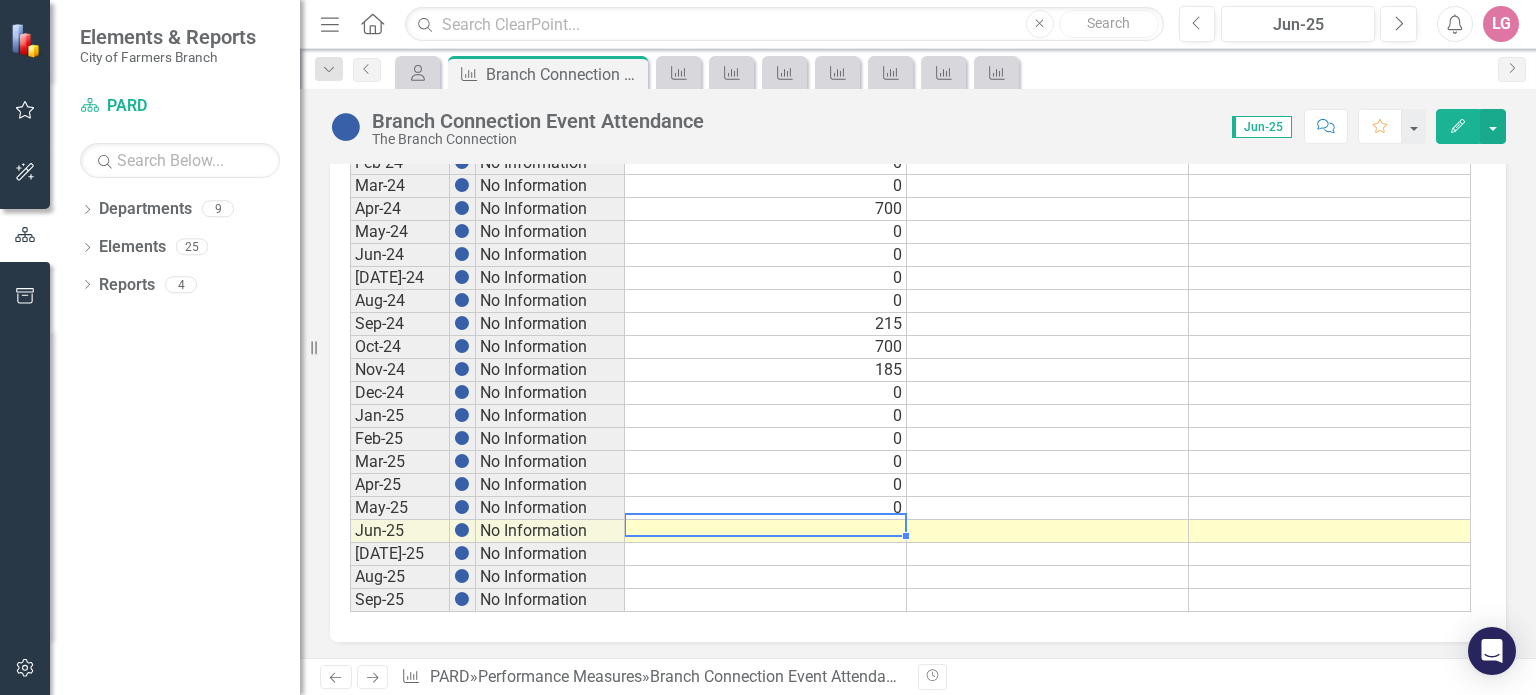 click at bounding box center (766, 531) 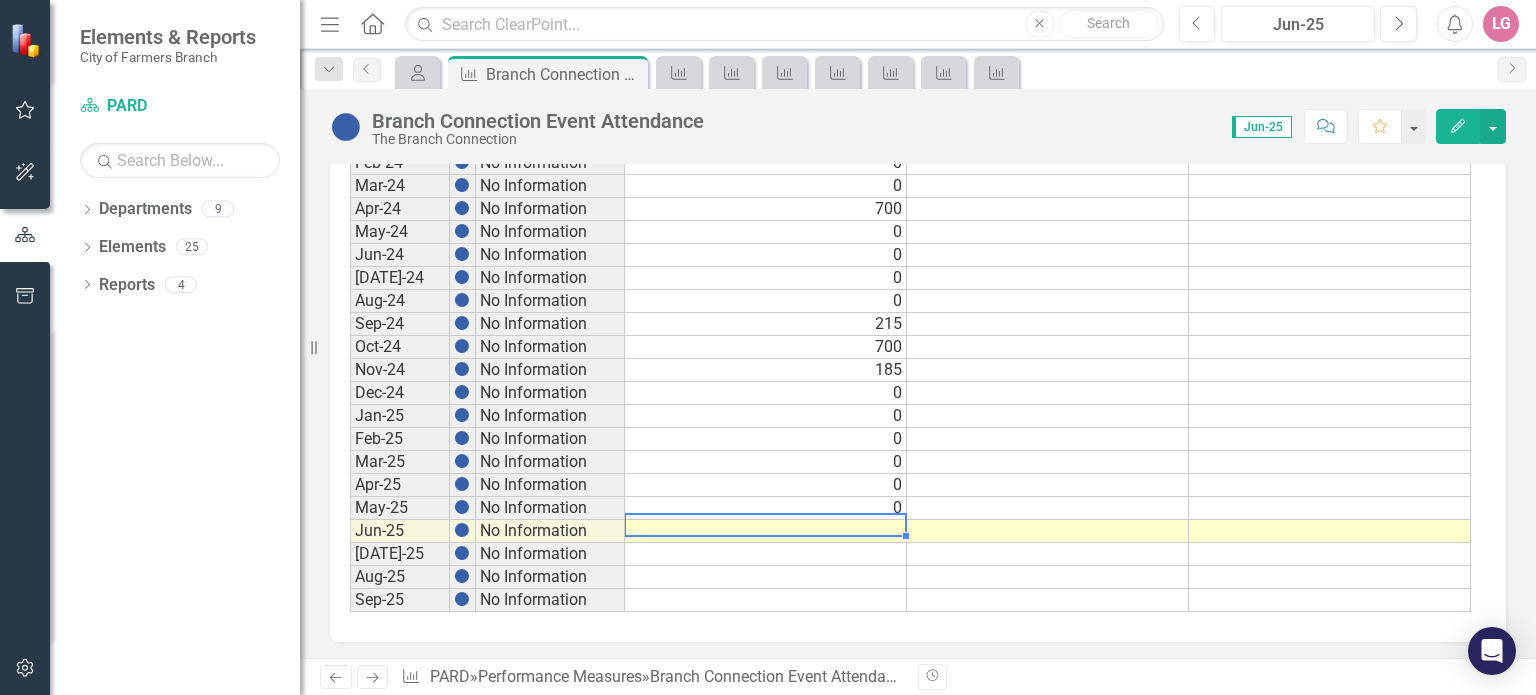 type on "0" 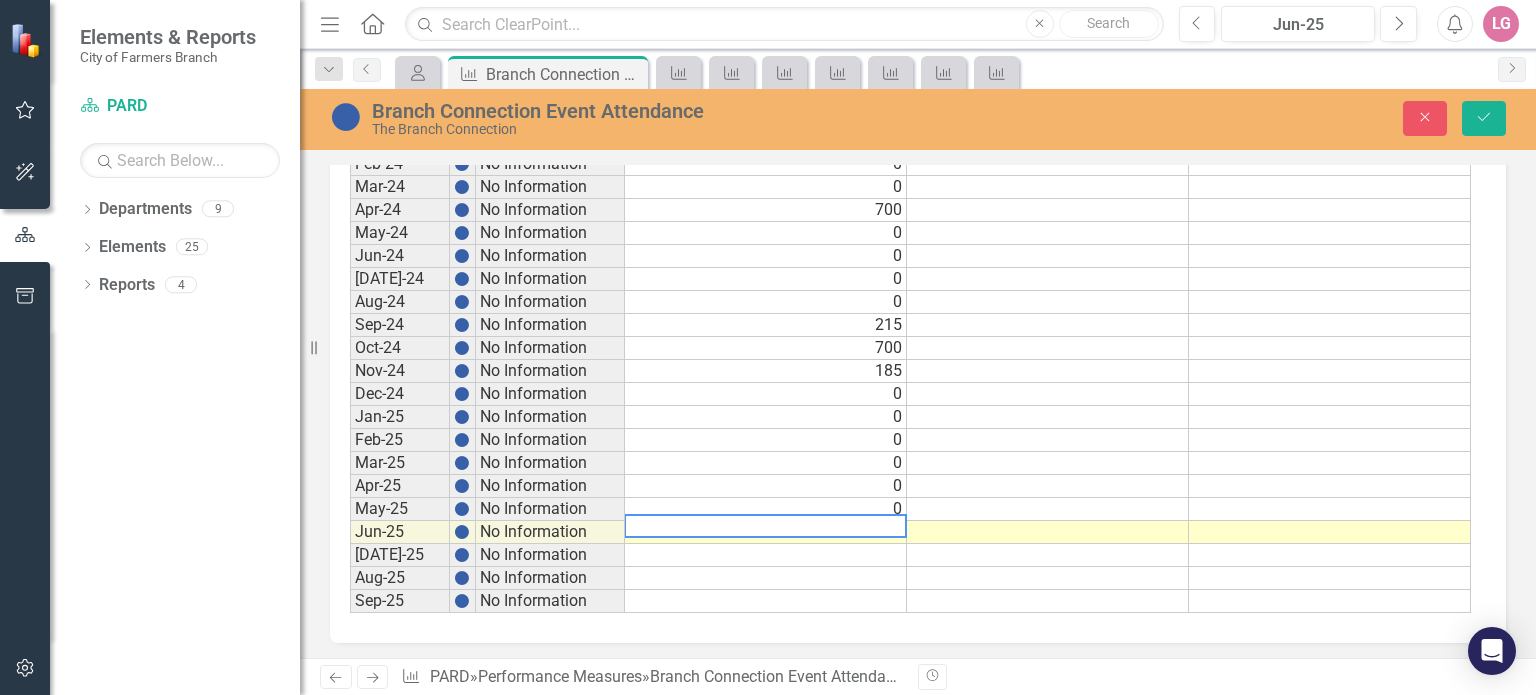 type 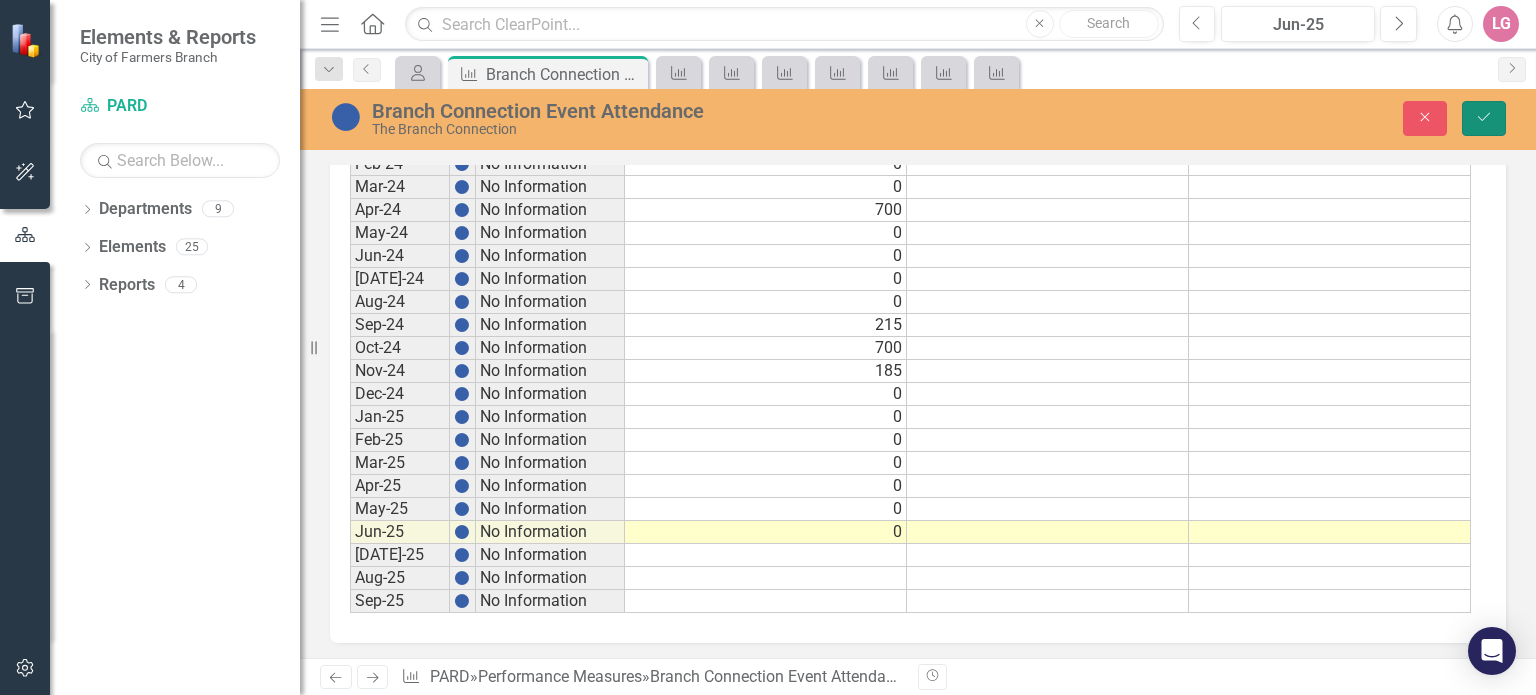drag, startPoint x: 1498, startPoint y: 117, endPoint x: 1481, endPoint y: 131, distance: 22.022715 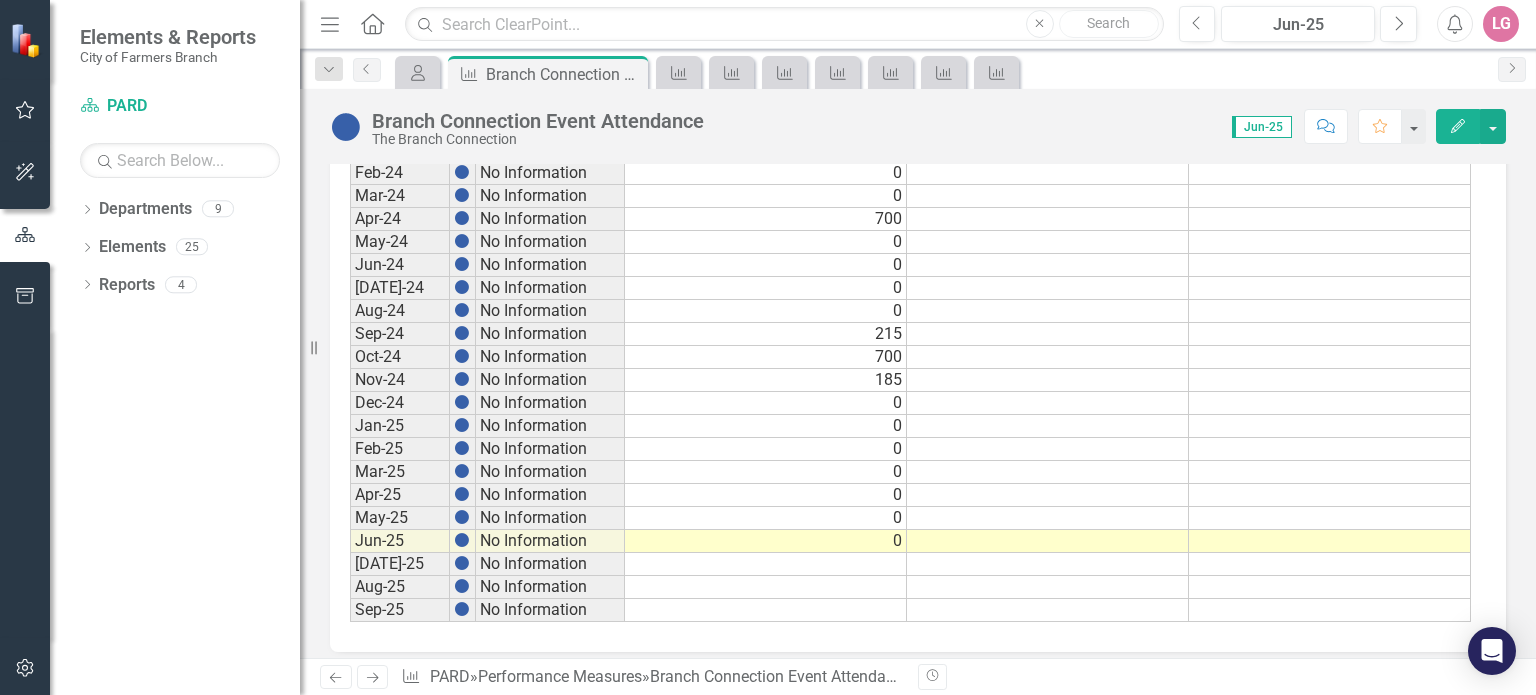 scroll, scrollTop: 1131, scrollLeft: 0, axis: vertical 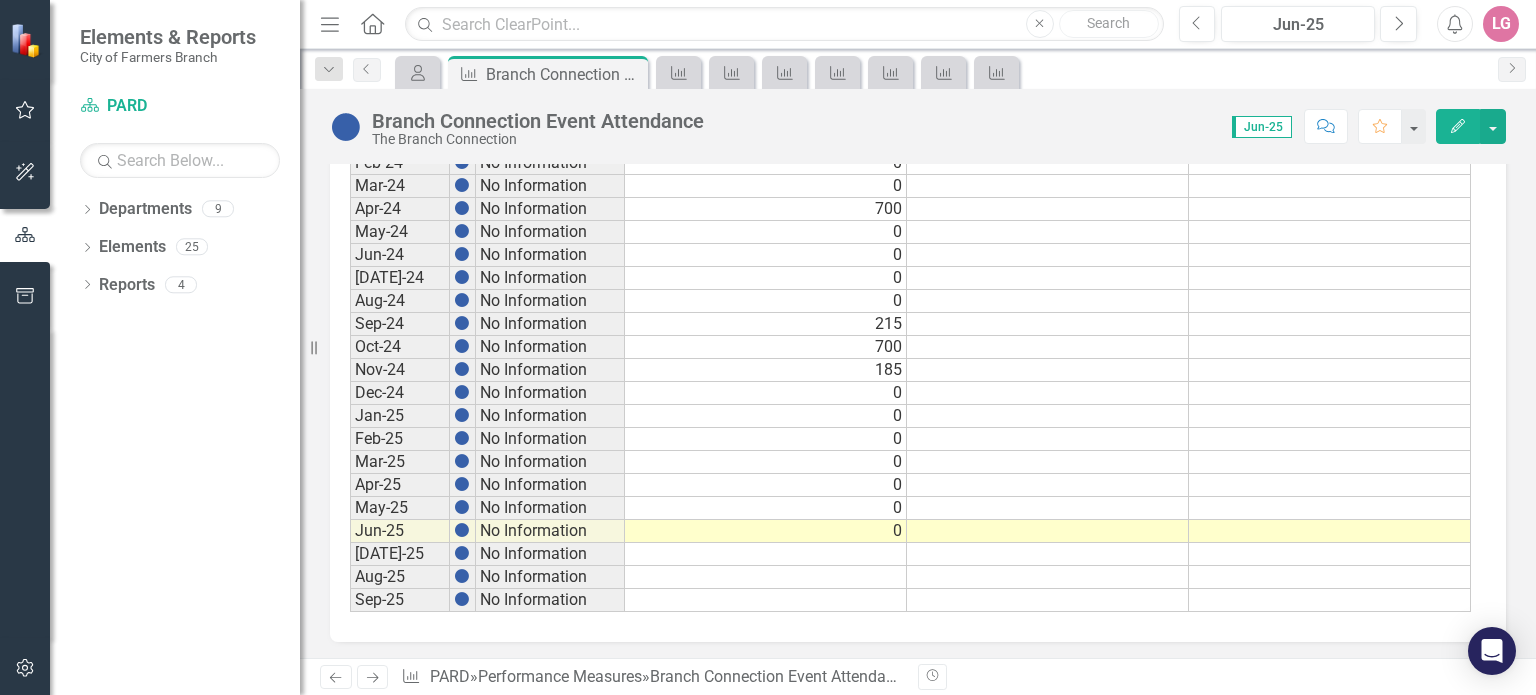 click at bounding box center (766, 577) 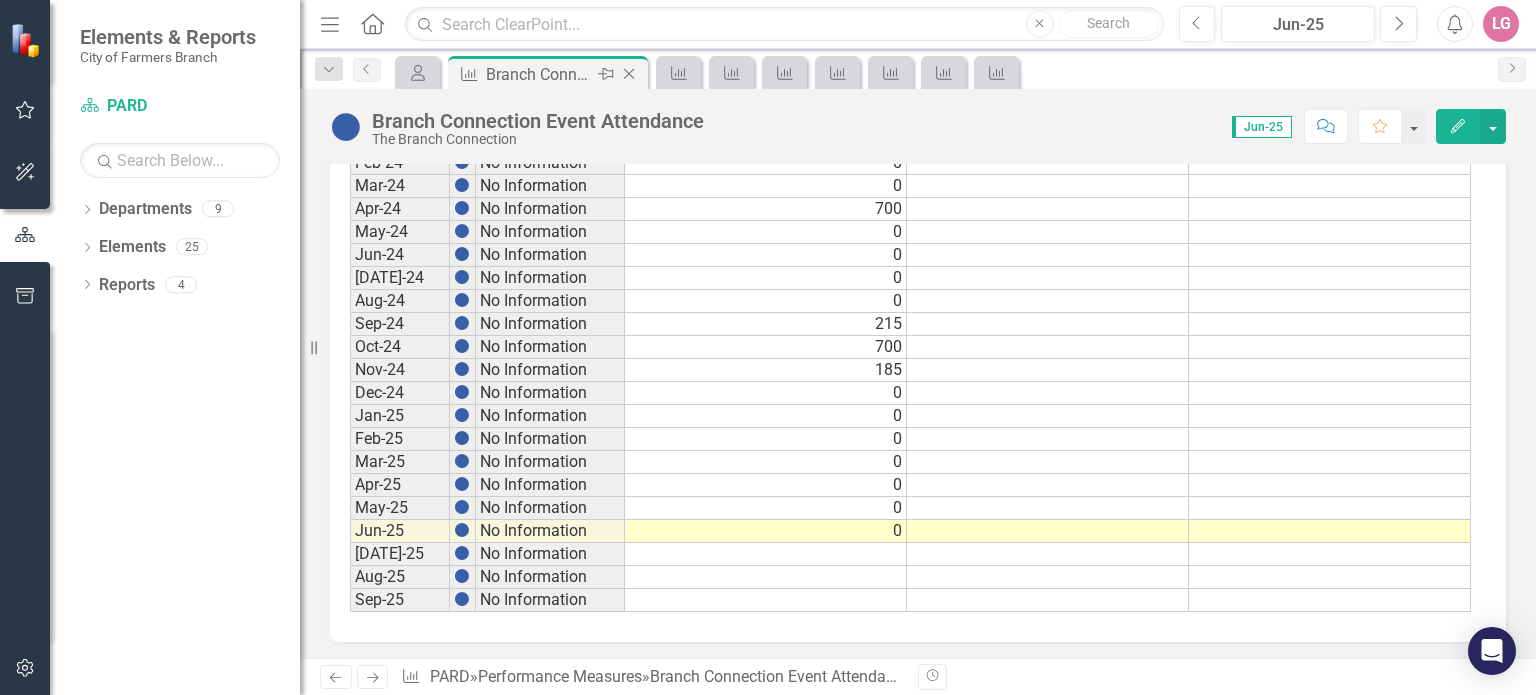 click on "Close" 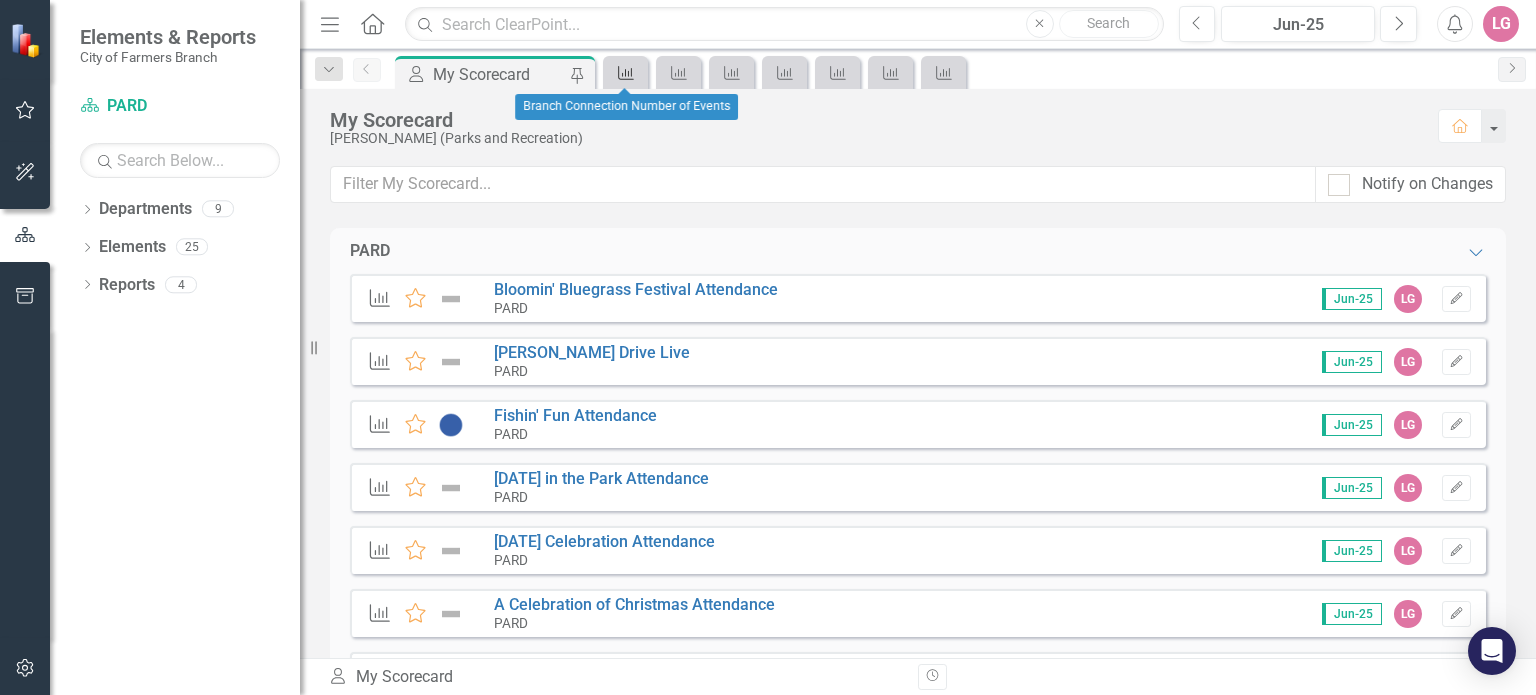 click on "Performance Measure" 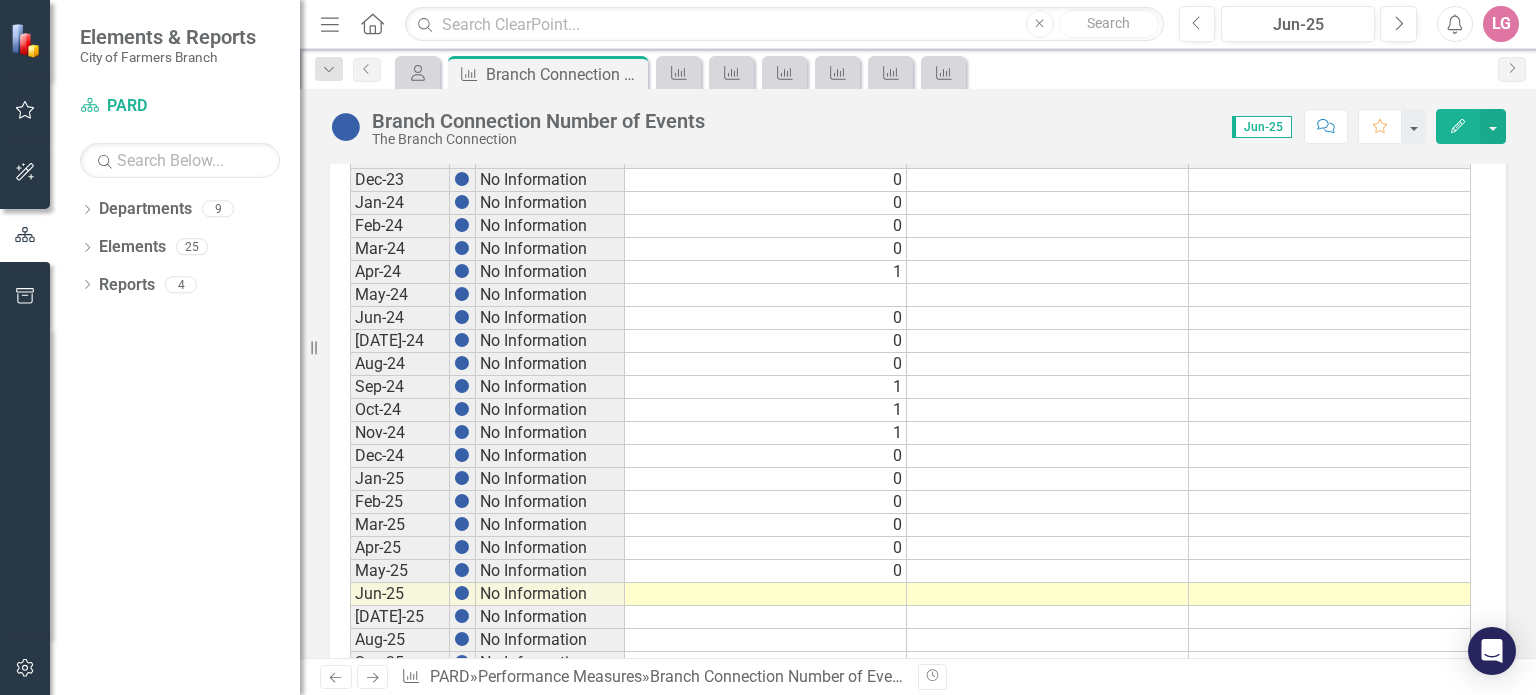 scroll, scrollTop: 1131, scrollLeft: 0, axis: vertical 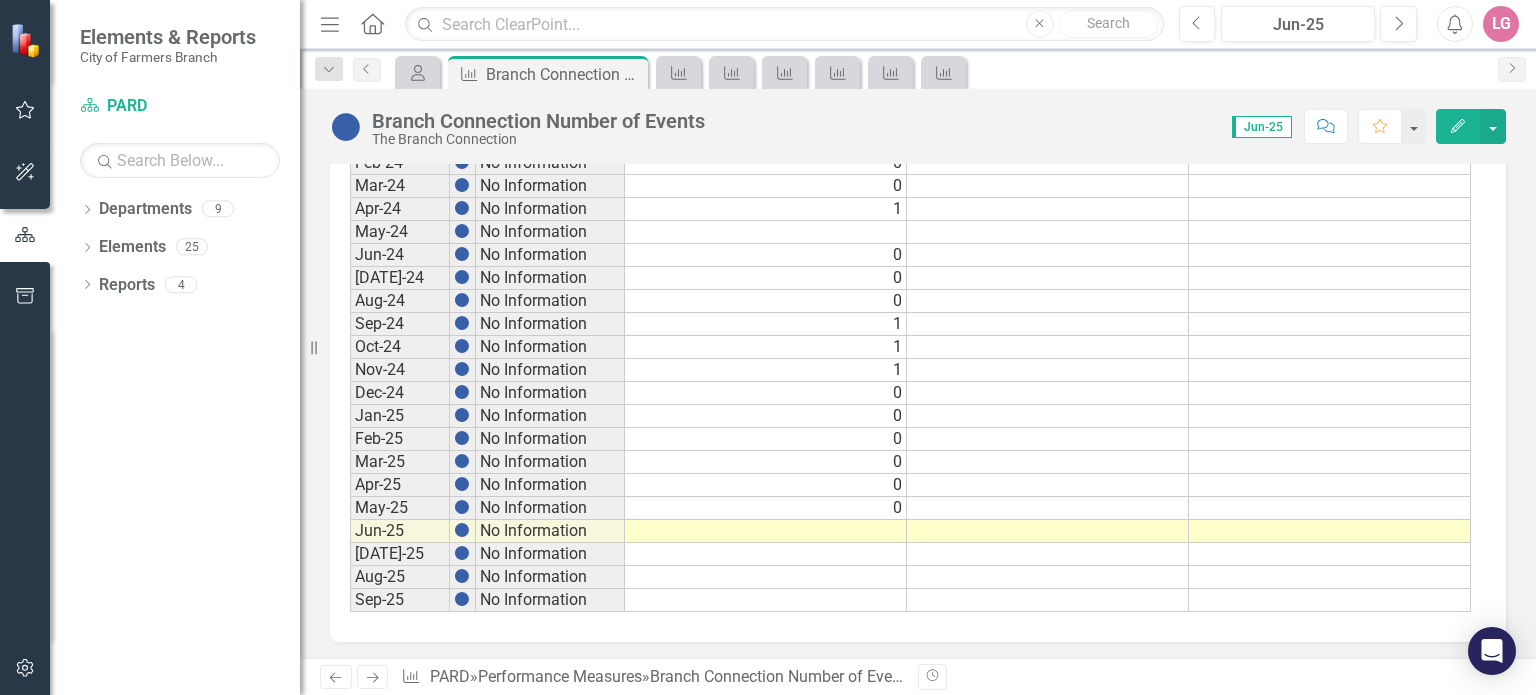 click at bounding box center (766, 531) 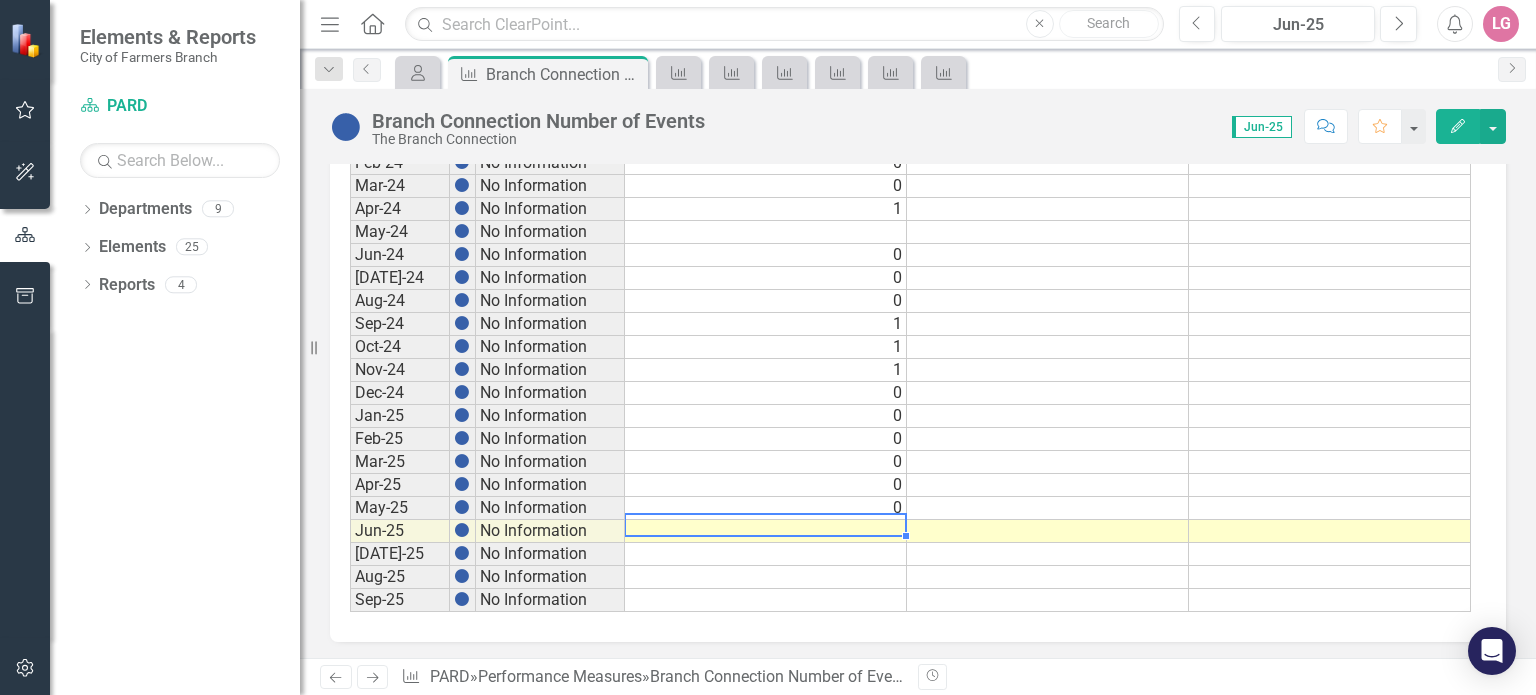 type on "0" 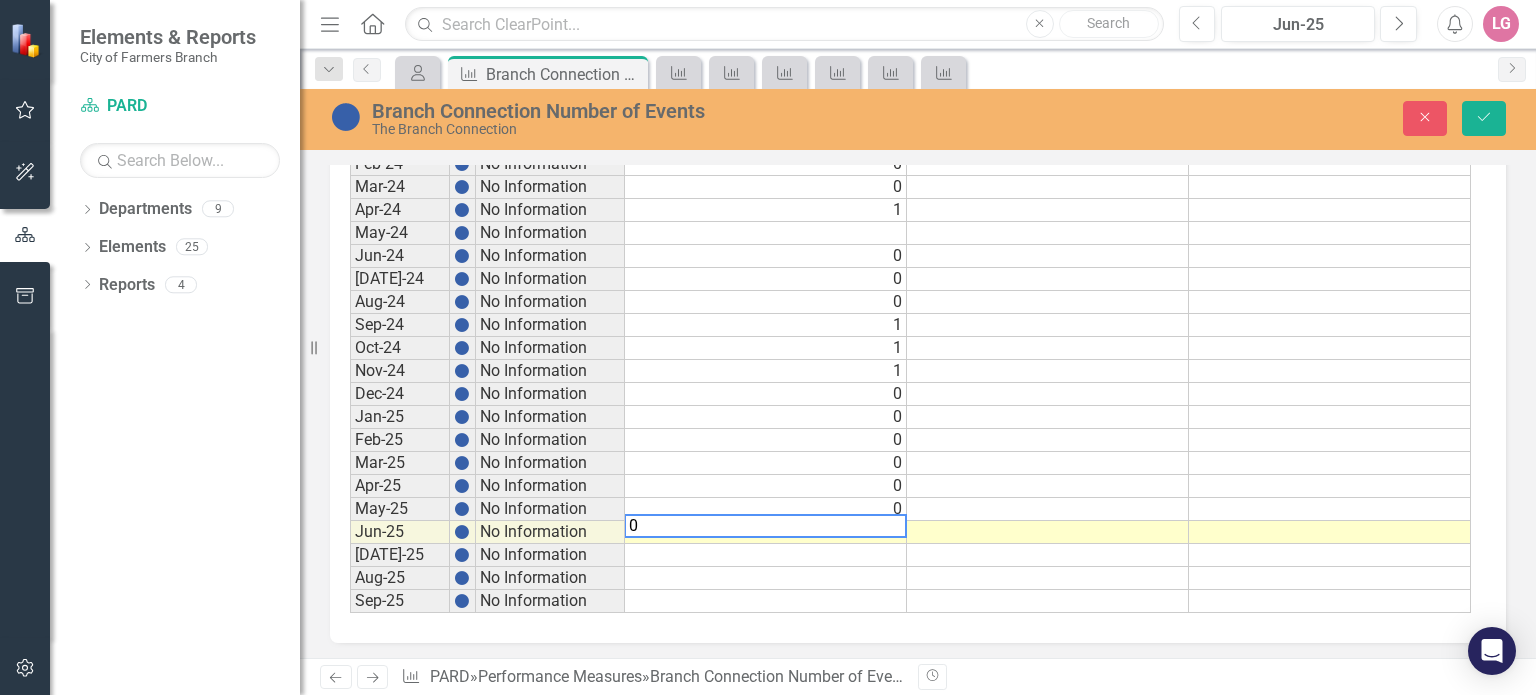 type 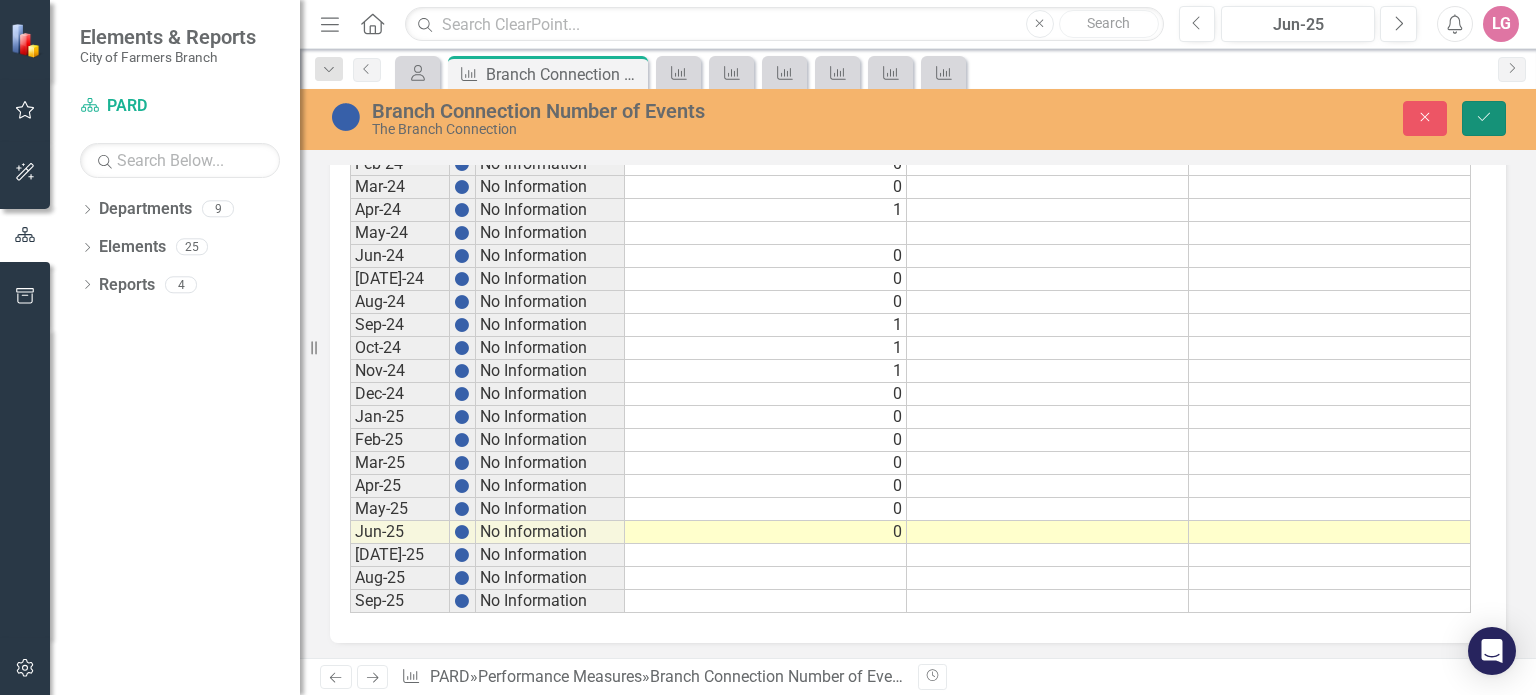 drag, startPoint x: 1493, startPoint y: 116, endPoint x: 1424, endPoint y: 140, distance: 73.05477 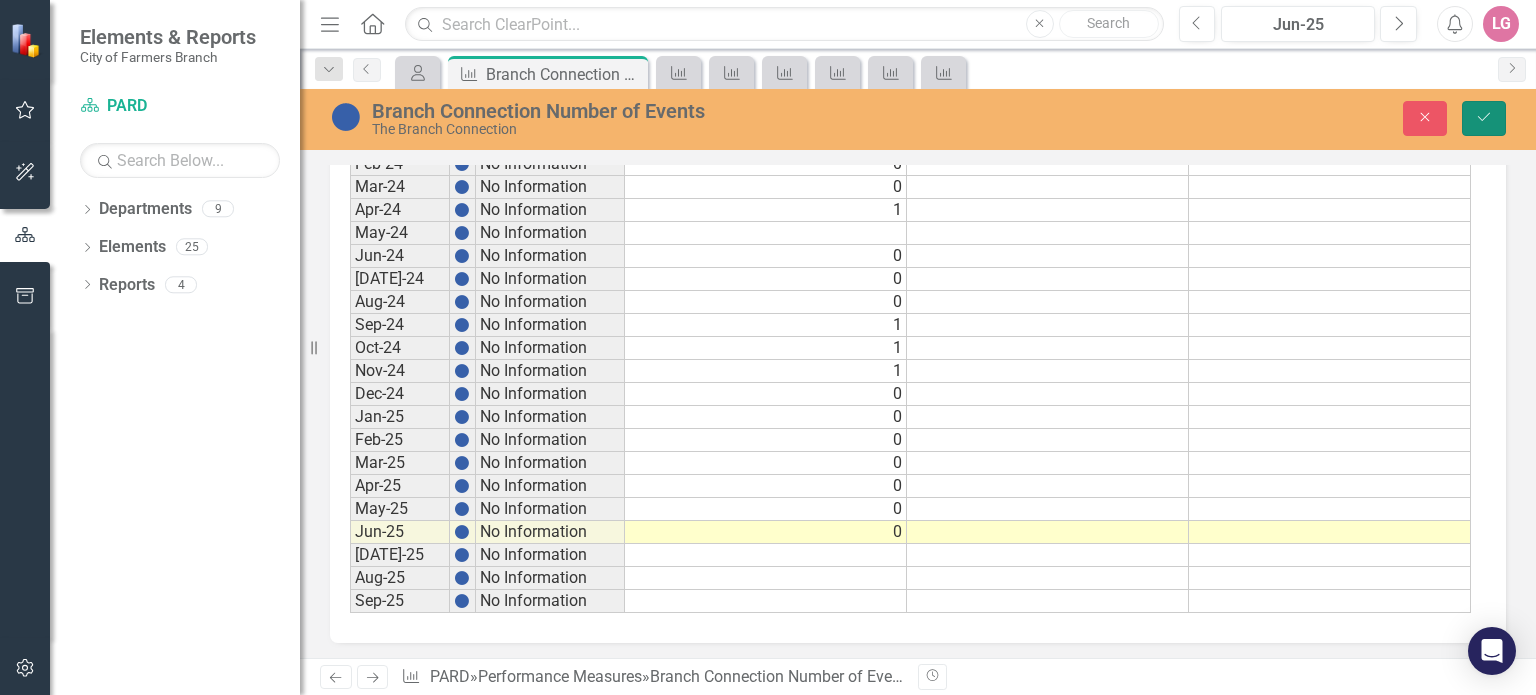 click on "Save" at bounding box center [1484, 118] 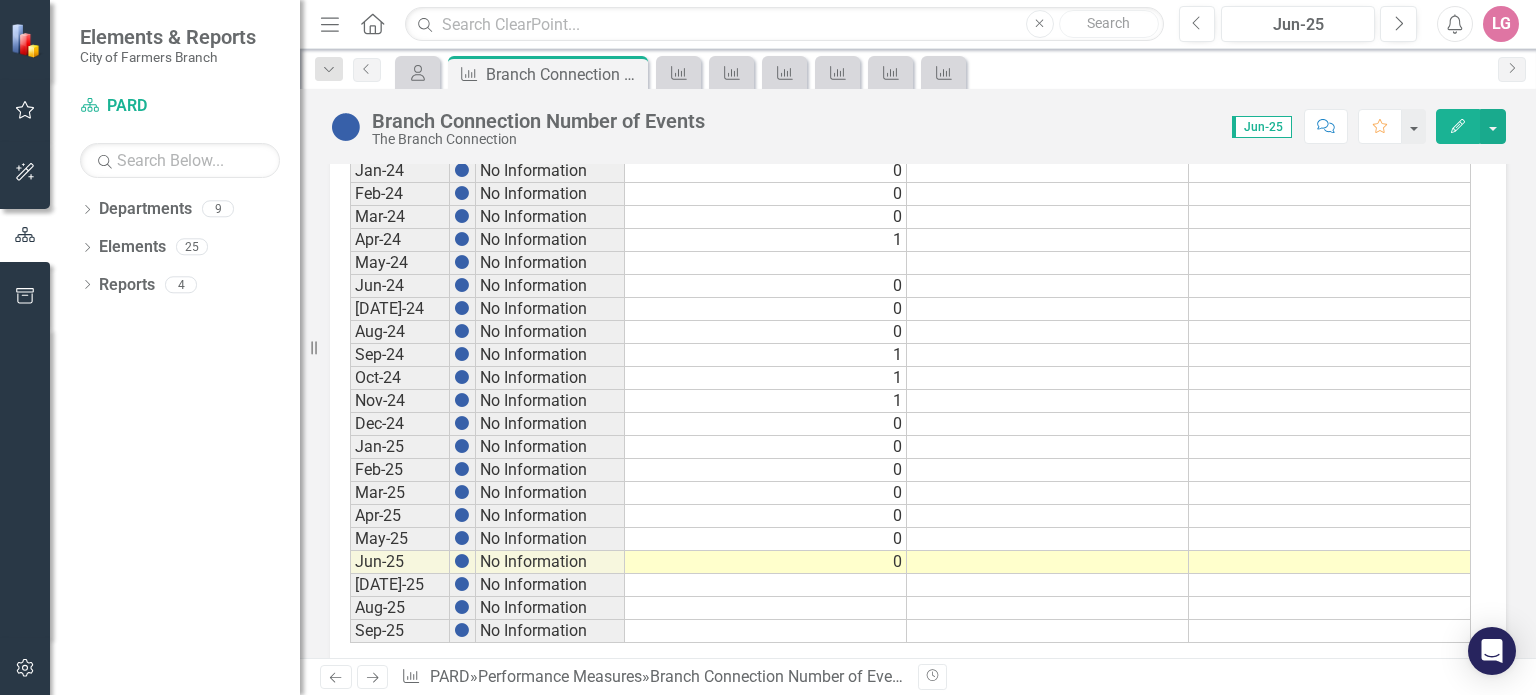 scroll, scrollTop: 1131, scrollLeft: 0, axis: vertical 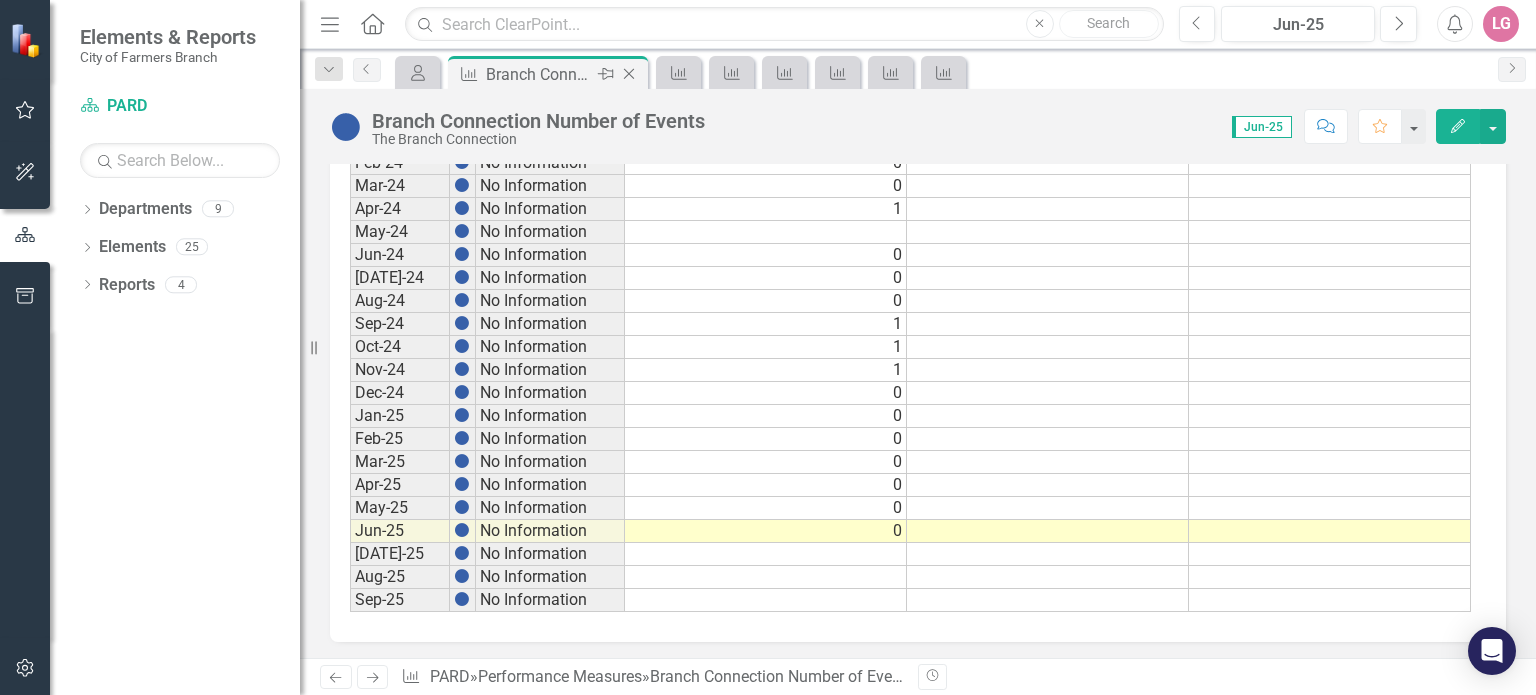 click 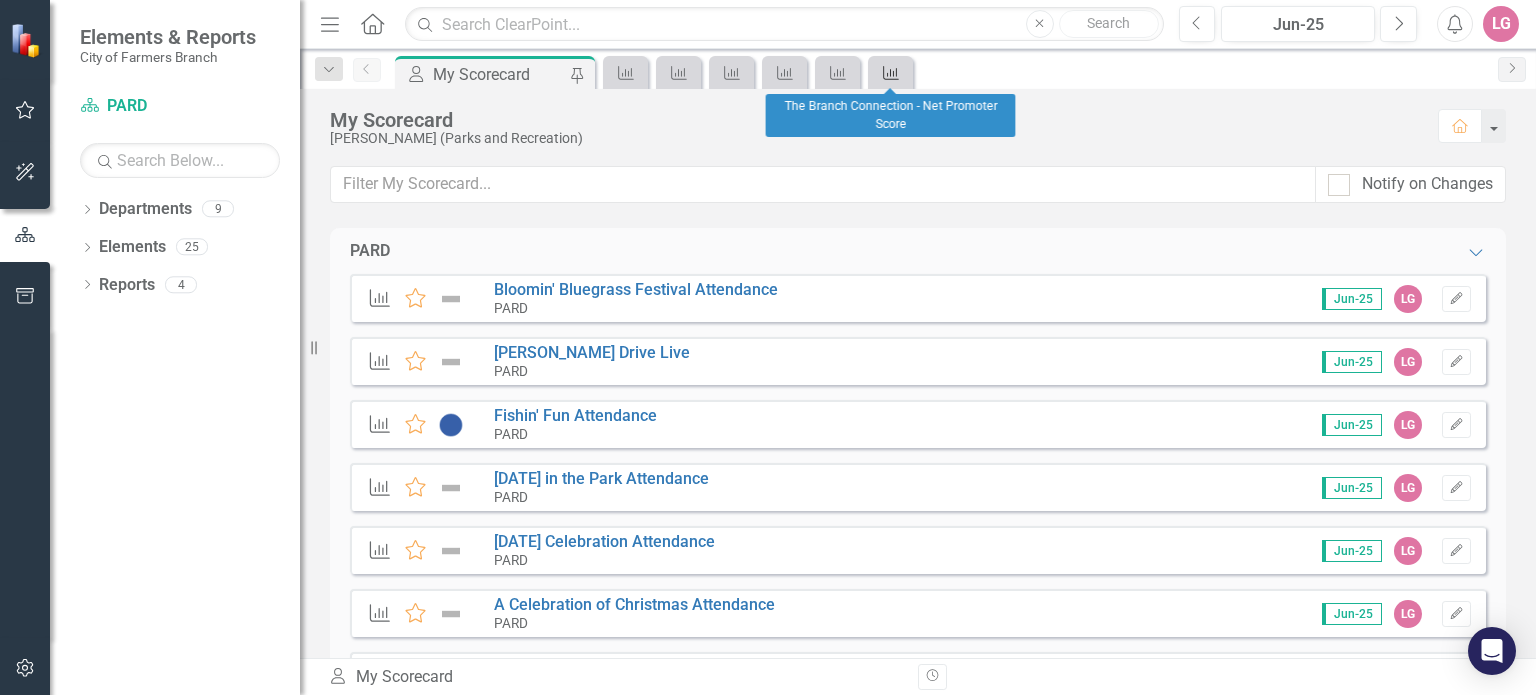 click on "Performance Measure" 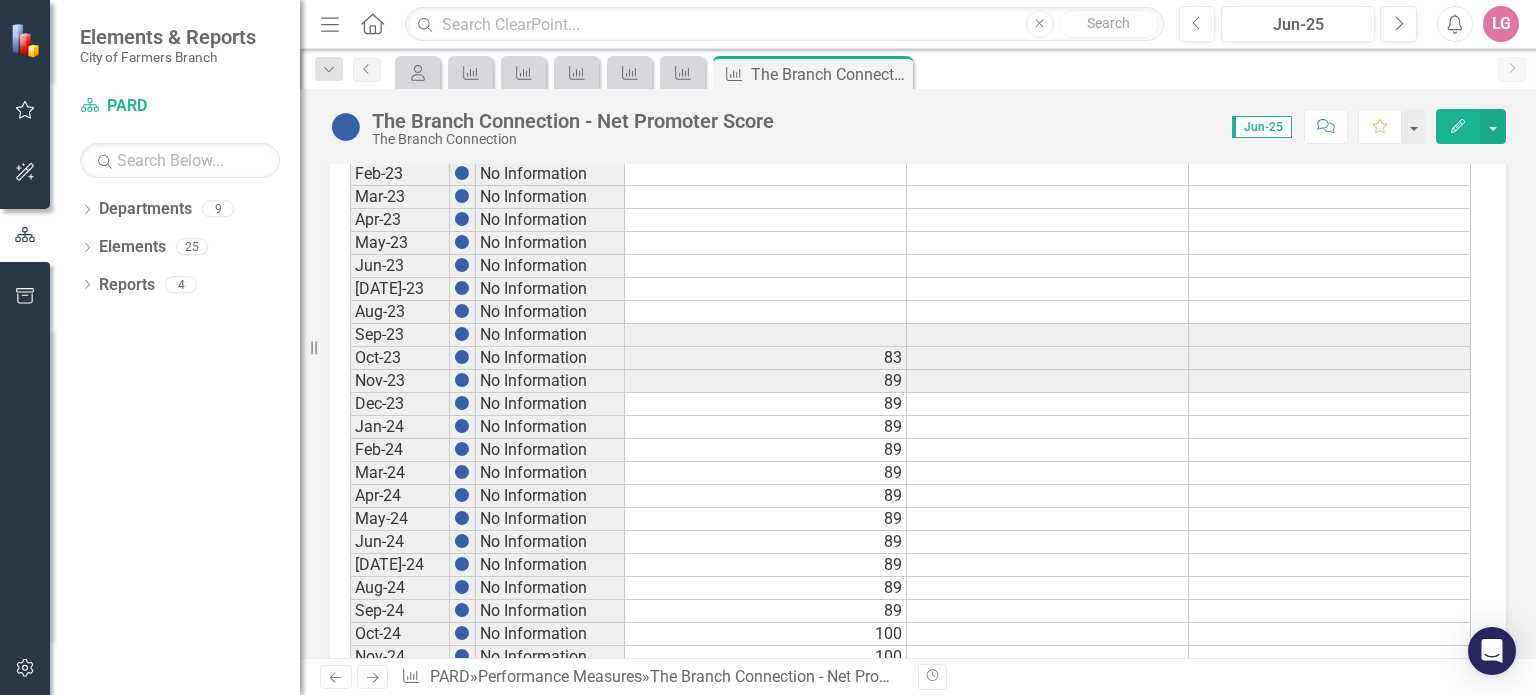 scroll, scrollTop: 1131, scrollLeft: 0, axis: vertical 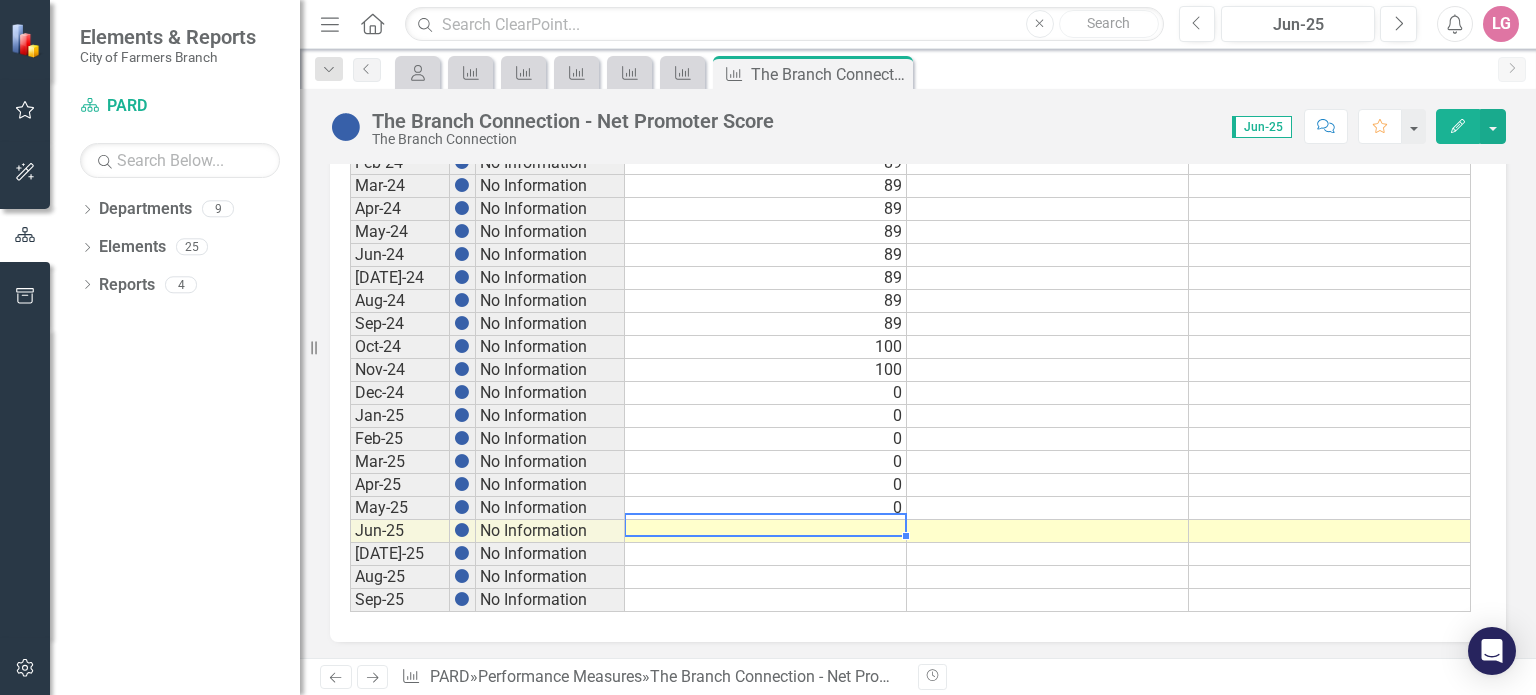 click at bounding box center [766, 531] 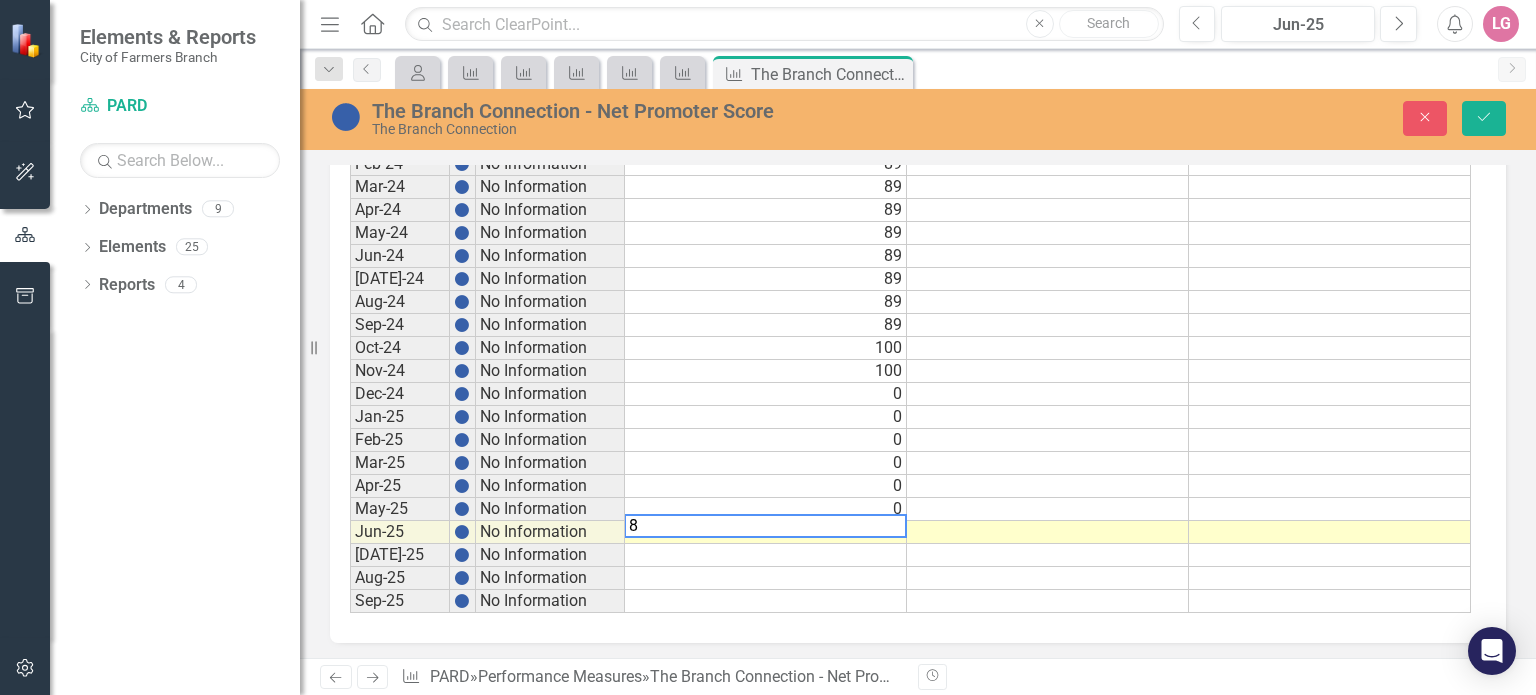 type on "84" 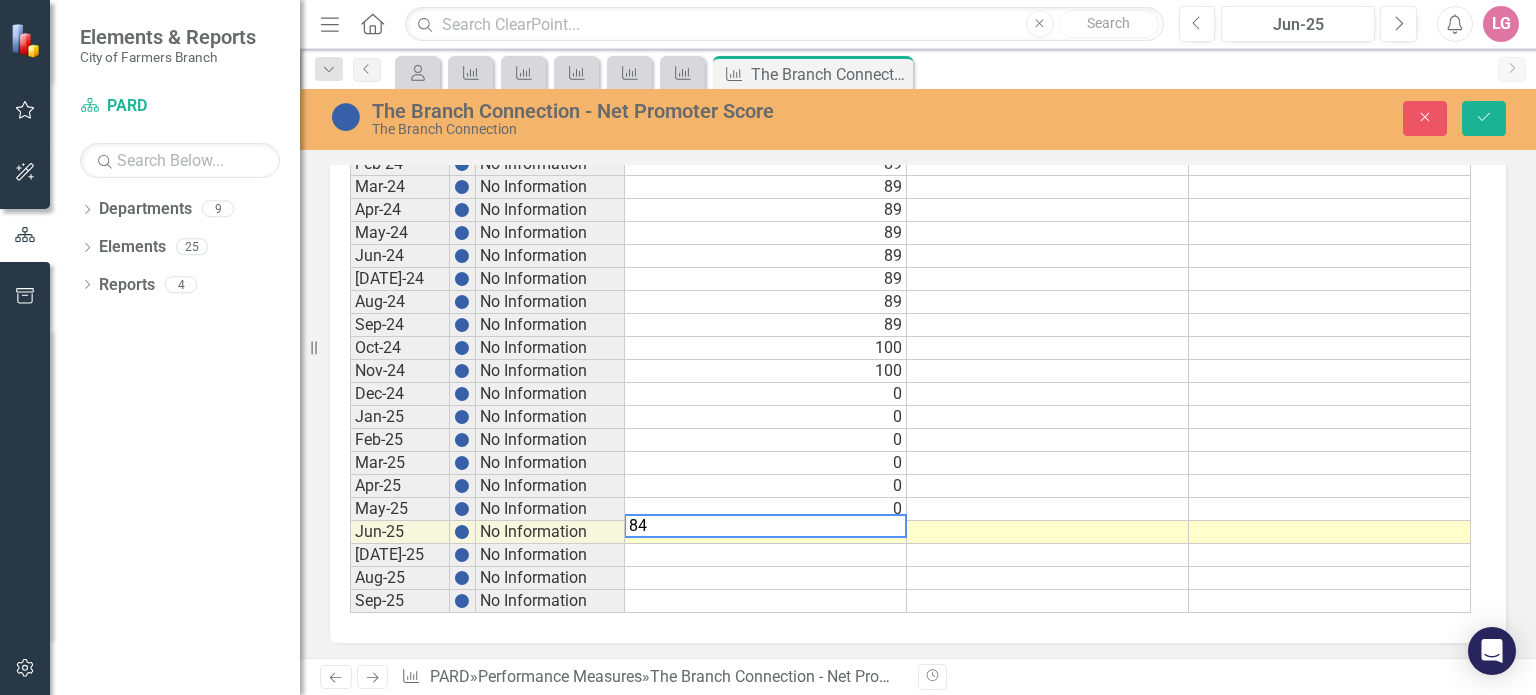 type 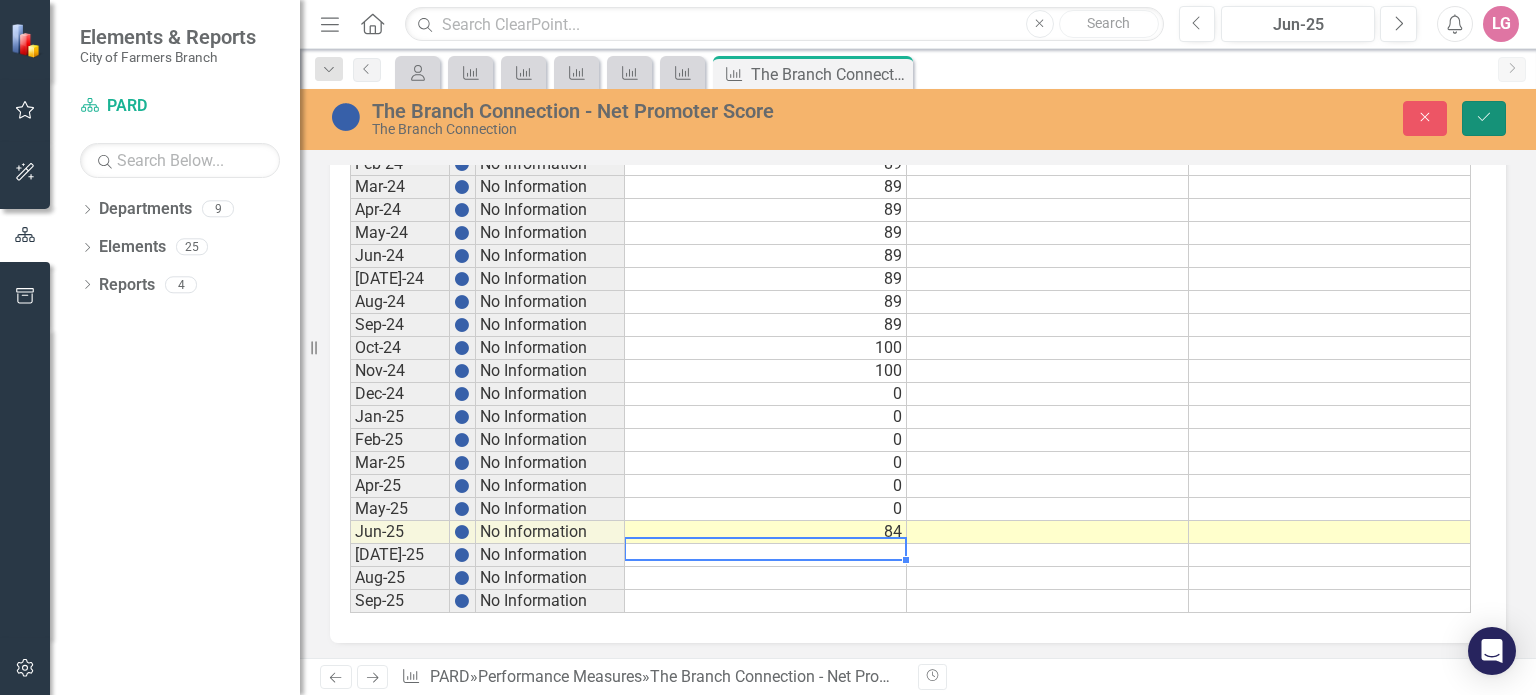 click on "Save" 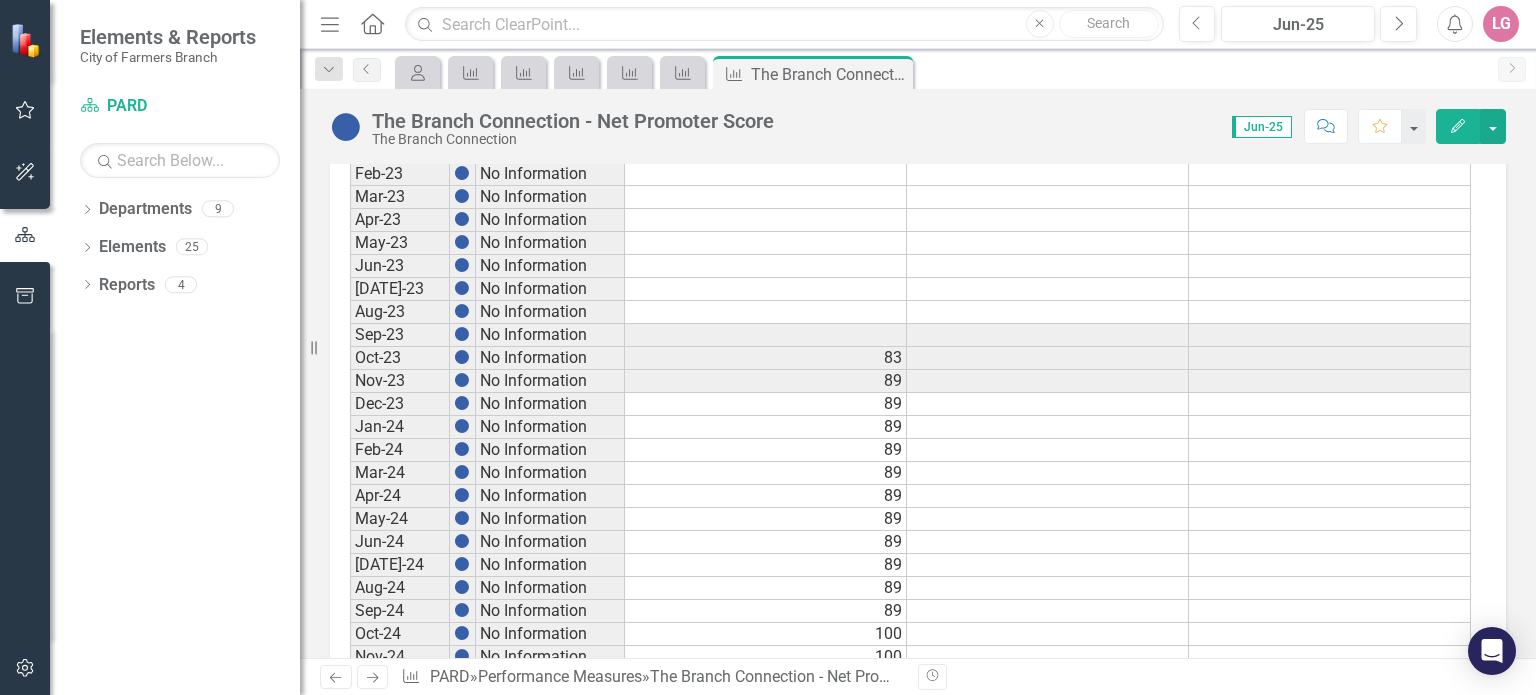 scroll, scrollTop: 1131, scrollLeft: 0, axis: vertical 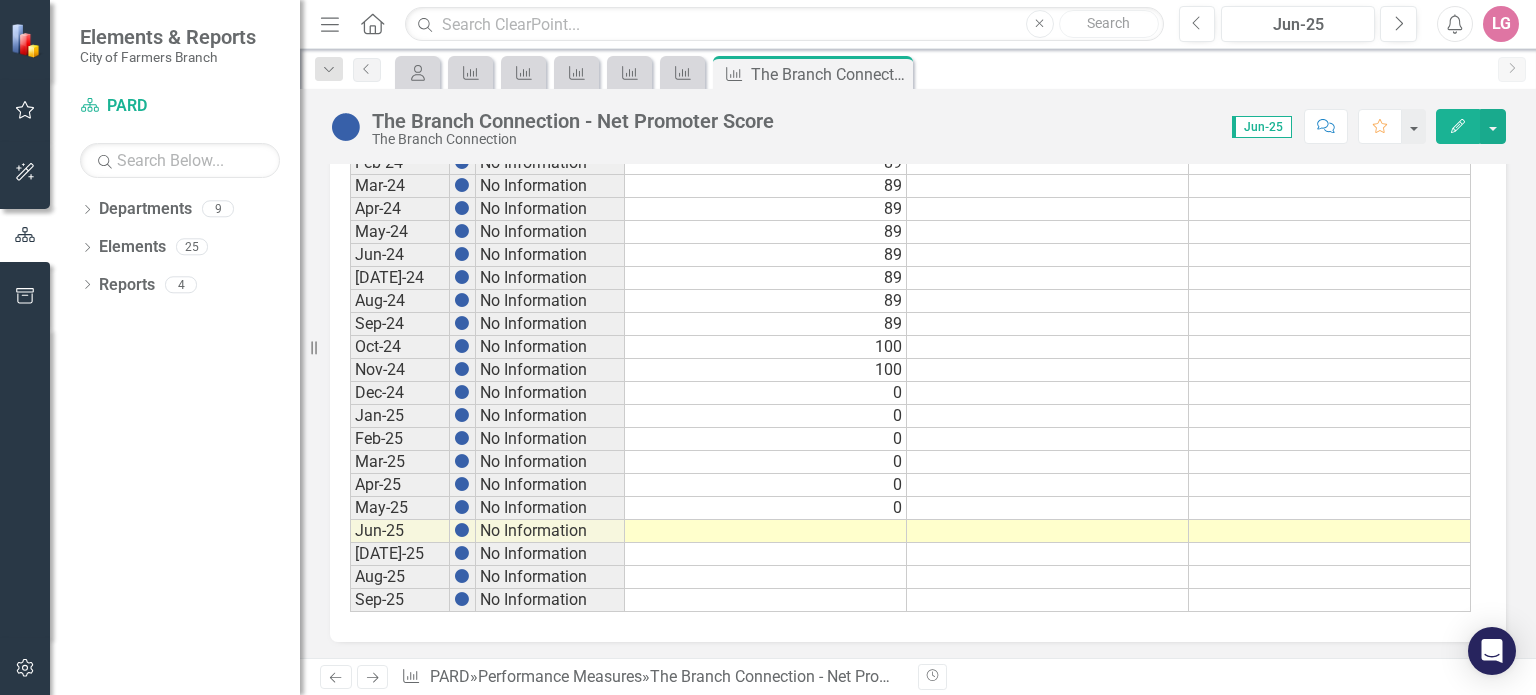 click at bounding box center [766, 531] 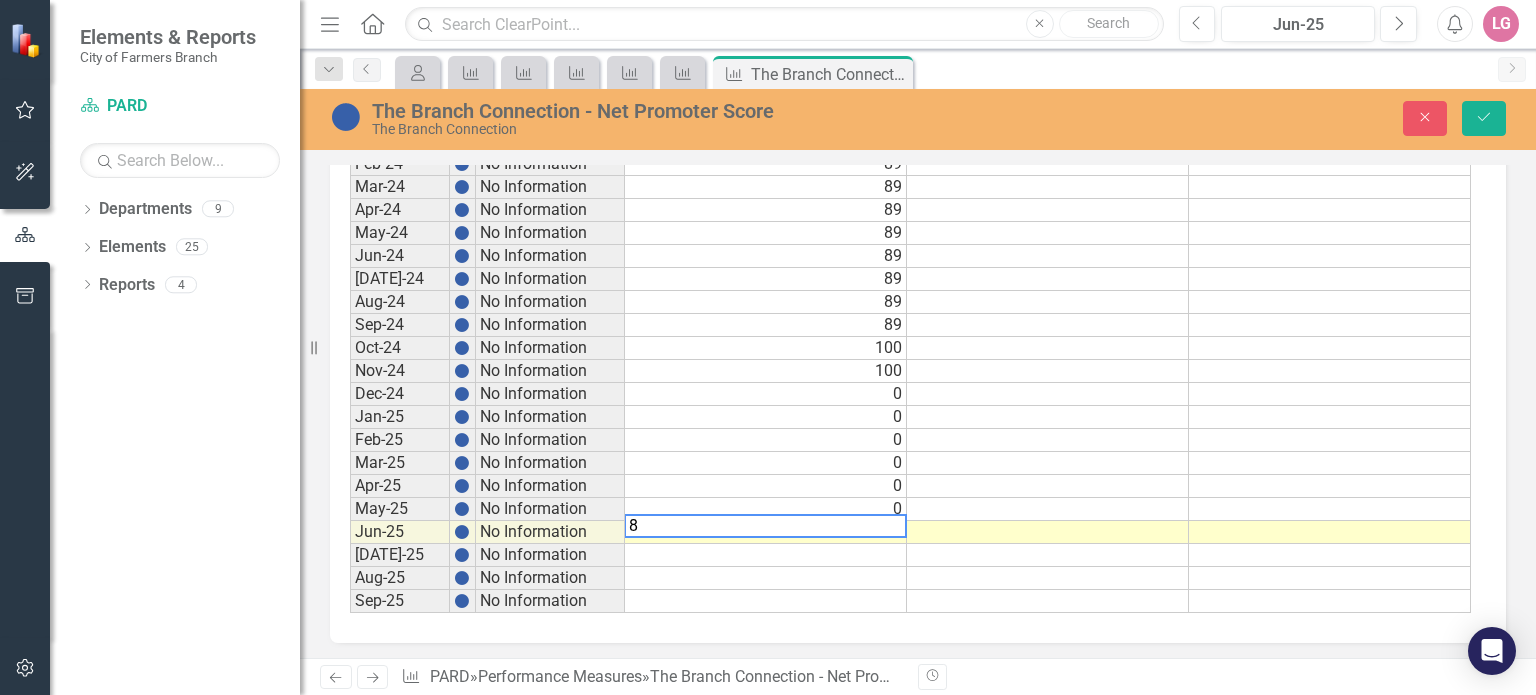 type on "84" 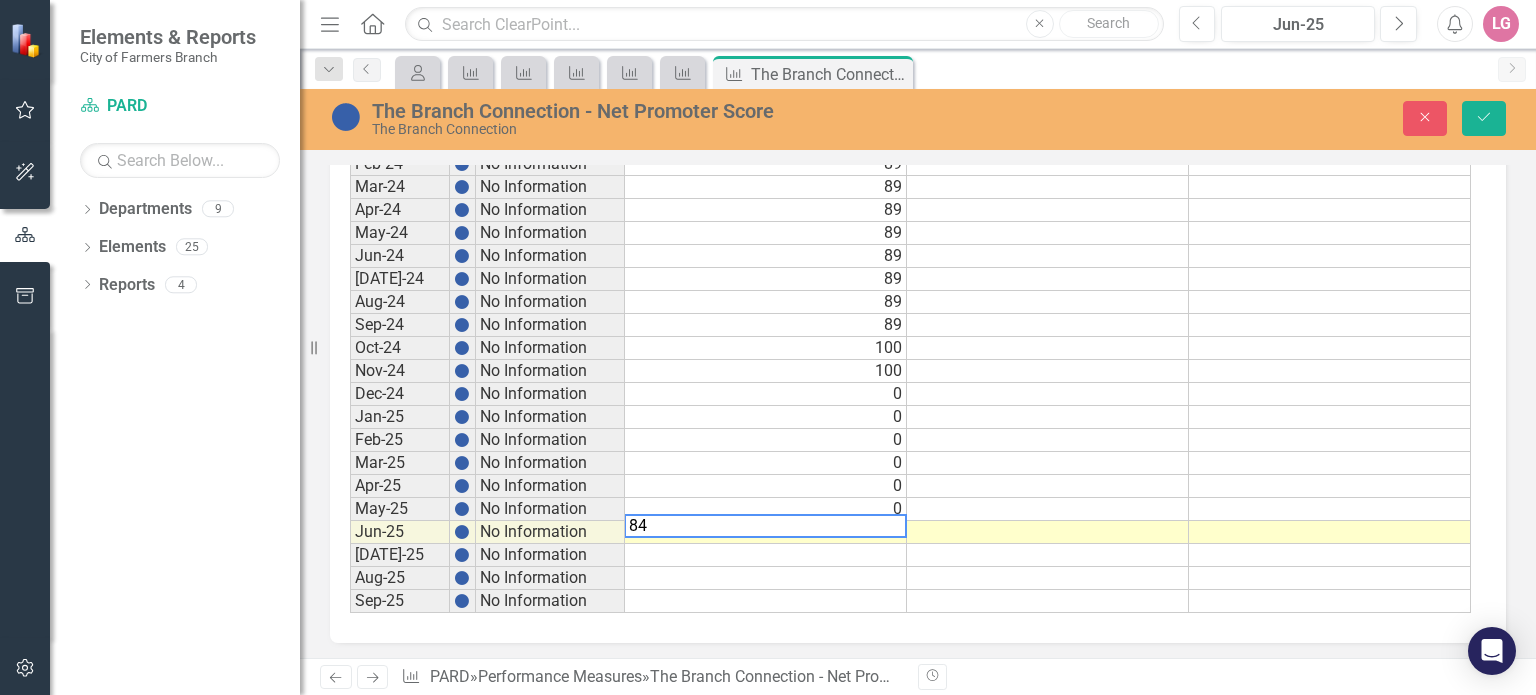 type 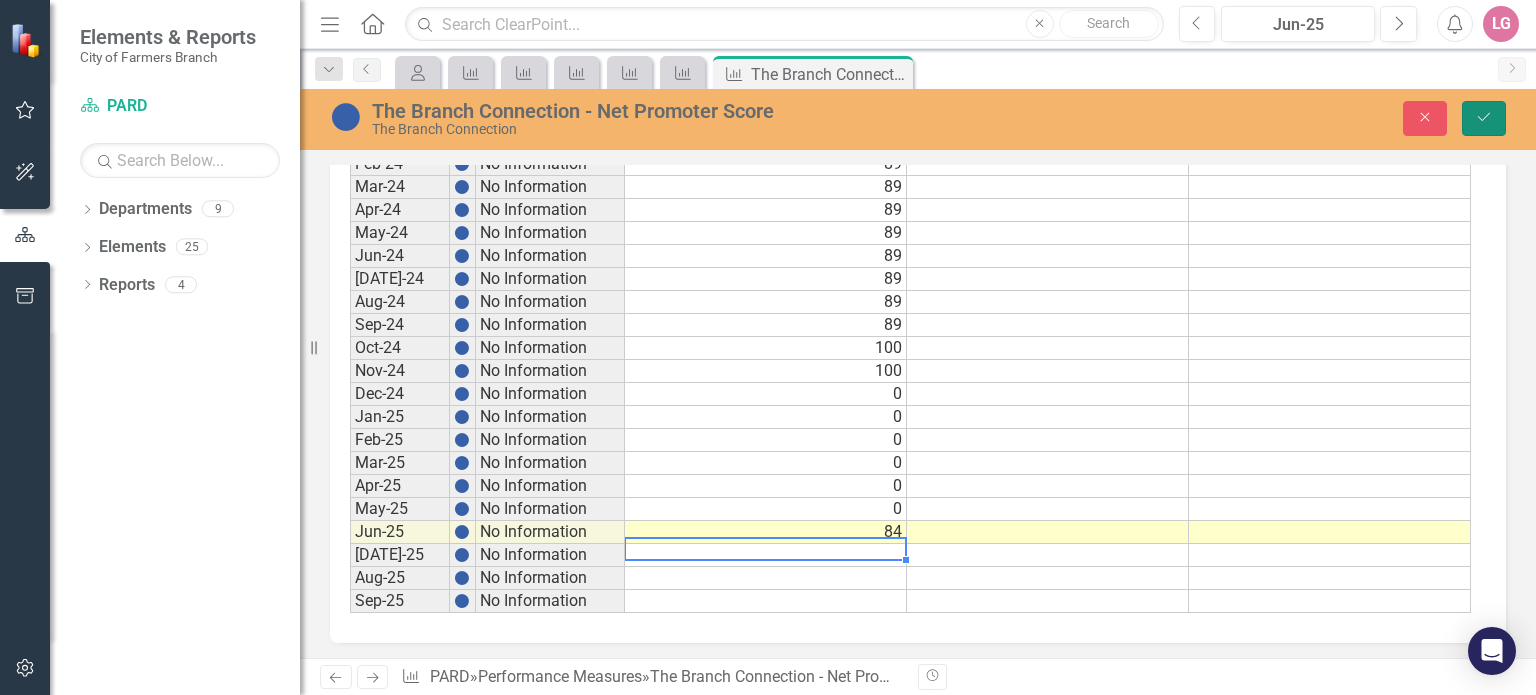 click on "Save" at bounding box center [1484, 118] 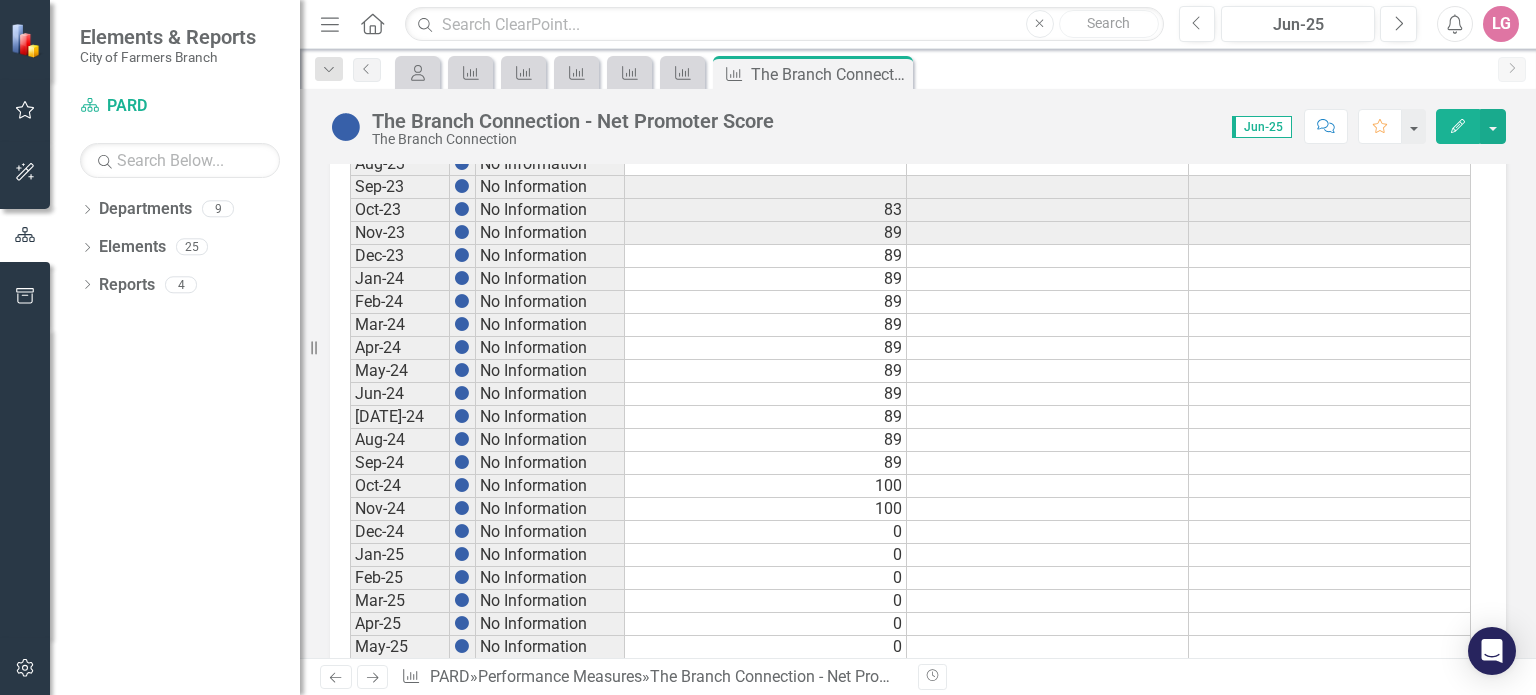 scroll, scrollTop: 1131, scrollLeft: 0, axis: vertical 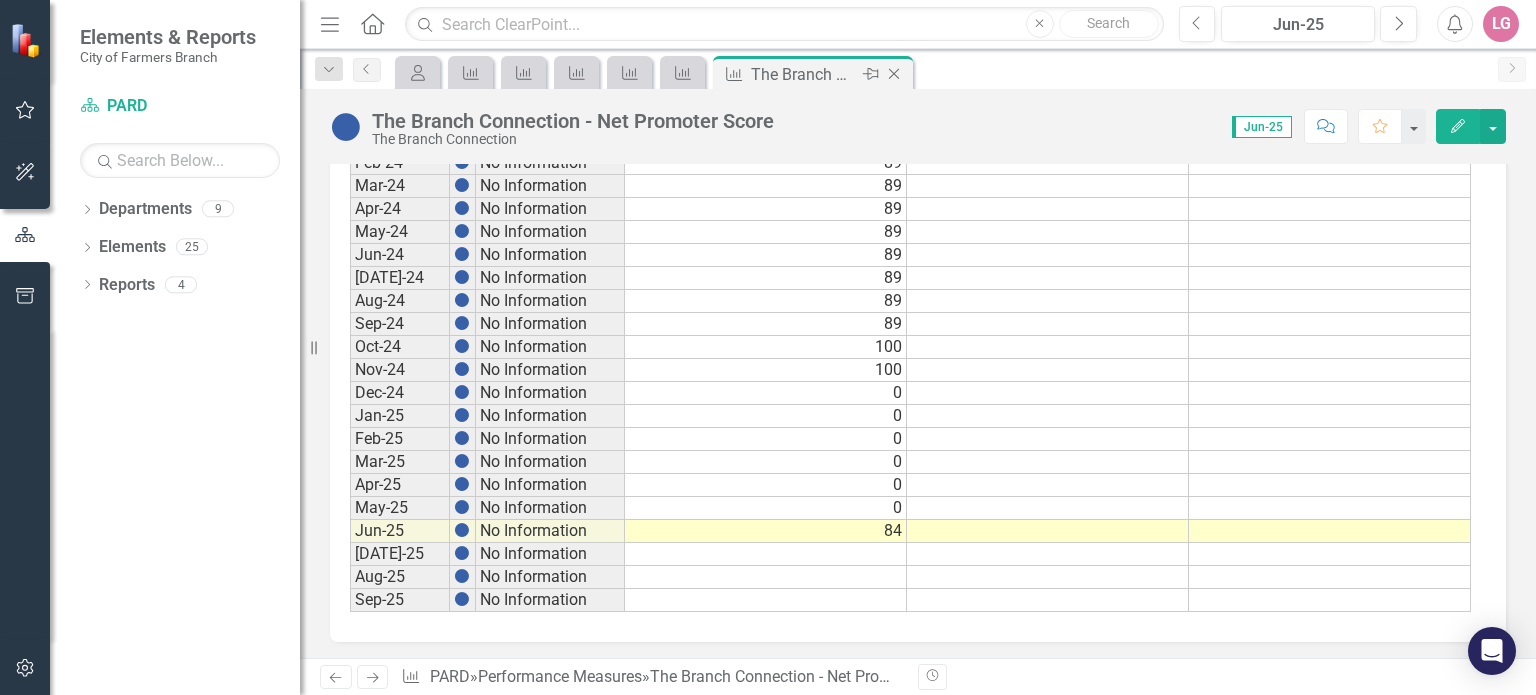 click on "Close" 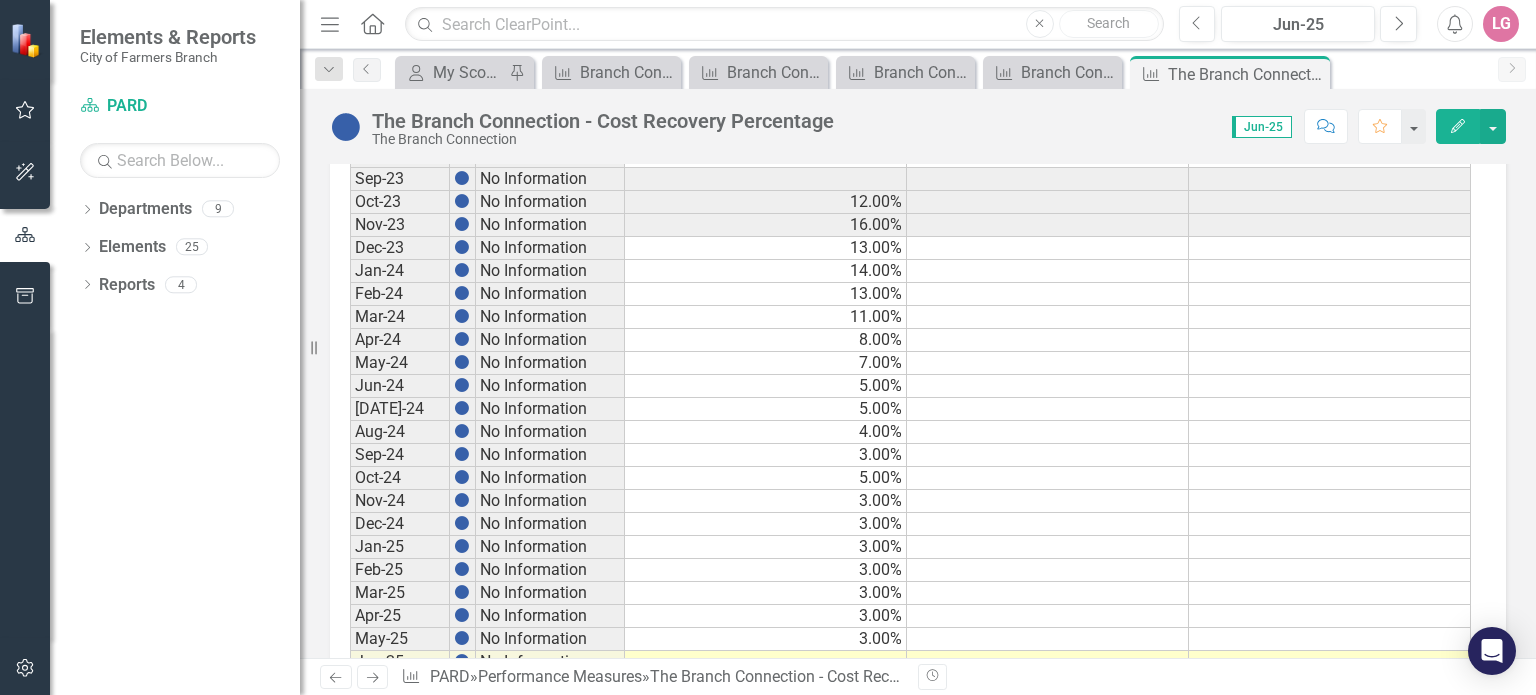 scroll, scrollTop: 1131, scrollLeft: 0, axis: vertical 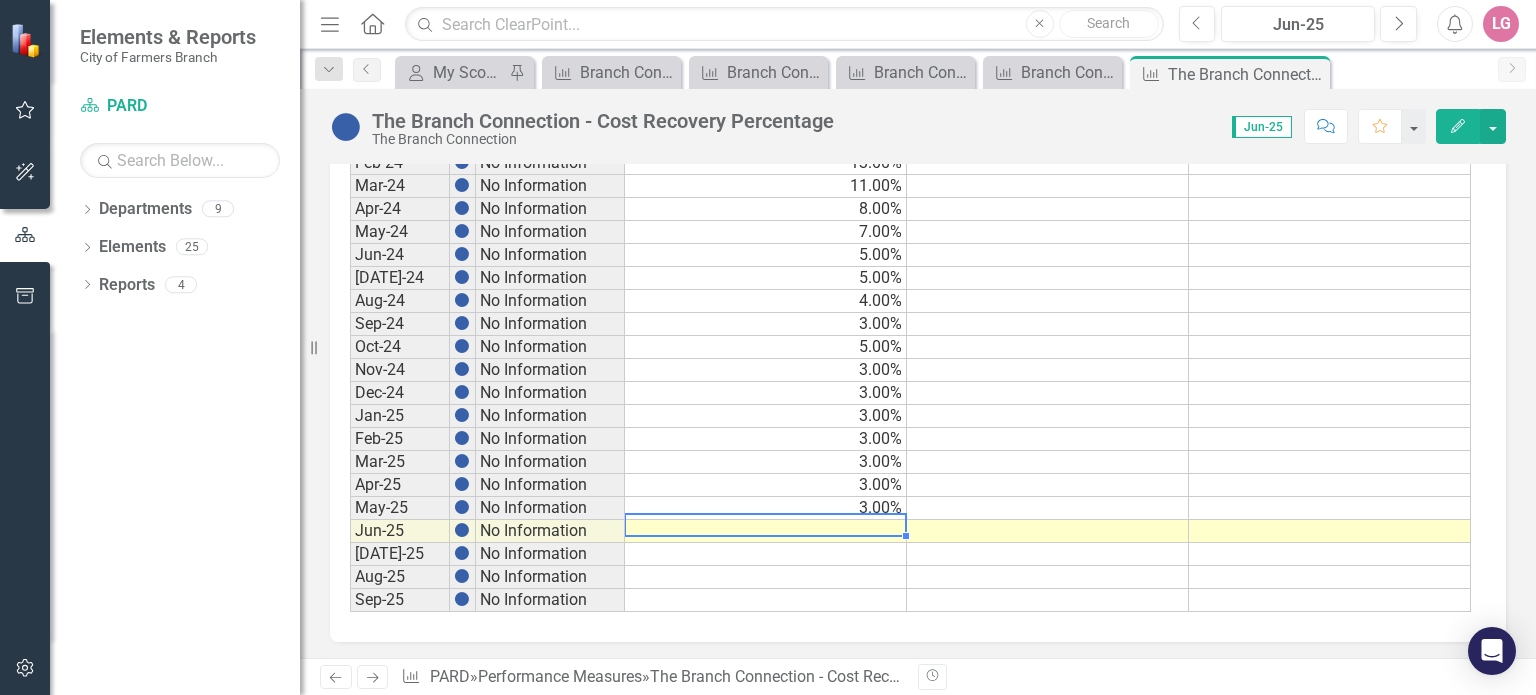 click at bounding box center (766, 531) 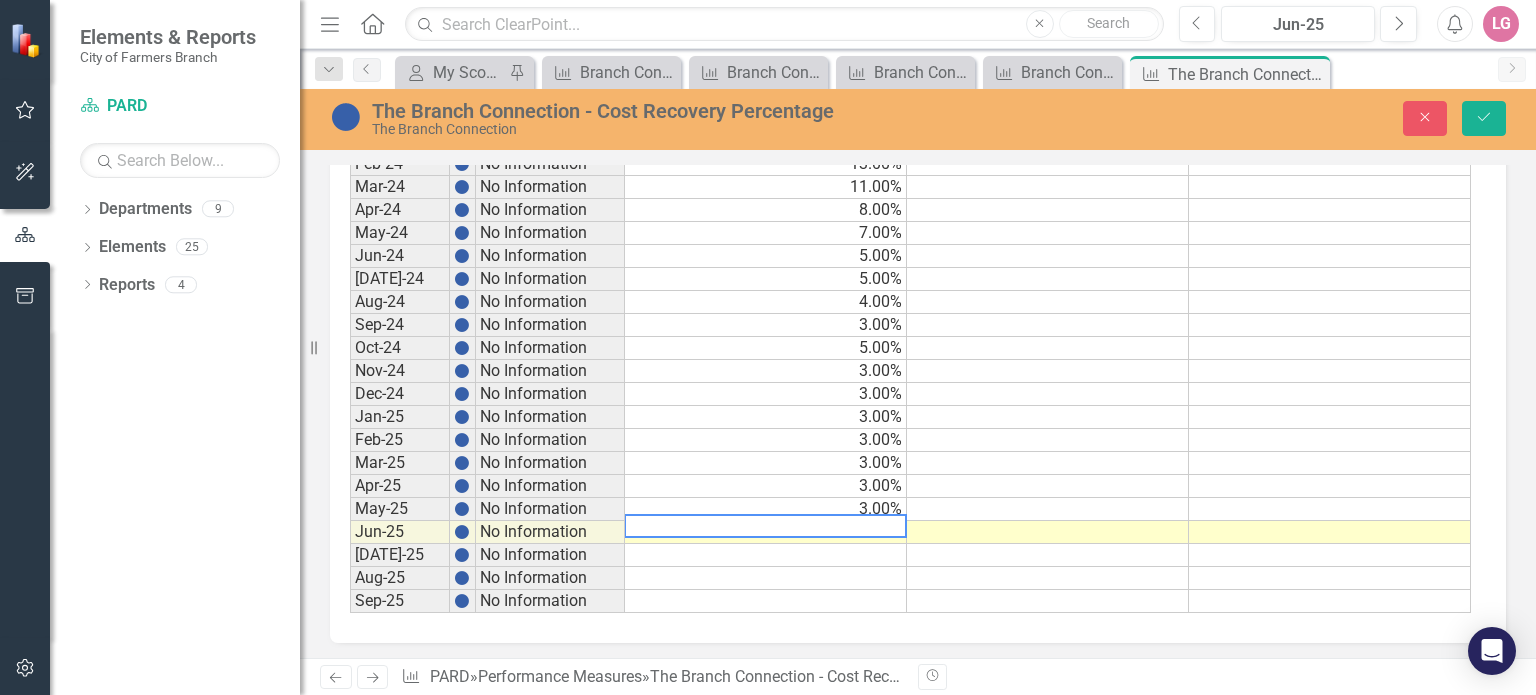 type 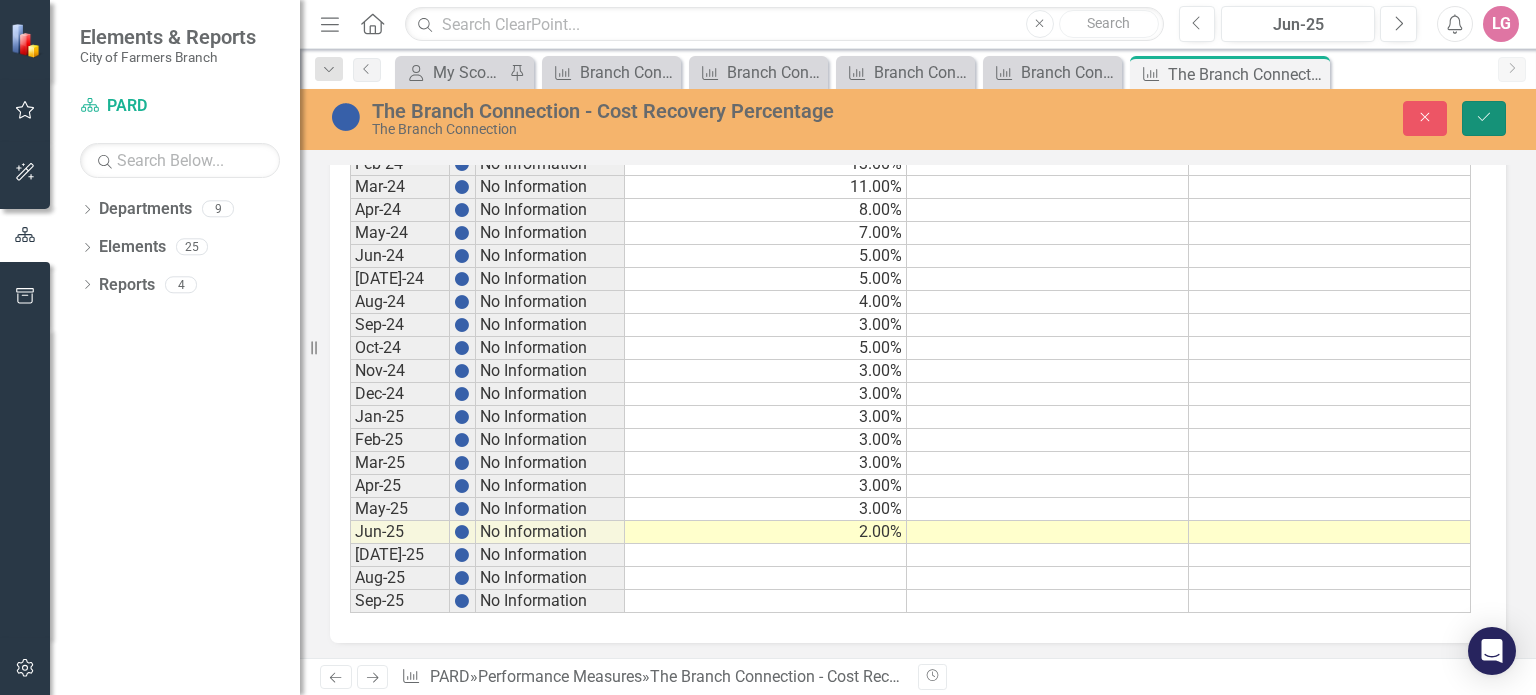 click on "Save" 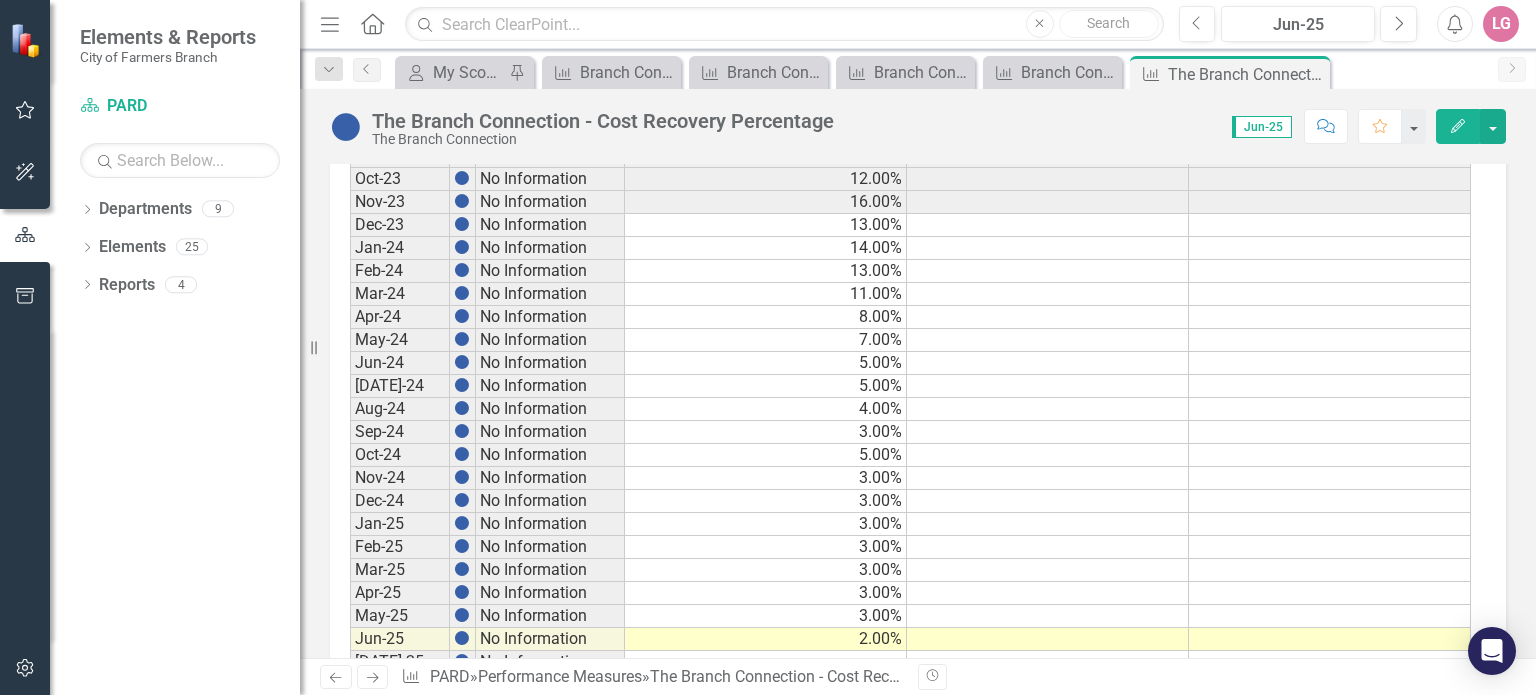 scroll, scrollTop: 1131, scrollLeft: 0, axis: vertical 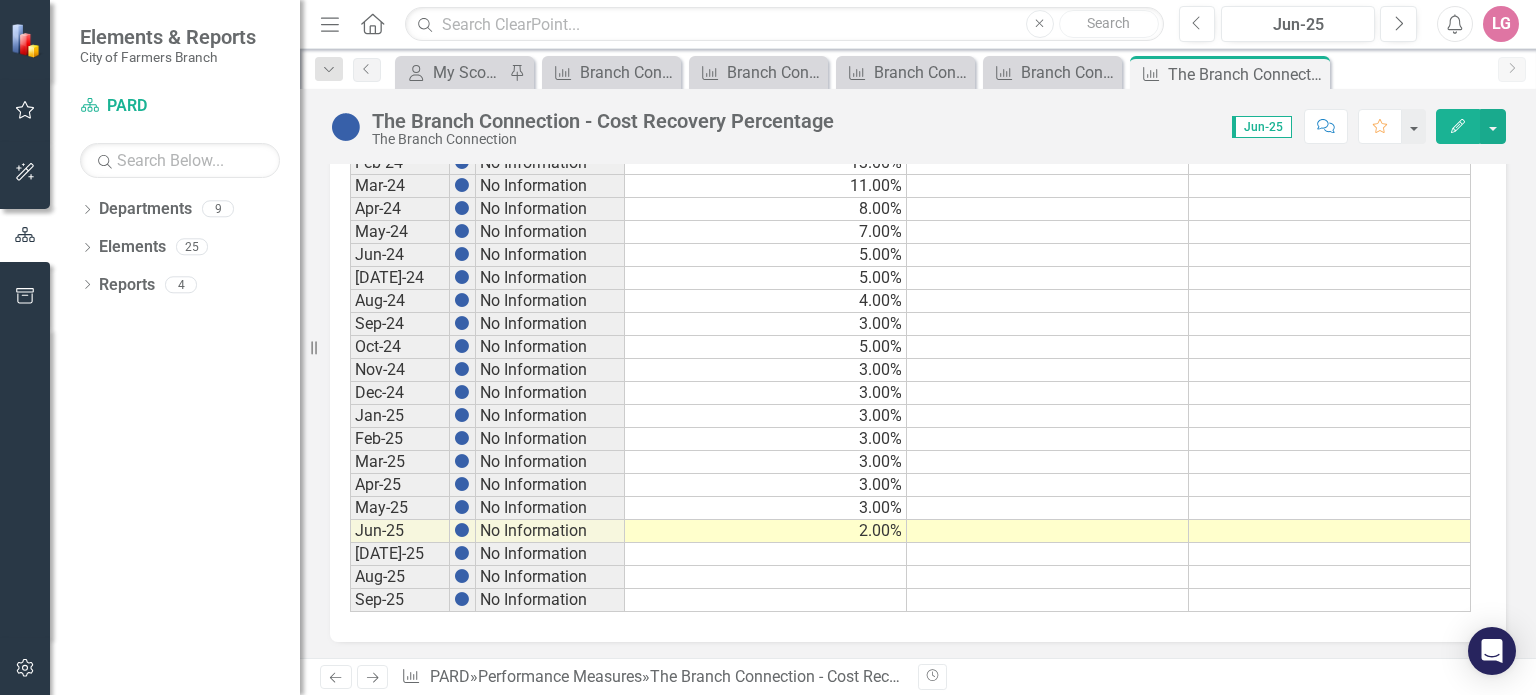 click at bounding box center (766, 554) 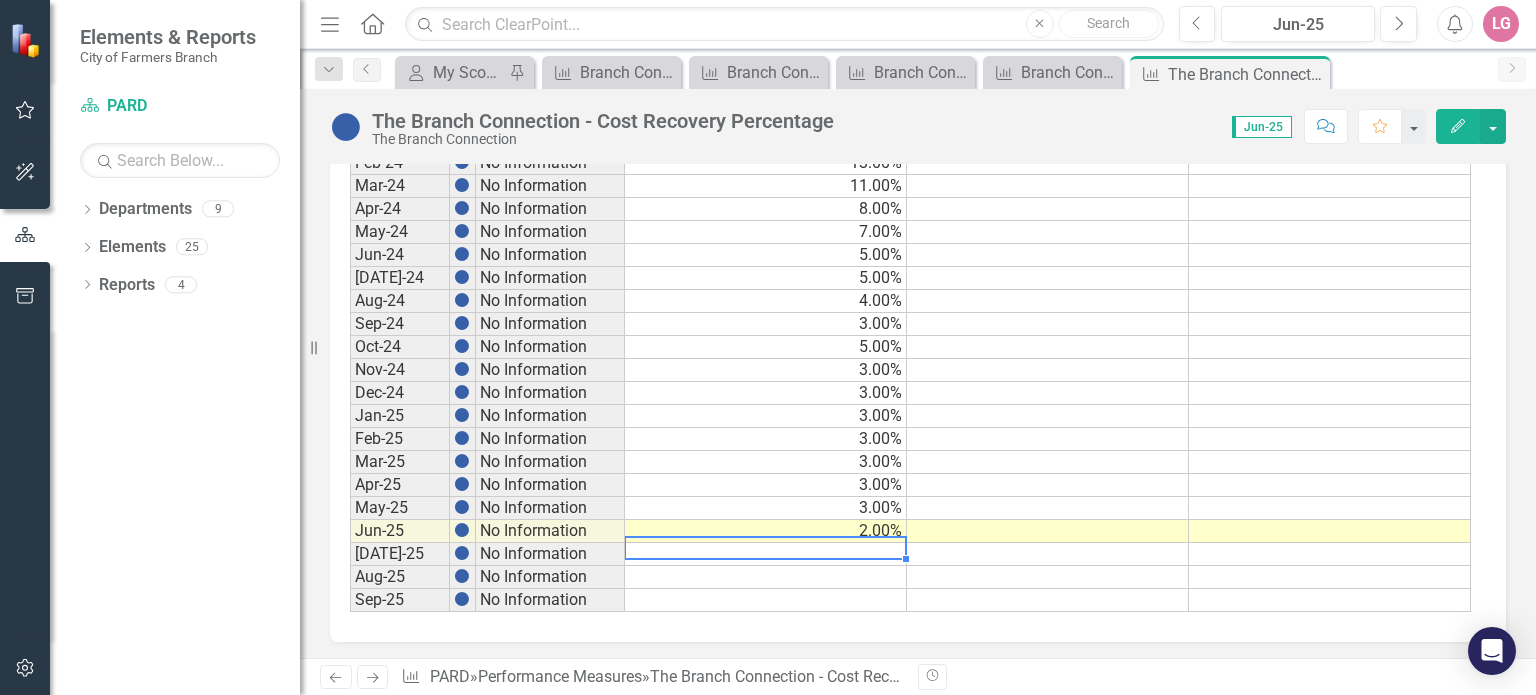 drag, startPoint x: 1309, startPoint y: 76, endPoint x: 1297, endPoint y: 86, distance: 15.6205 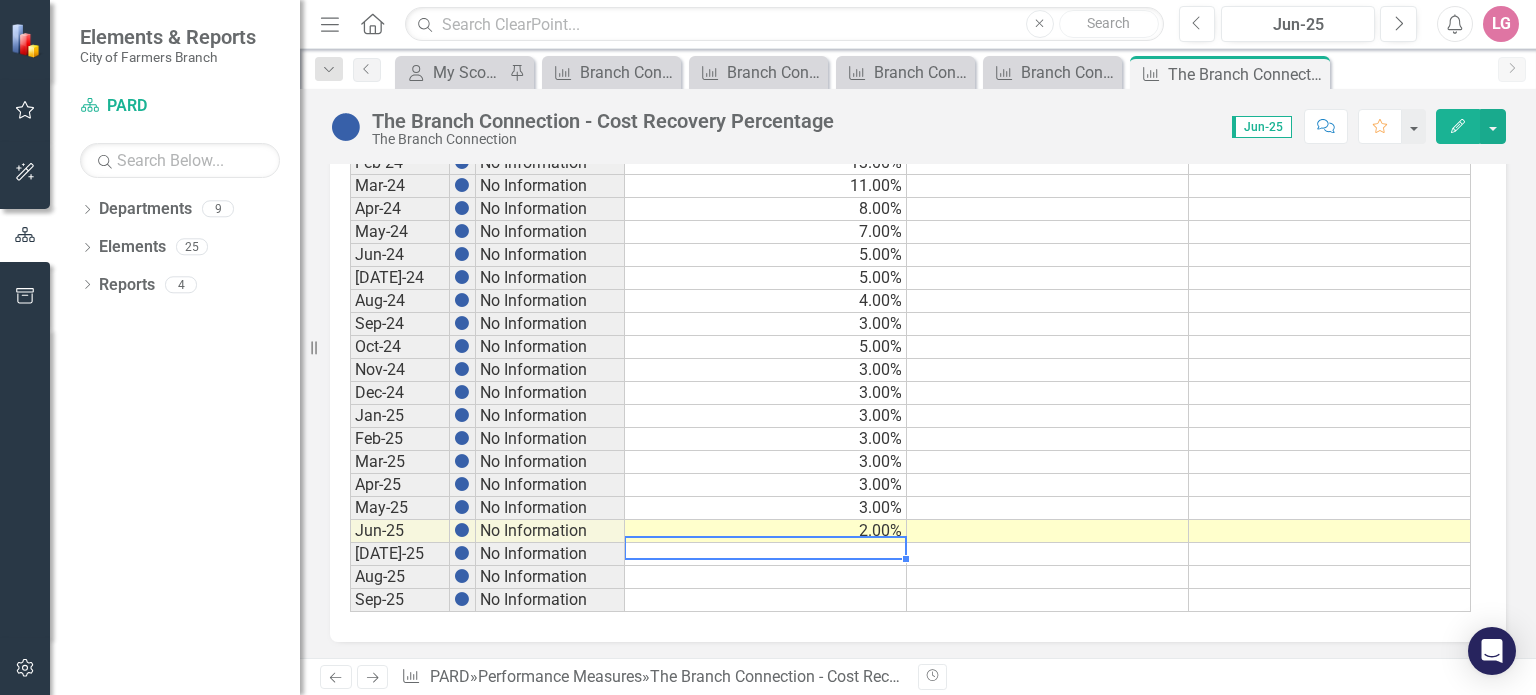 click on "Close" 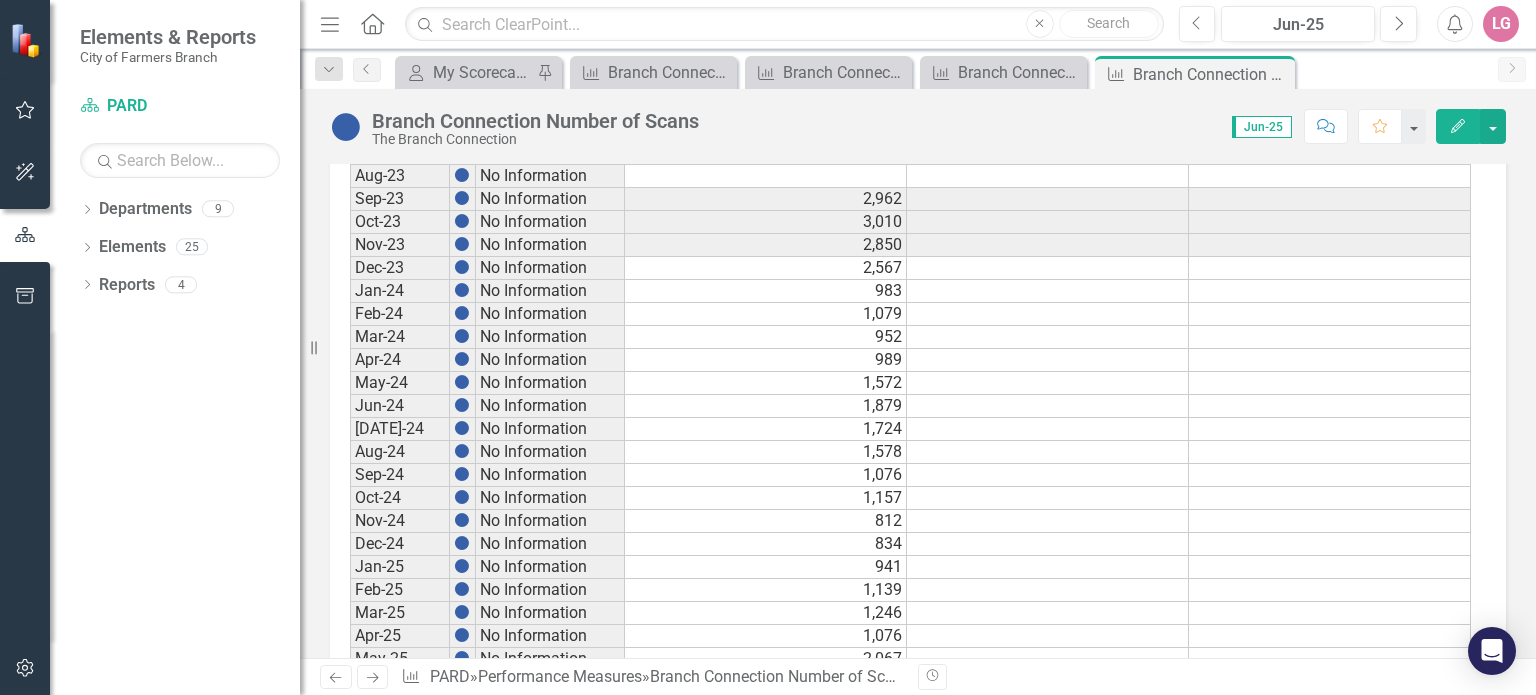 scroll, scrollTop: 1100, scrollLeft: 0, axis: vertical 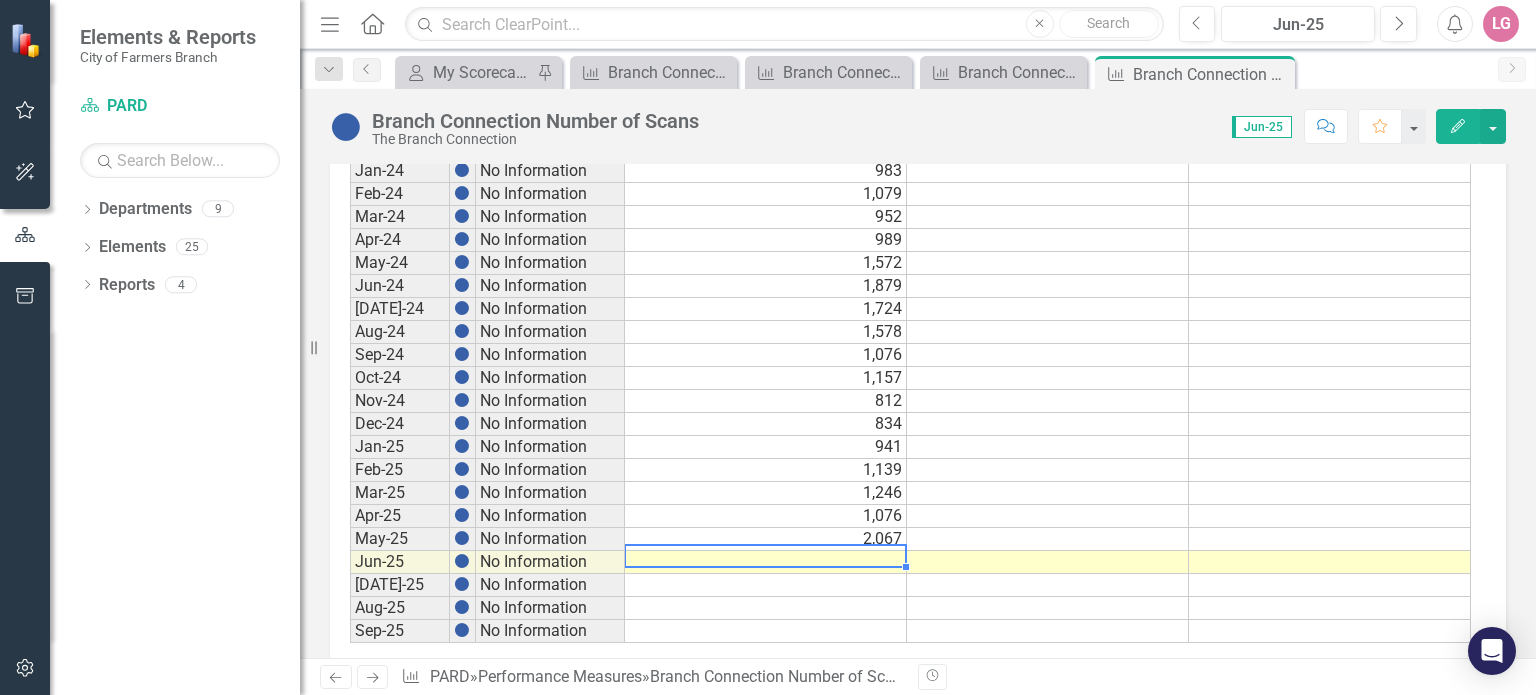 click at bounding box center (766, 562) 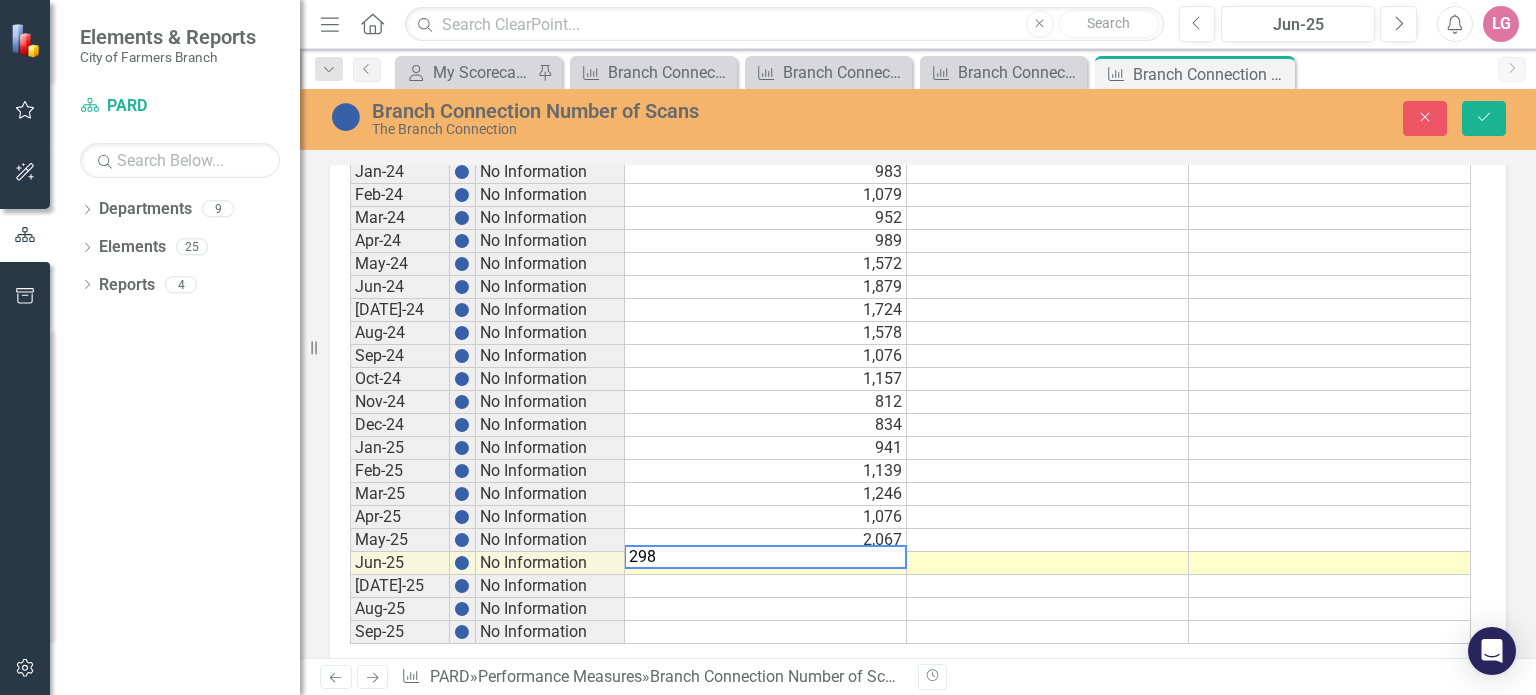 type on "2988" 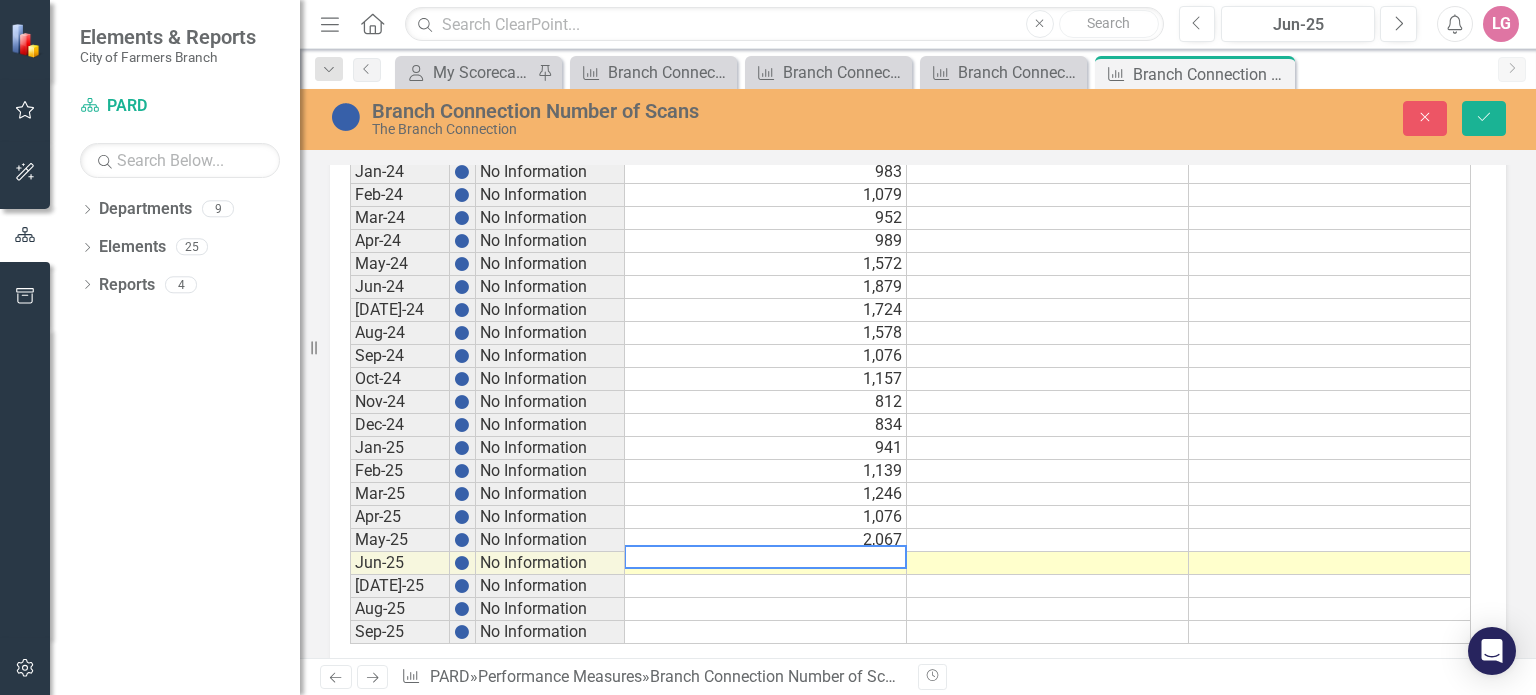 type 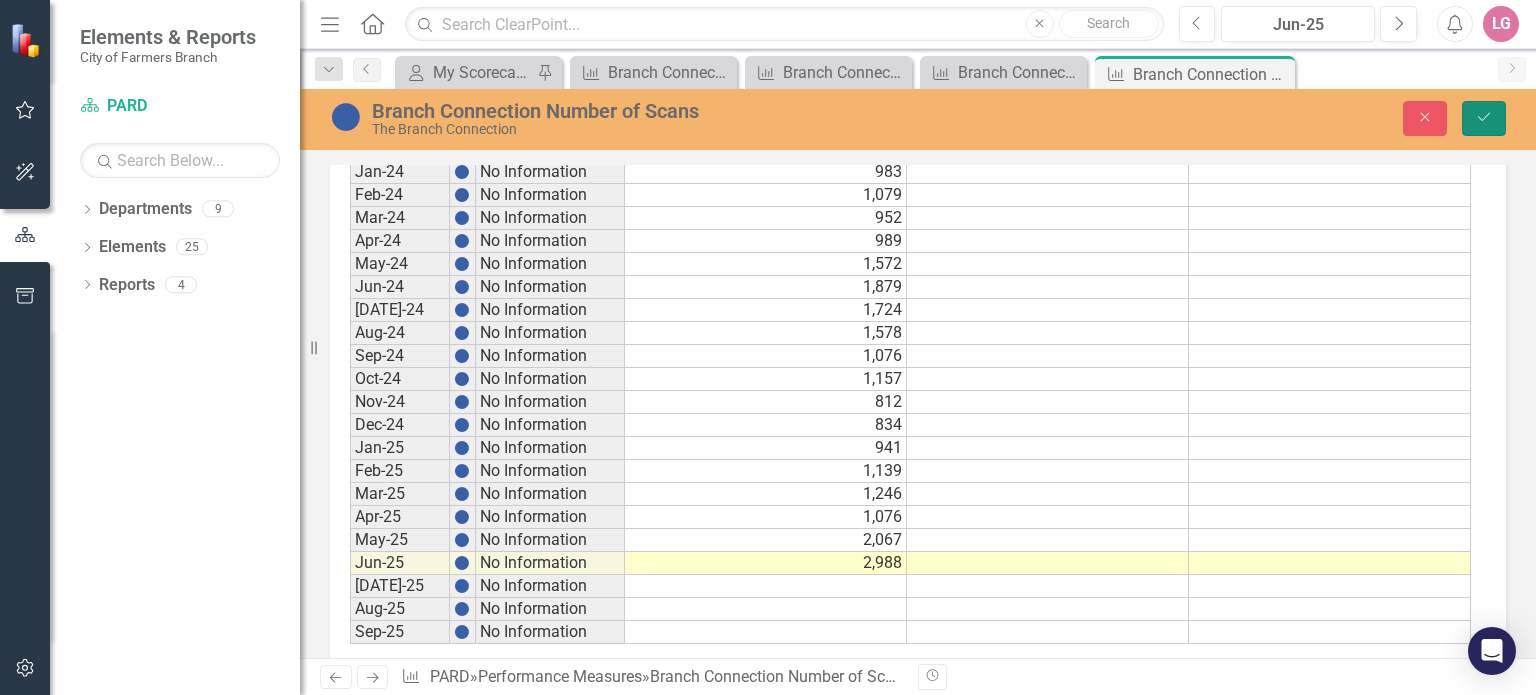 click on "Save" at bounding box center (1484, 118) 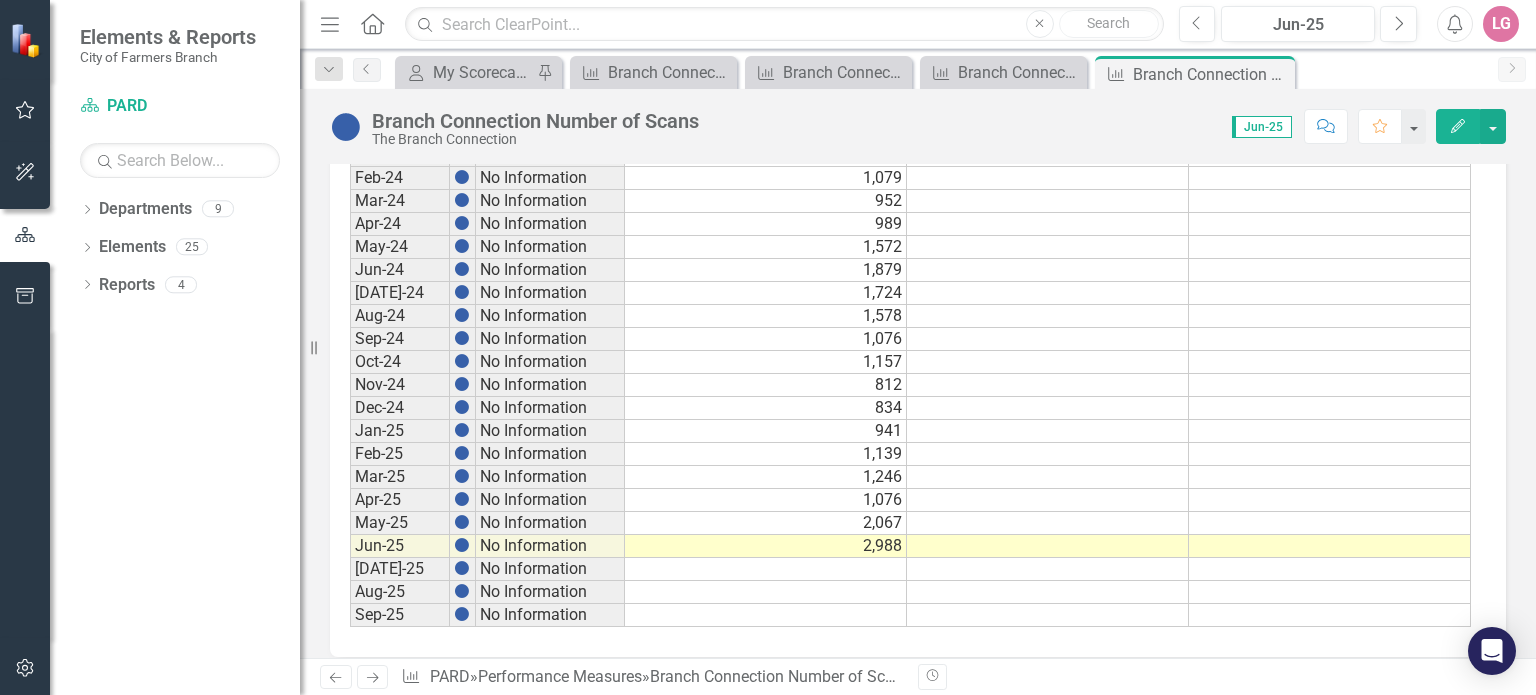 scroll, scrollTop: 1131, scrollLeft: 0, axis: vertical 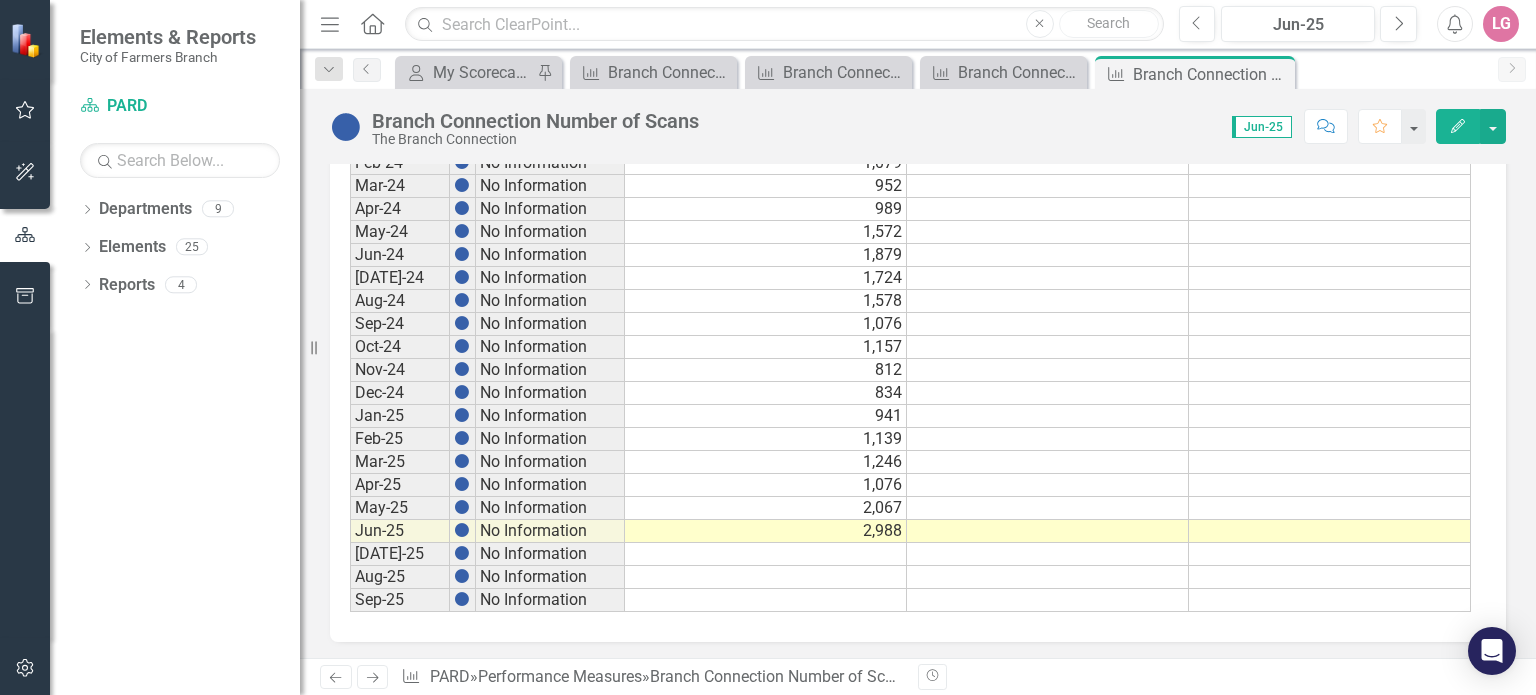 click at bounding box center [766, 577] 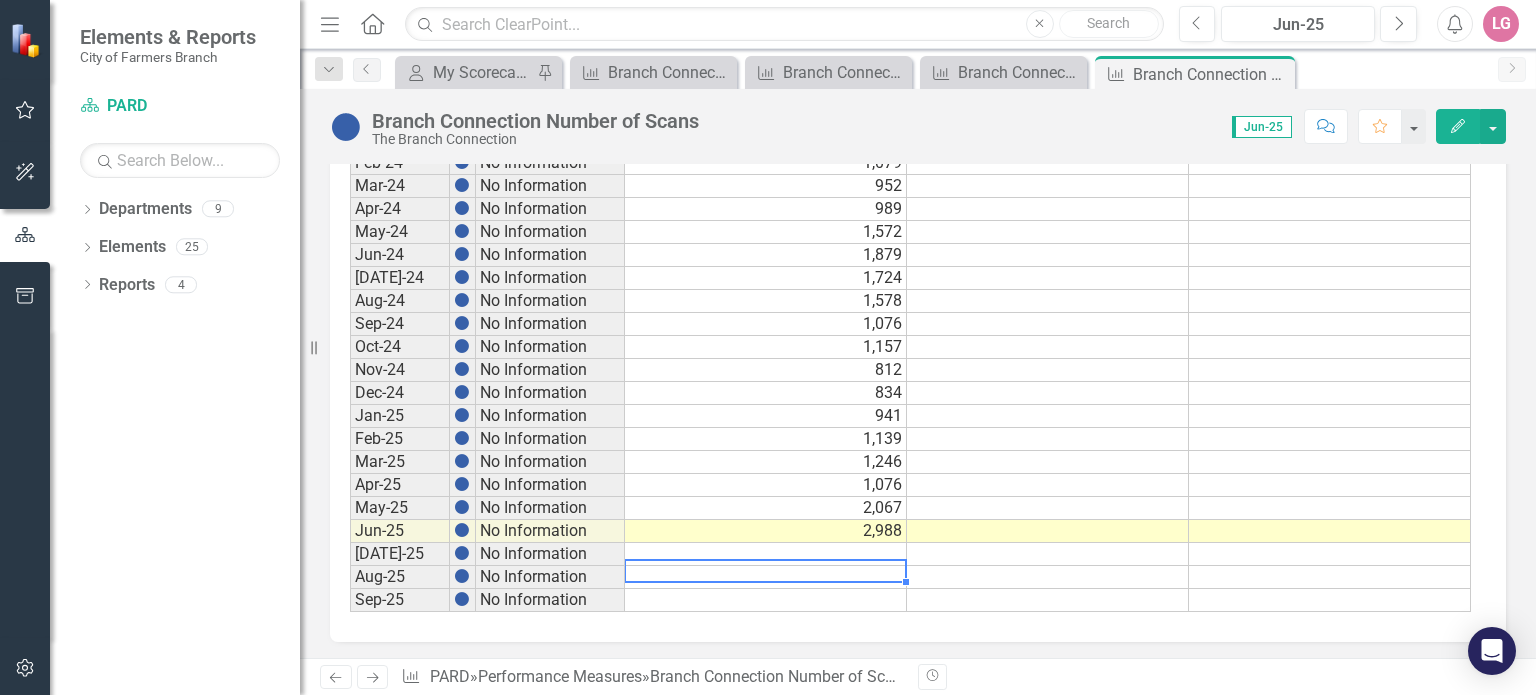 click on "Close" 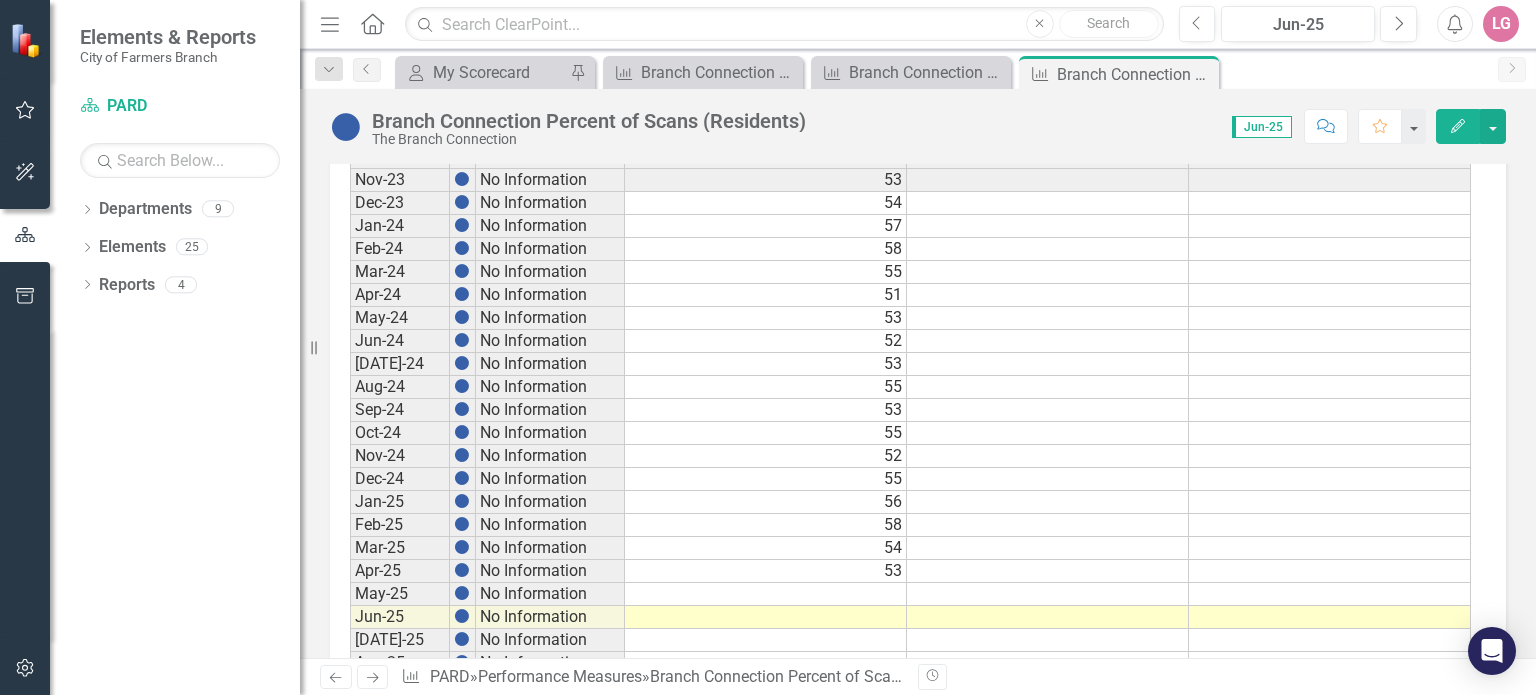 scroll, scrollTop: 1131, scrollLeft: 0, axis: vertical 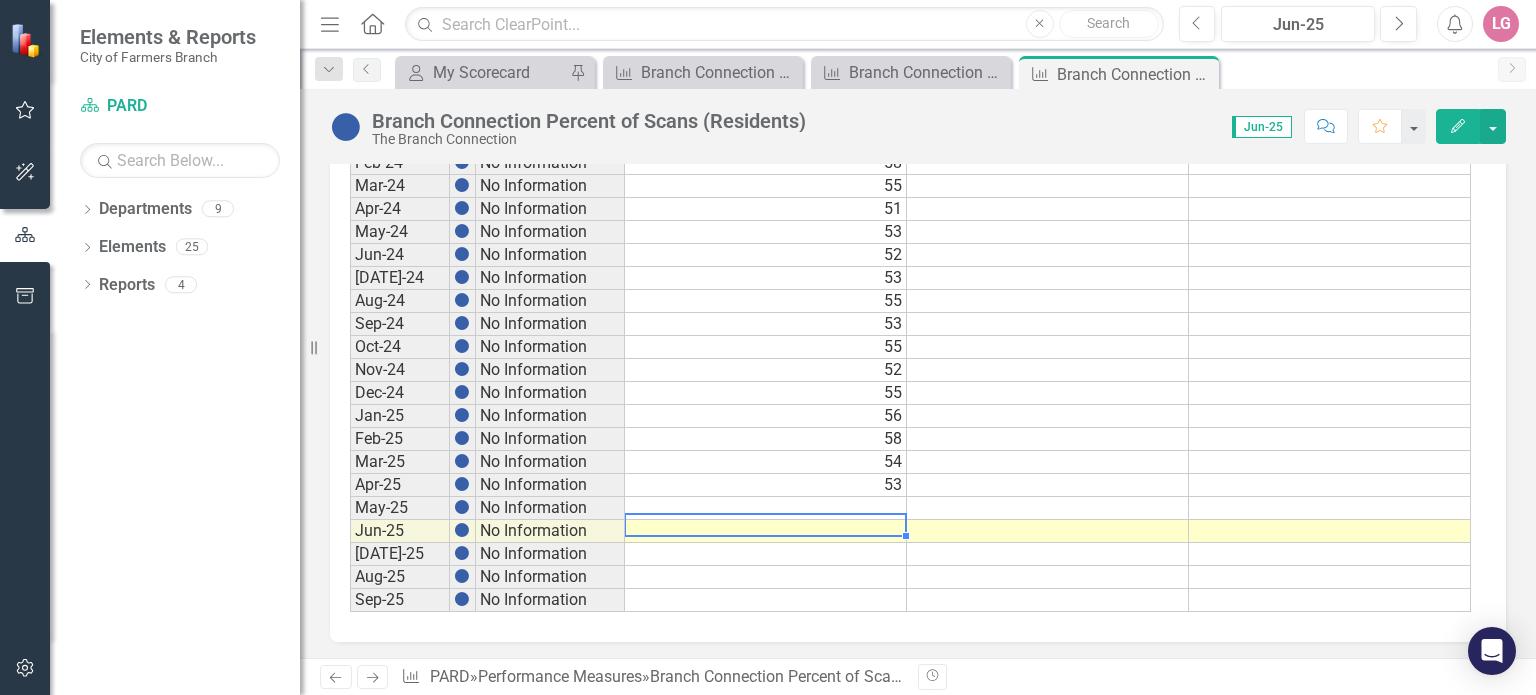 click at bounding box center (766, 531) 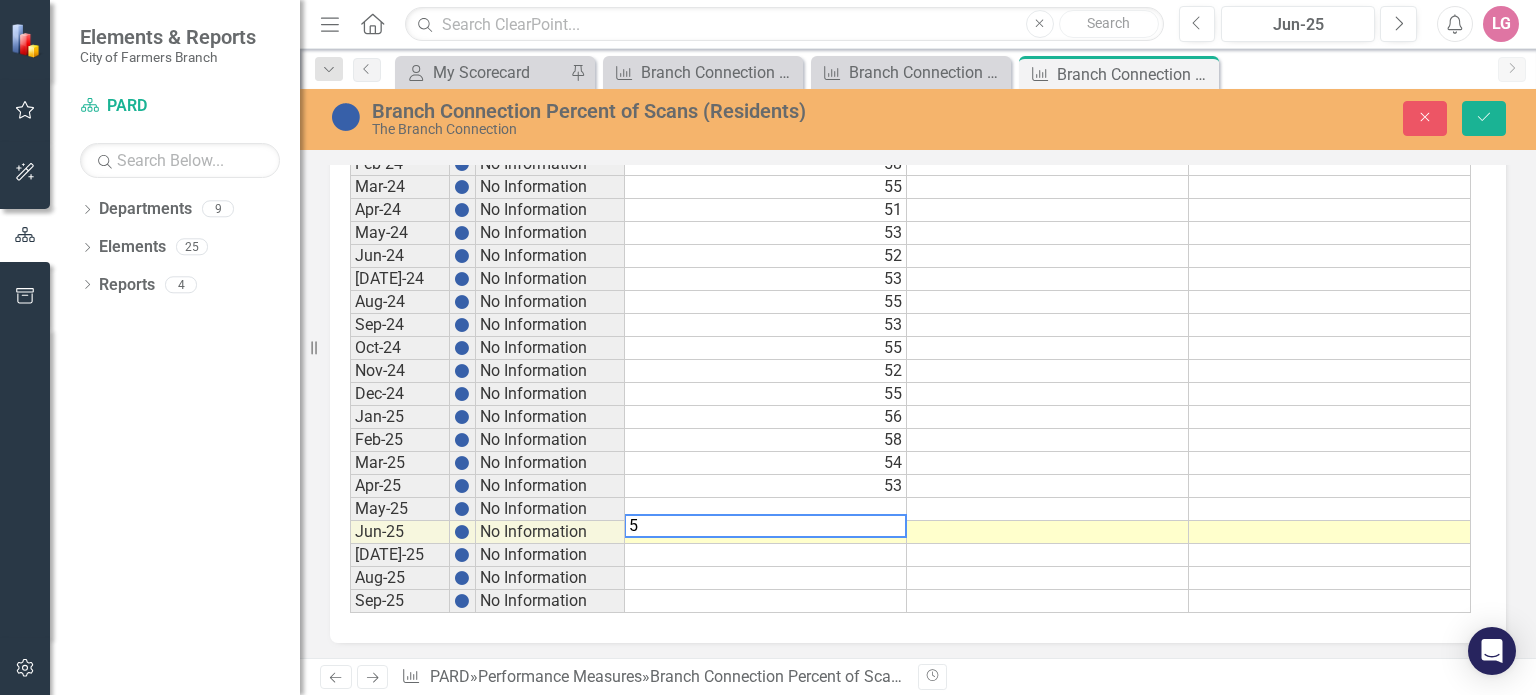 type on "57" 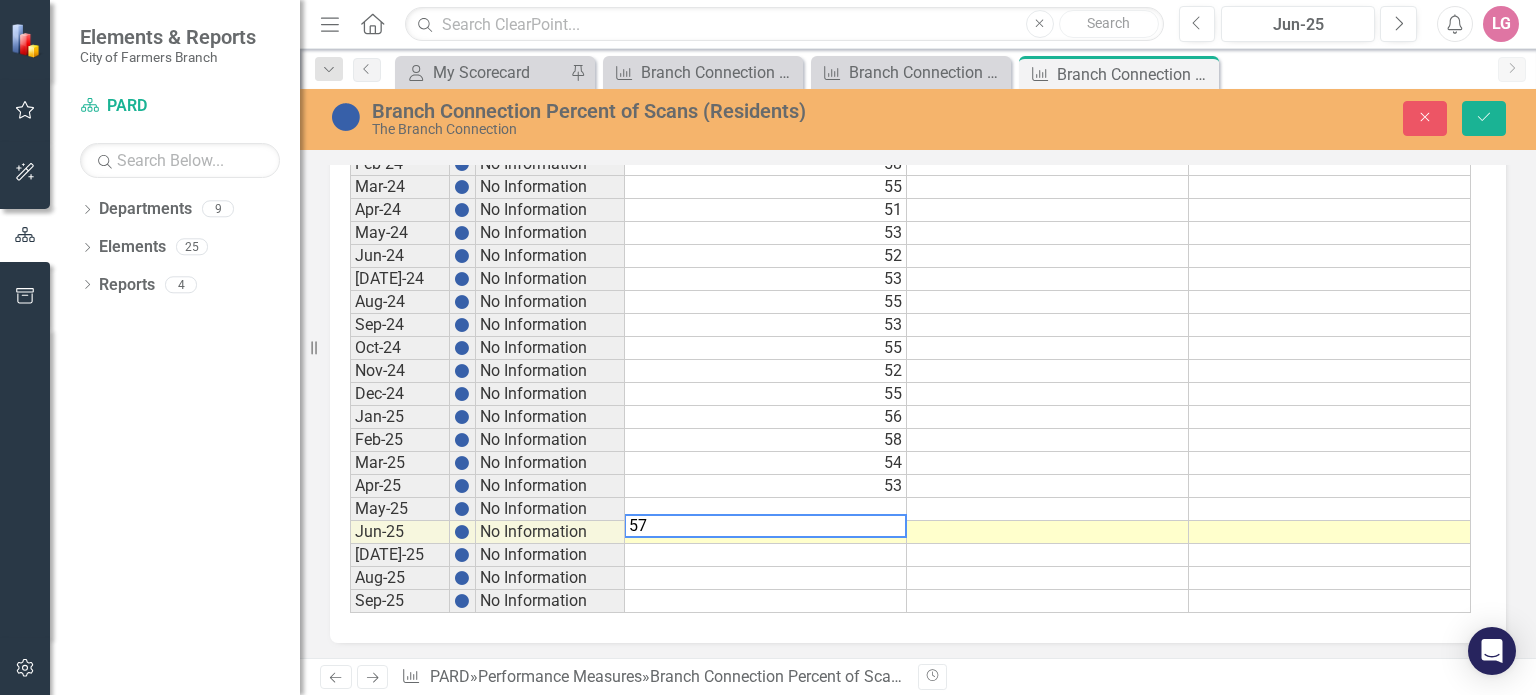 type 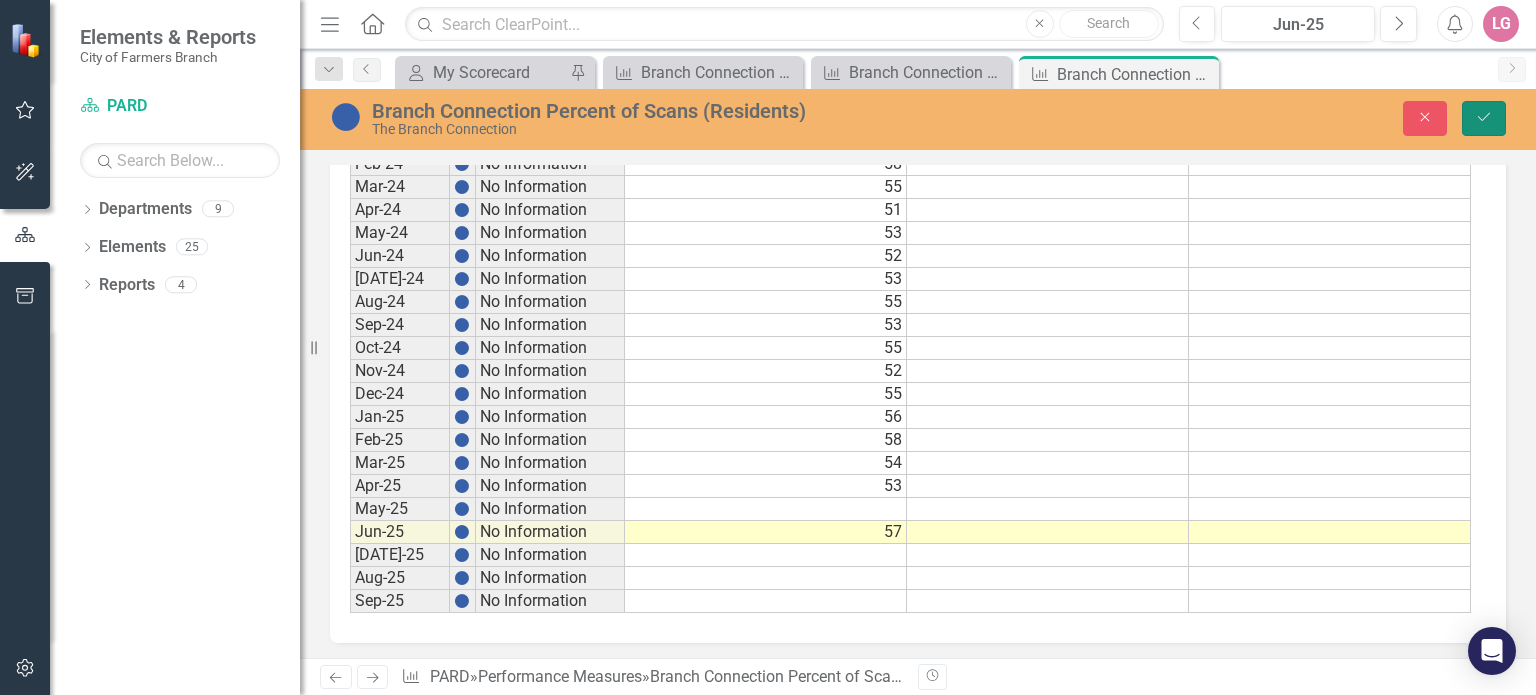 click on "Save" 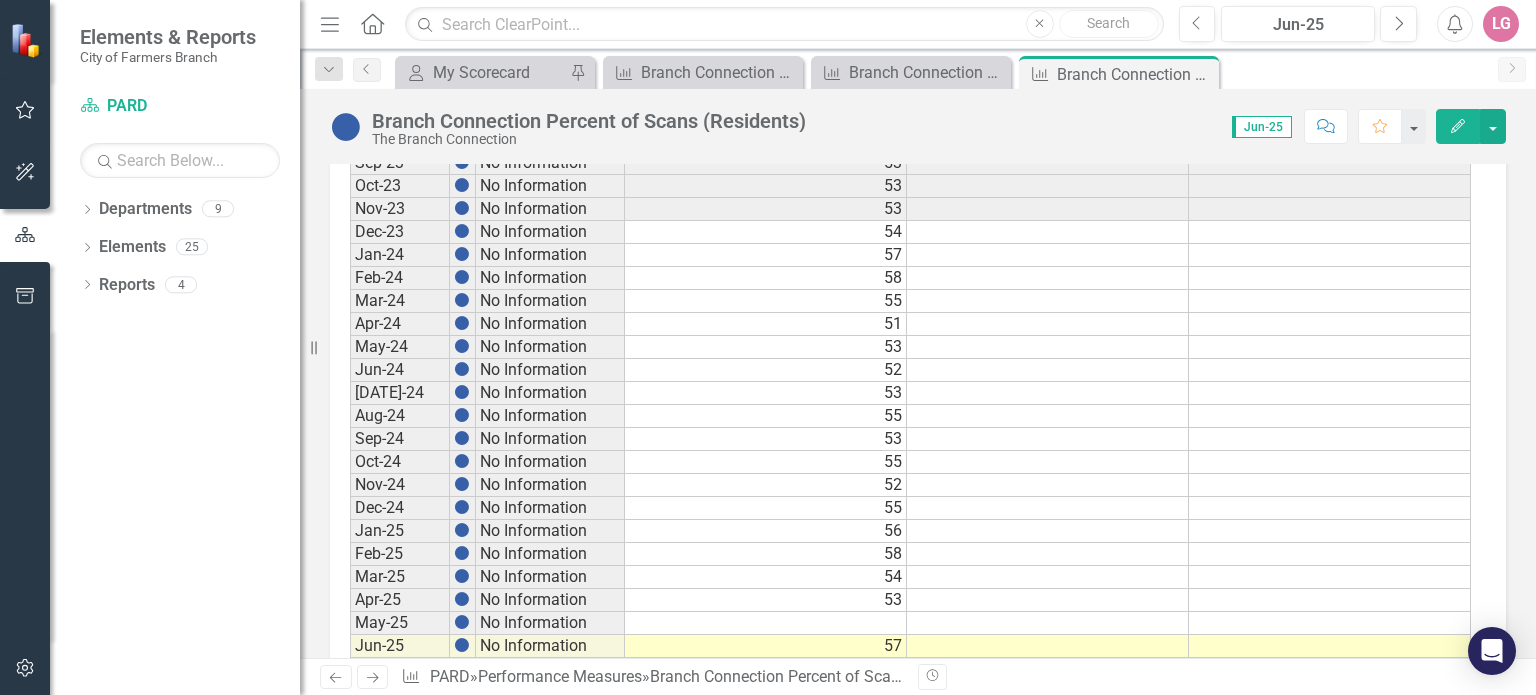 scroll, scrollTop: 1131, scrollLeft: 0, axis: vertical 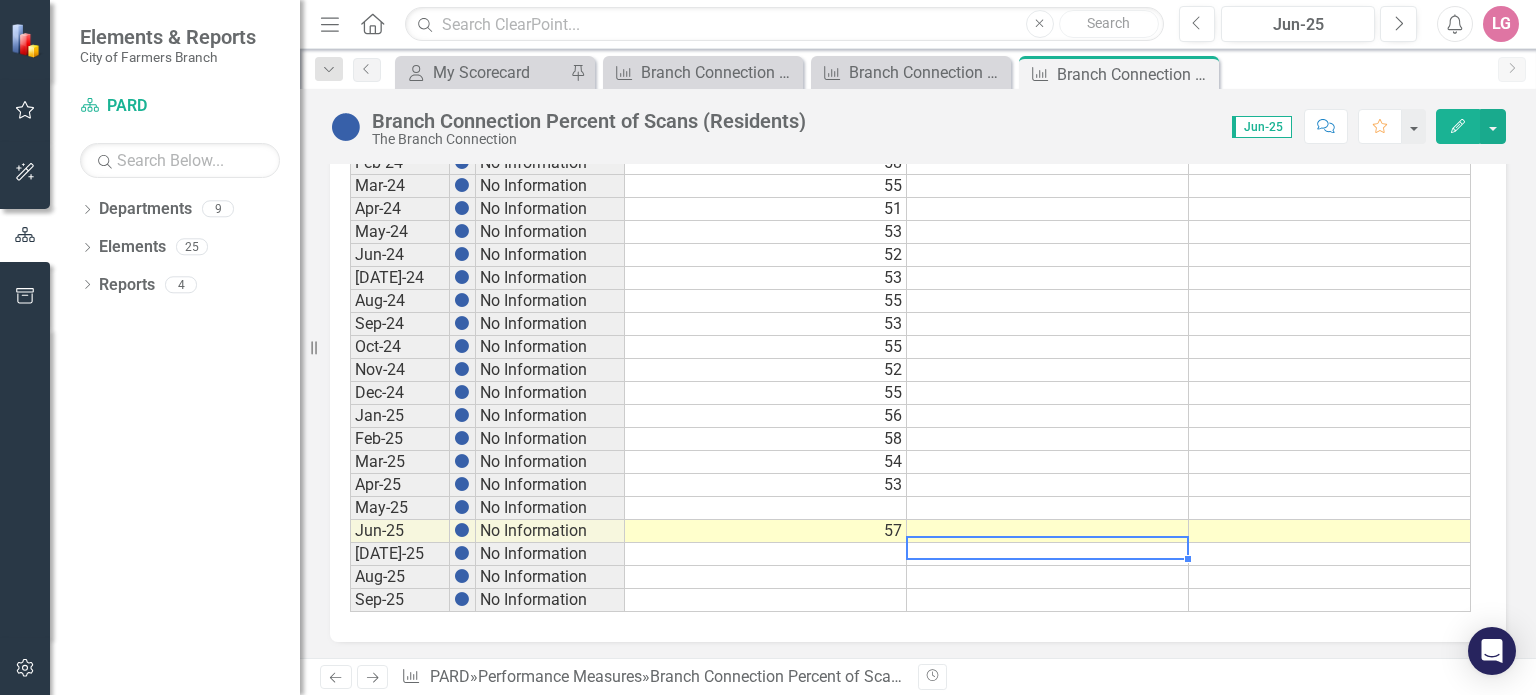 click at bounding box center [1048, 554] 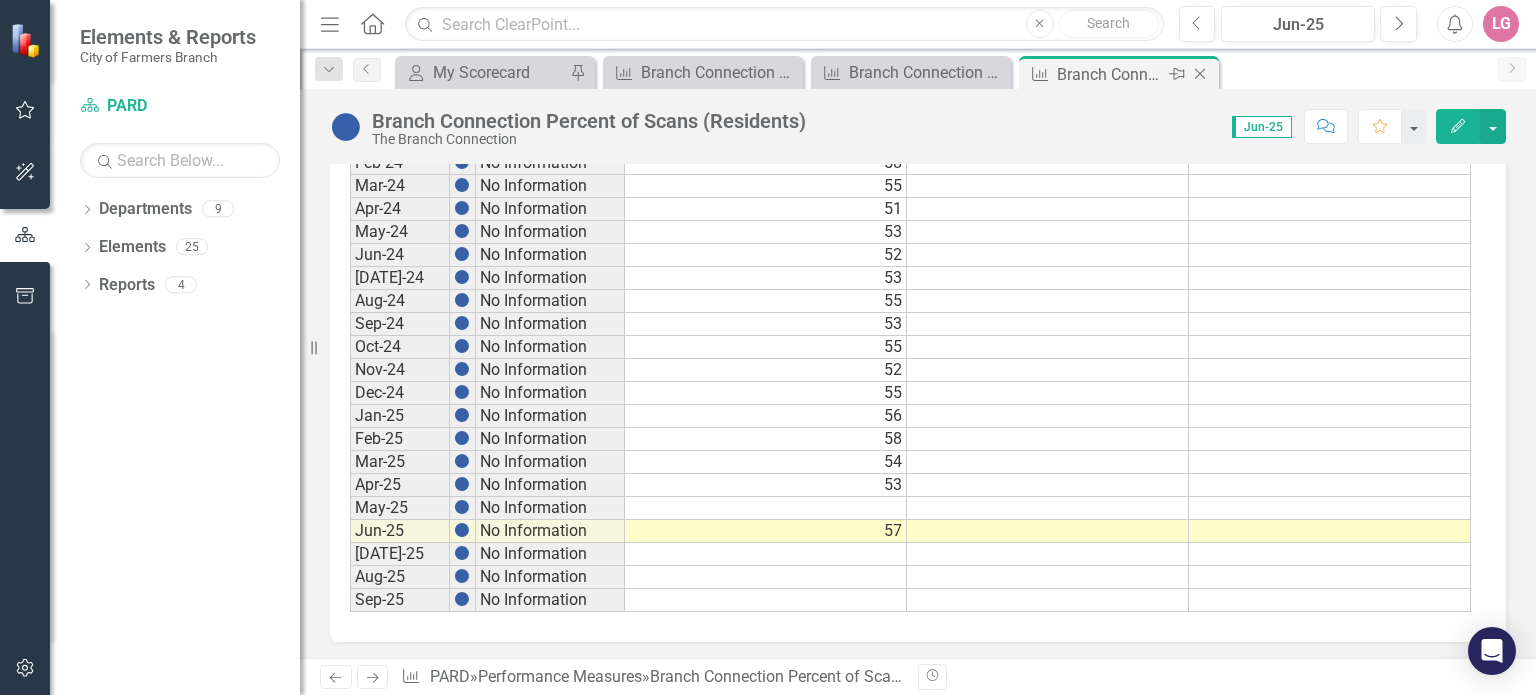 click on "Close" 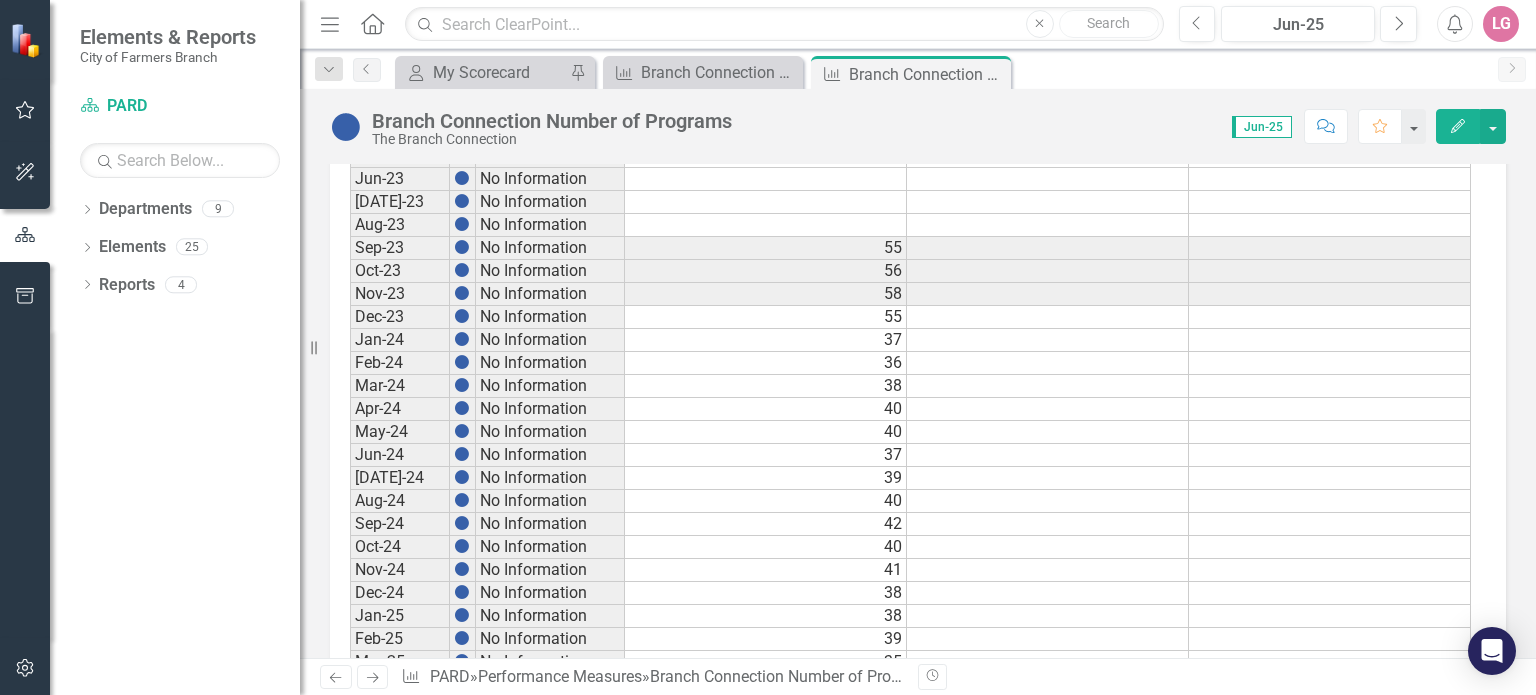 scroll, scrollTop: 1131, scrollLeft: 0, axis: vertical 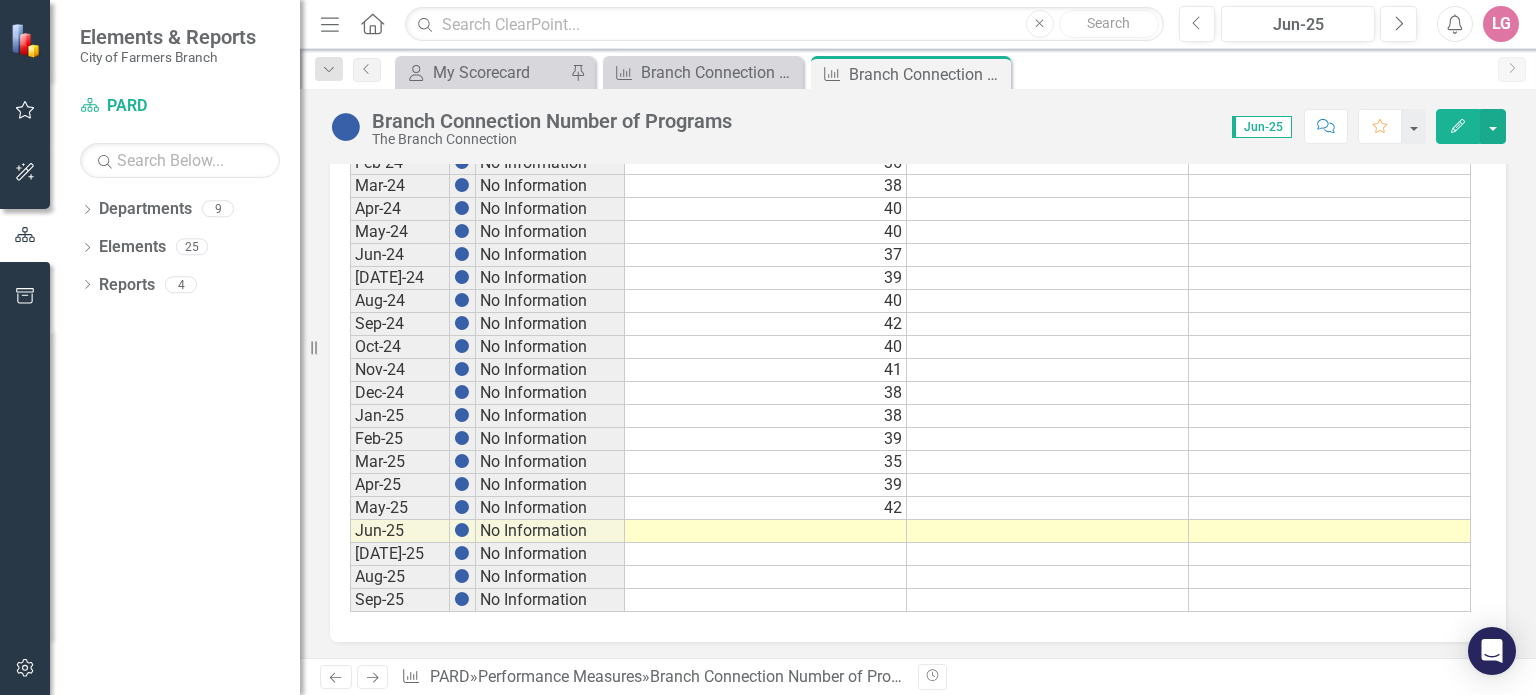 drag, startPoint x: 875, startPoint y: 517, endPoint x: 865, endPoint y: 521, distance: 10.770329 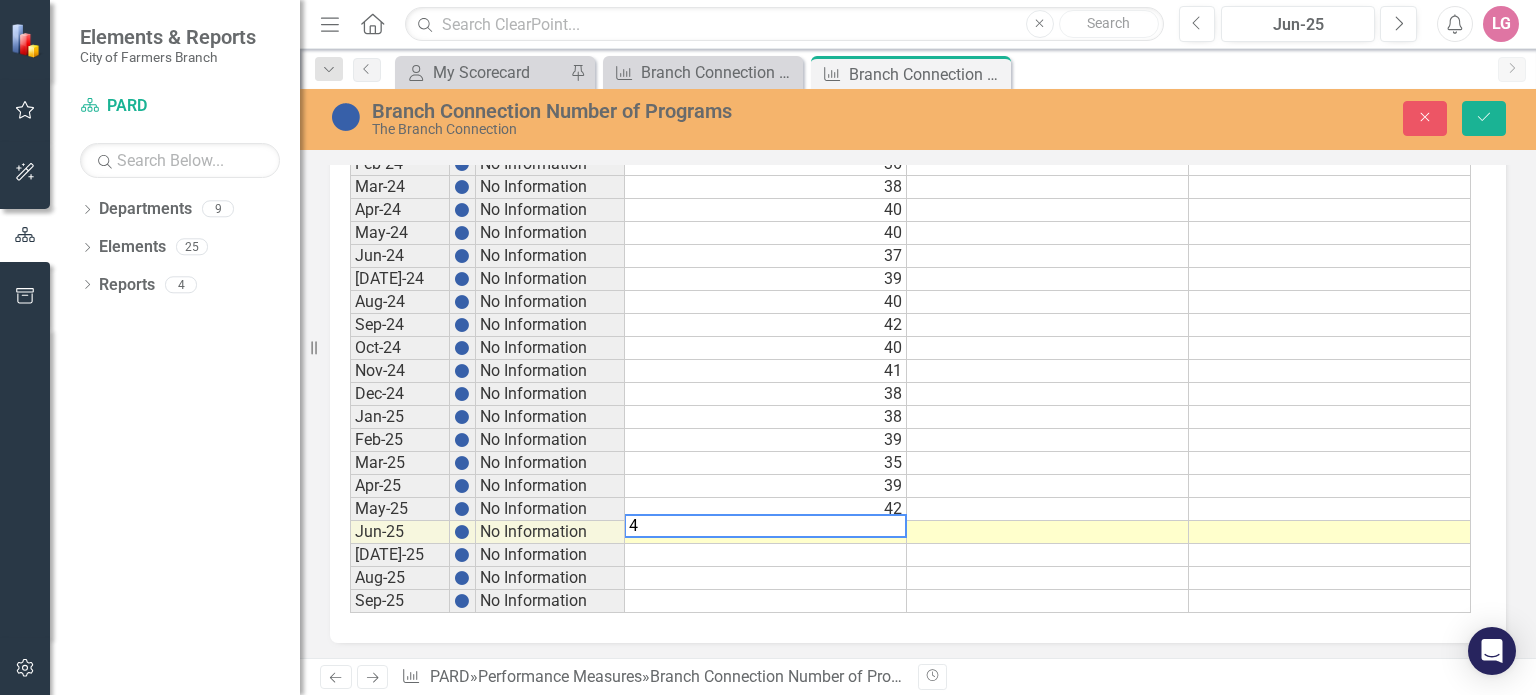 type on "48" 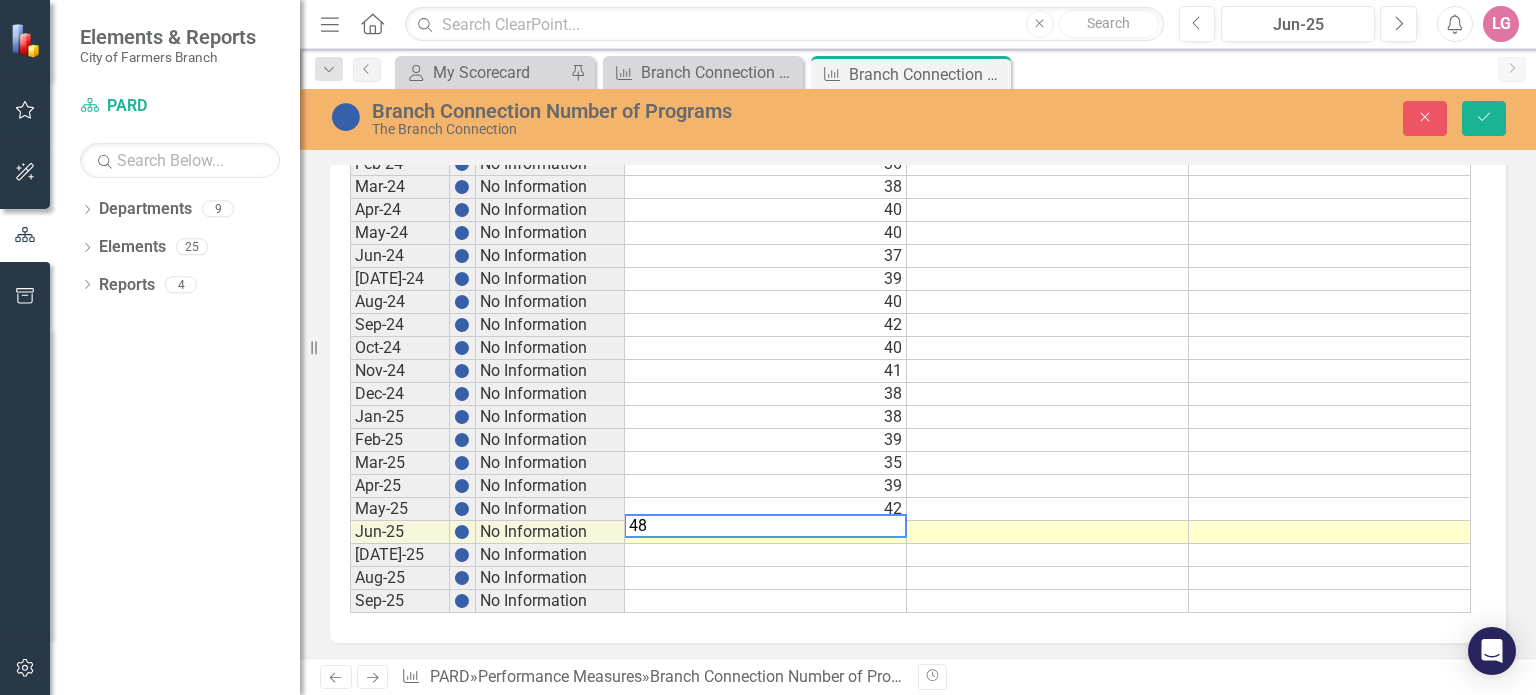 type 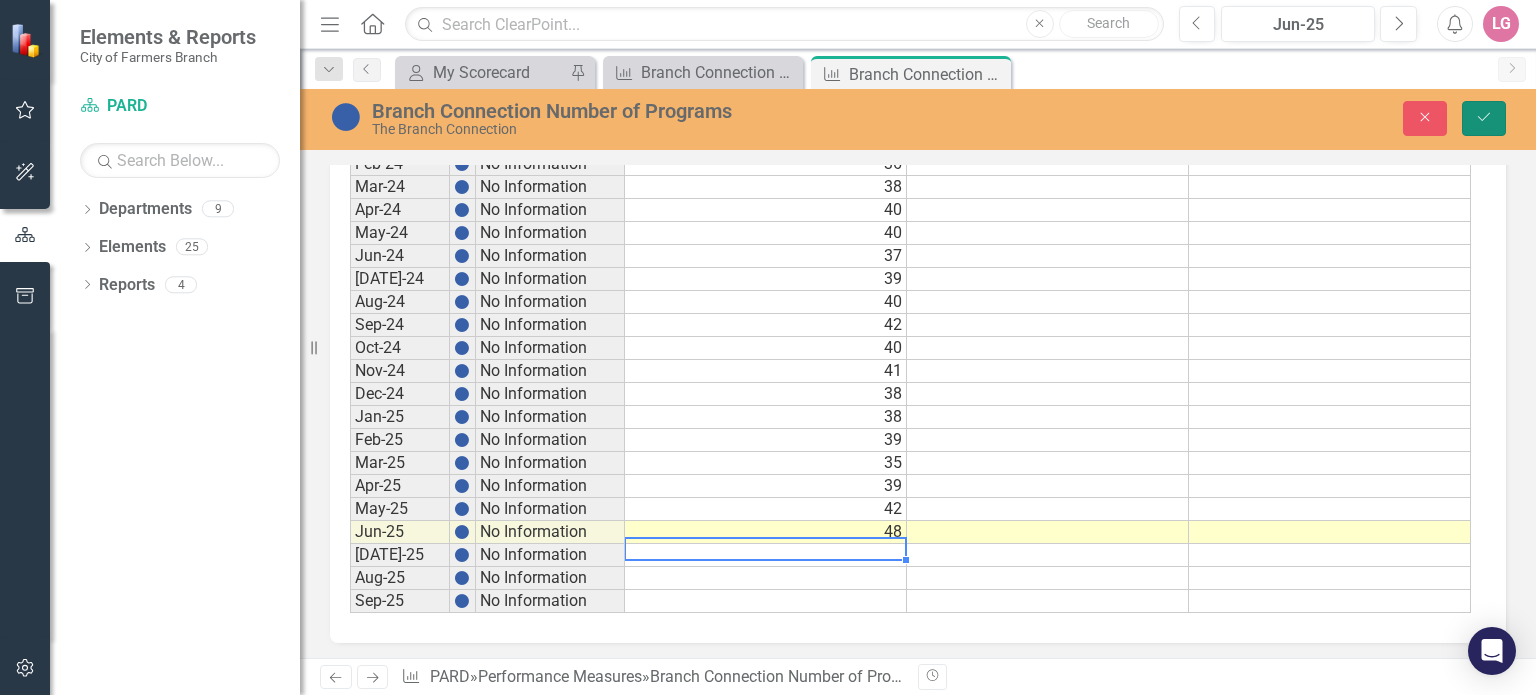 click on "Save" 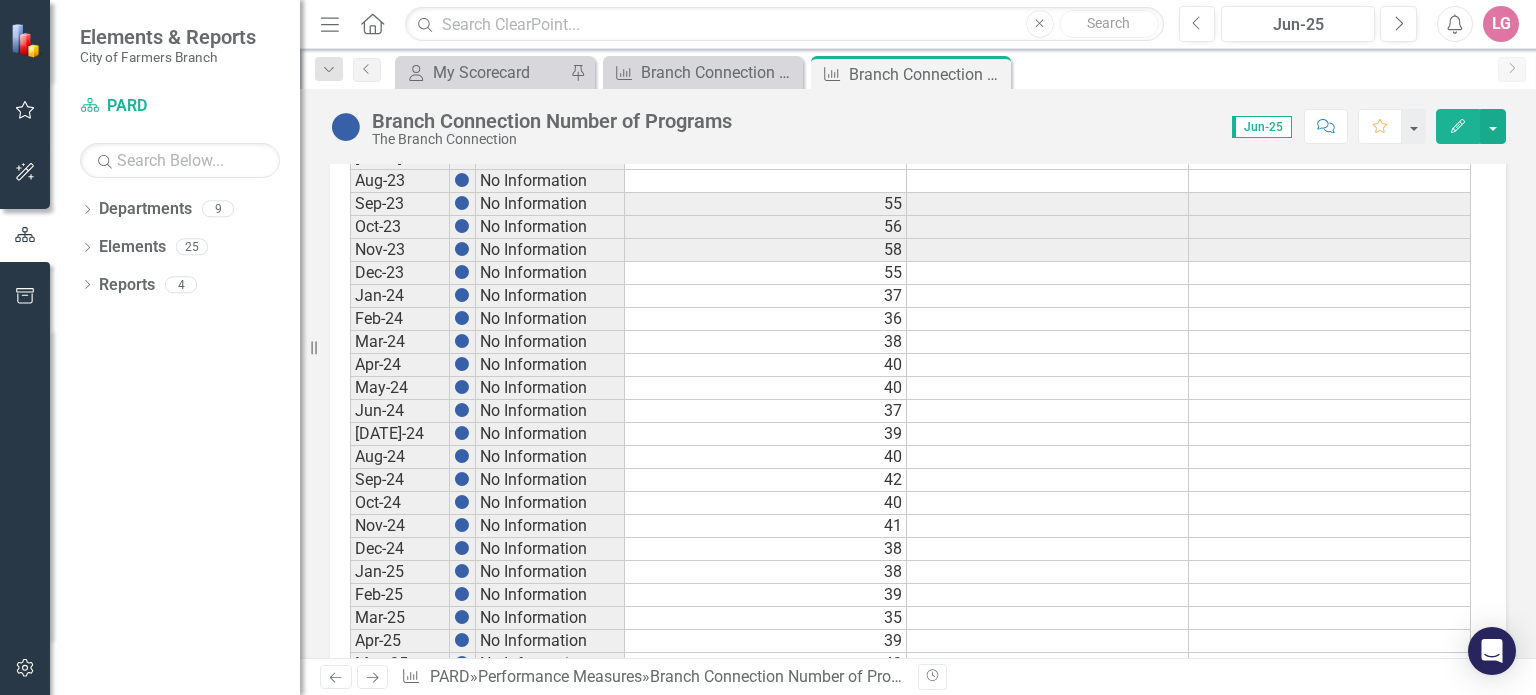 scroll, scrollTop: 1131, scrollLeft: 0, axis: vertical 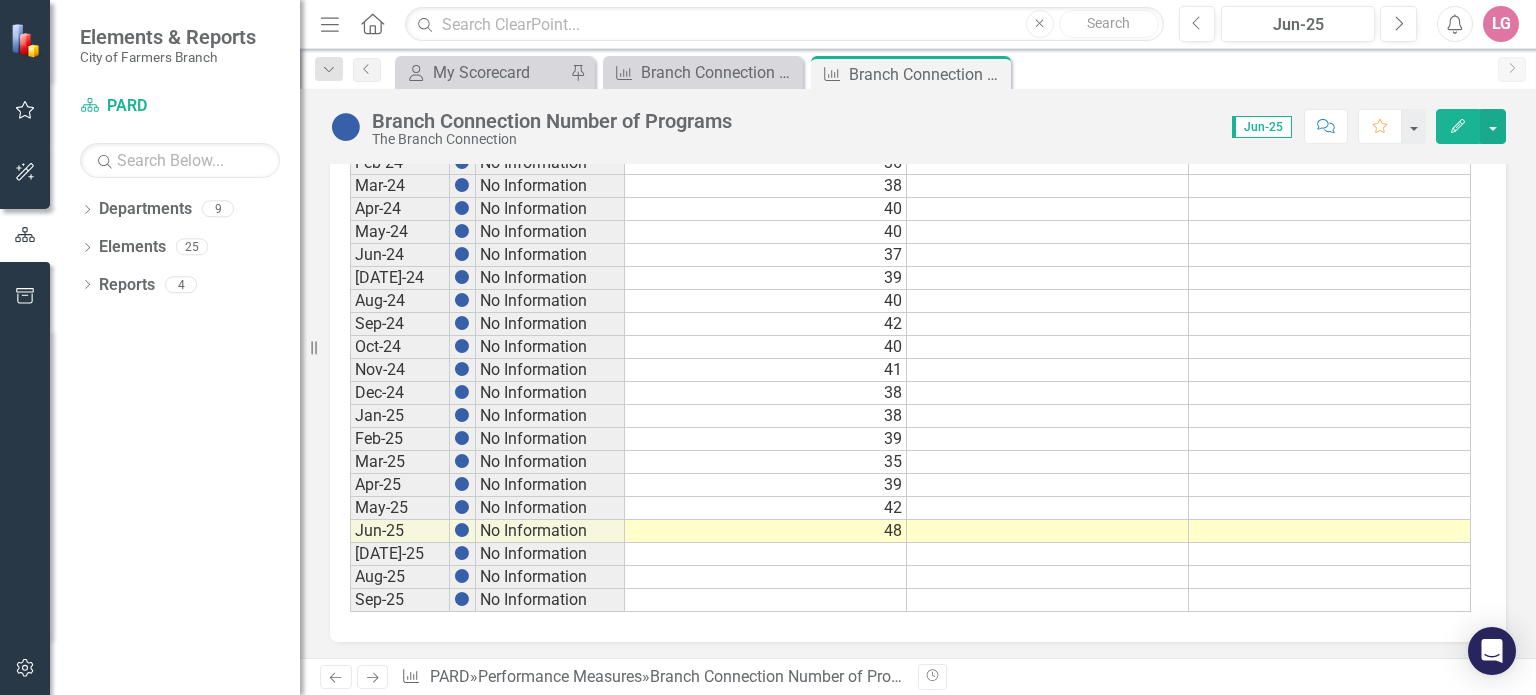 click on "Period Status Actual Target Min Target Max Sep-20 No Information Sep-21 No Information Sep-22 No Information Jan-23 No Information Feb-23 No Information Mar-23 No Information Apr-23 No Information May-23 No Information Jun-23 No Information Jul-23 No Information Aug-23 No Information Sep-23 No Information 55 Oct-23 No Information 56 Nov-23 No Information 58 Dec-23 No Information 55 Jan-24 No Information 37 Feb-24 No Information 36 Mar-24 No Information 38 Apr-24 No Information 40 May-24 No Information 40 Jun-24 No Information 37 Jul-24 No Information 39 Aug-24 No Information 40 Sep-24 No Information 42 Oct-24 No Information 40 Nov-24 No Information 41 Dec-24 No Information 38 Jan-25 No Information 38 Feb-25 No Information 39 Mar-25 No Information 35 Apr-25 No Information 39 May-25 No Information 42 Jun-25 No Information 48 Jul-25 No Information Aug-25 No Information Sep-25 No Information" at bounding box center [350, 186] 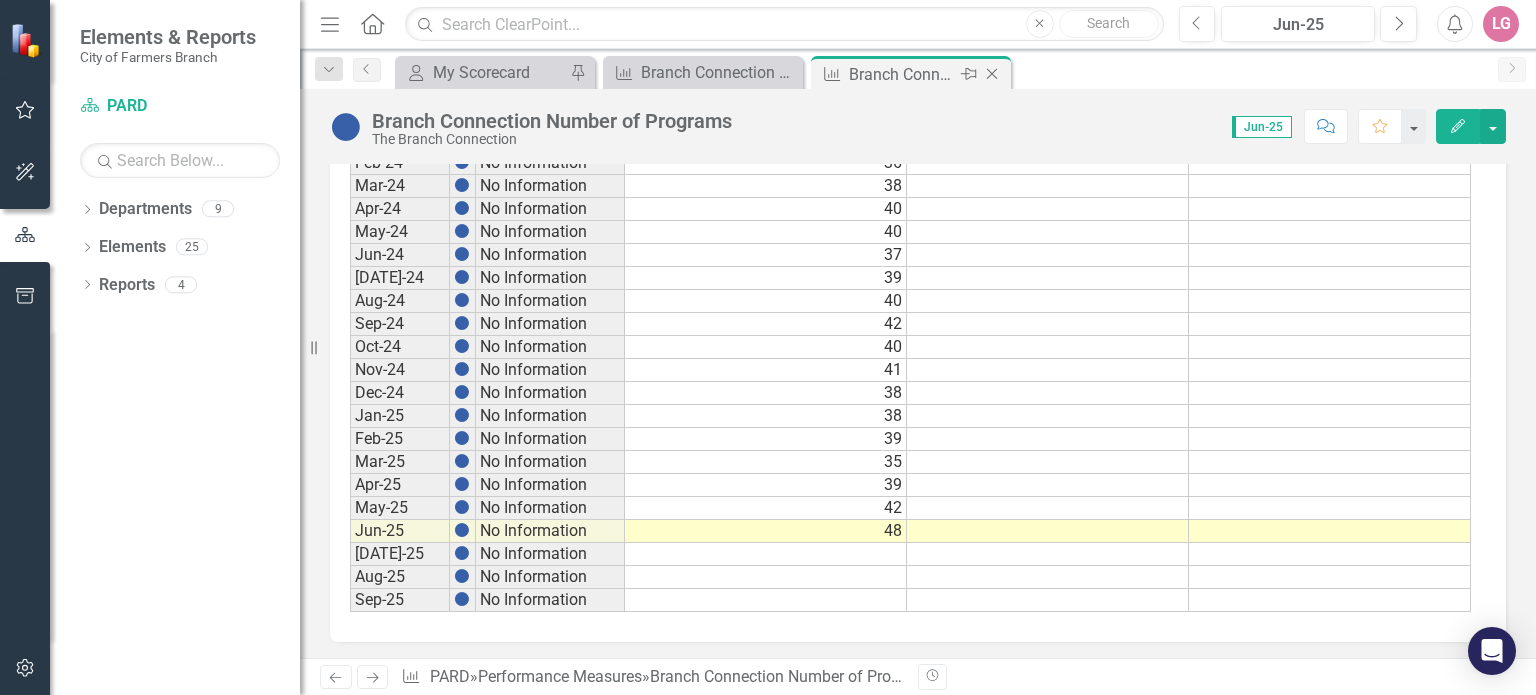 click on "Close" 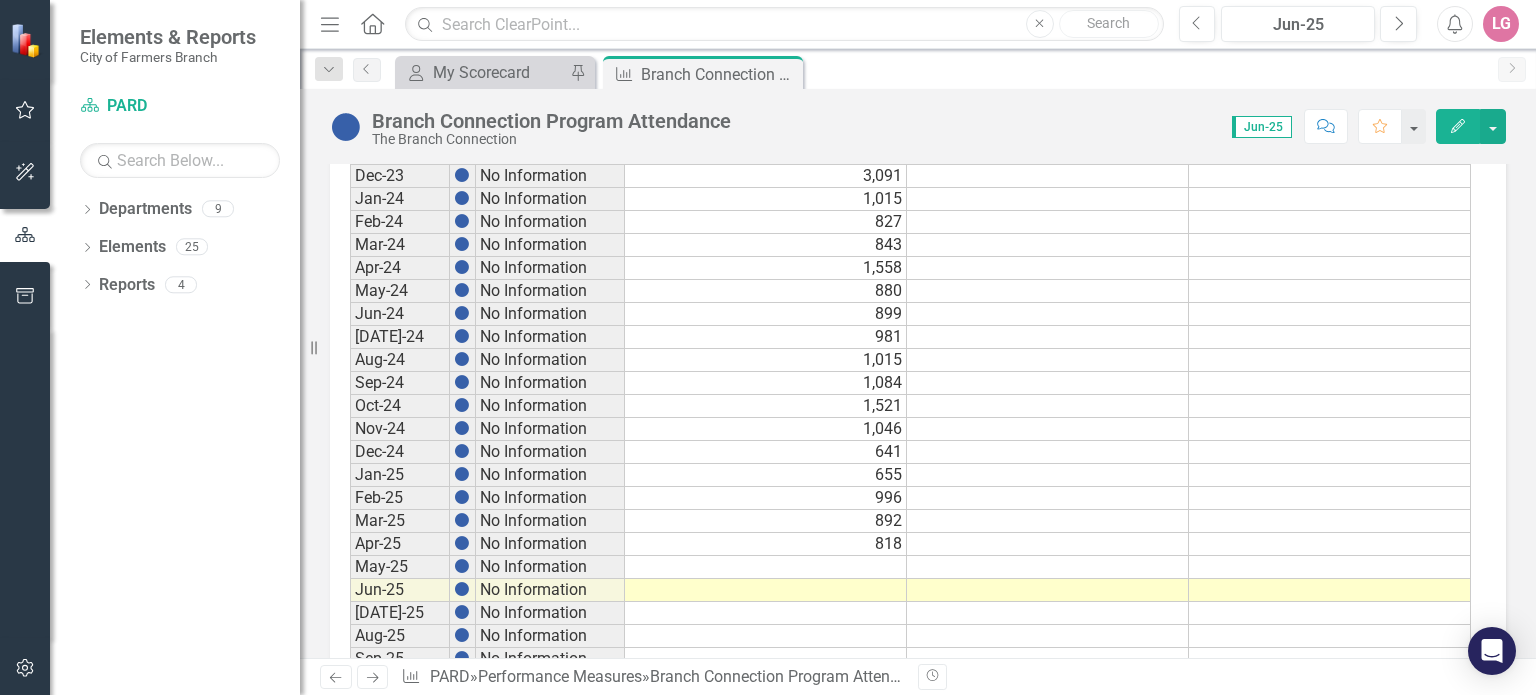 scroll, scrollTop: 1131, scrollLeft: 0, axis: vertical 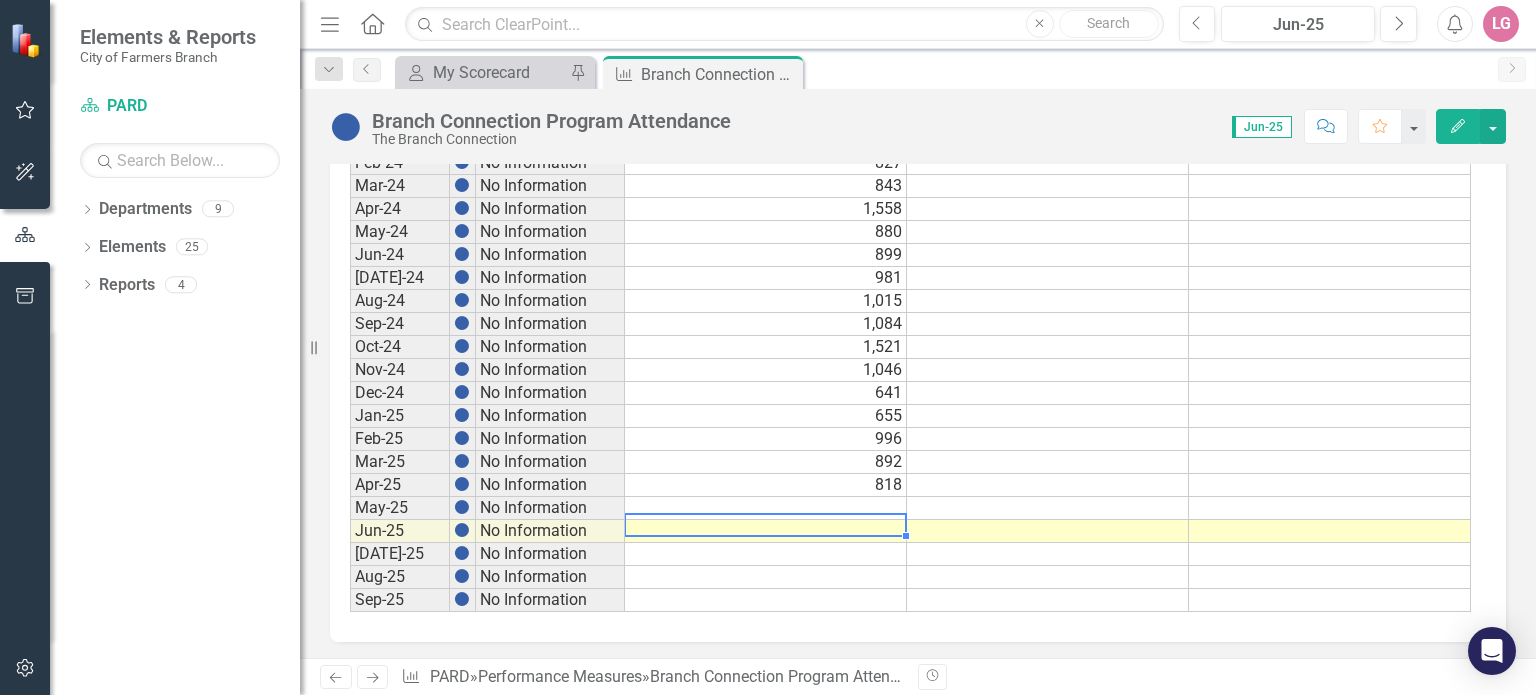 click at bounding box center [766, 531] 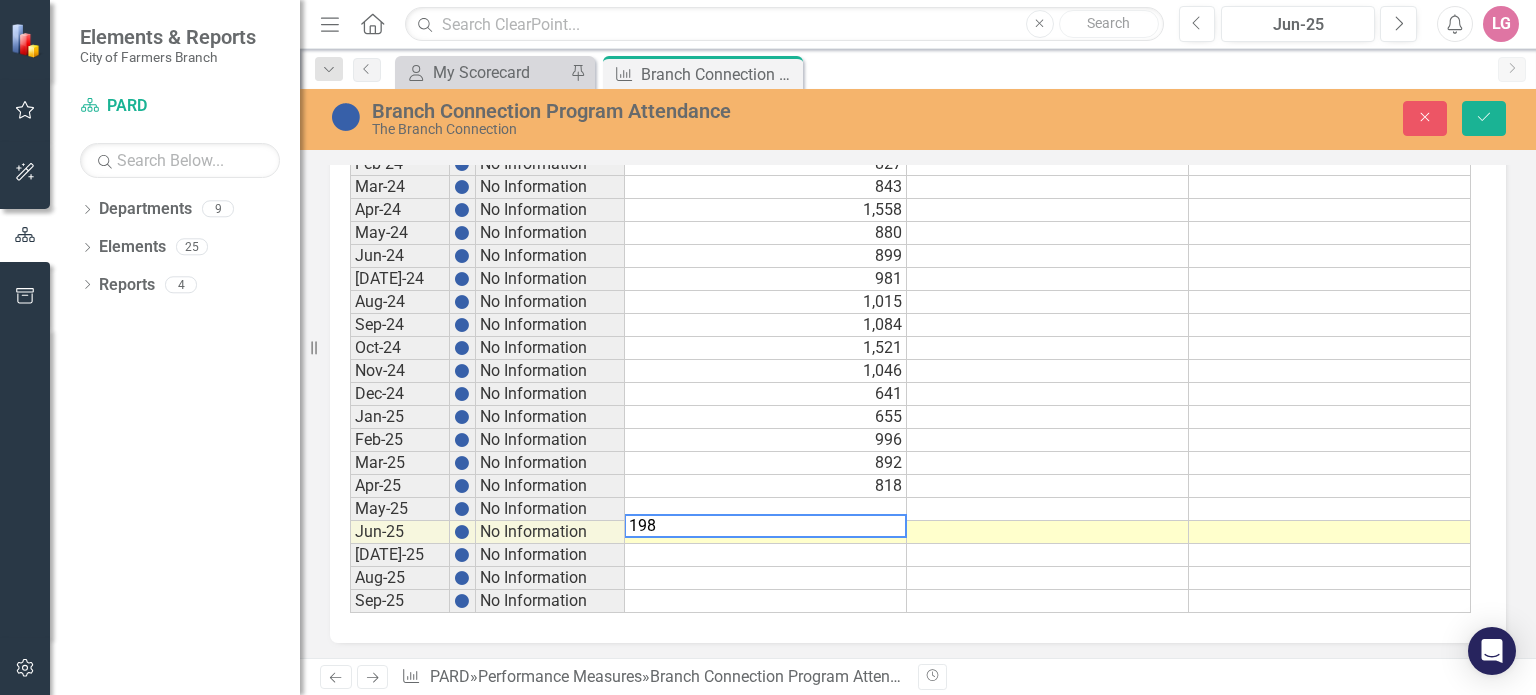 type on "1986" 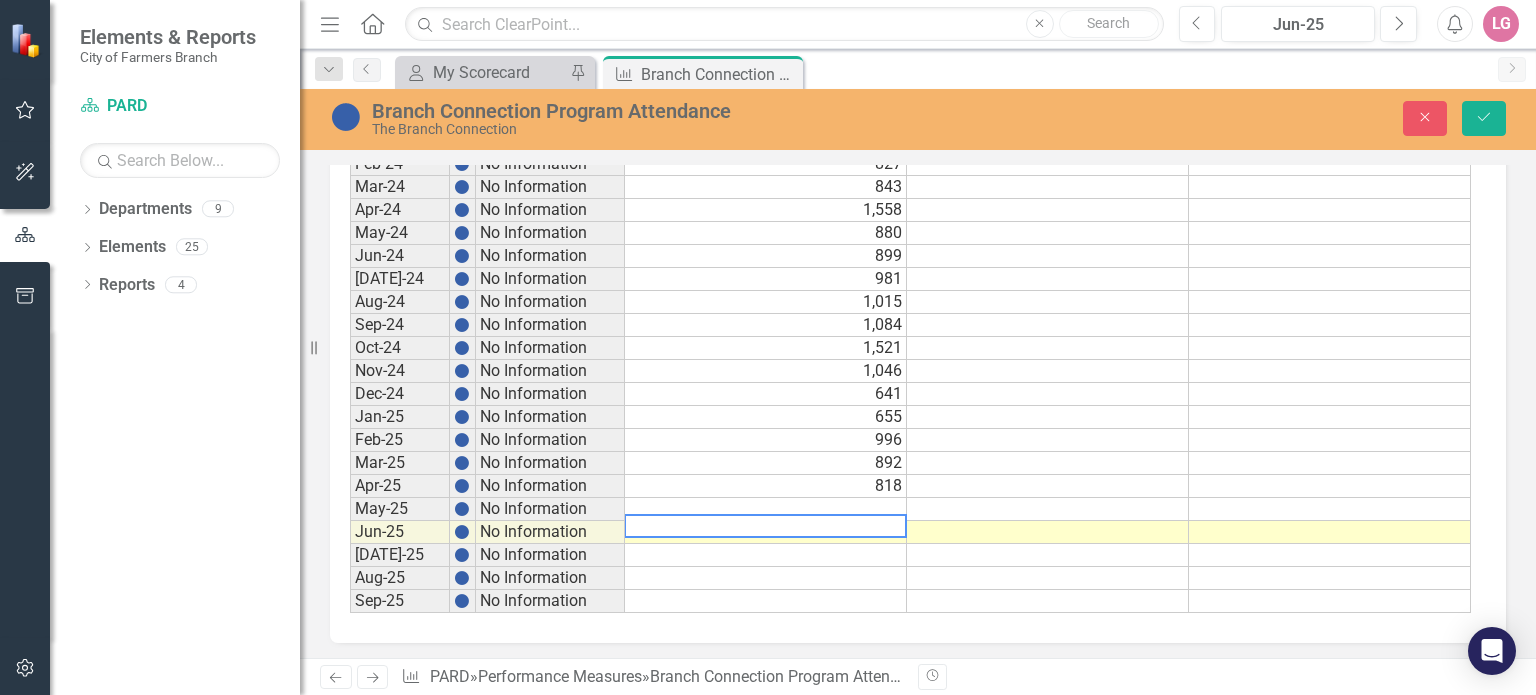 type 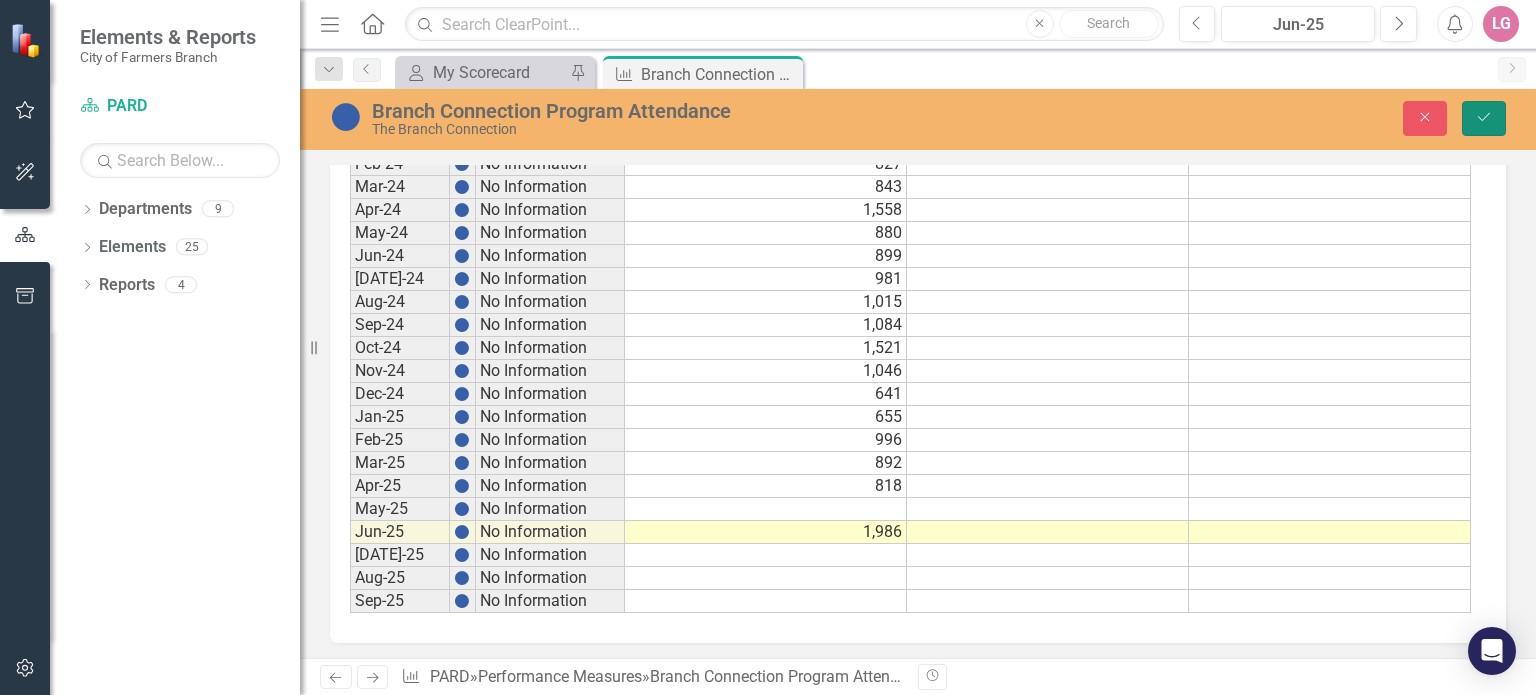click on "Save" at bounding box center [1484, 118] 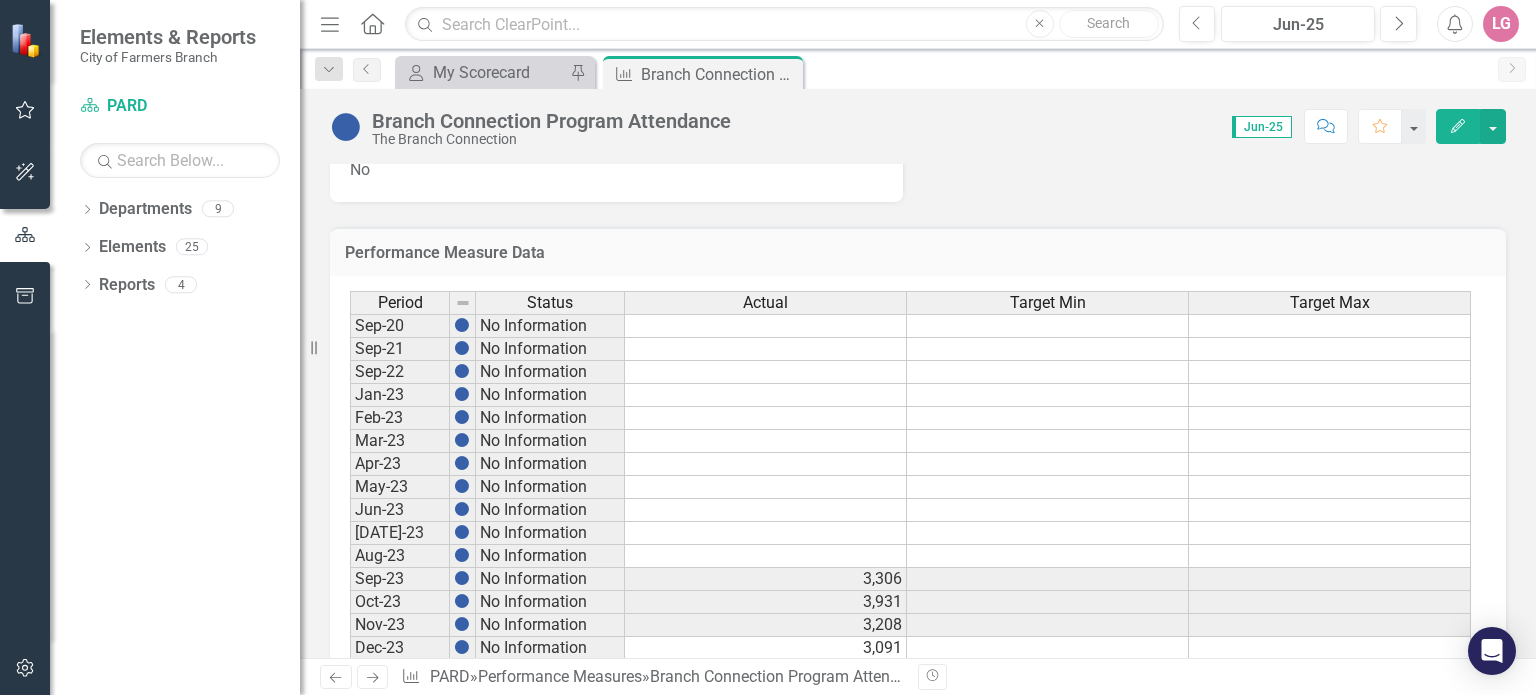 scroll, scrollTop: 1131, scrollLeft: 0, axis: vertical 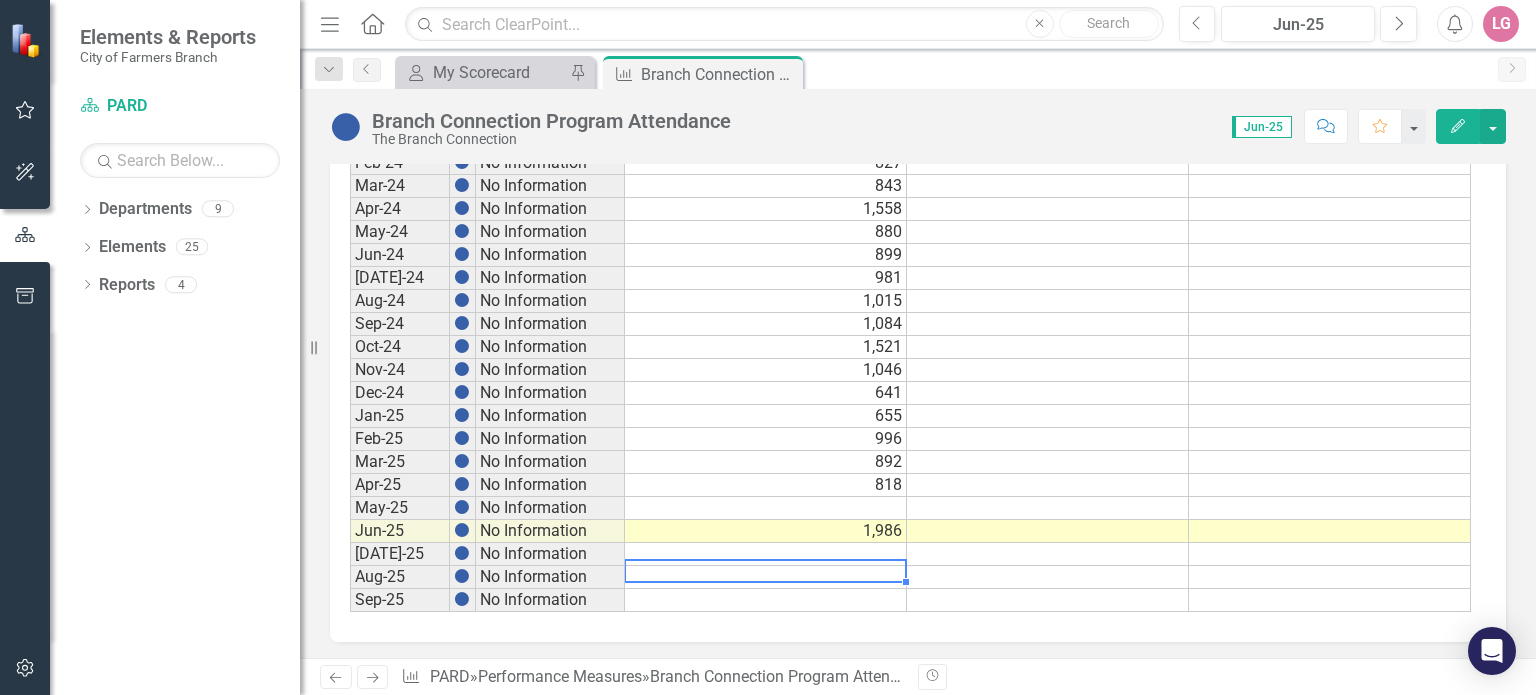 click at bounding box center [766, 577] 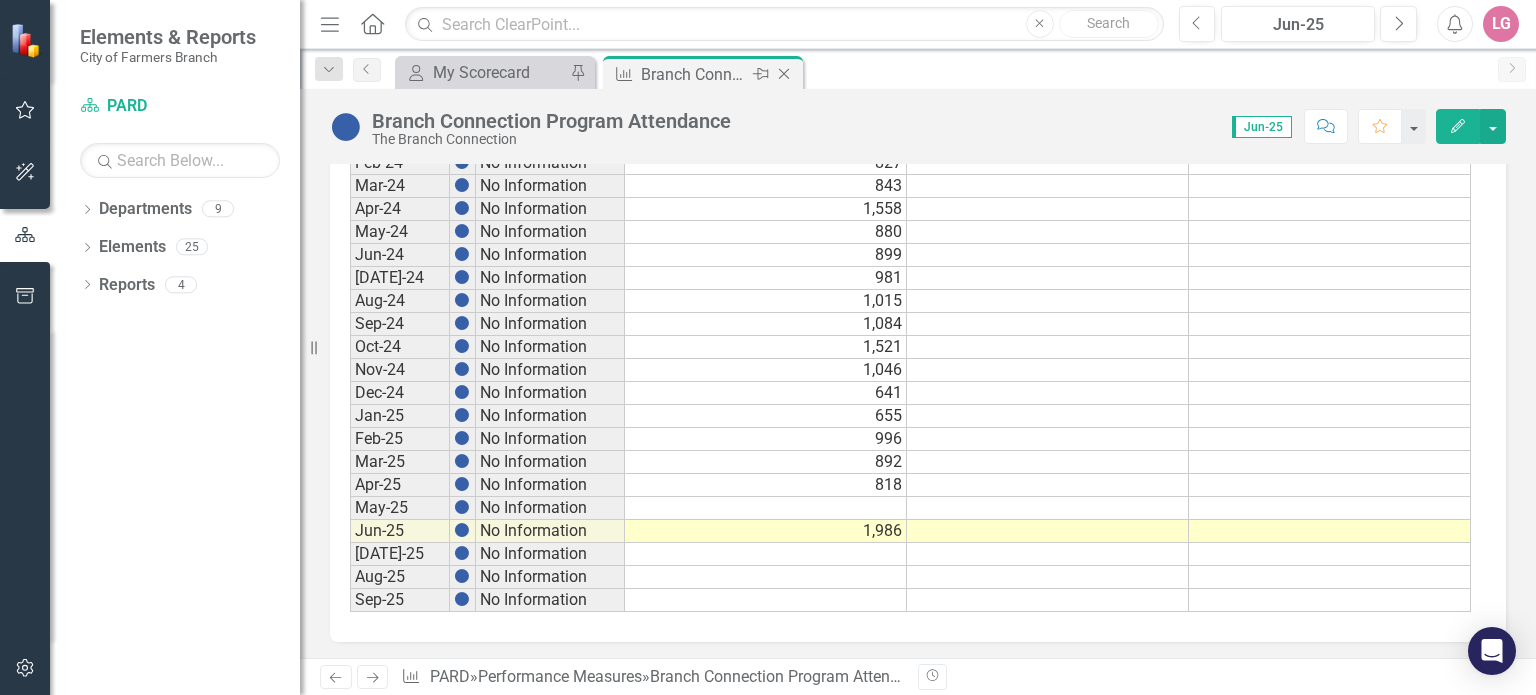 click 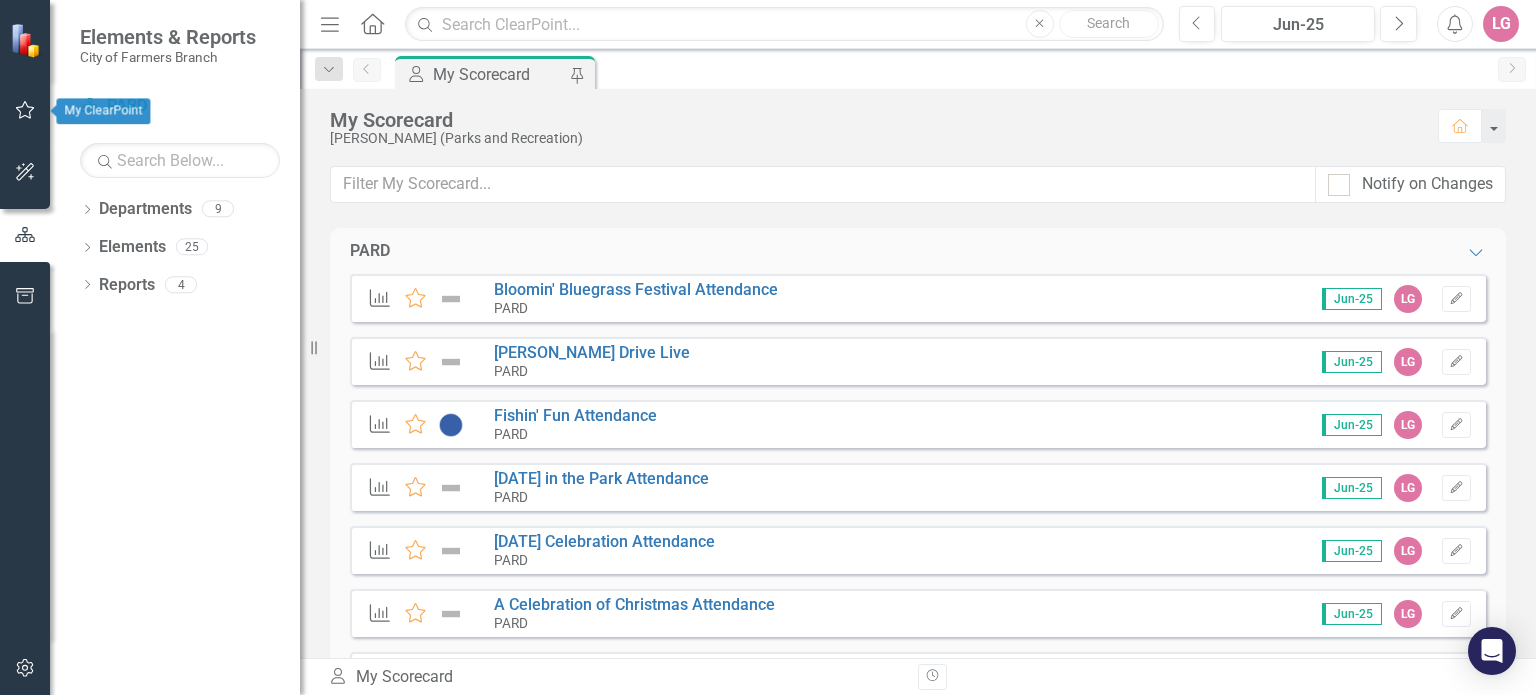 click 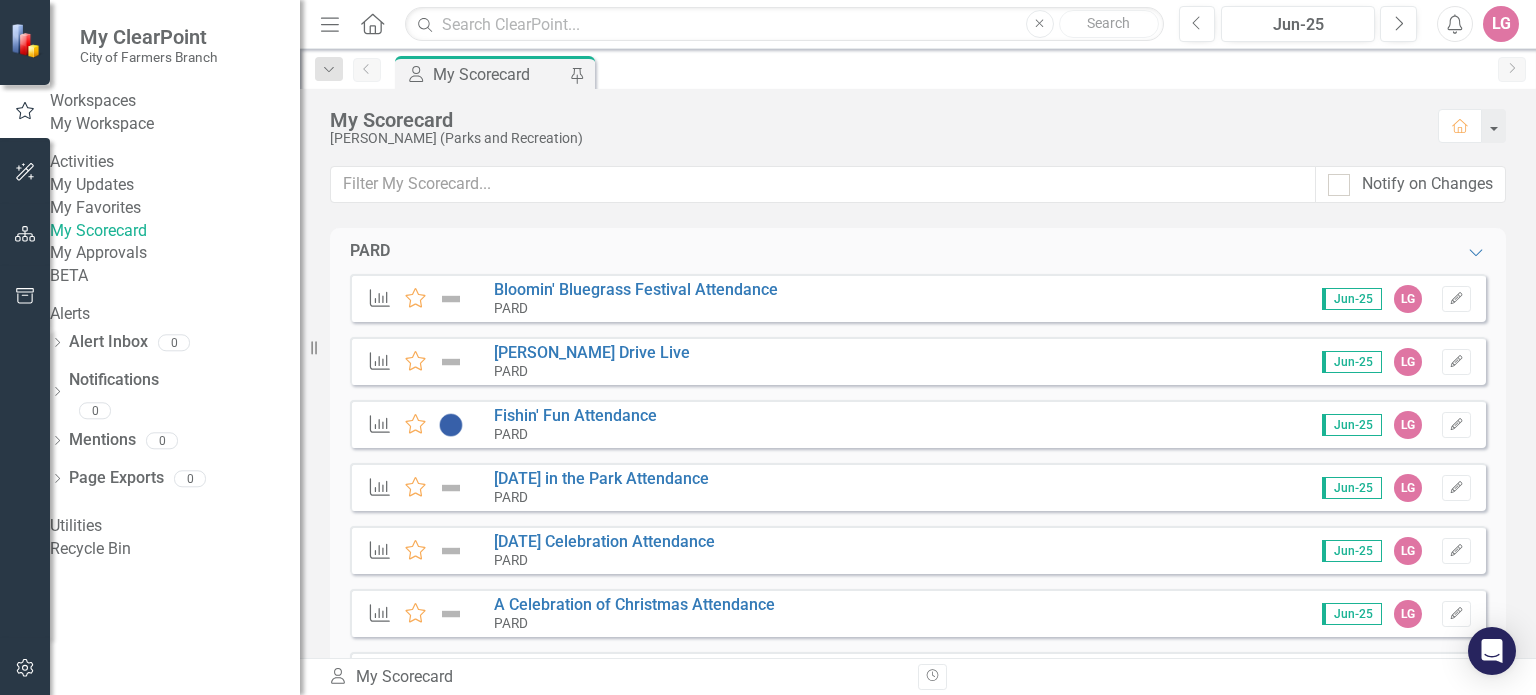 click on "My Updates" at bounding box center (175, 185) 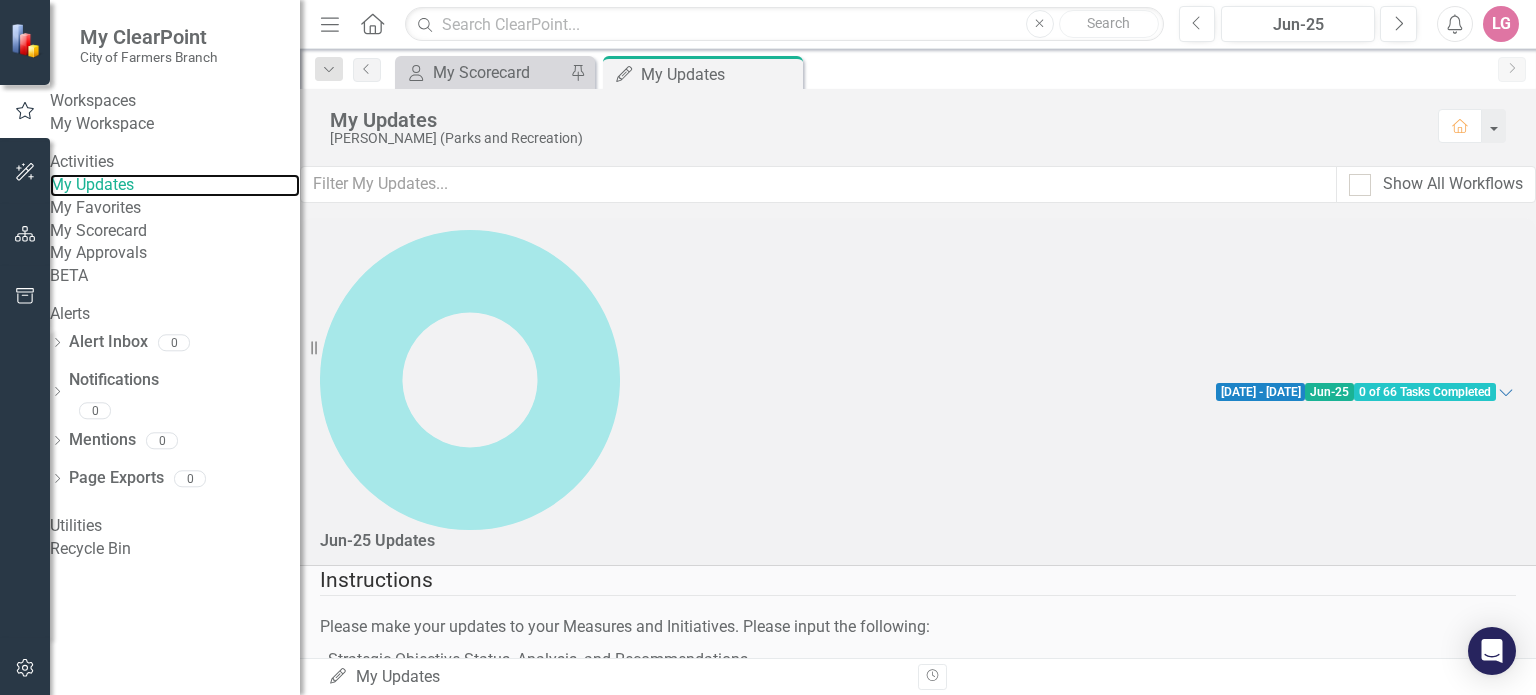 scroll, scrollTop: 300, scrollLeft: 0, axis: vertical 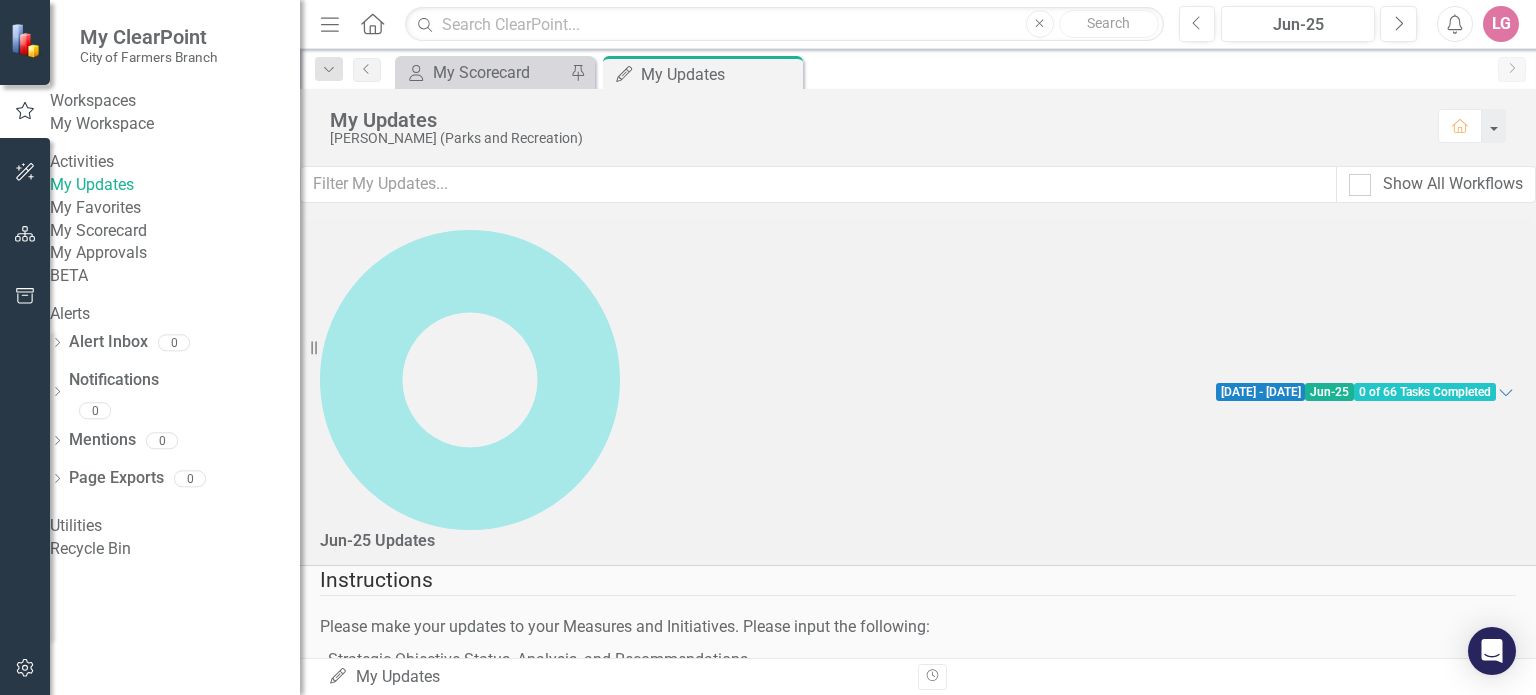click at bounding box center [343, 884] 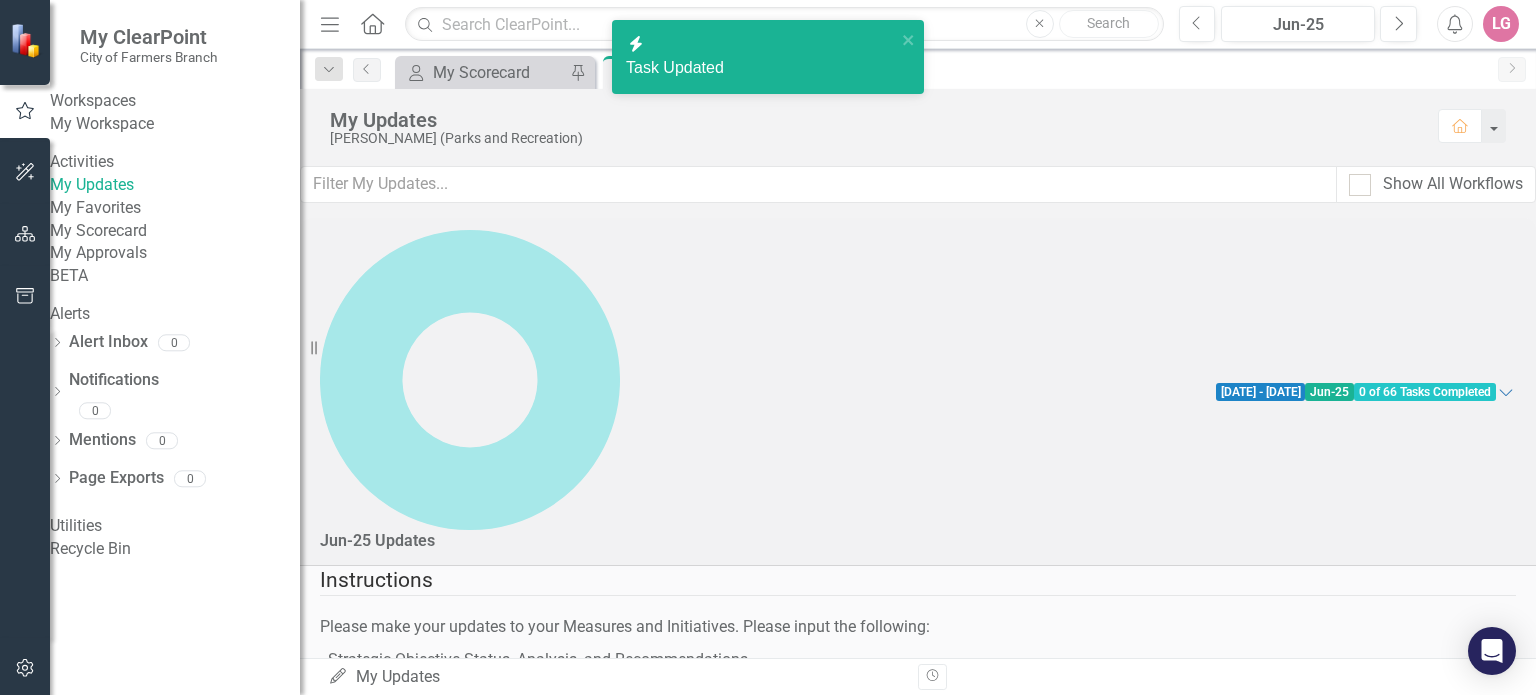 checkbox on "true" 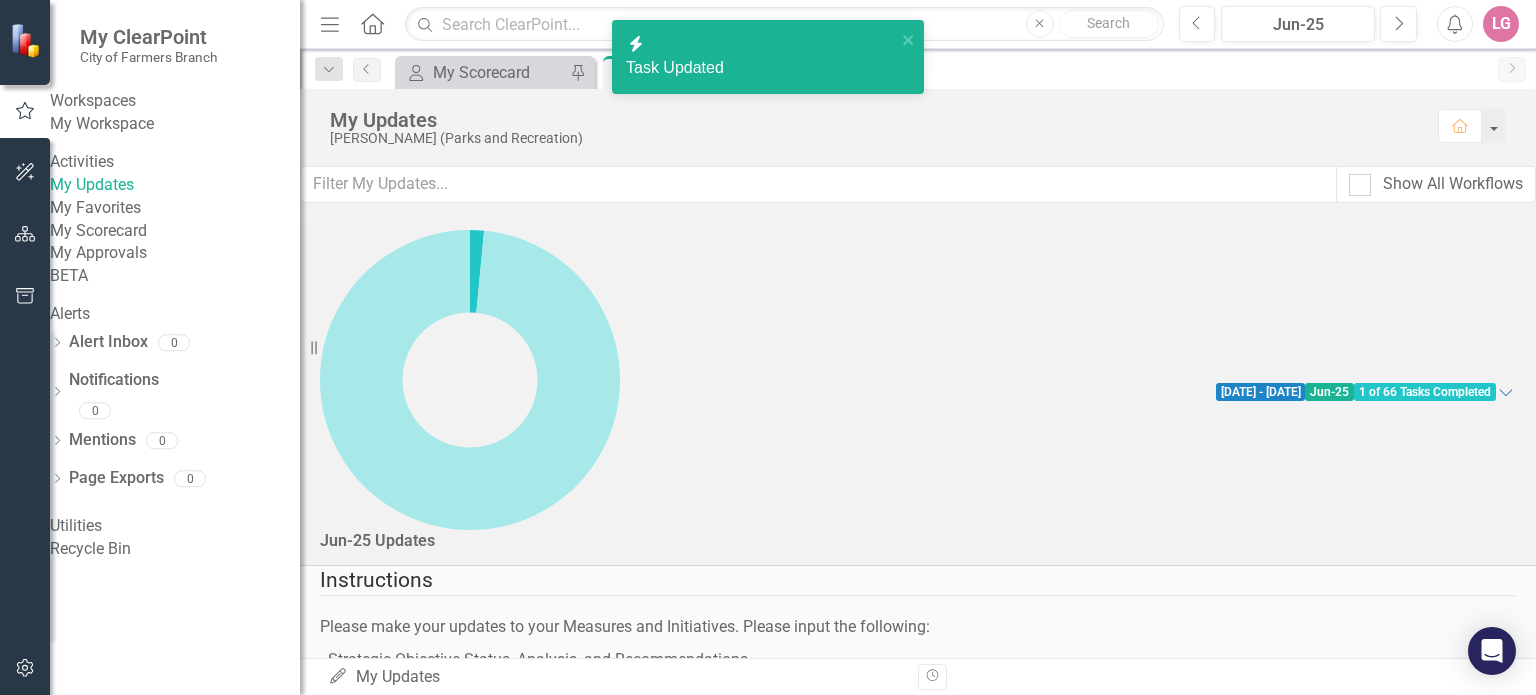 click at bounding box center [348, 961] 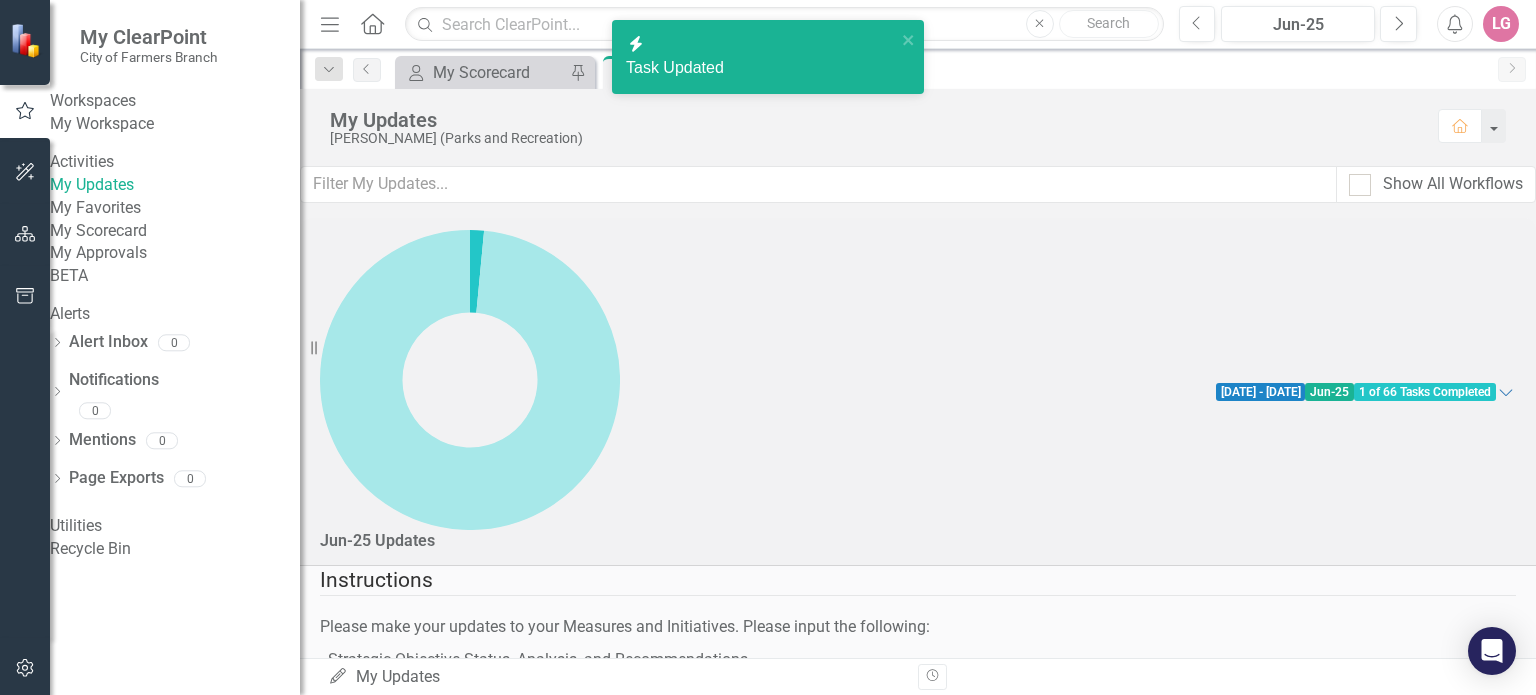 checkbox on "true" 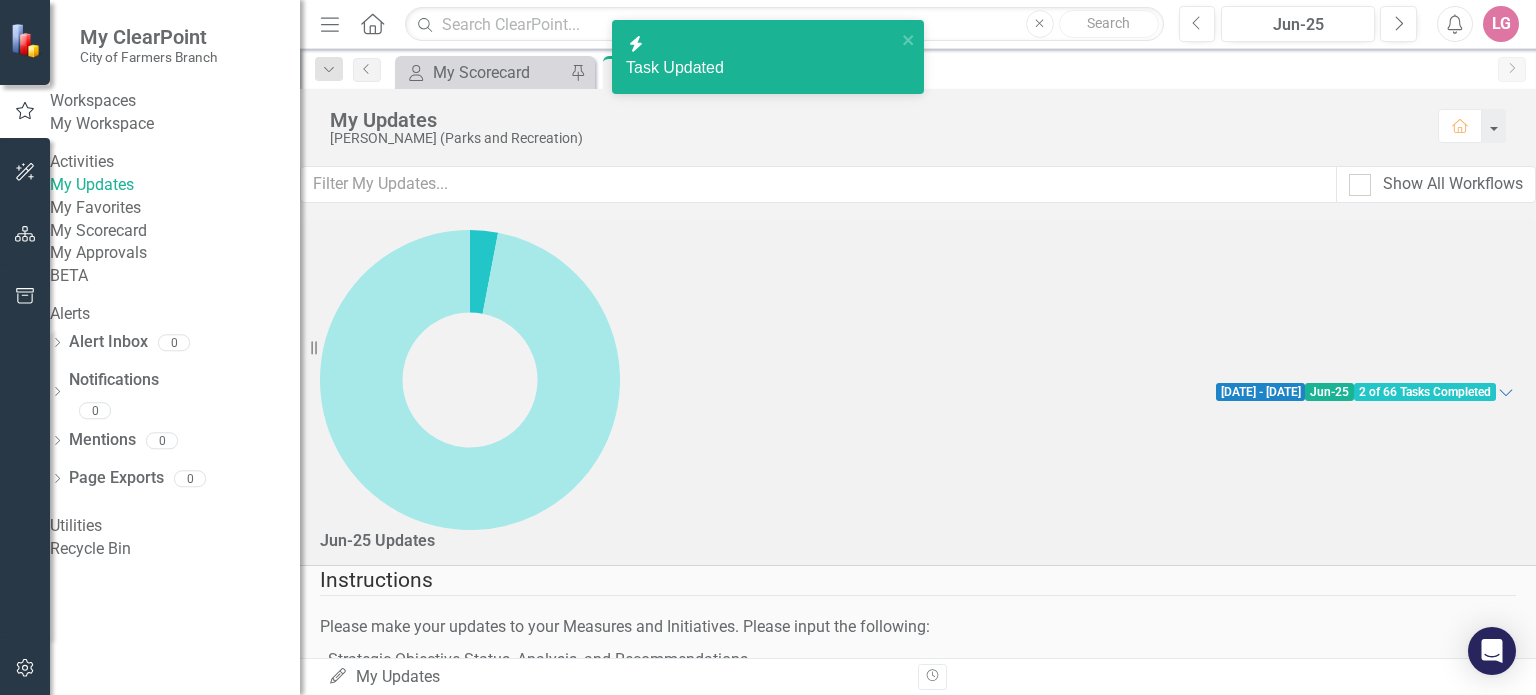 click at bounding box center [343, 1029] 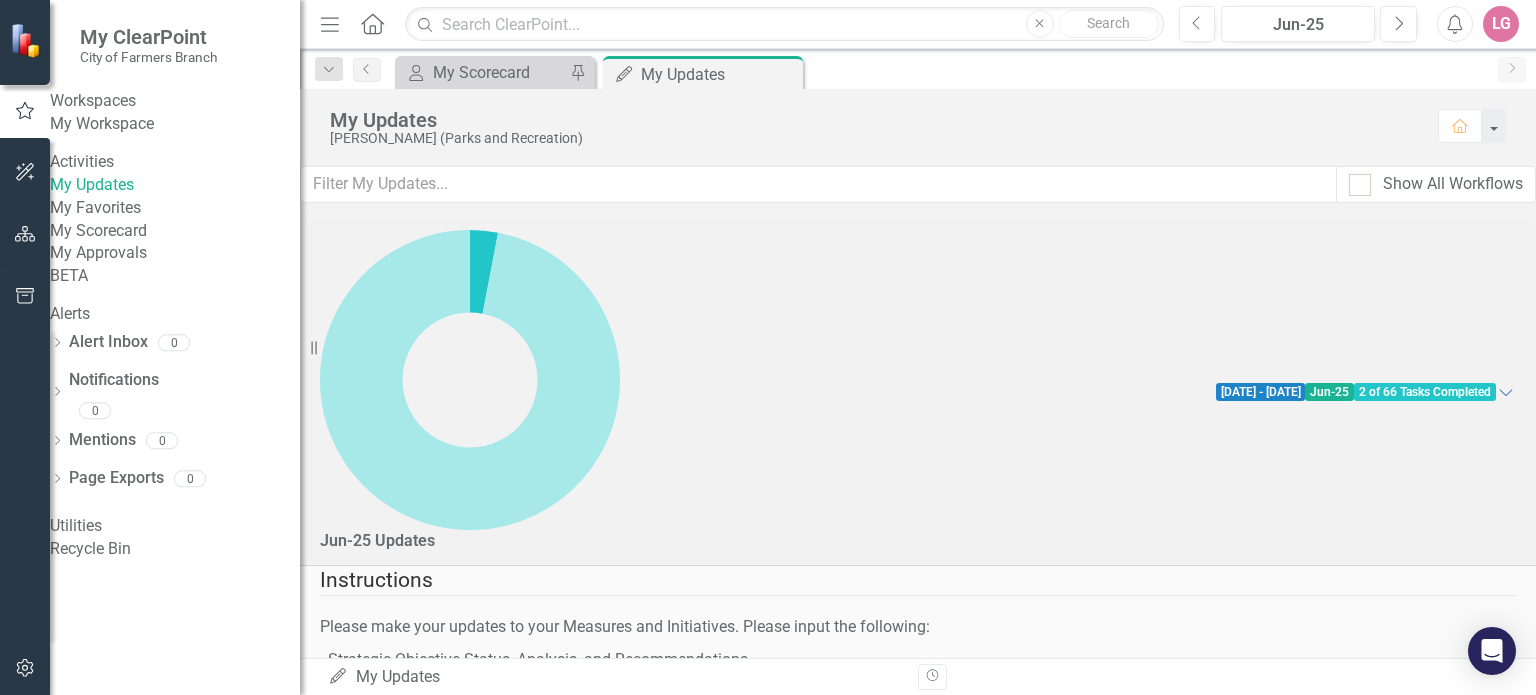 checkbox on "true" 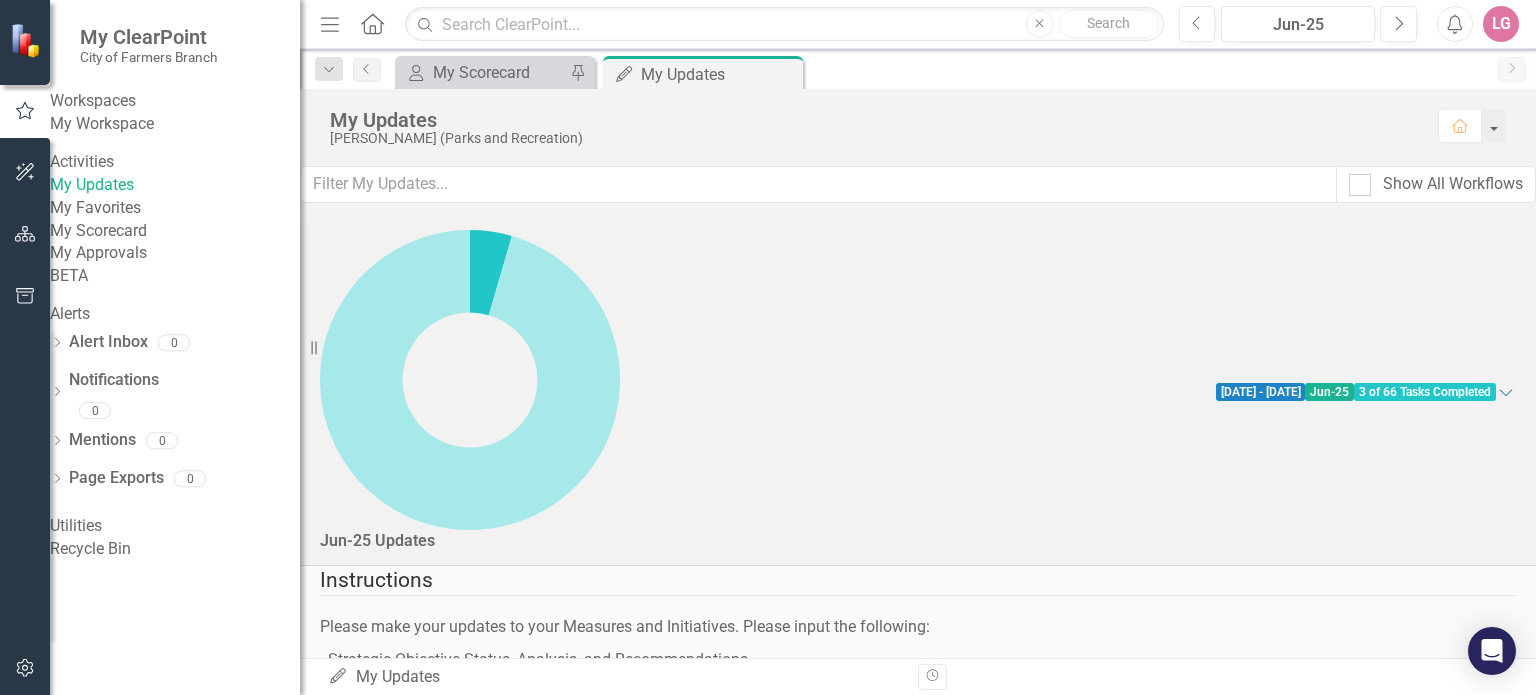 checkbox on "true" 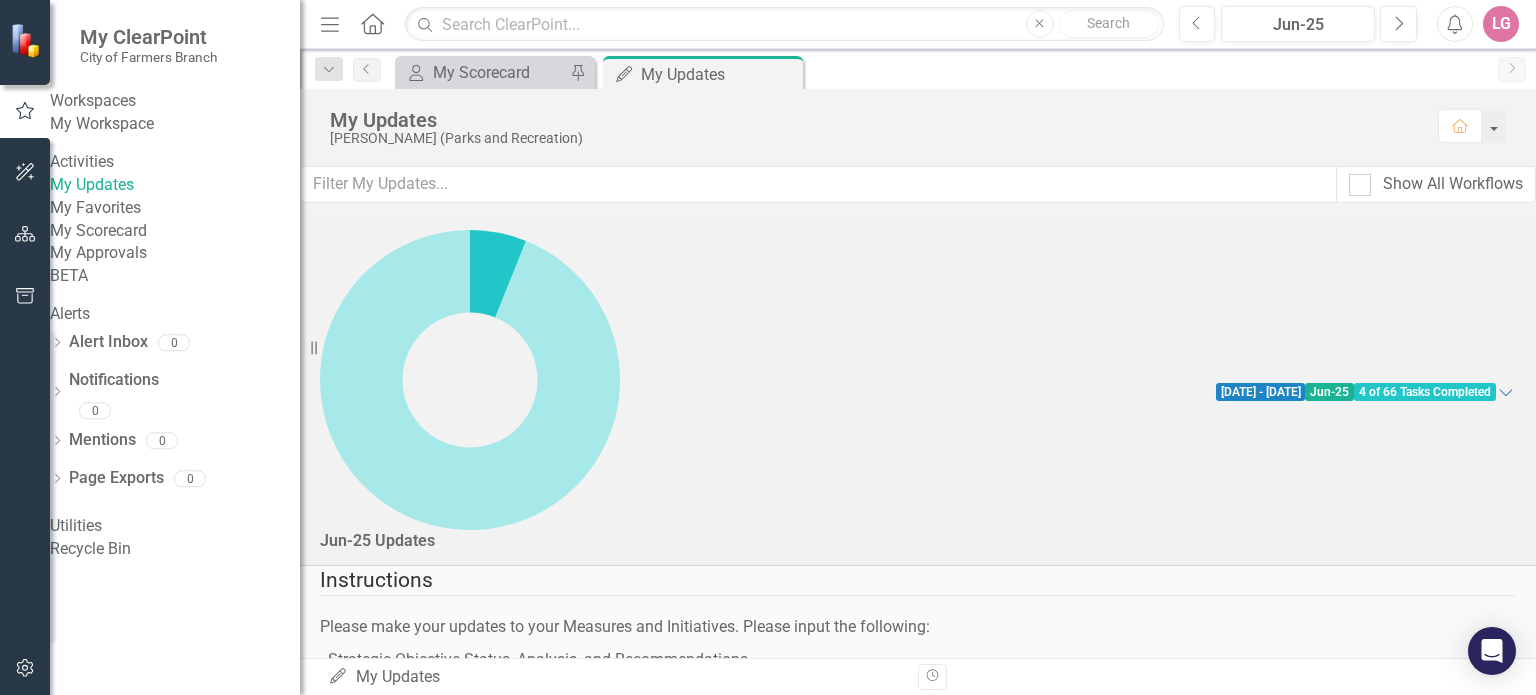 scroll, scrollTop: 400, scrollLeft: 0, axis: vertical 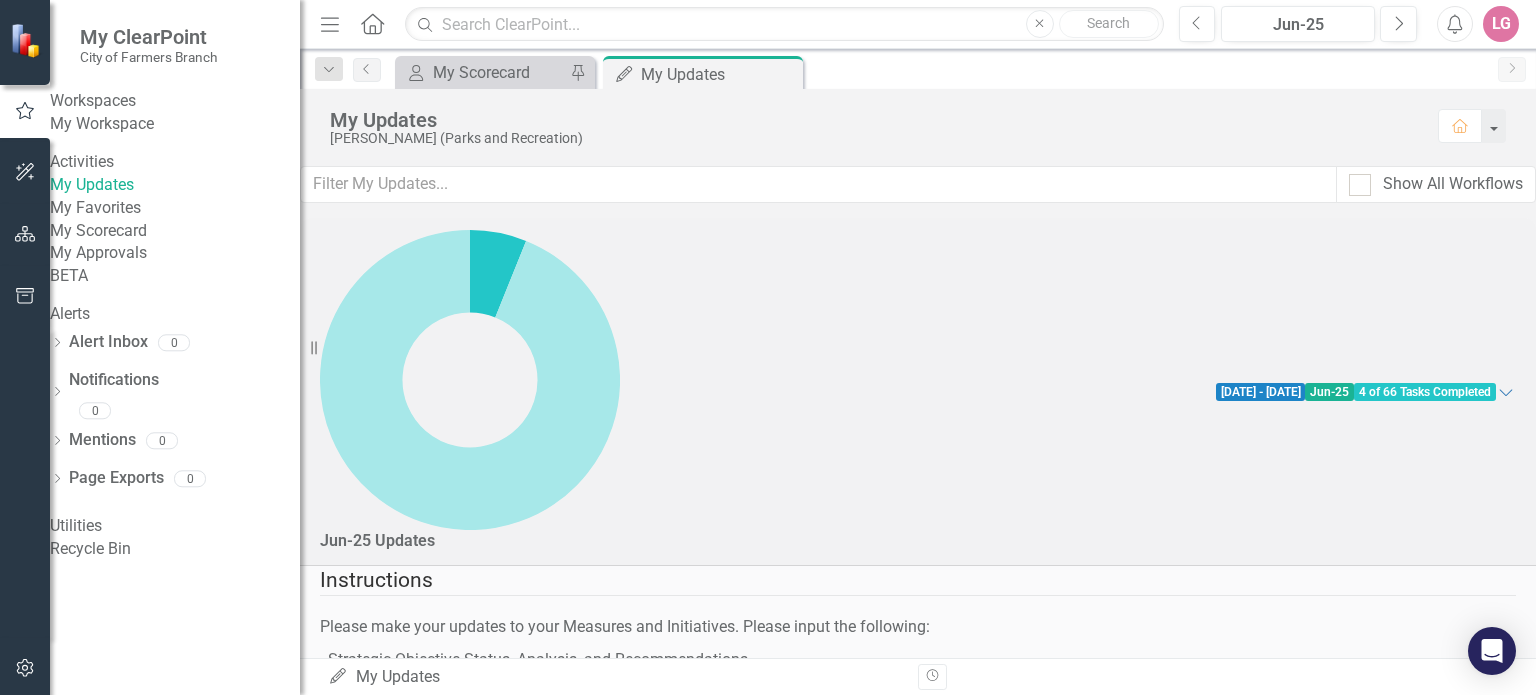 click at bounding box center [343, 1320] 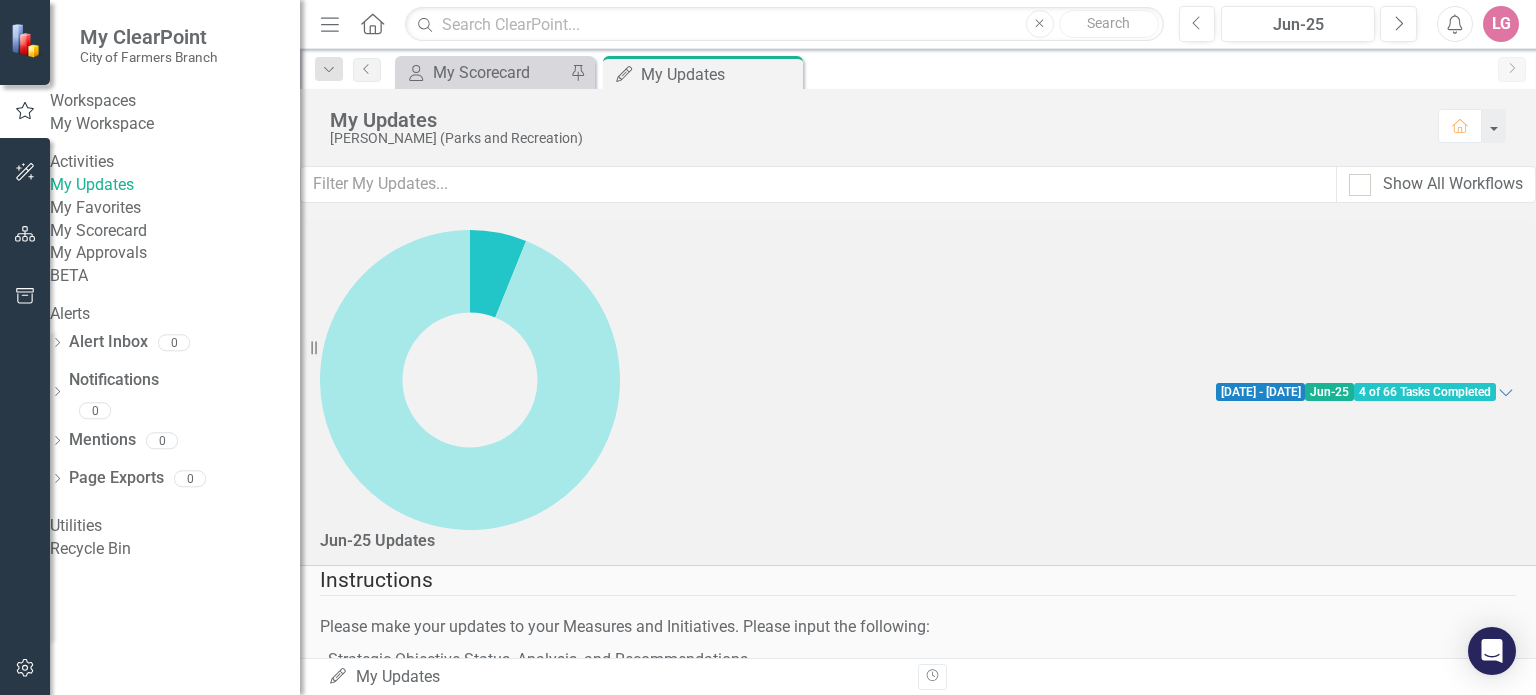 checkbox on "false" 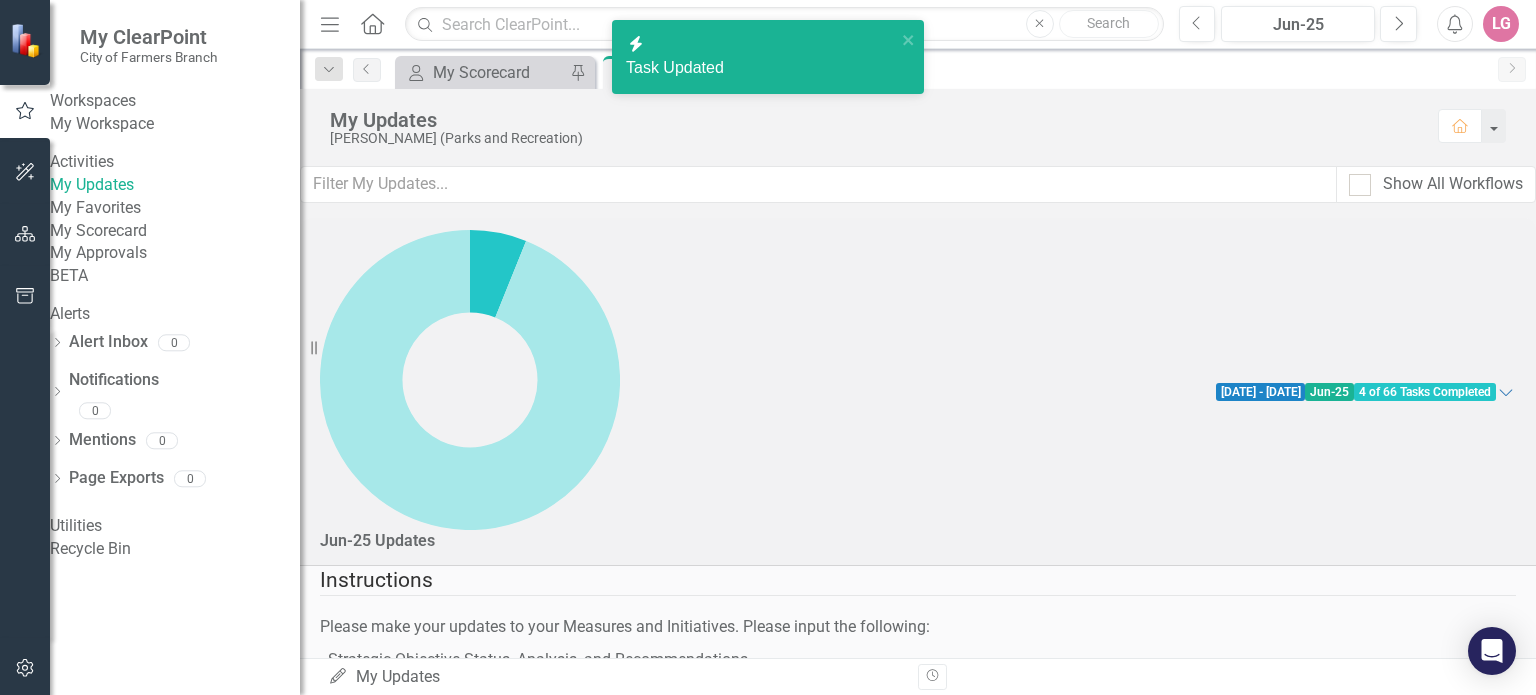 click at bounding box center (343, 1247) 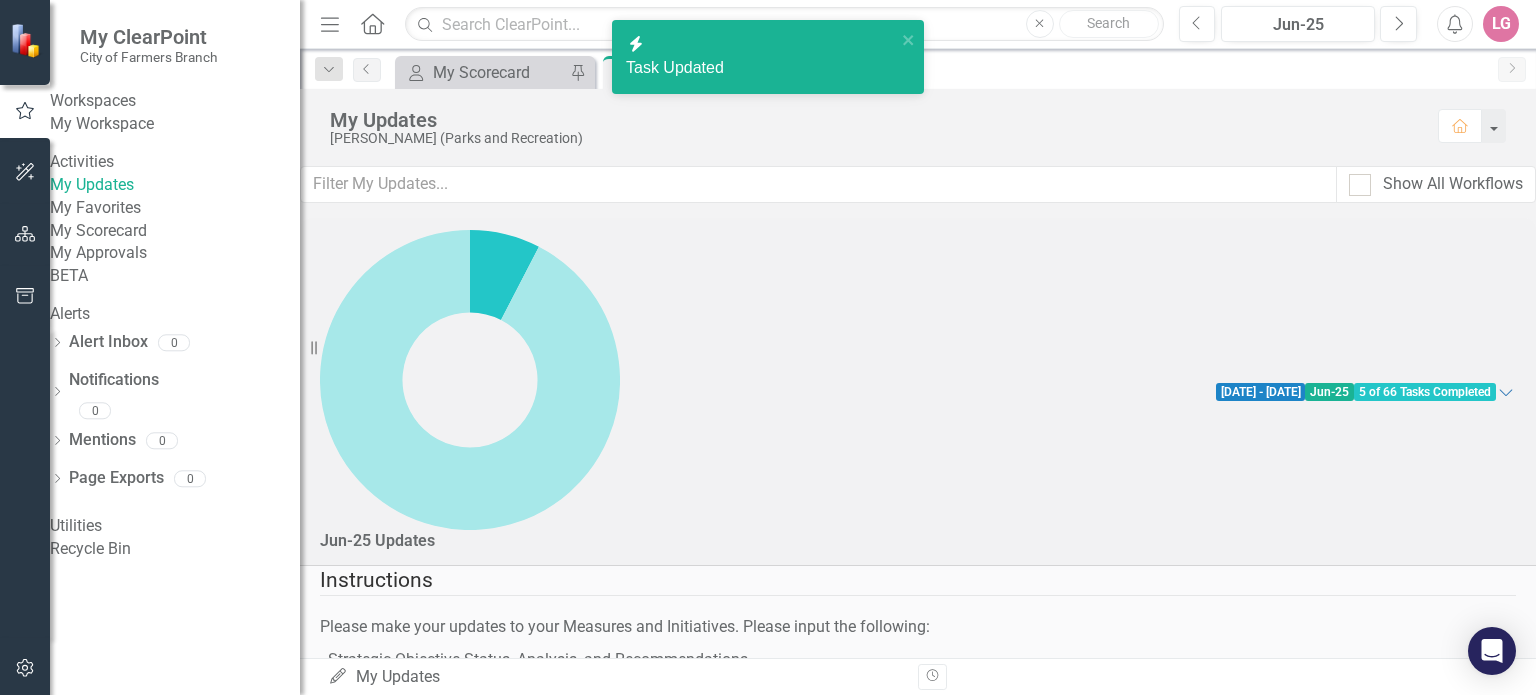click at bounding box center (348, 1179) 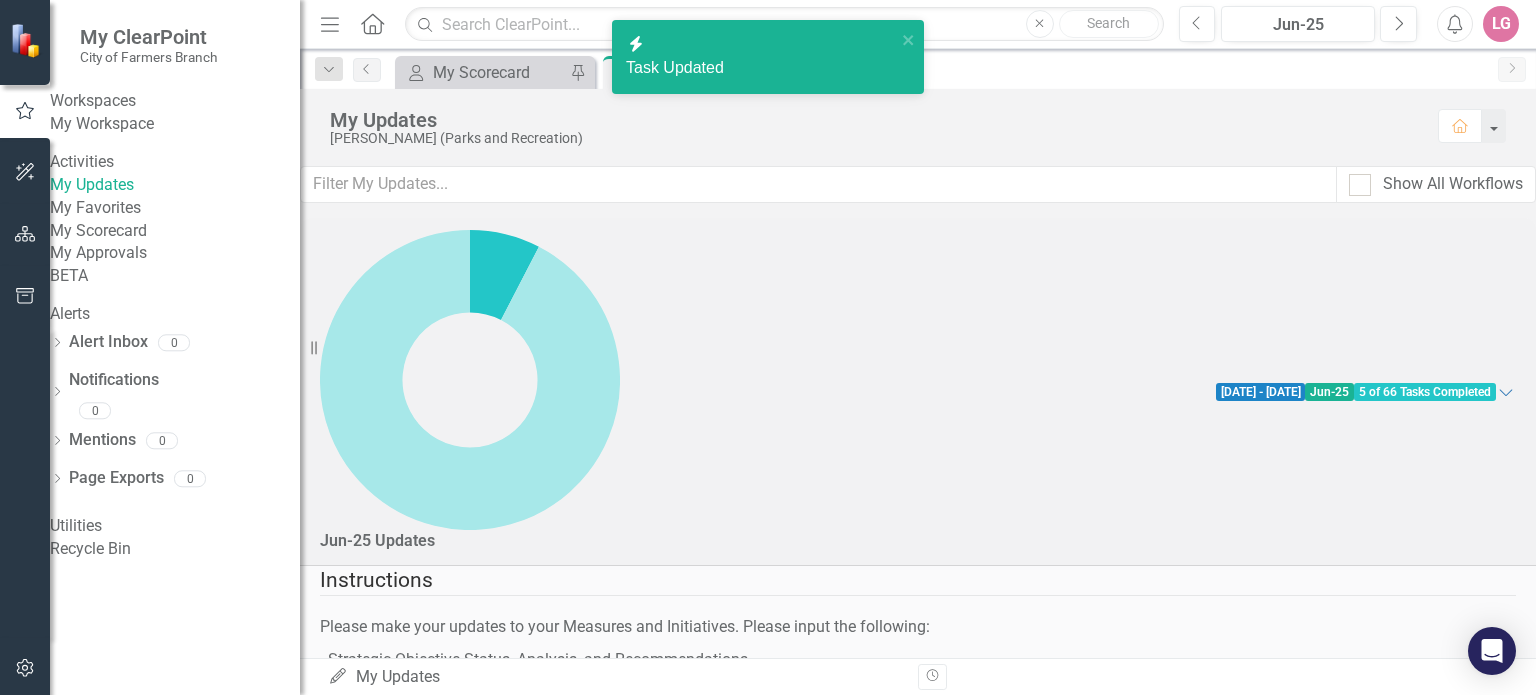 click at bounding box center (343, 1174) 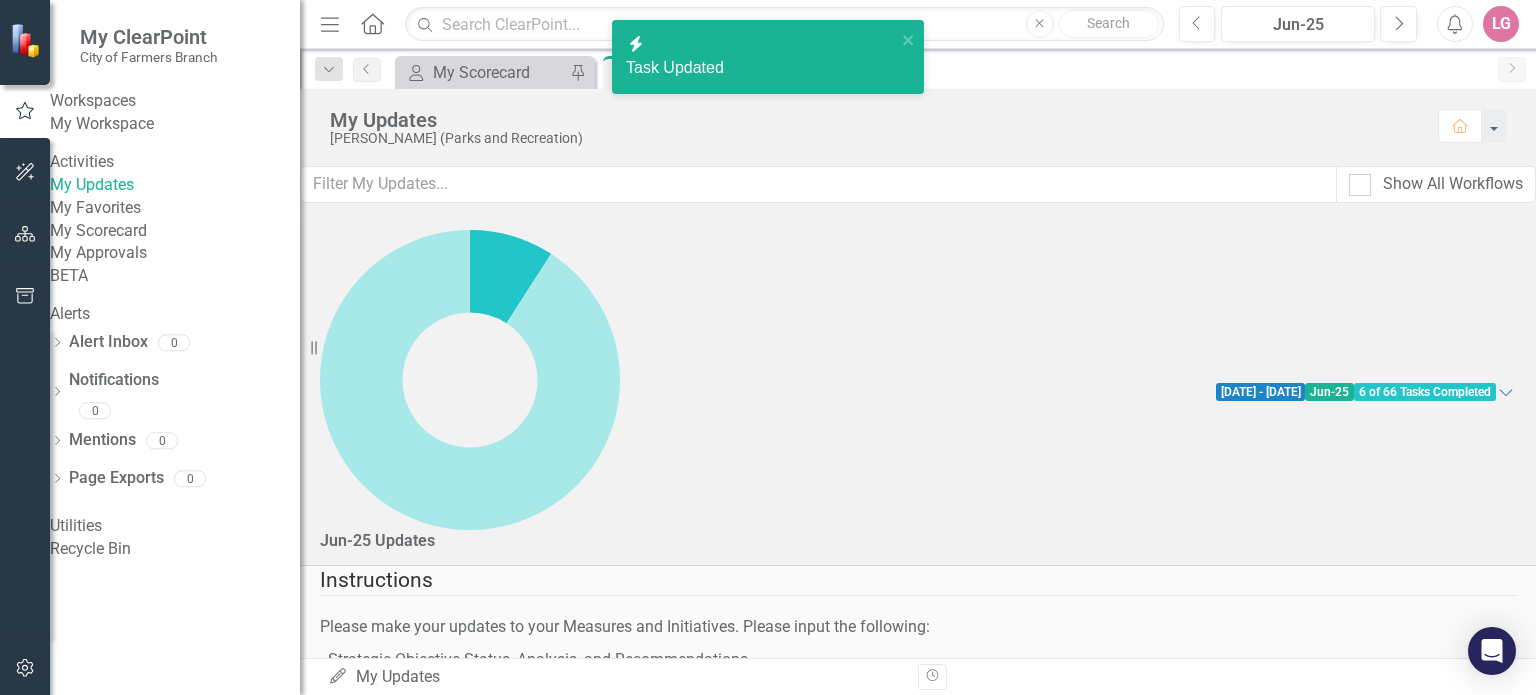 checkbox on "true" 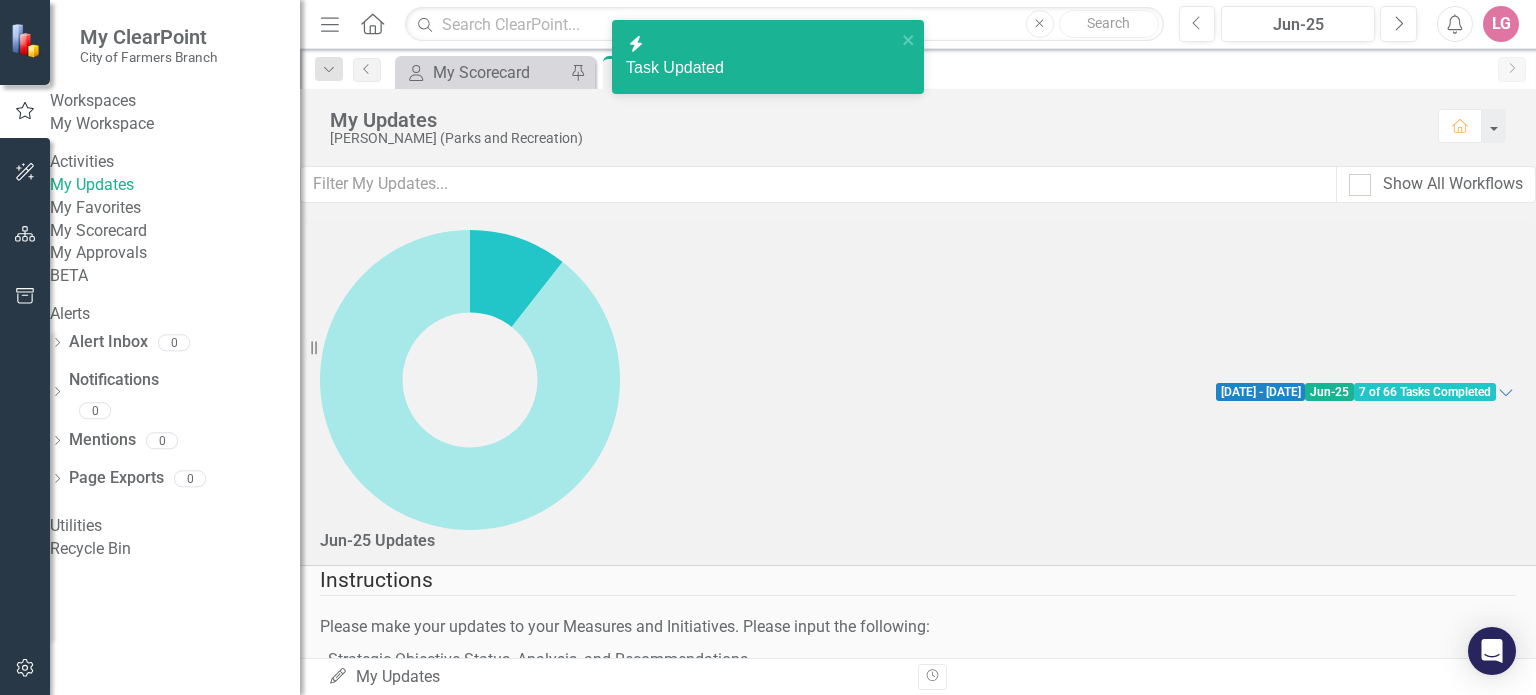 scroll, scrollTop: 700, scrollLeft: 0, axis: vertical 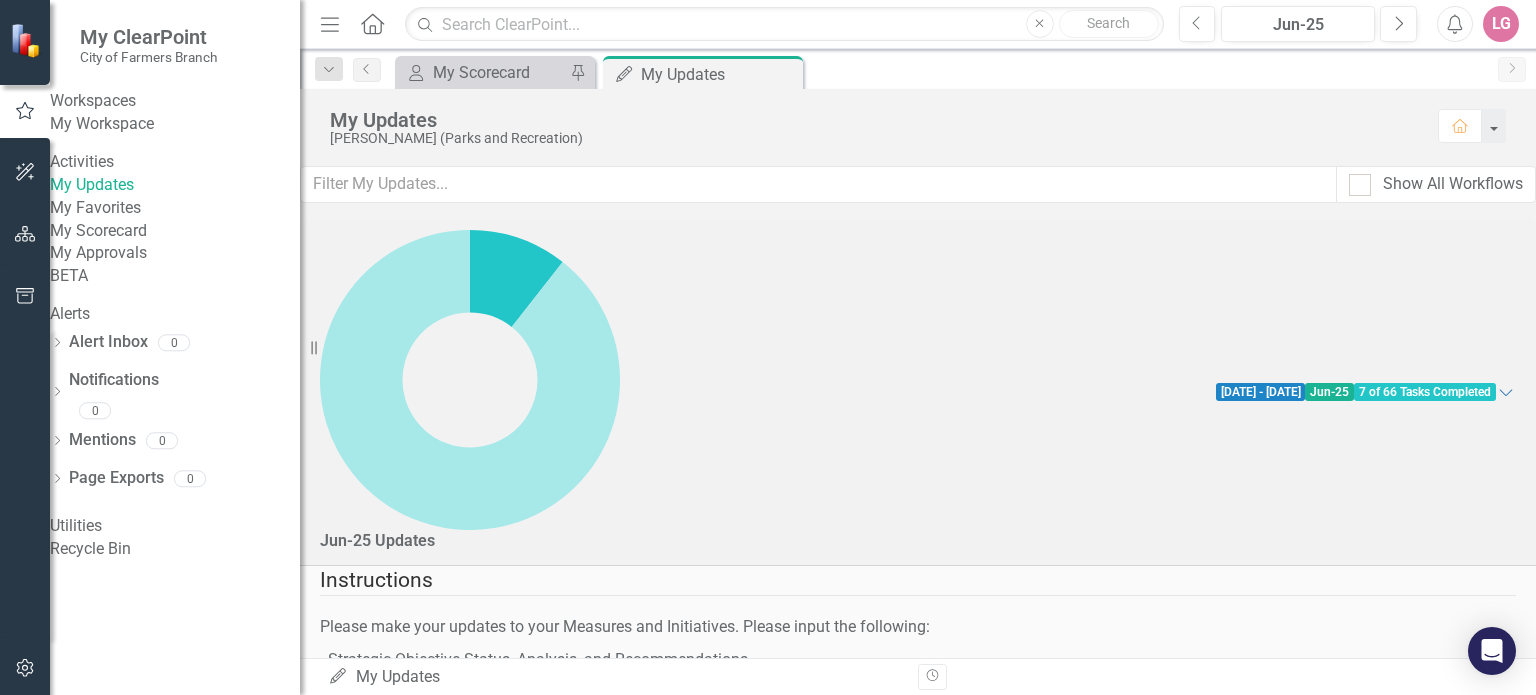 click at bounding box center [348, 1397] 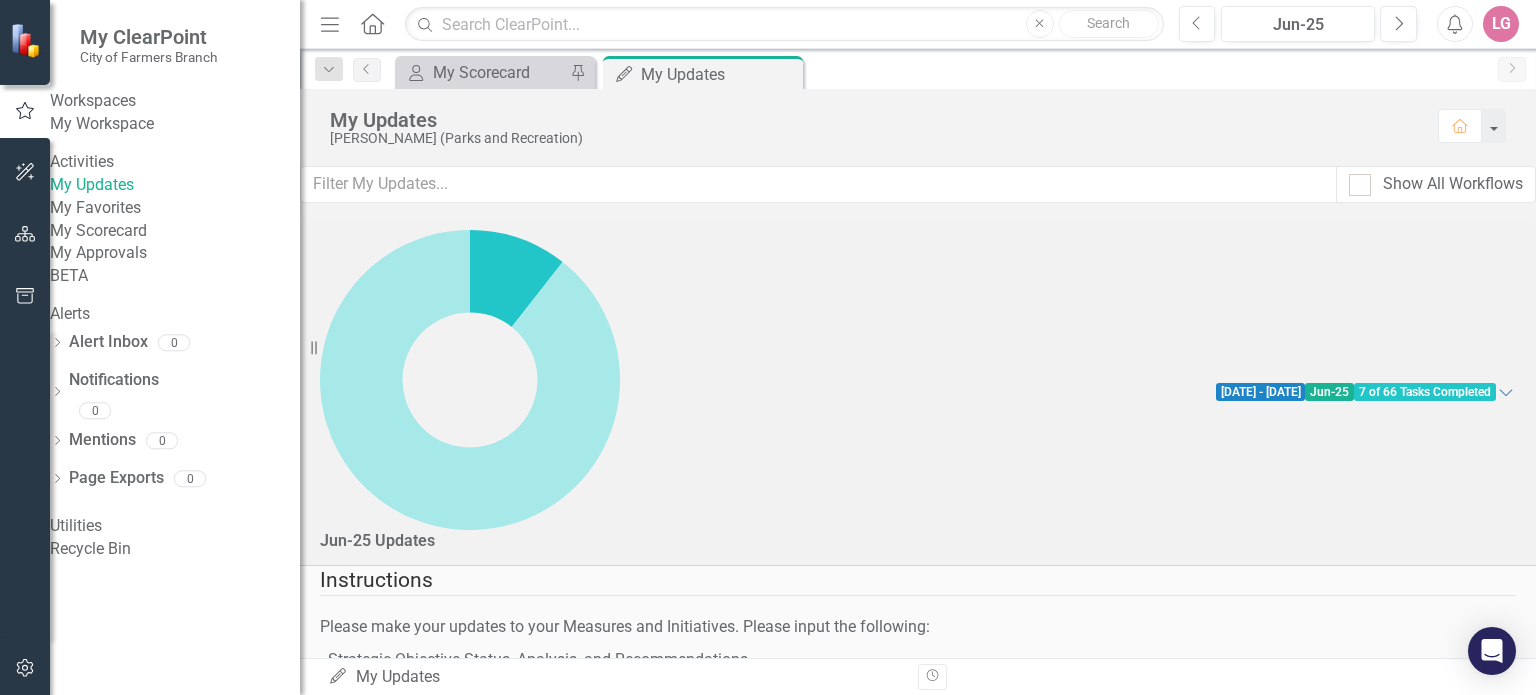 click at bounding box center [343, 1392] 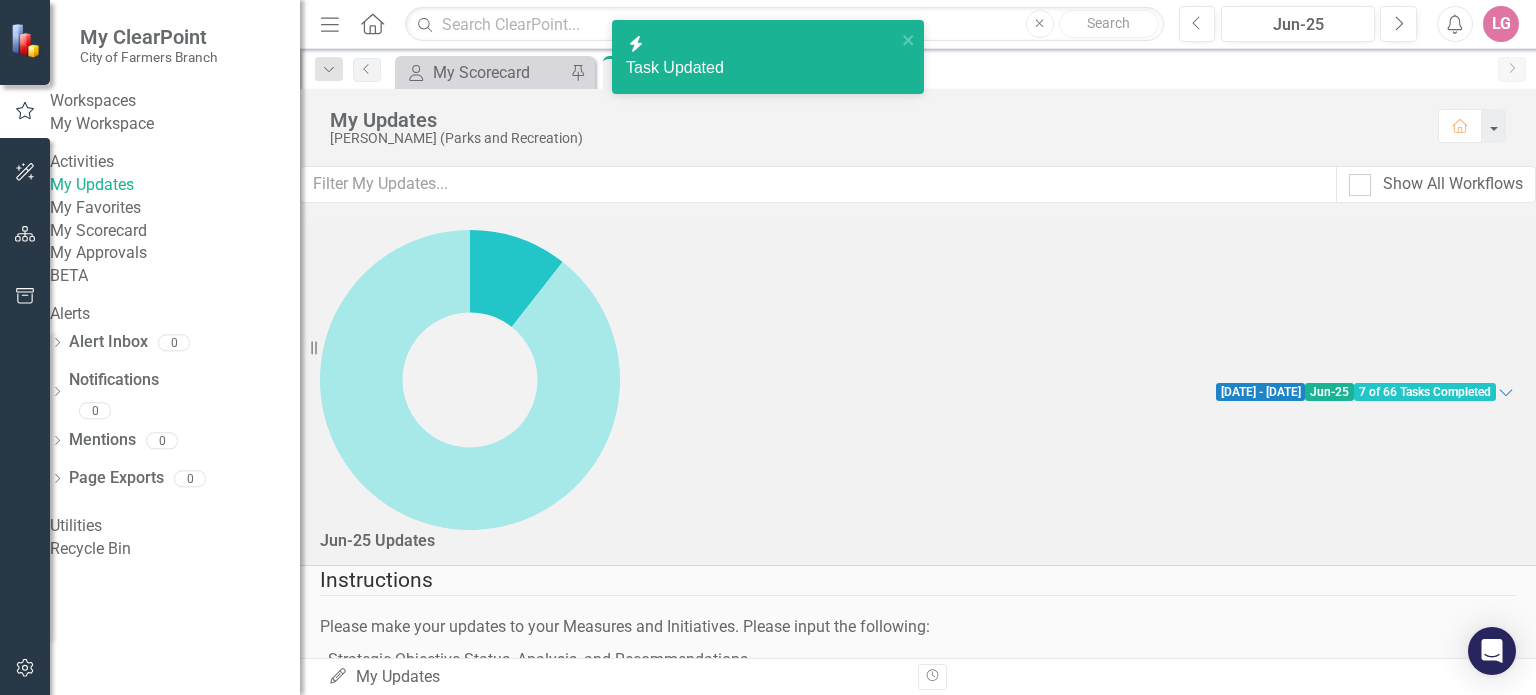 checkbox on "true" 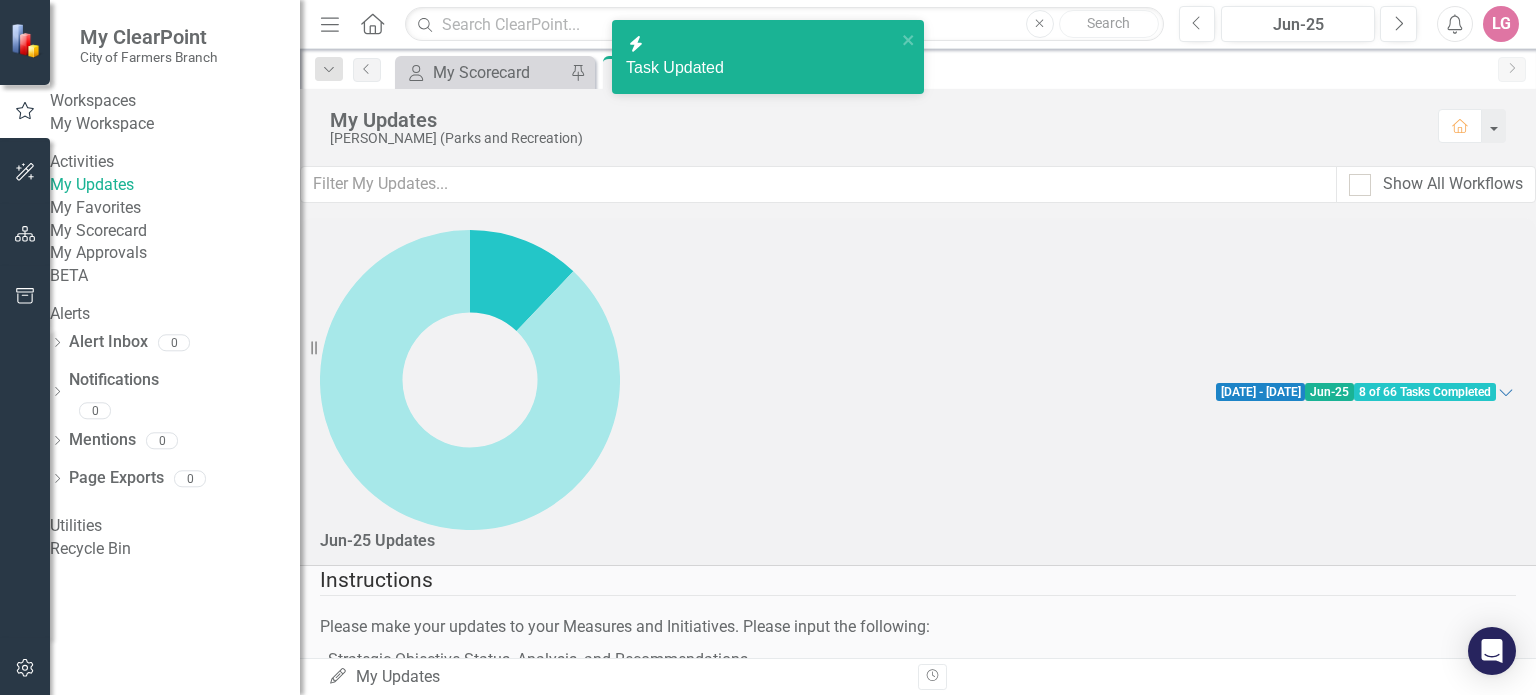 drag, startPoint x: 369, startPoint y: 497, endPoint x: 367, endPoint y: 520, distance: 23.086792 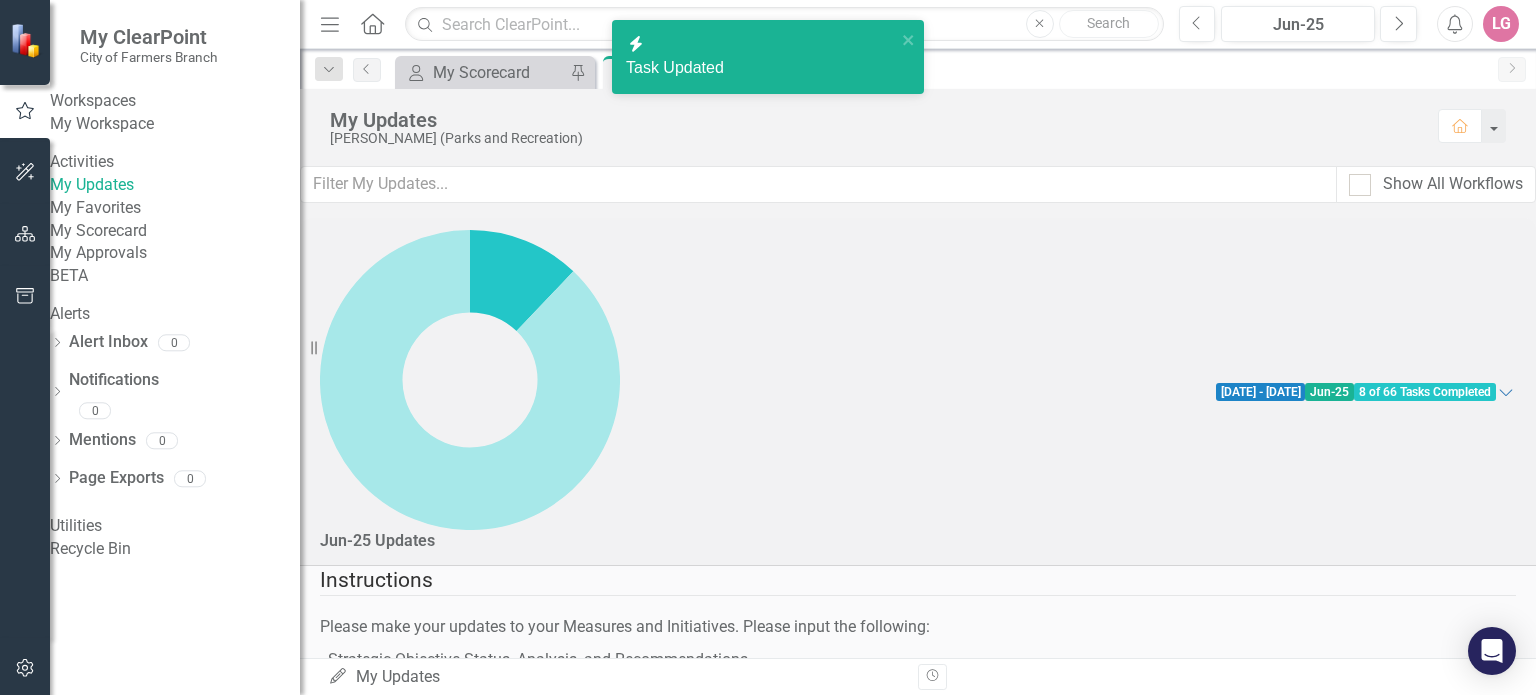 click at bounding box center (348, 1543) 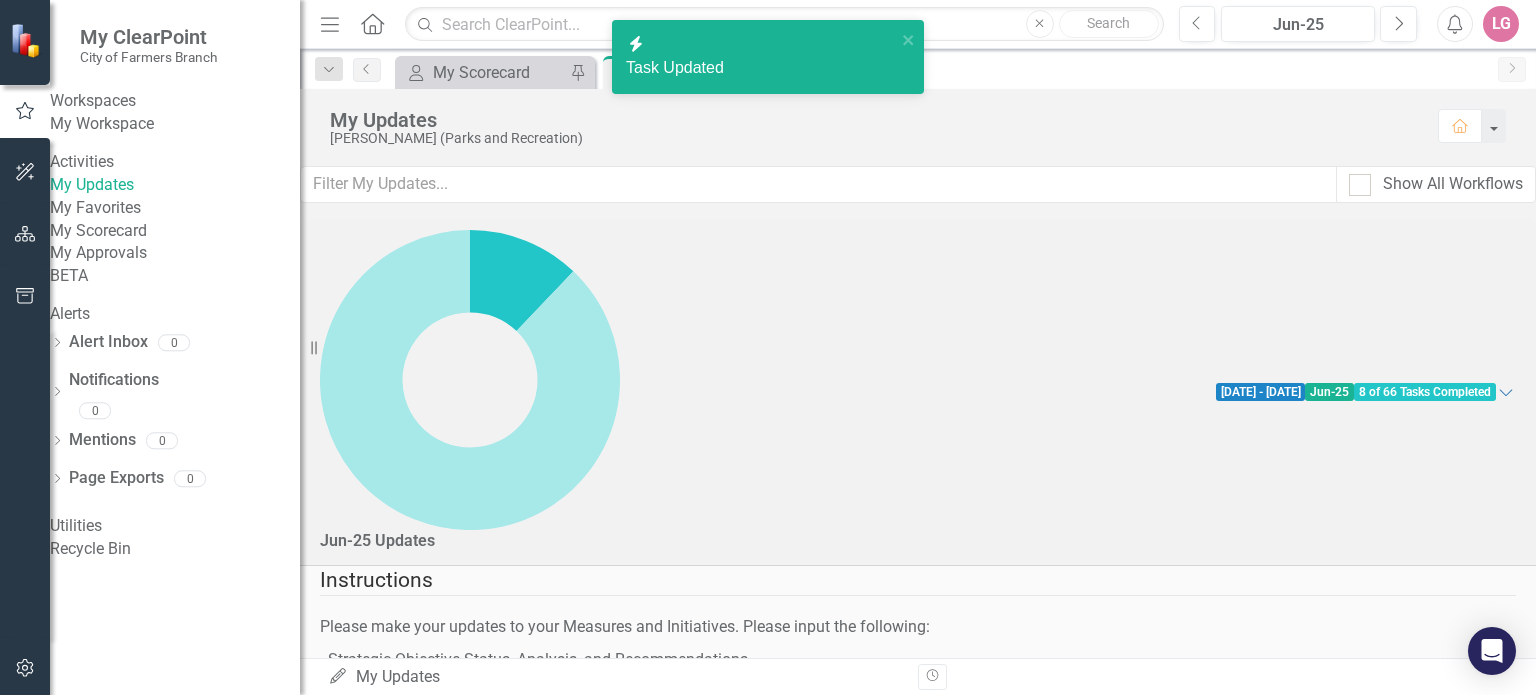 checkbox on "true" 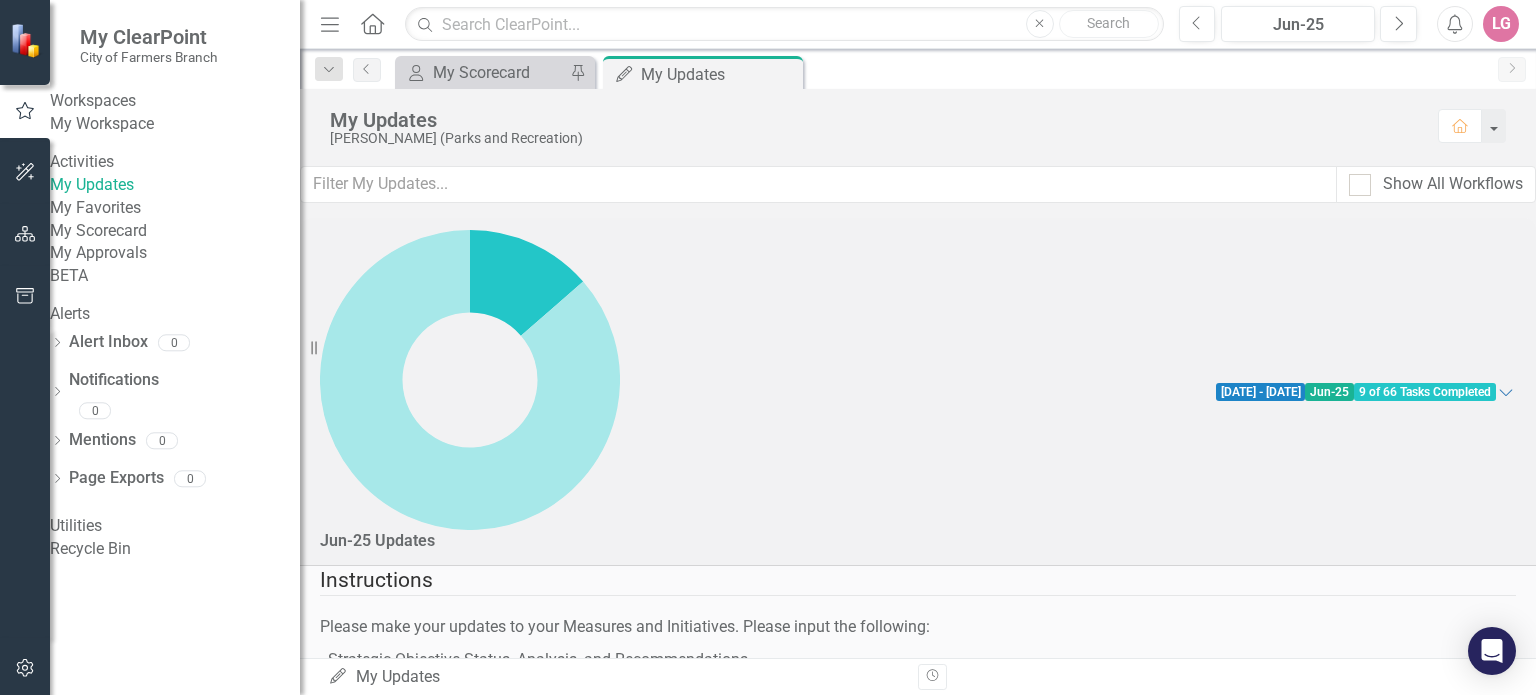 click at bounding box center (348, 1616) 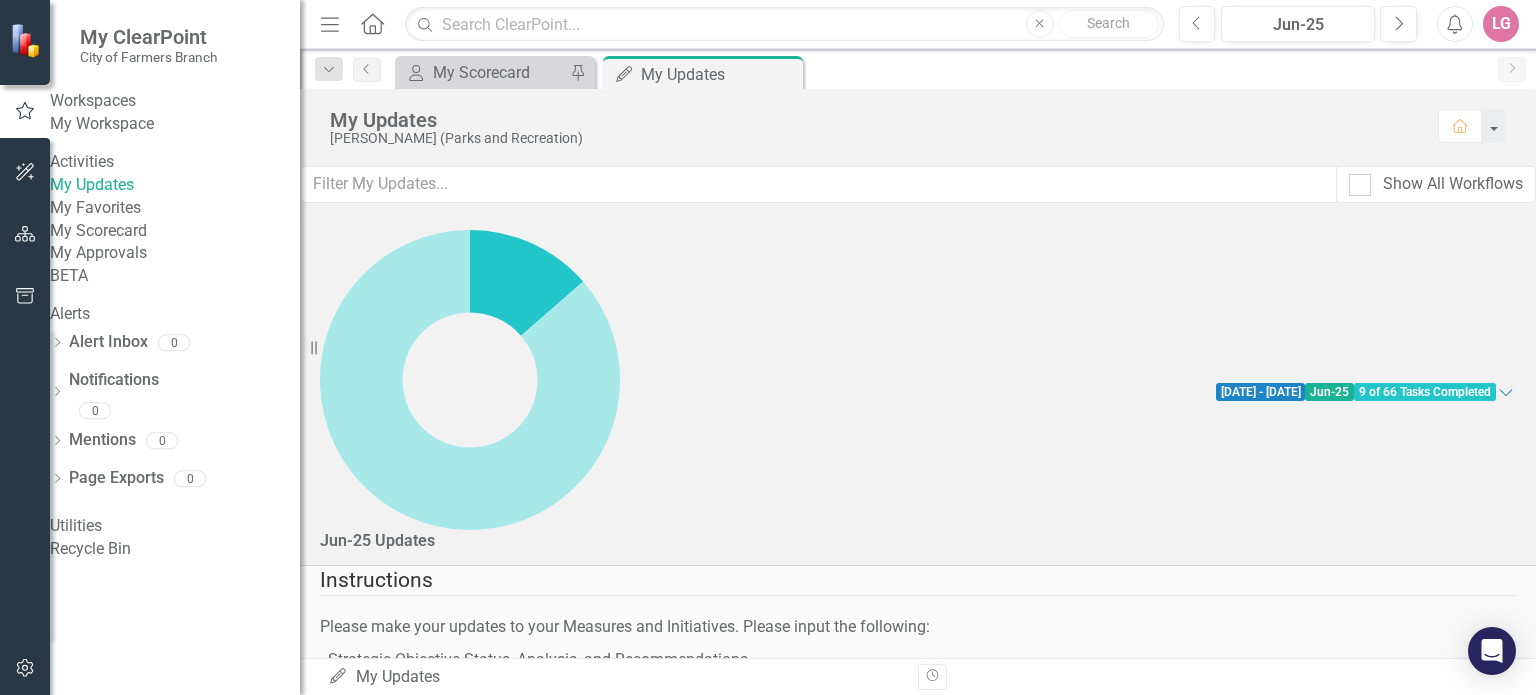 click at bounding box center [343, 1611] 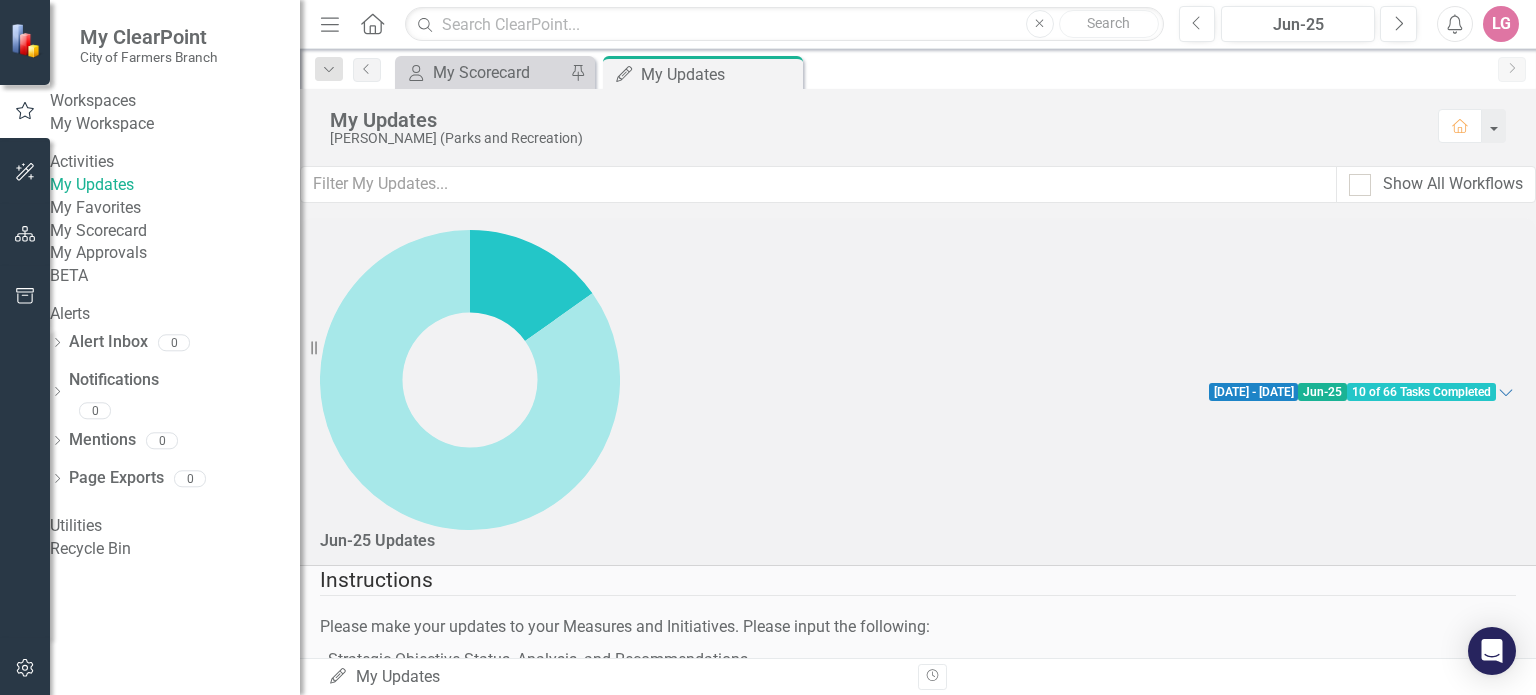 click at bounding box center [343, 1901] 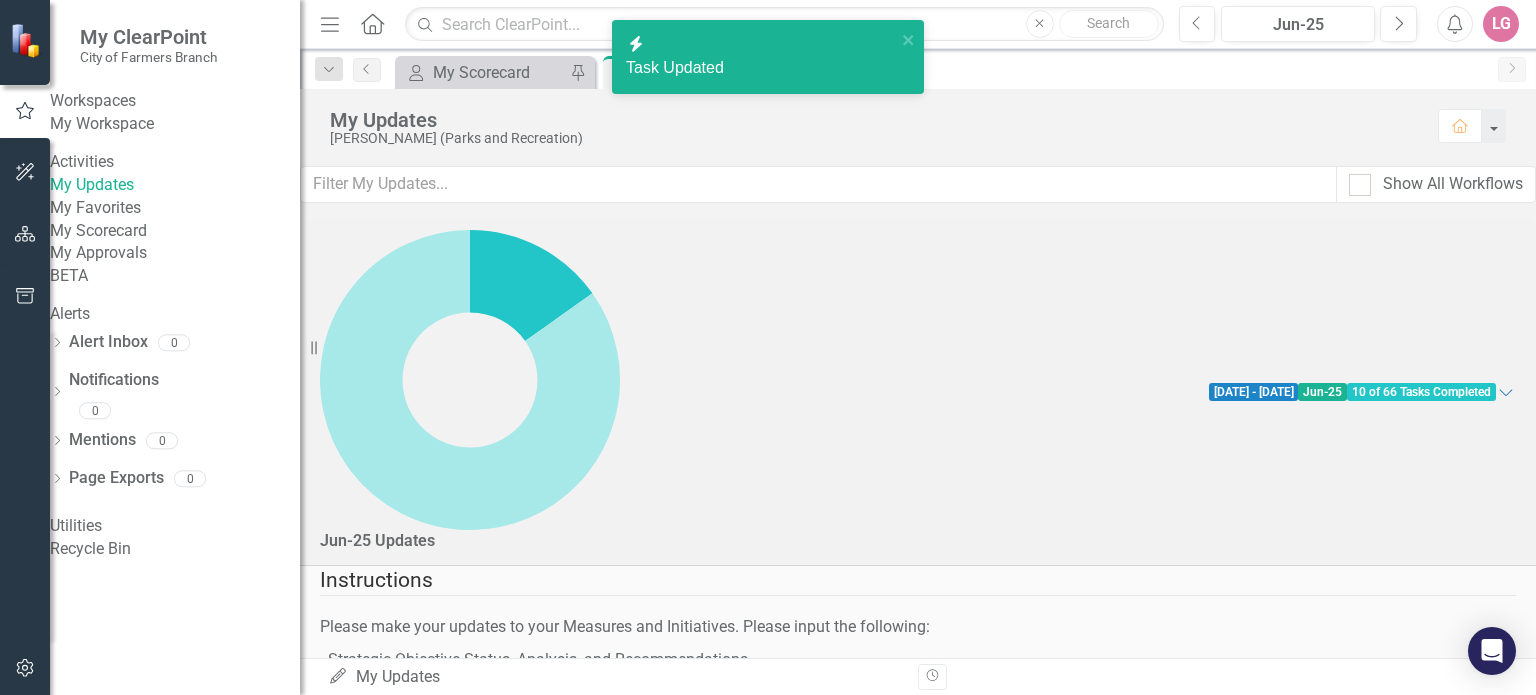 checkbox on "true" 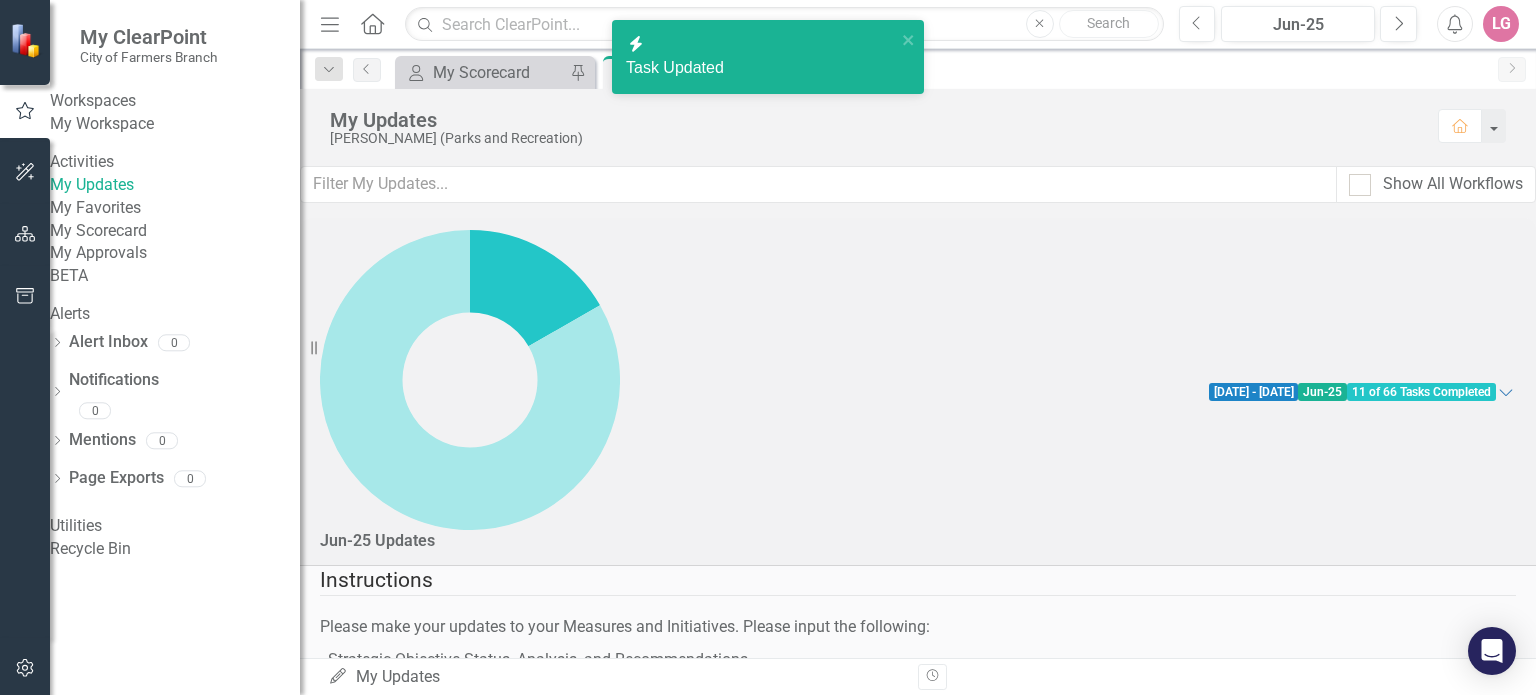 click at bounding box center (343, 1829) 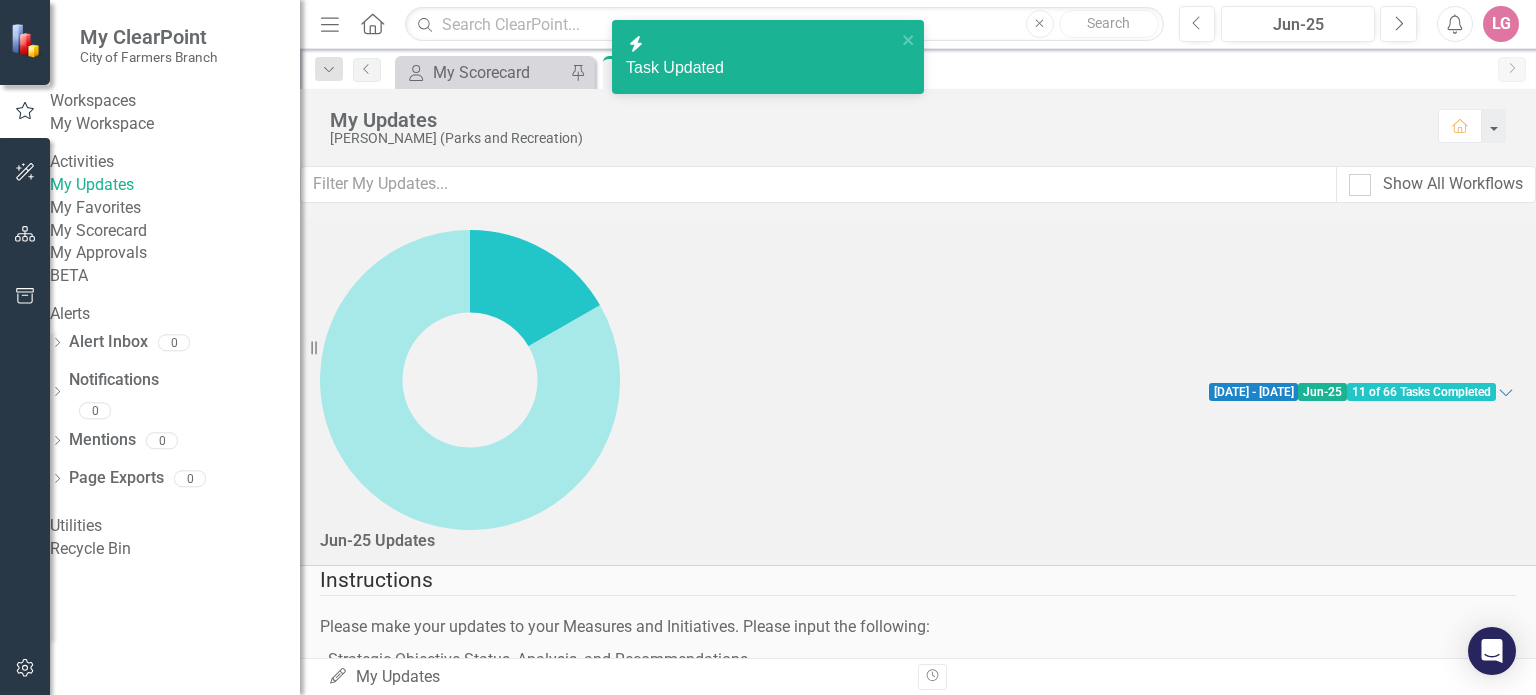 checkbox on "false" 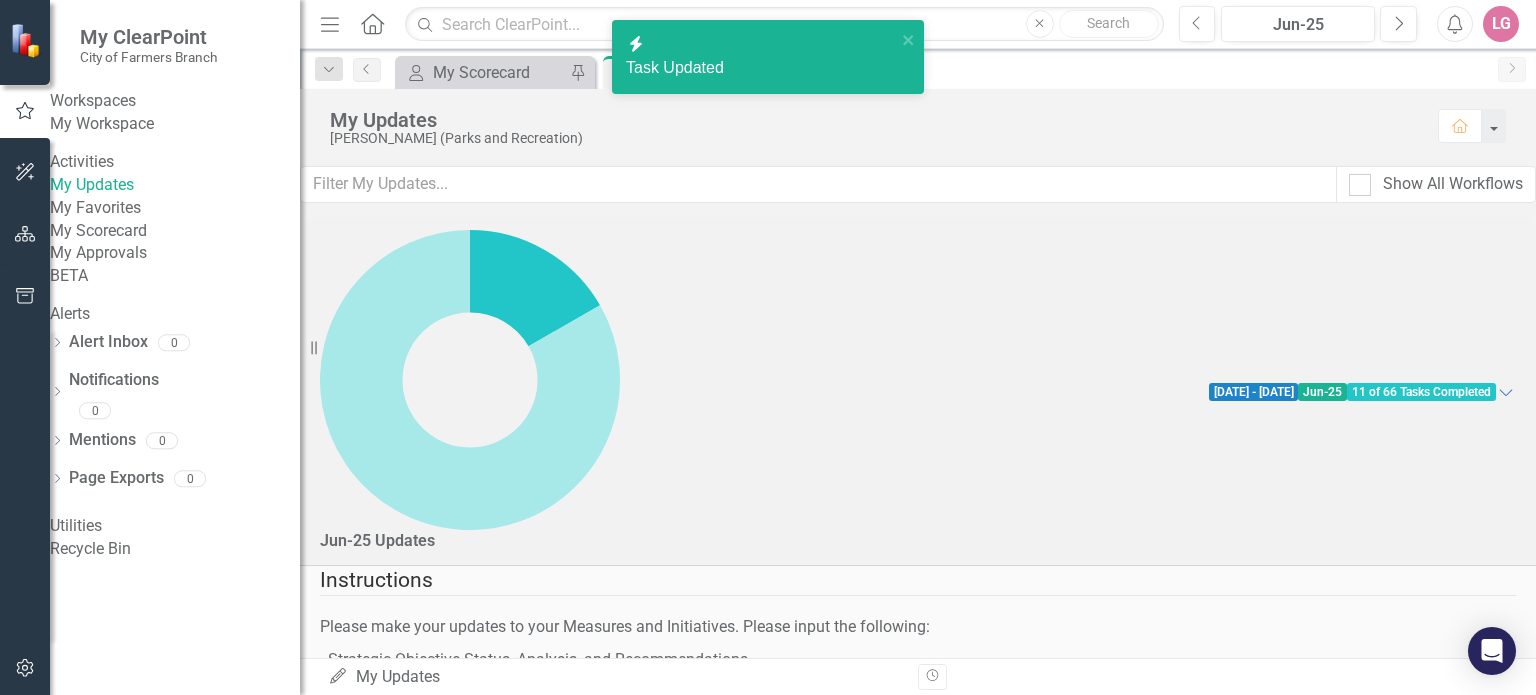 click at bounding box center [348, 1761] 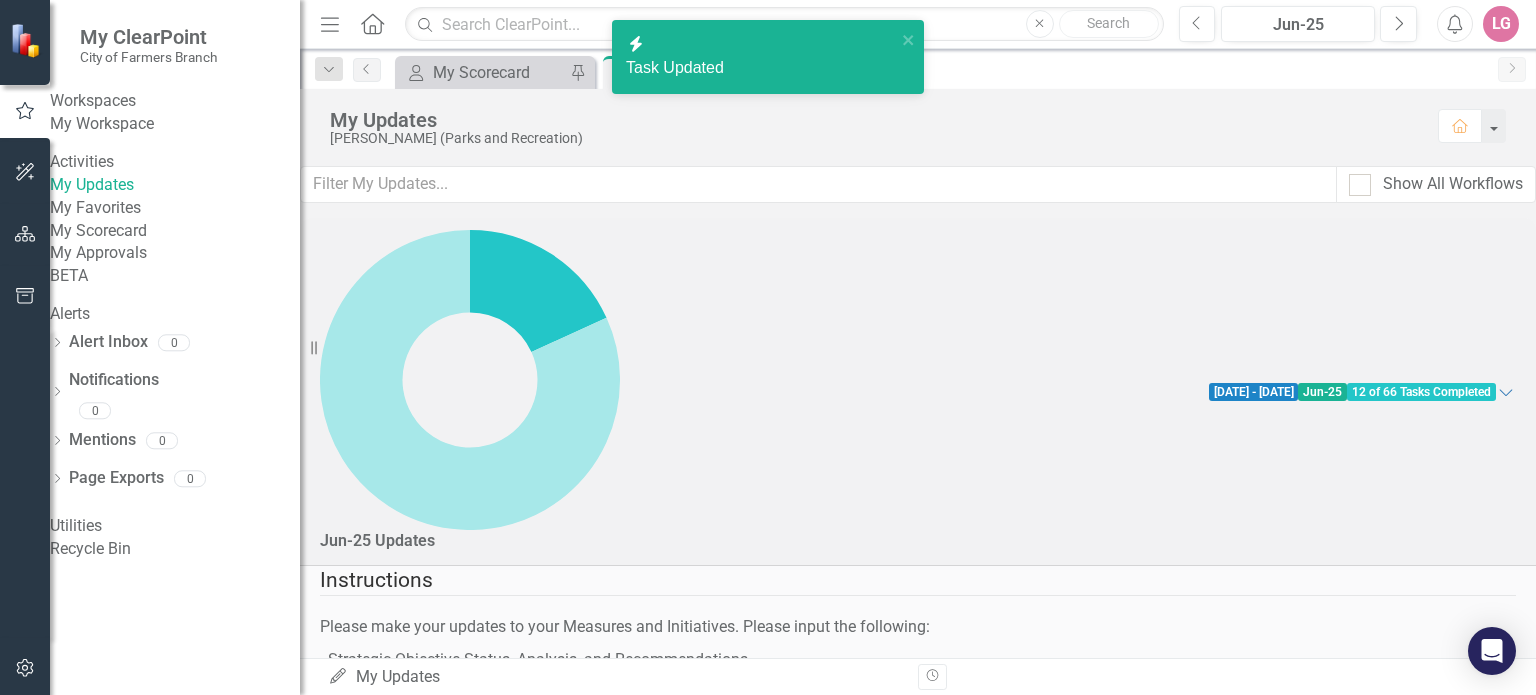 click at bounding box center (348, 1688) 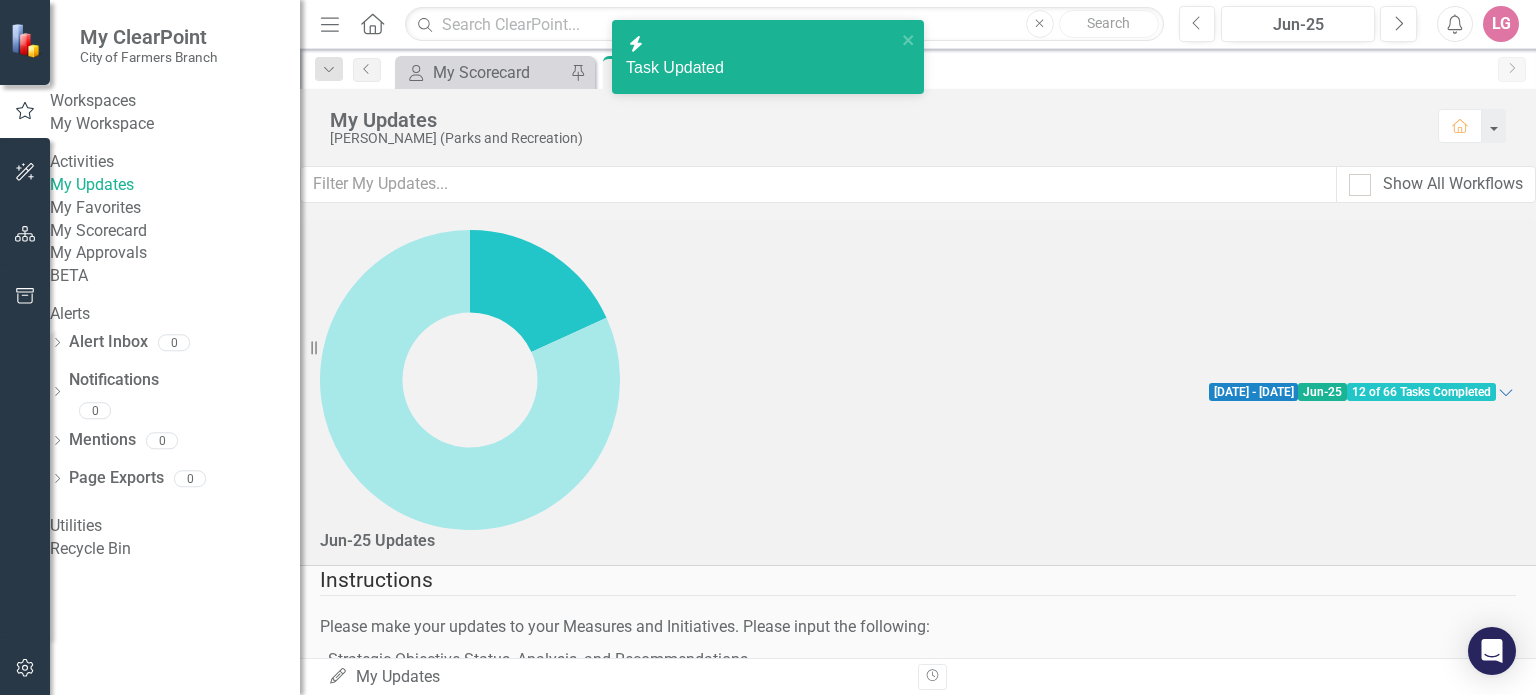 click at bounding box center [343, 1683] 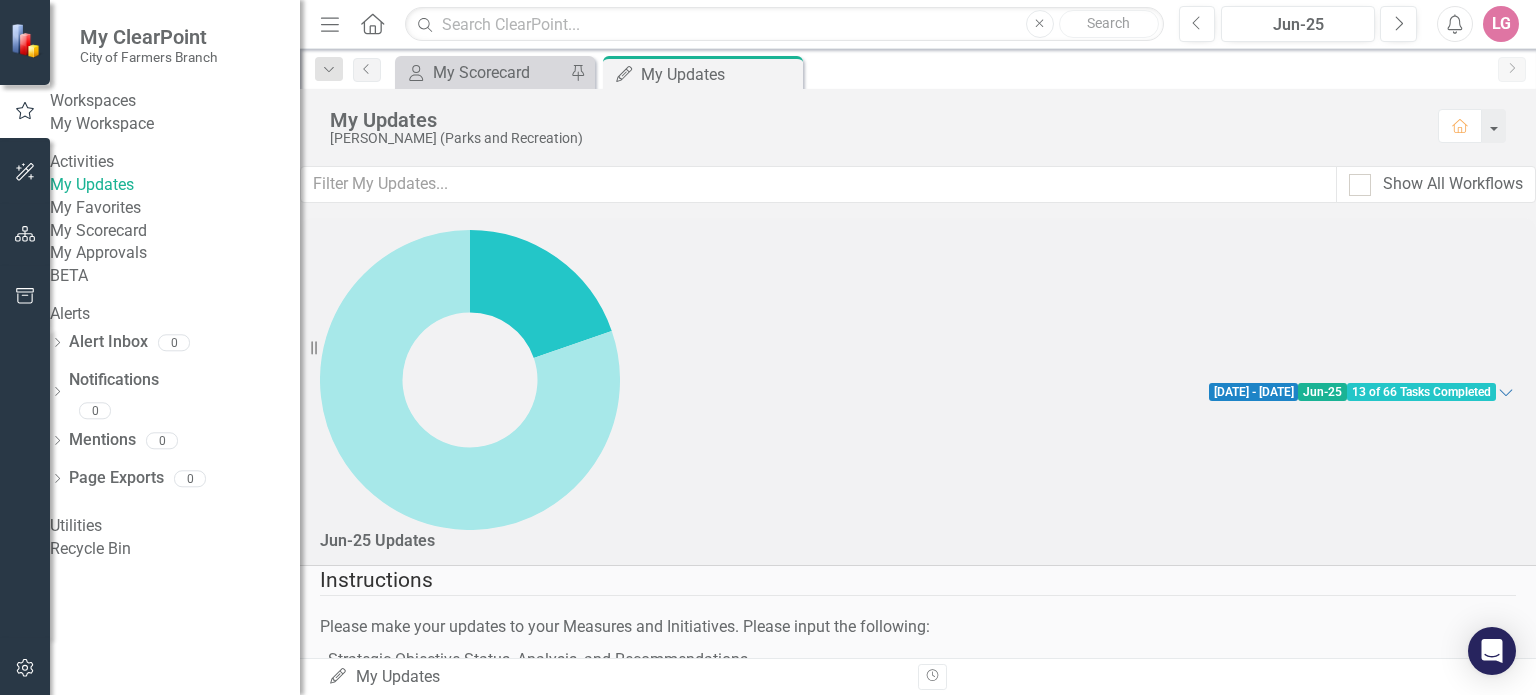 checkbox on "true" 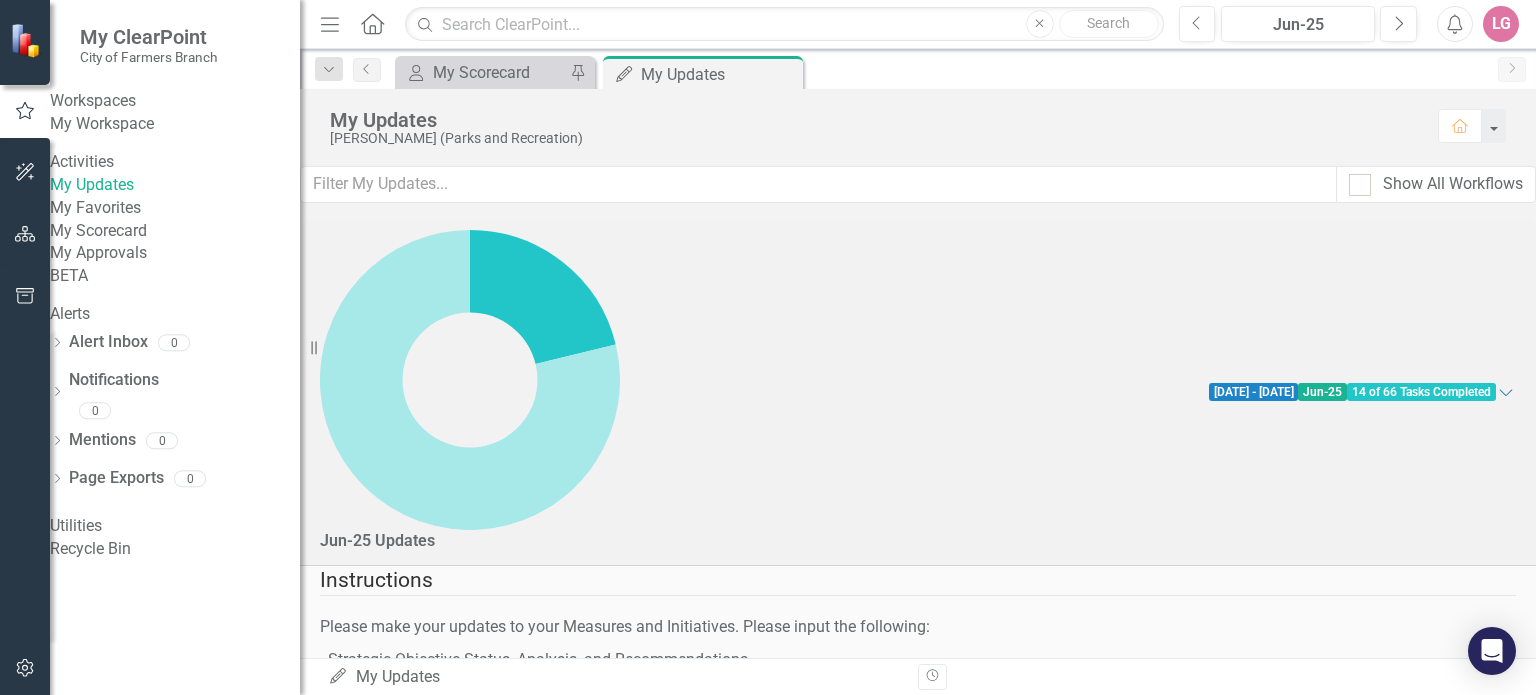 scroll, scrollTop: 1400, scrollLeft: 0, axis: vertical 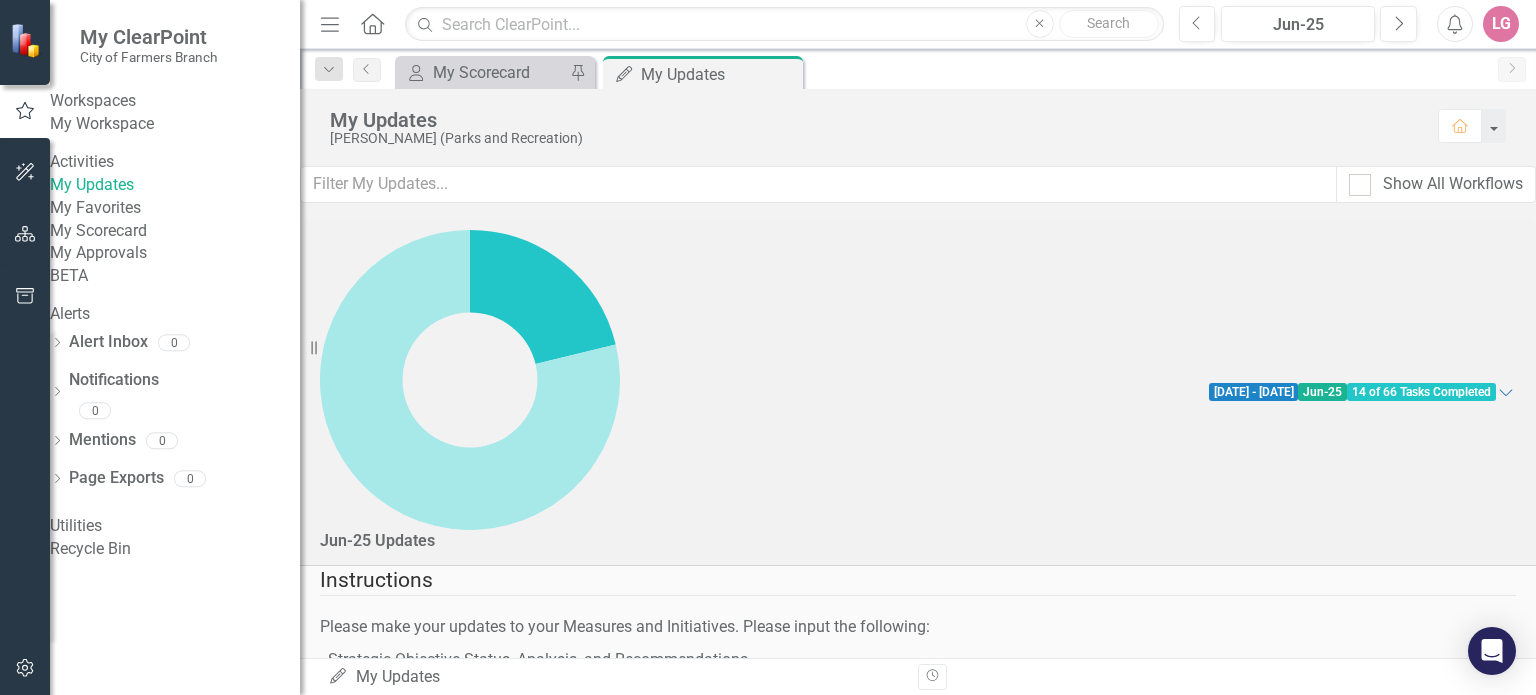 click at bounding box center [348, 2488] 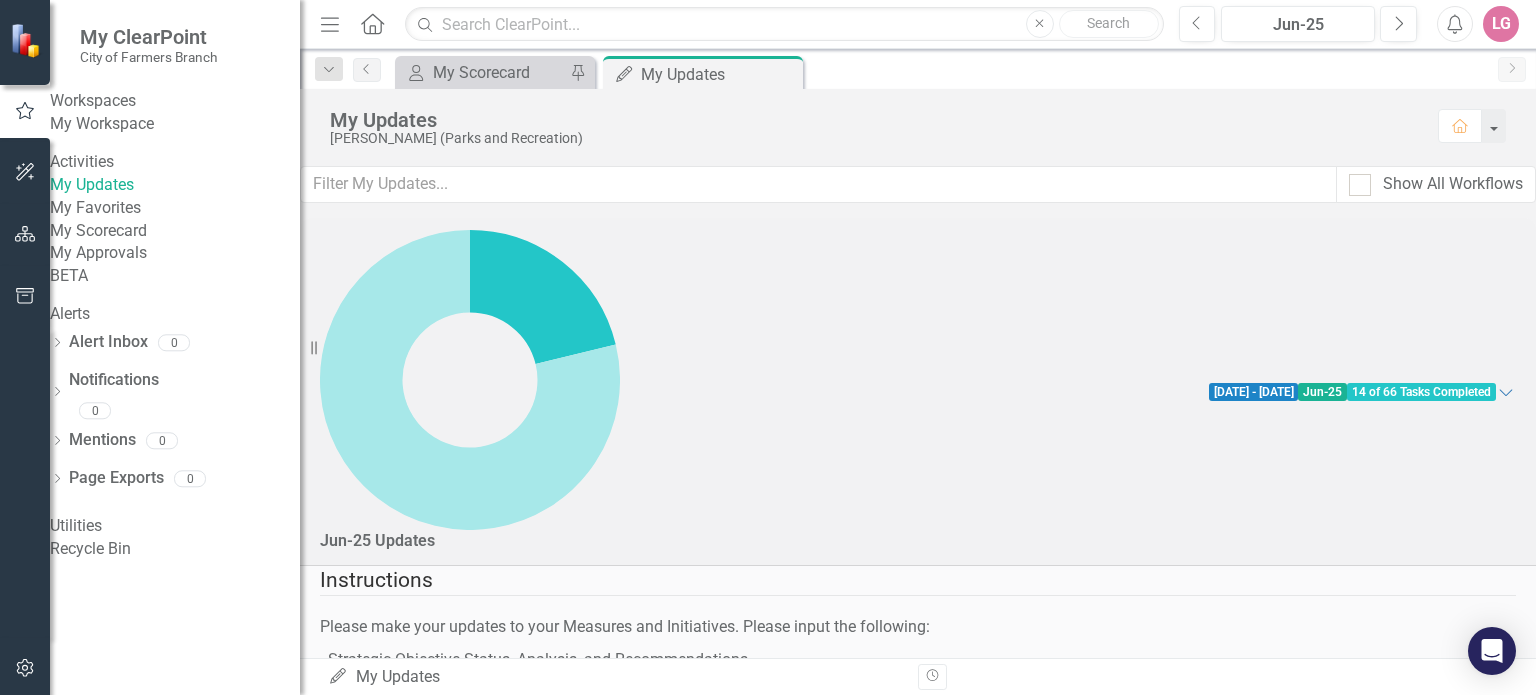 click at bounding box center (343, 2483) 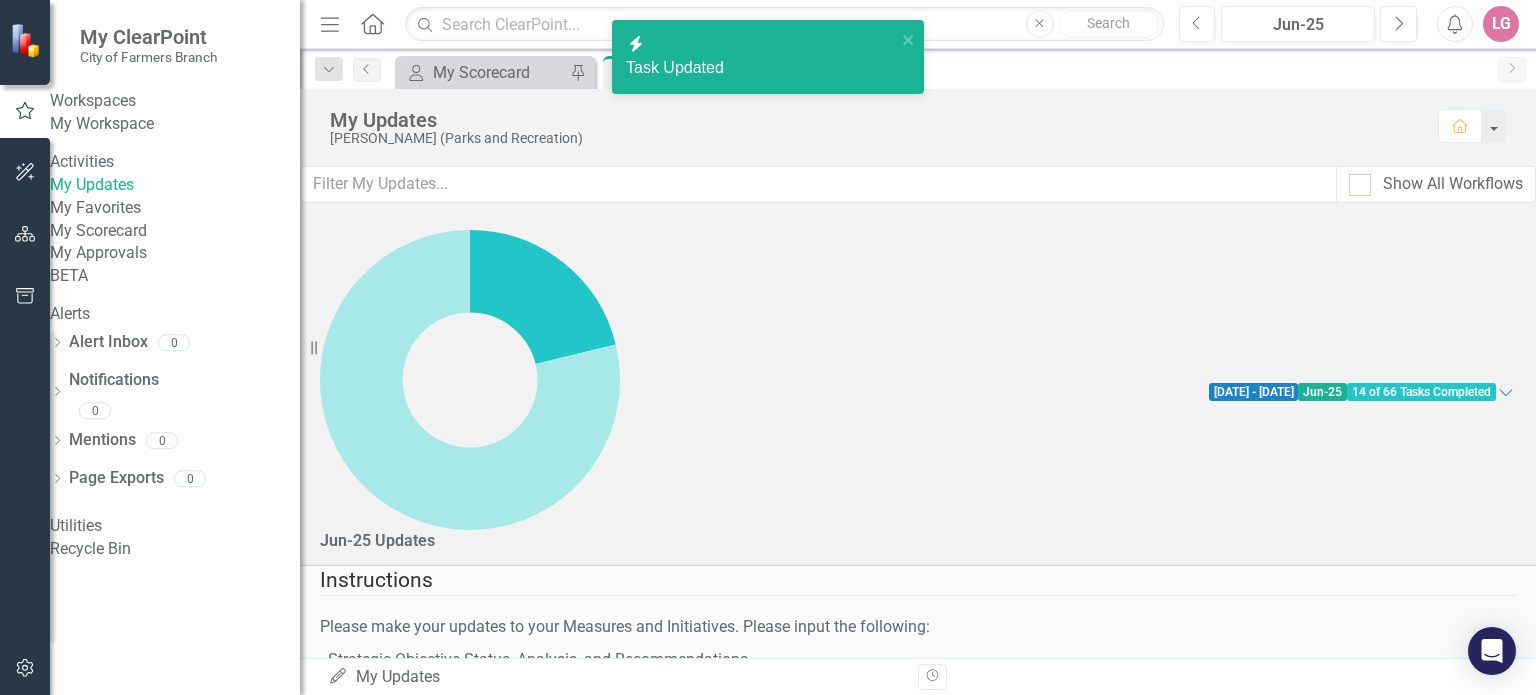 click at bounding box center (343, 2410) 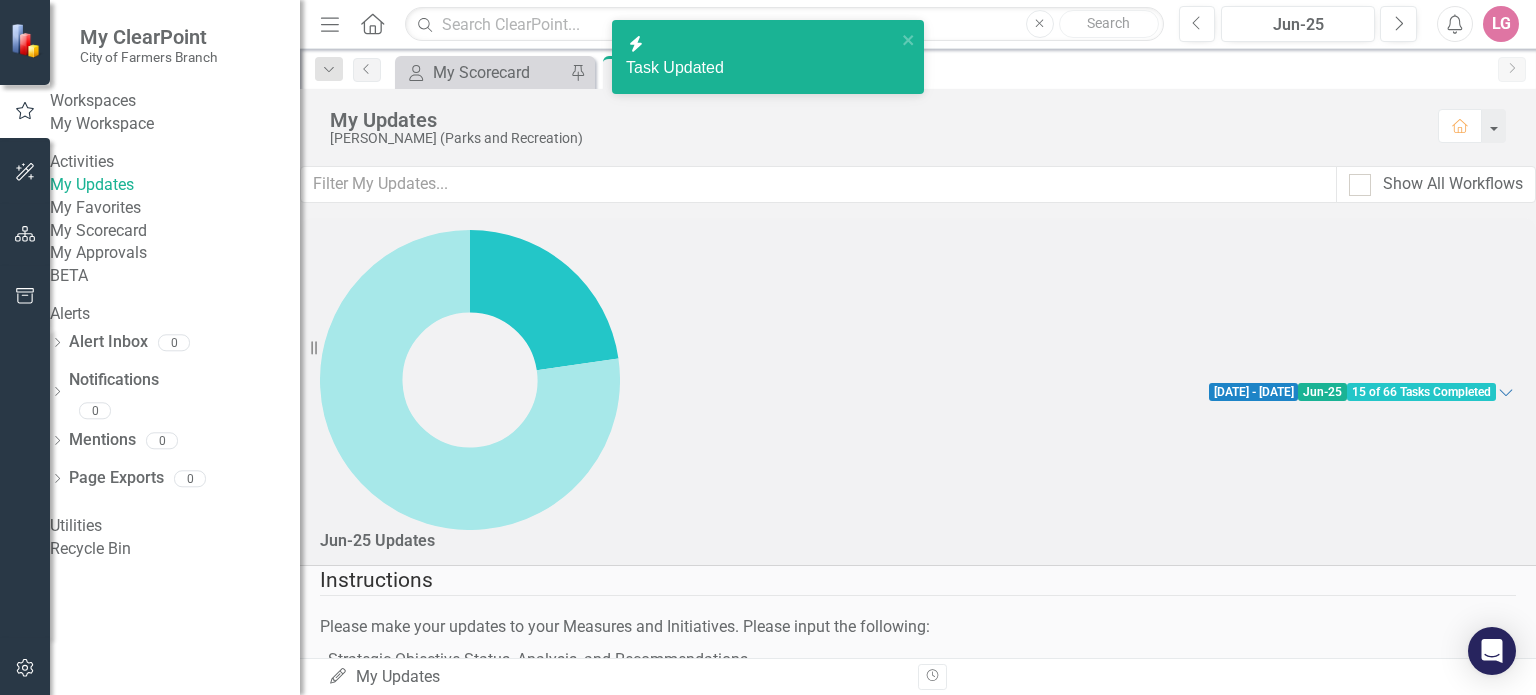 checkbox on "true" 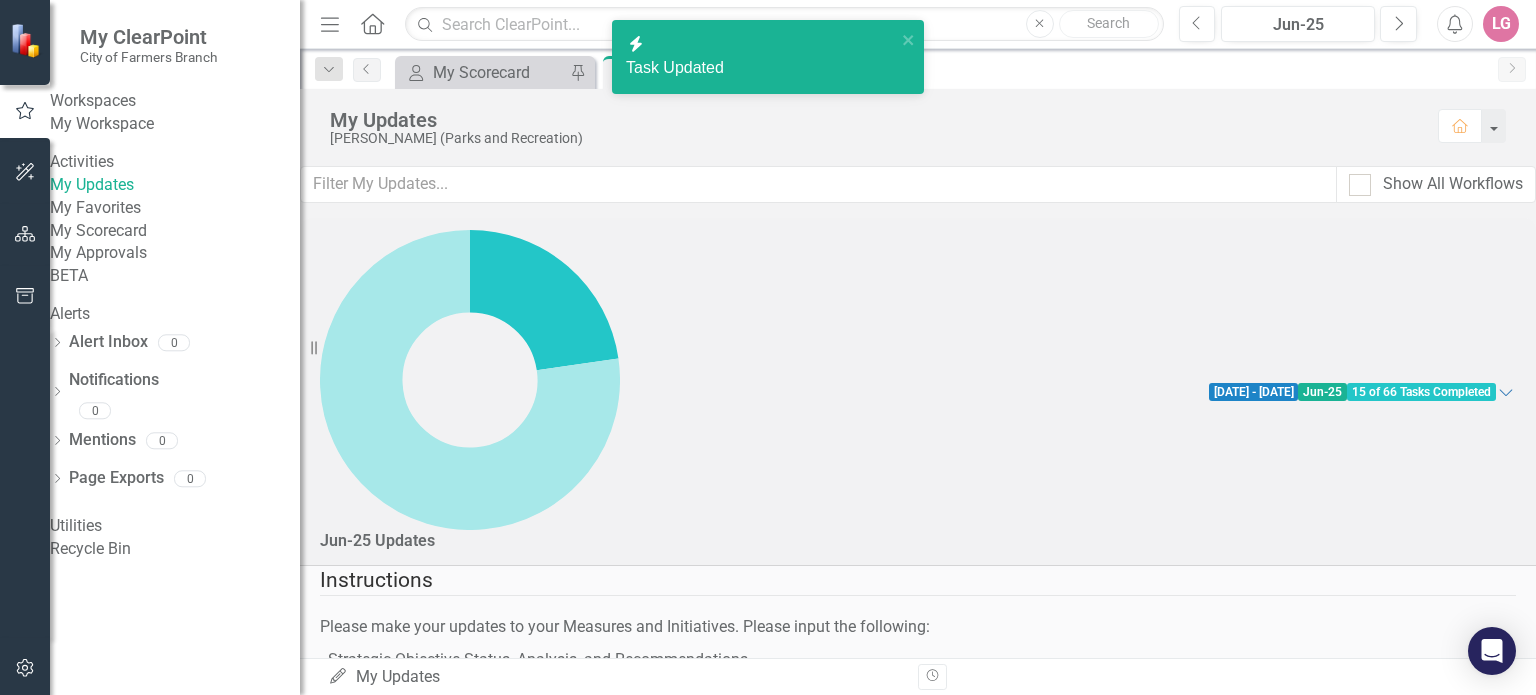 click at bounding box center (348, 2342) 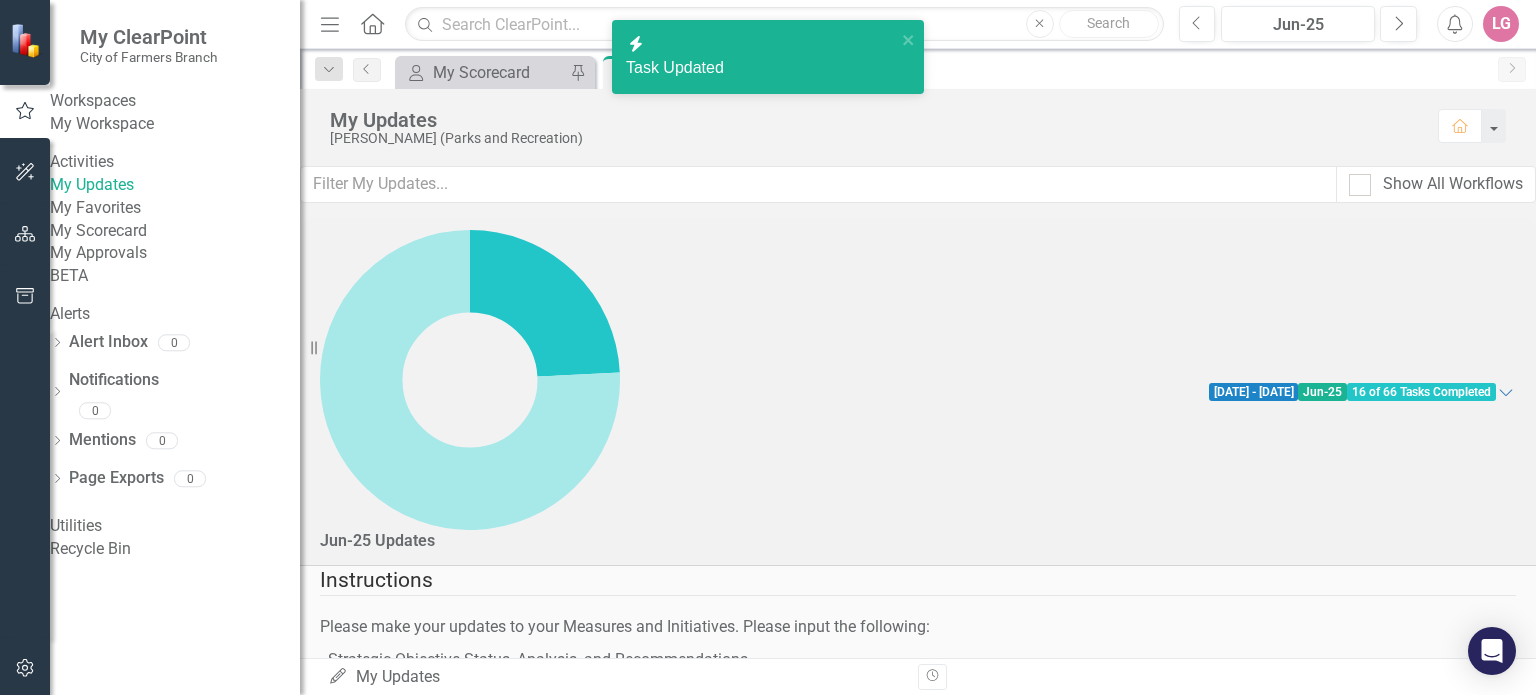 checkbox on "true" 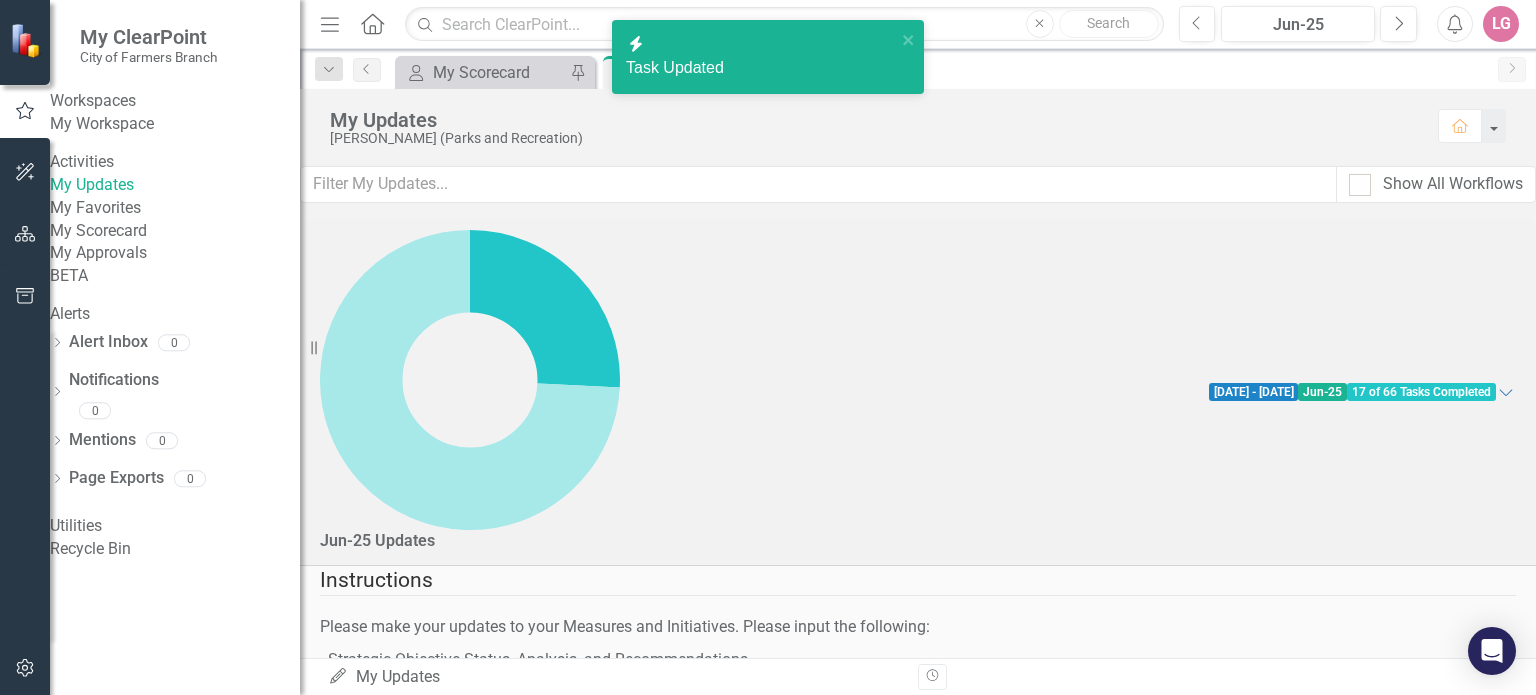 click at bounding box center (348, 2270) 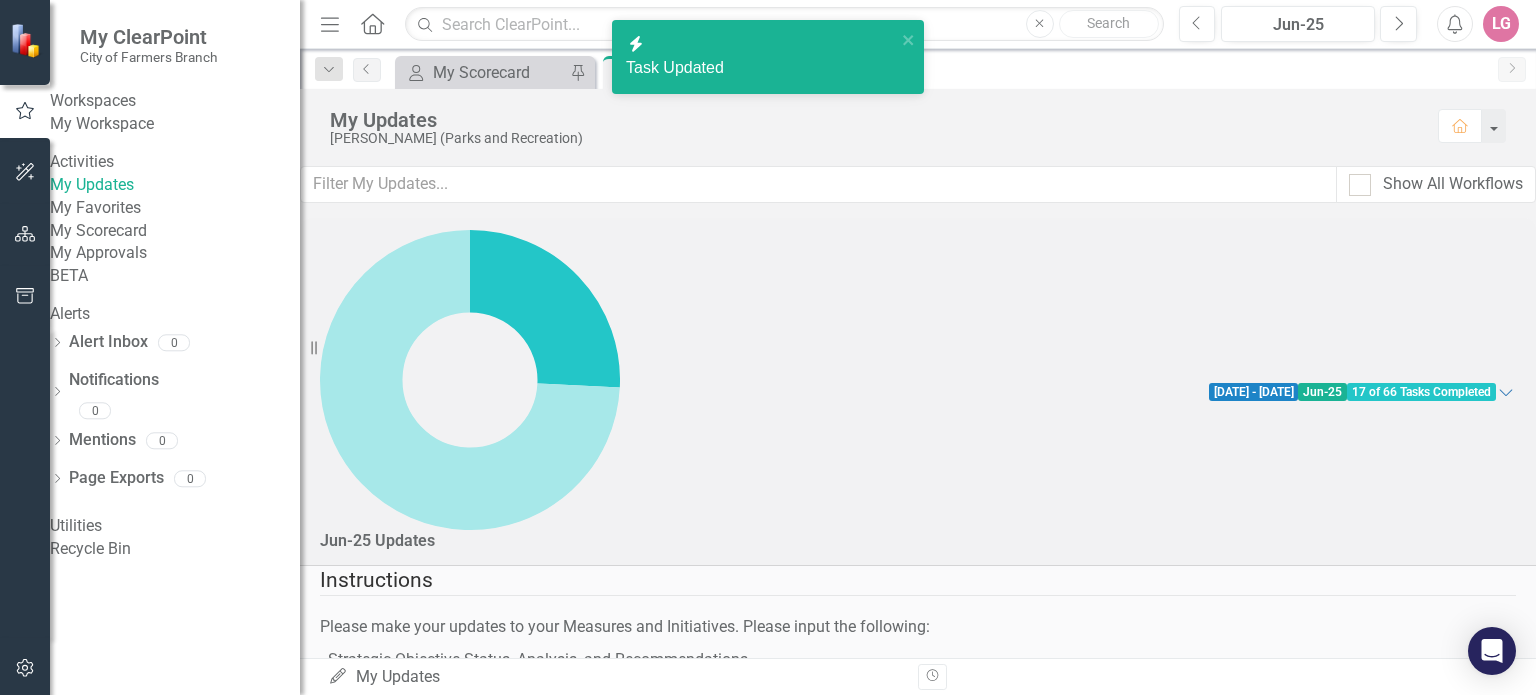 click at bounding box center [343, 2265] 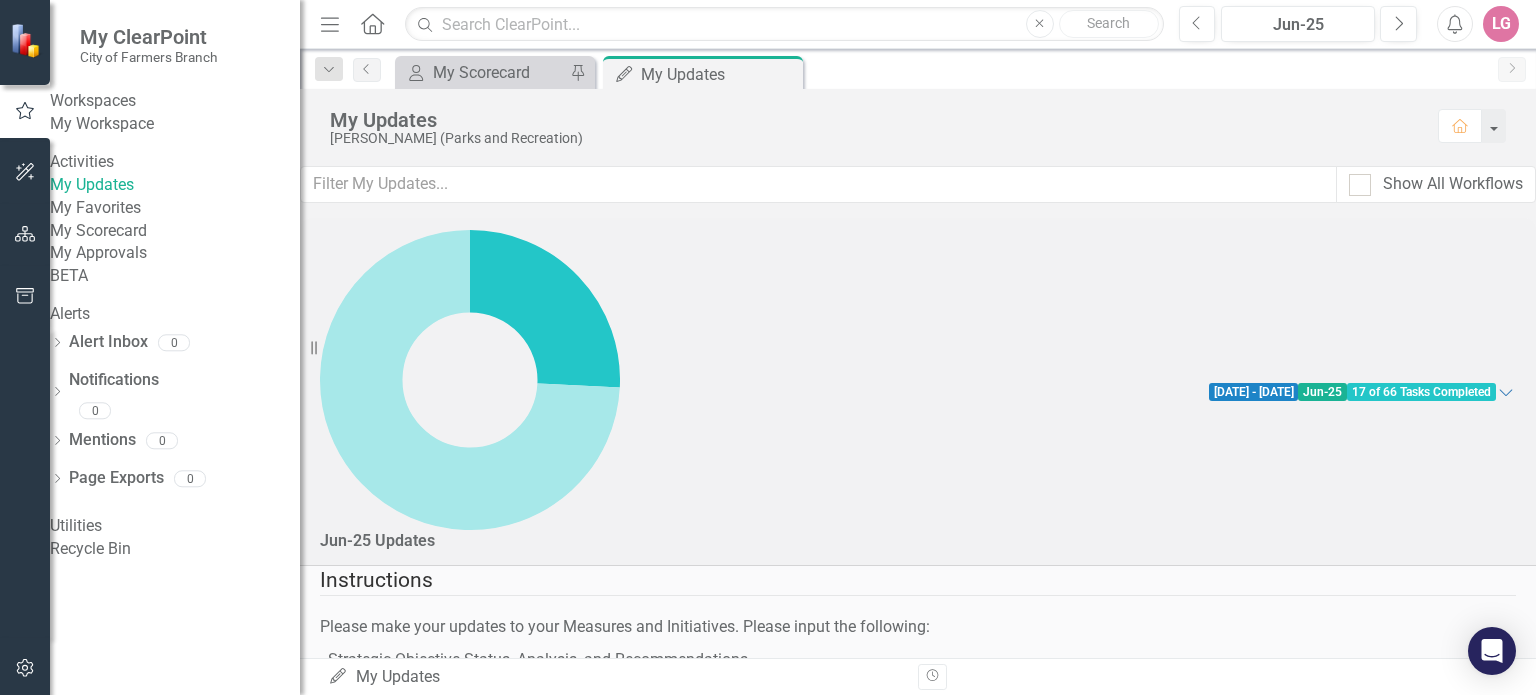 click at bounding box center (348, 2197) 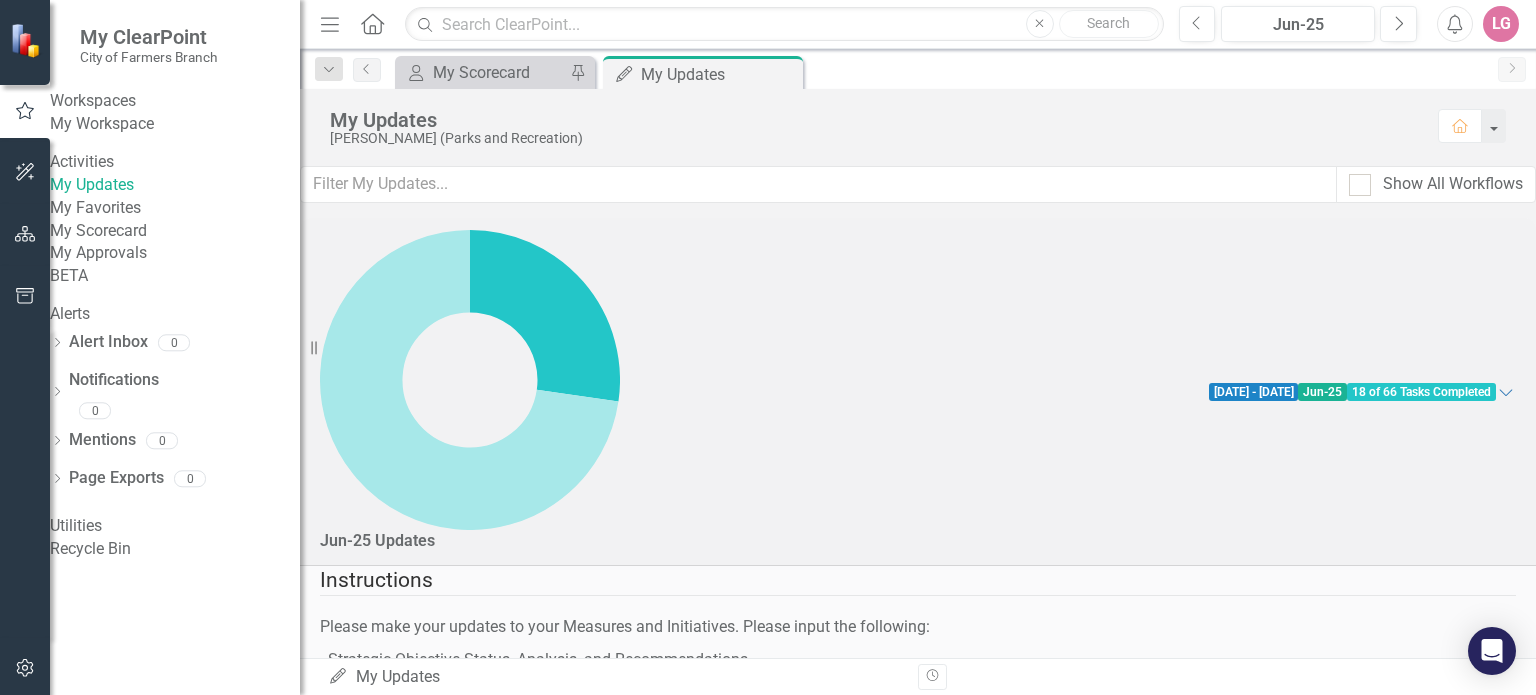 checkbox on "true" 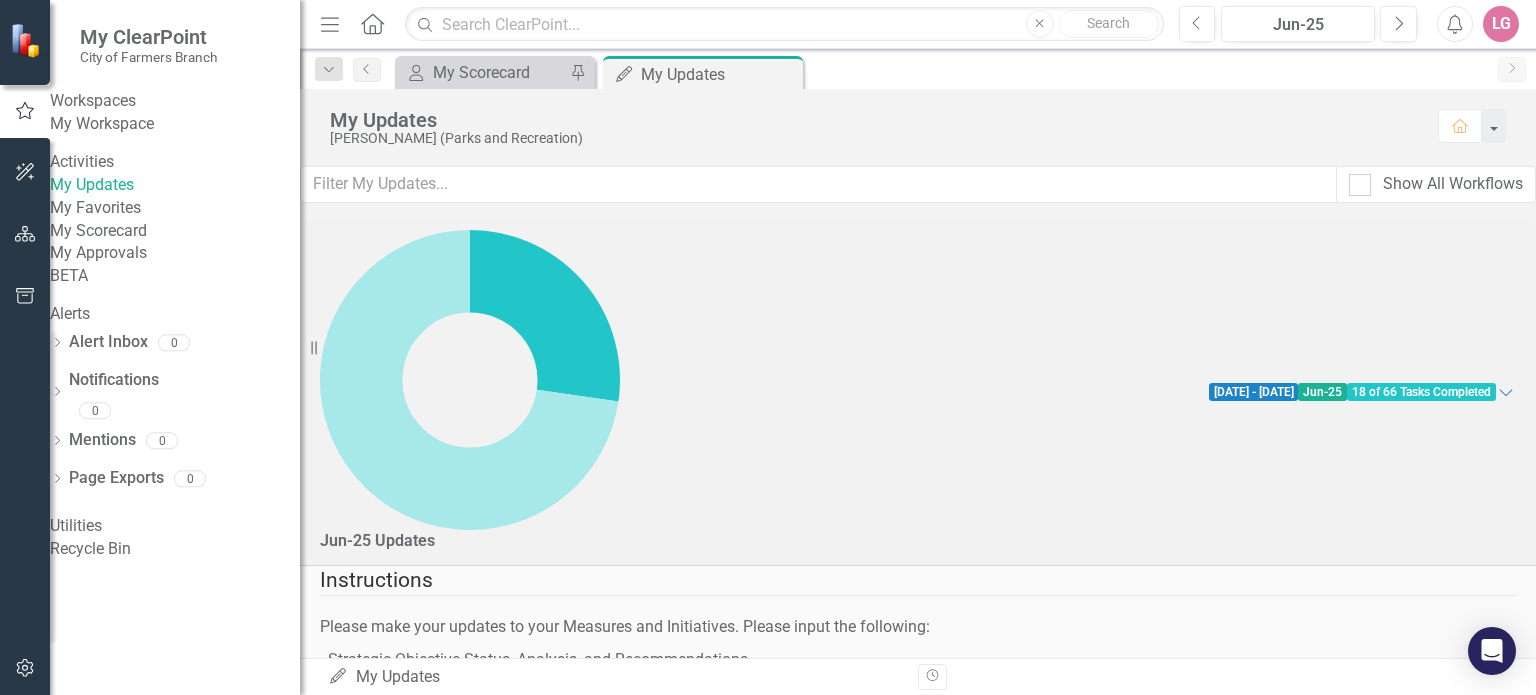 click on "Performance Measure Aquatics Center - Net Promoter Score Aquatics Owner Edit" at bounding box center [918, 2124] 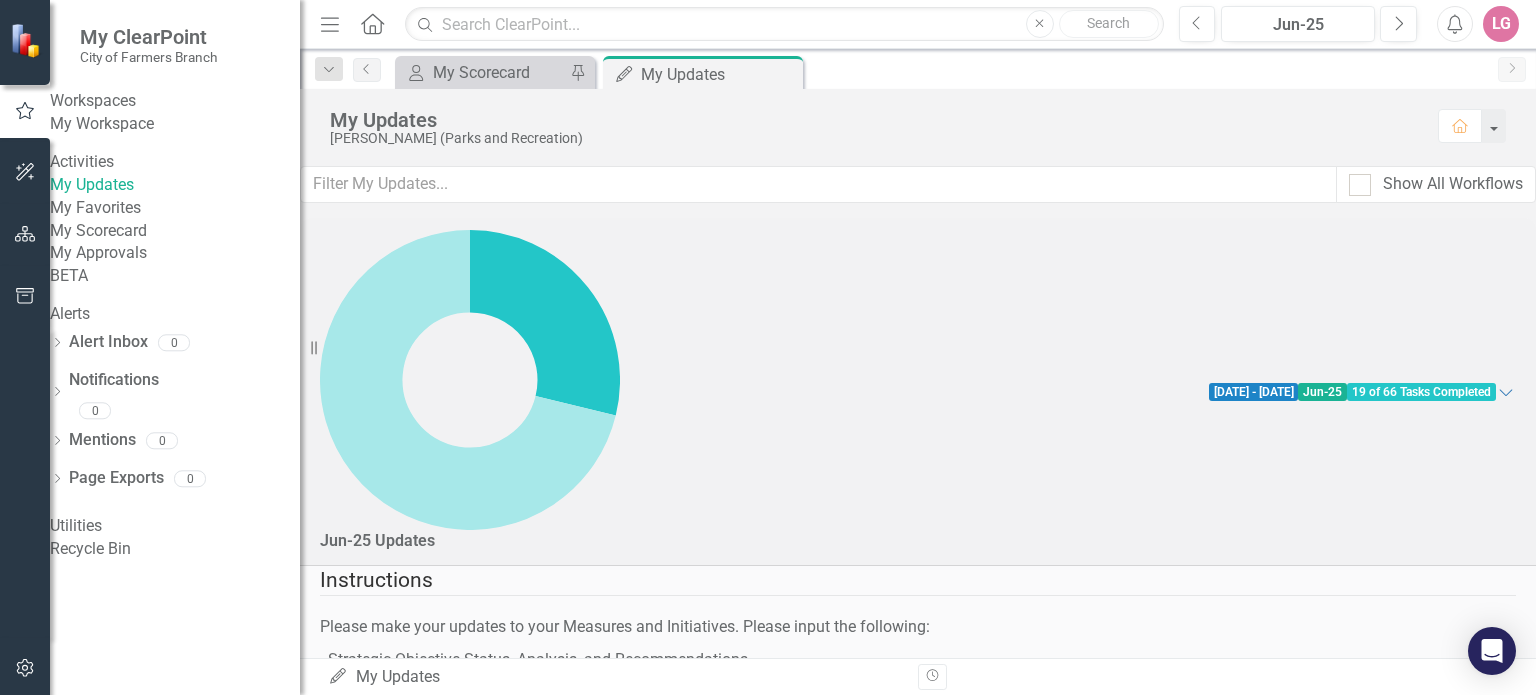 scroll, scrollTop: 1300, scrollLeft: 0, axis: vertical 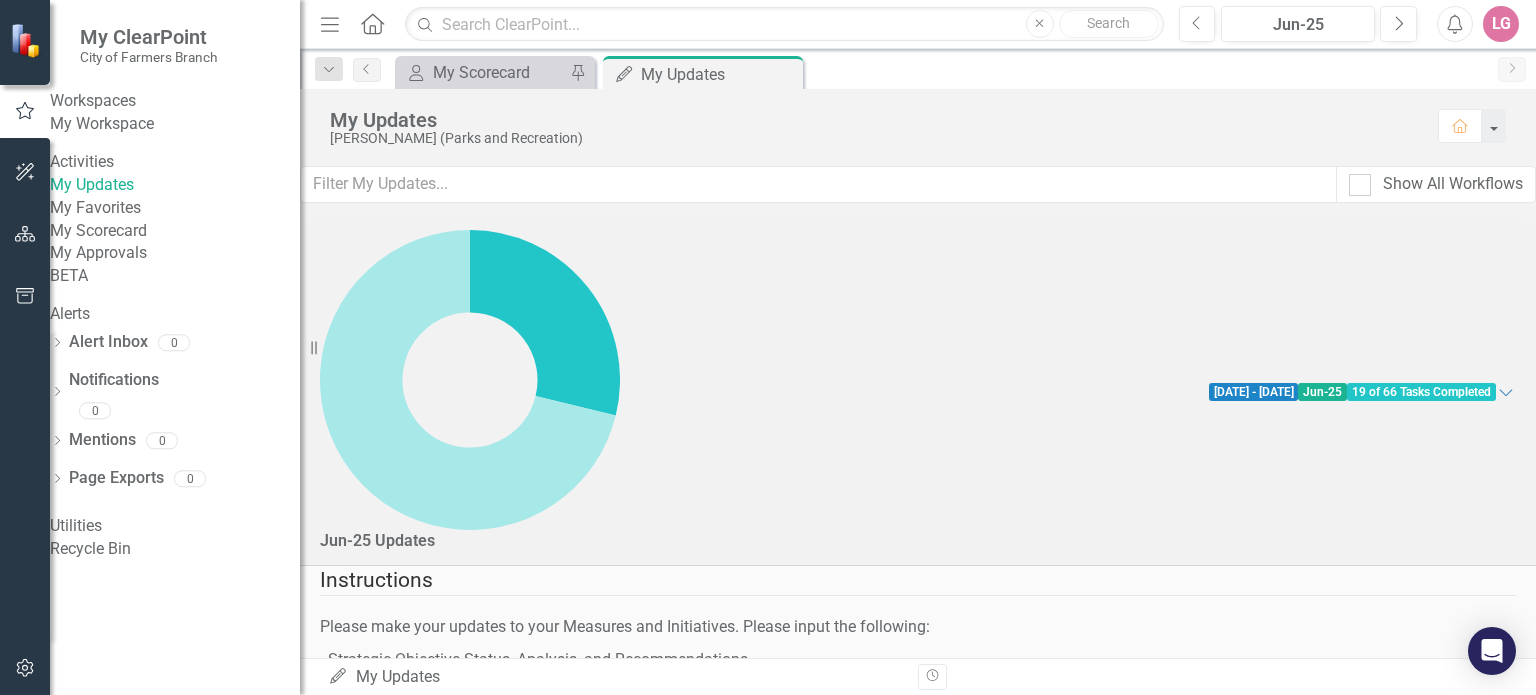 click at bounding box center [343, 2047] 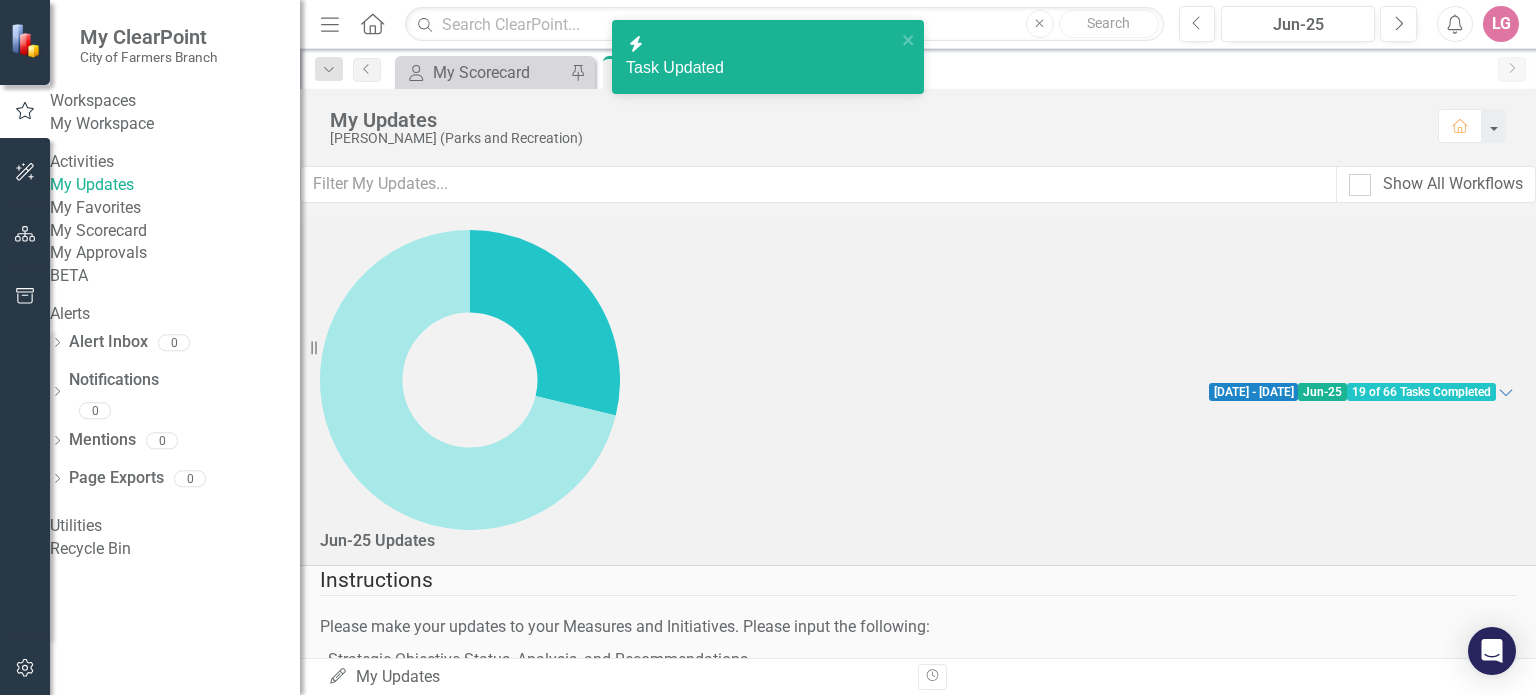 checkbox on "true" 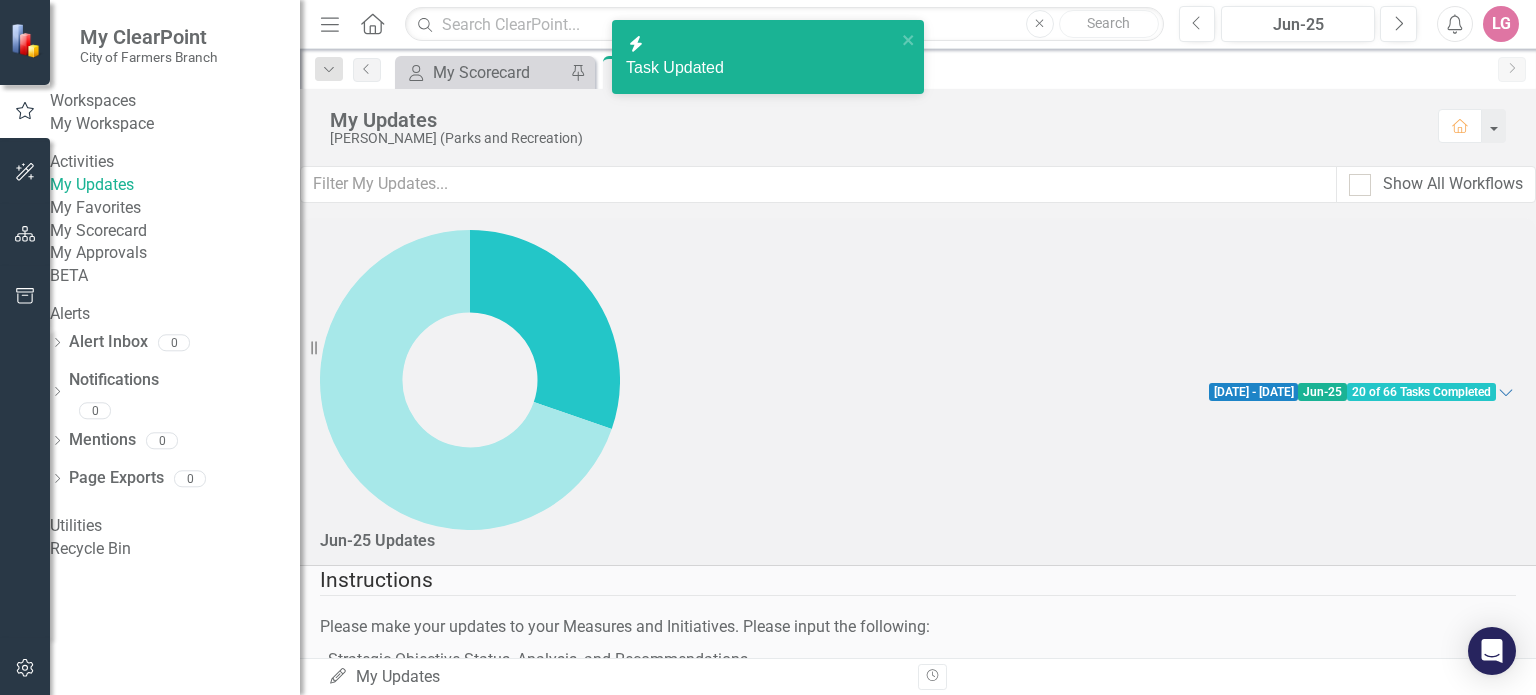 click at bounding box center (343, 1974) 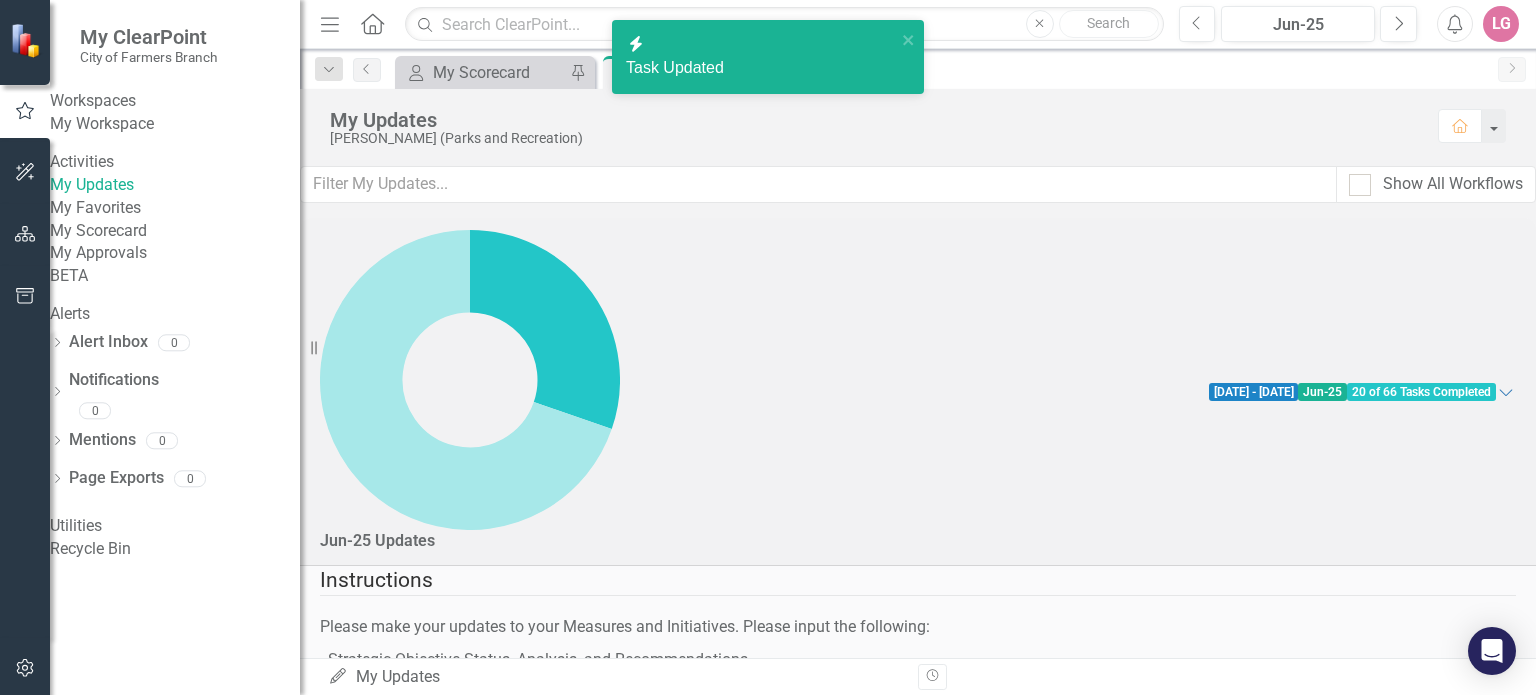 checkbox on "true" 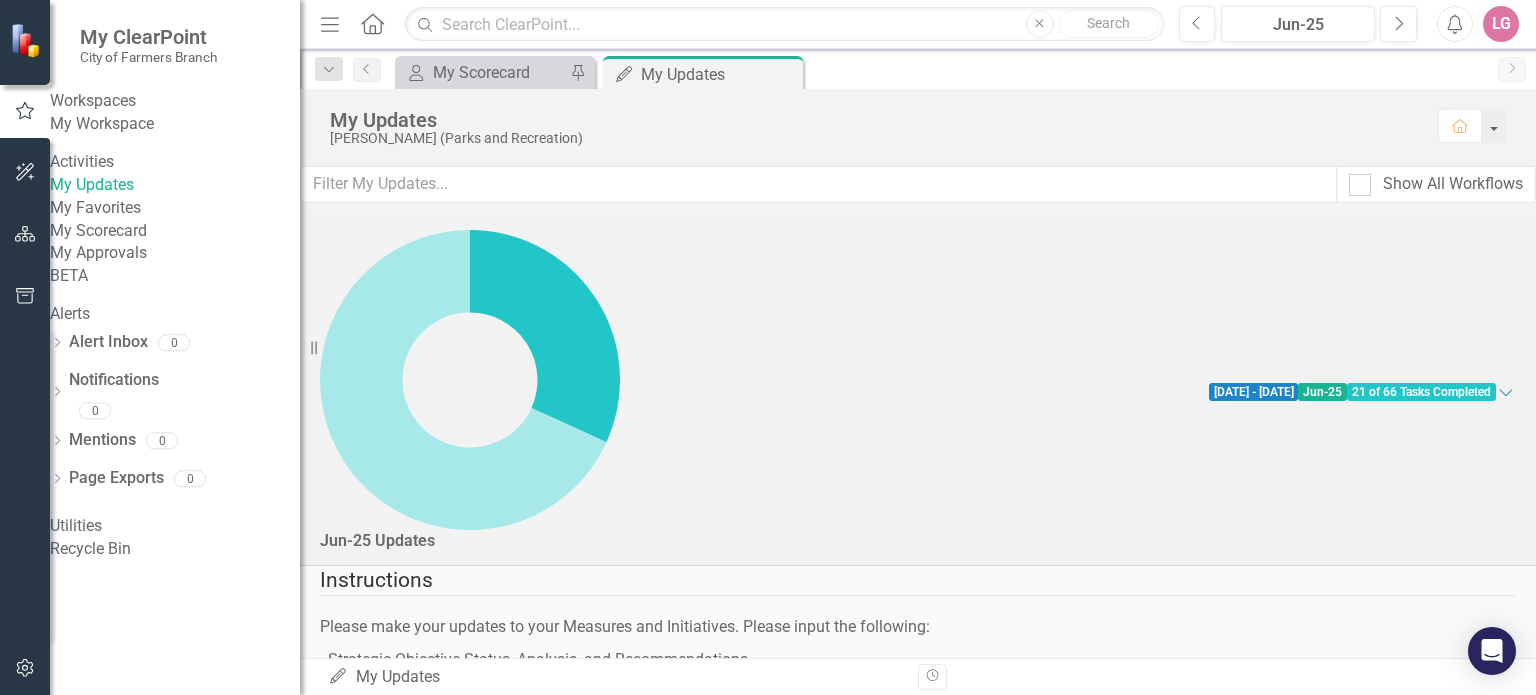scroll, scrollTop: 1900, scrollLeft: 0, axis: vertical 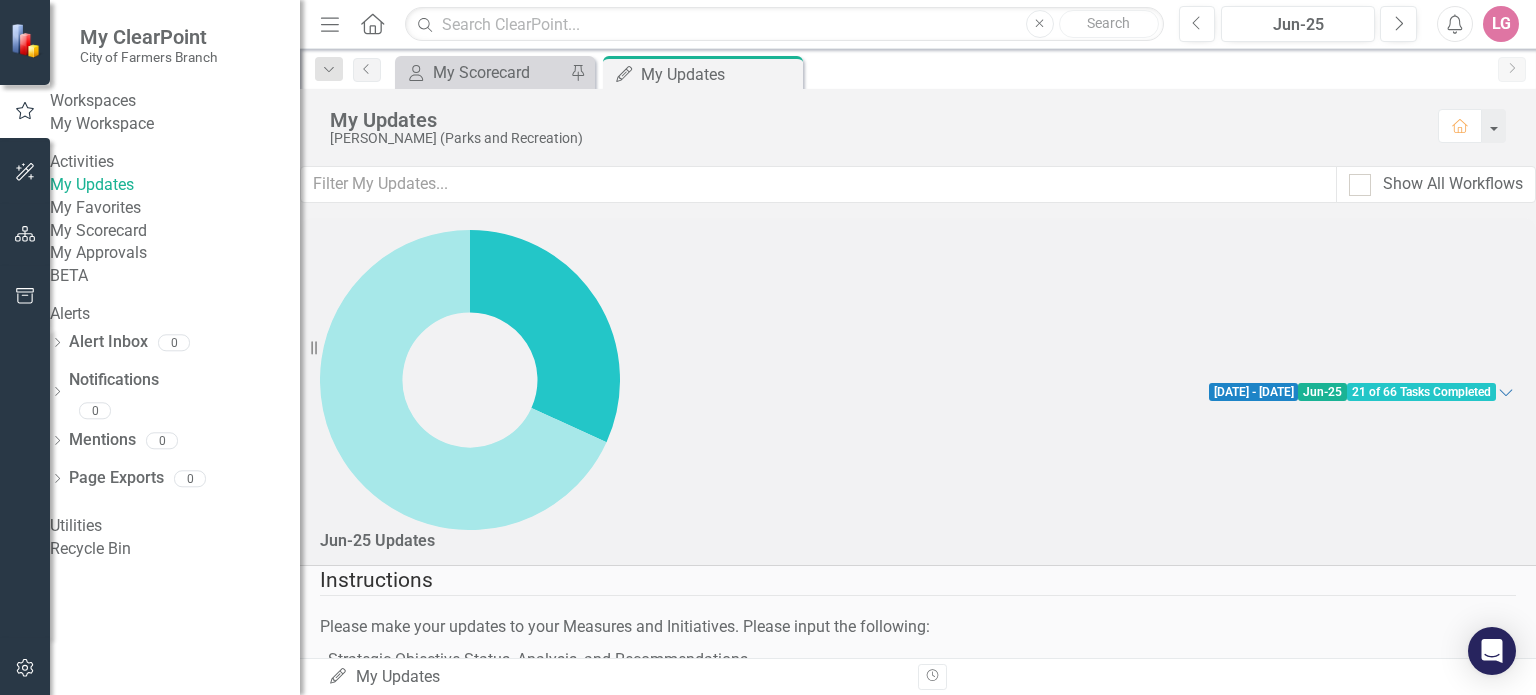 click at bounding box center [343, 3064] 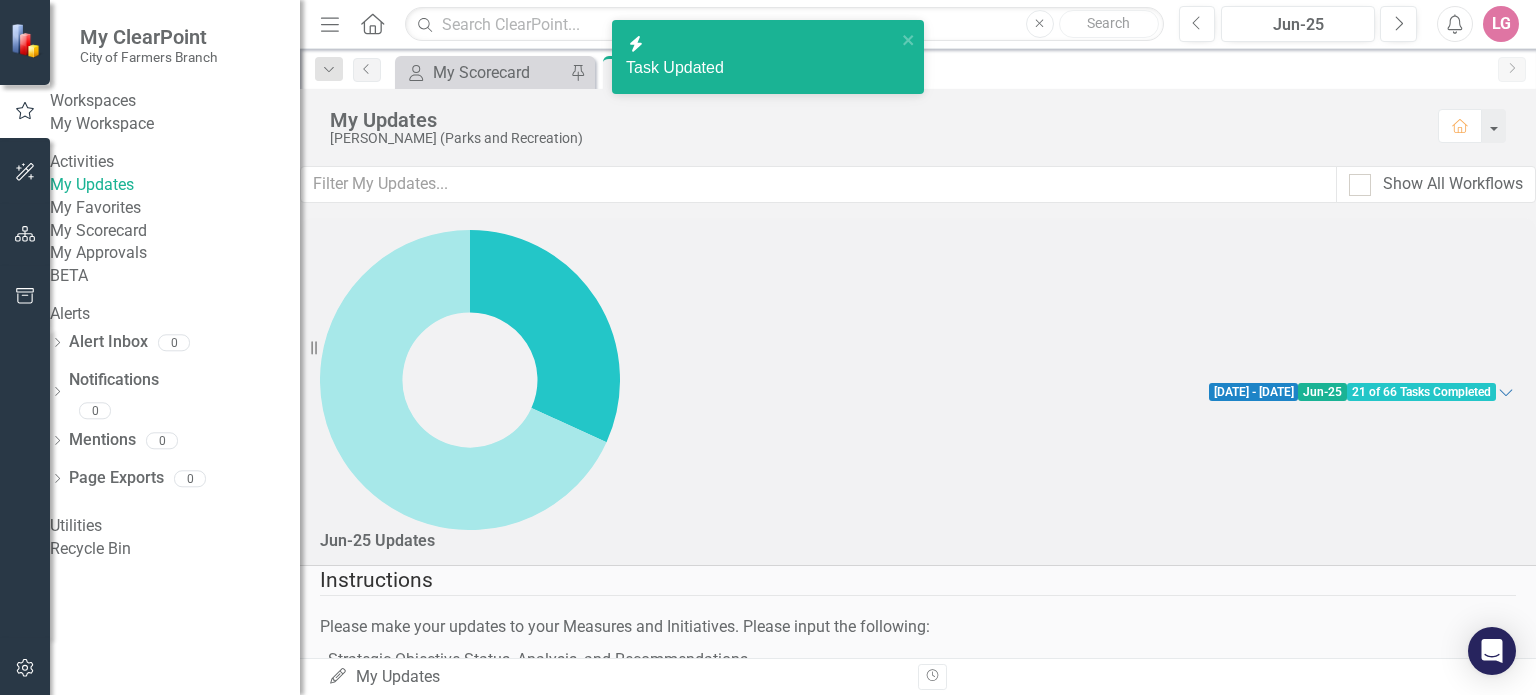 checkbox on "true" 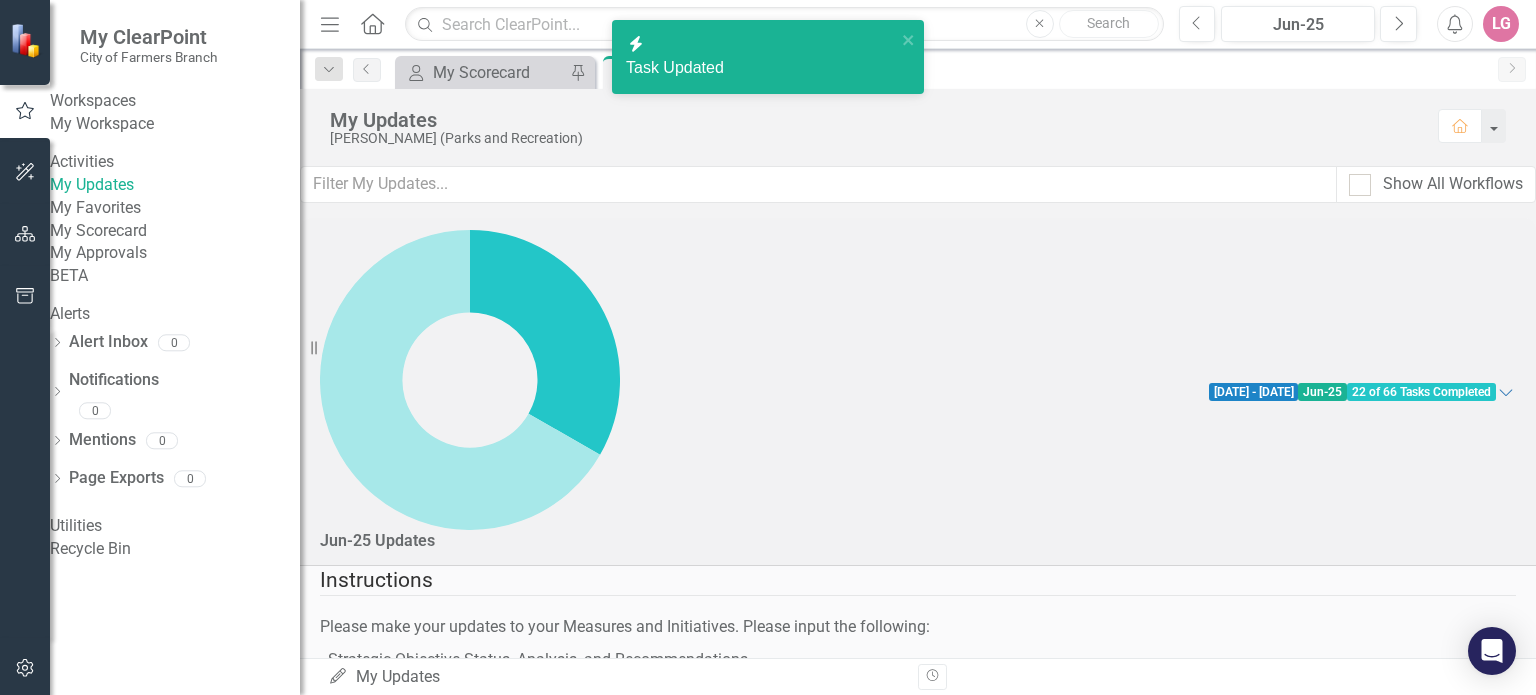 click at bounding box center [348, 2997] 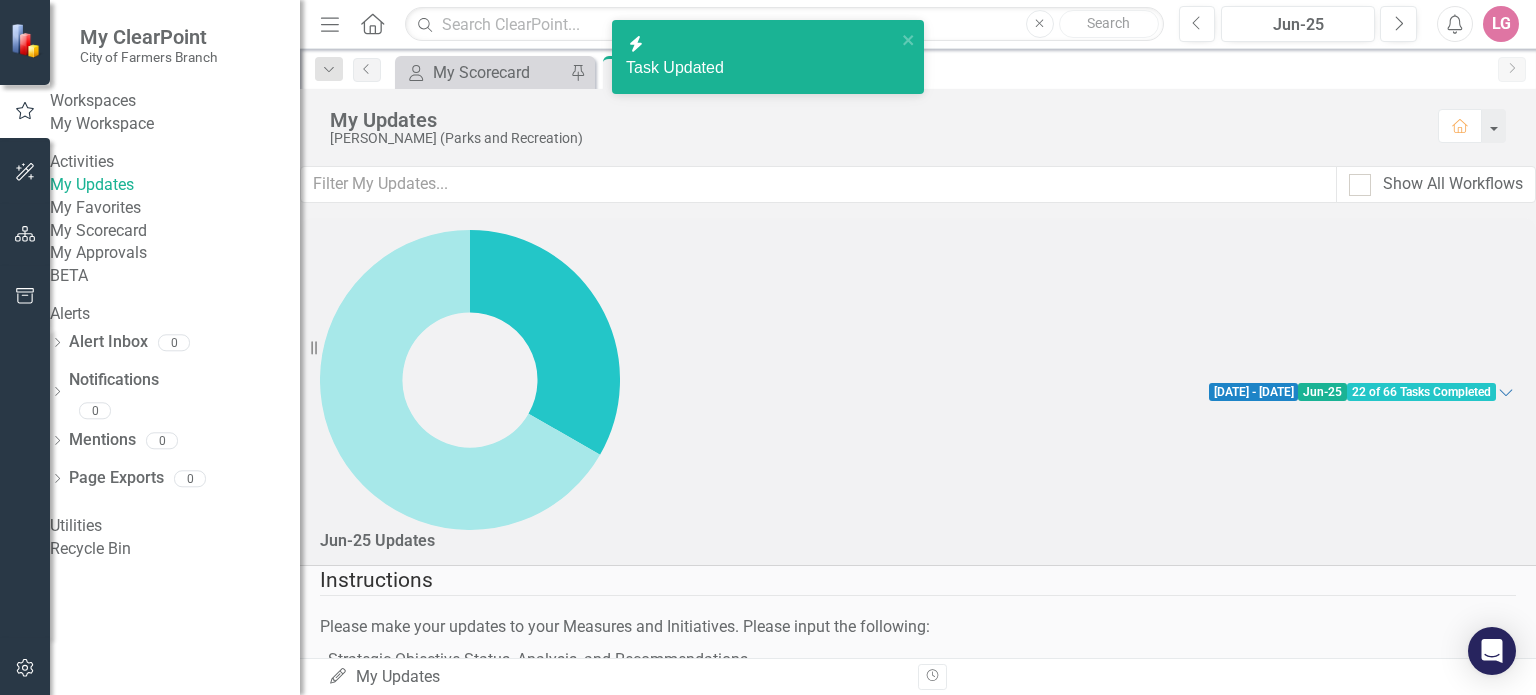 click at bounding box center [343, 2992] 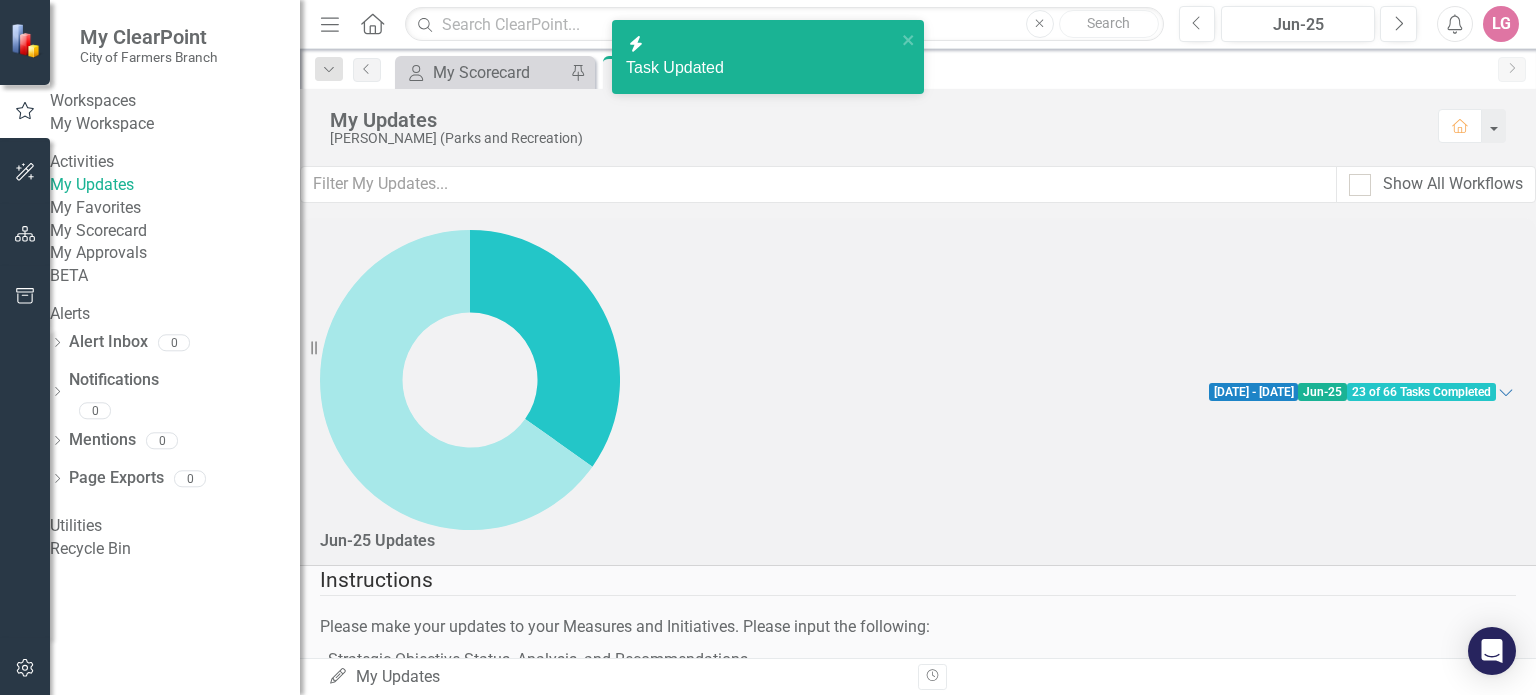 click at bounding box center (348, 2851) 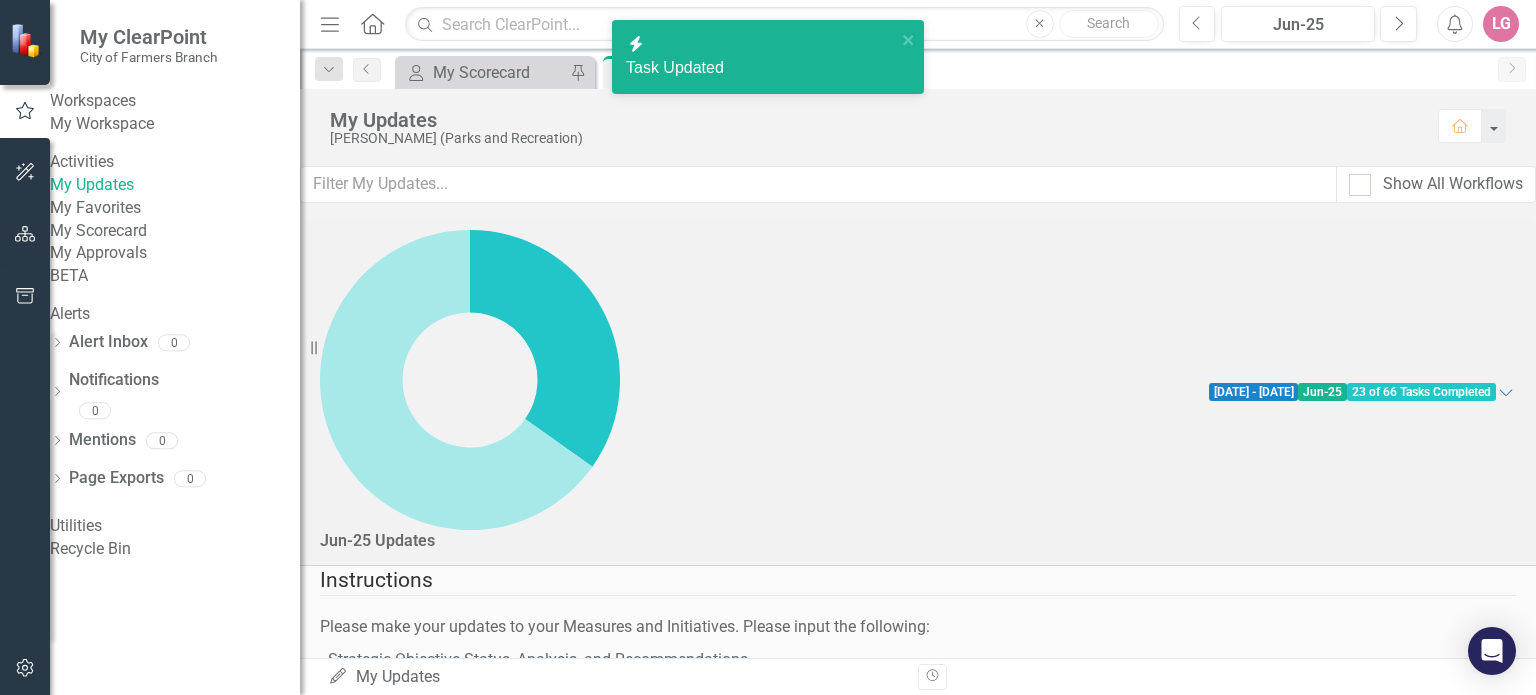 click at bounding box center [343, 2846] 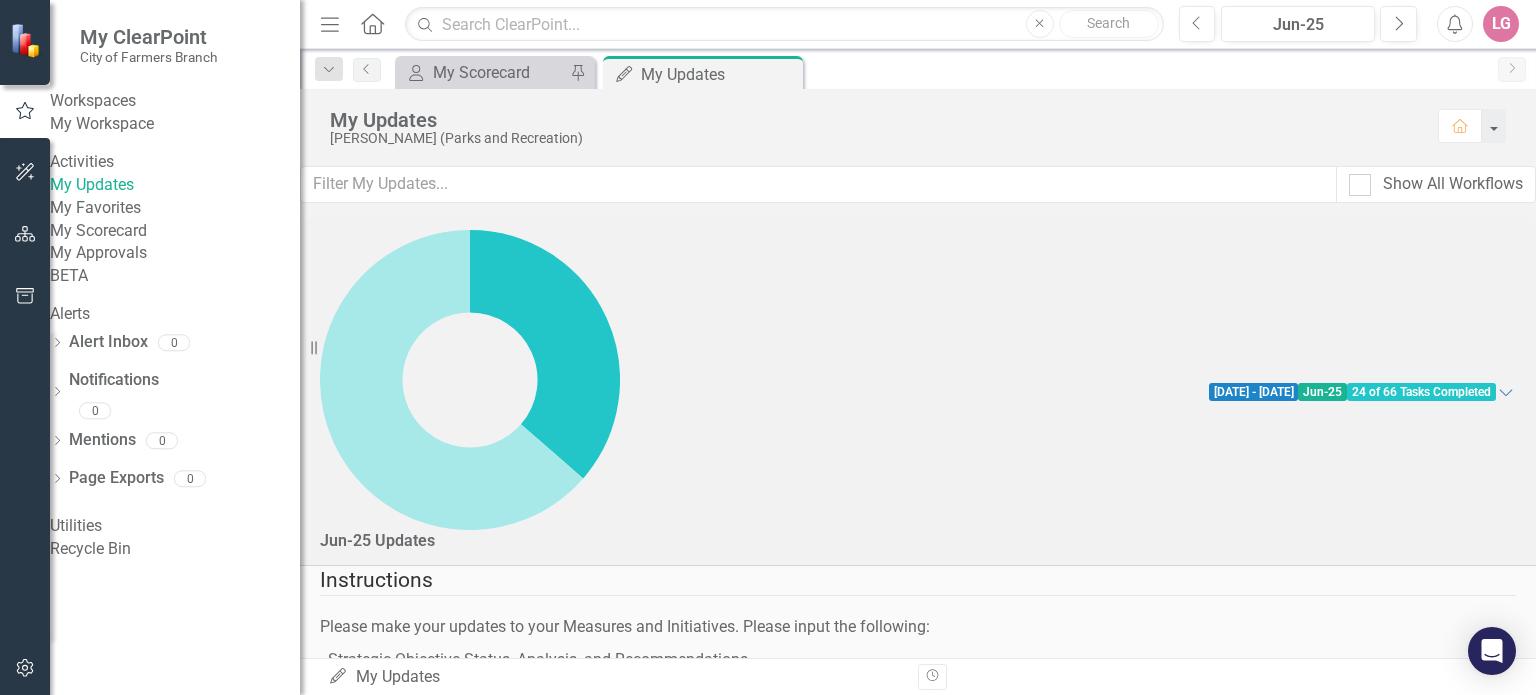 click on "Performance Measure Branch Connection Number of Scans The Branch Connection Owner Edit" at bounding box center (918, 2778) 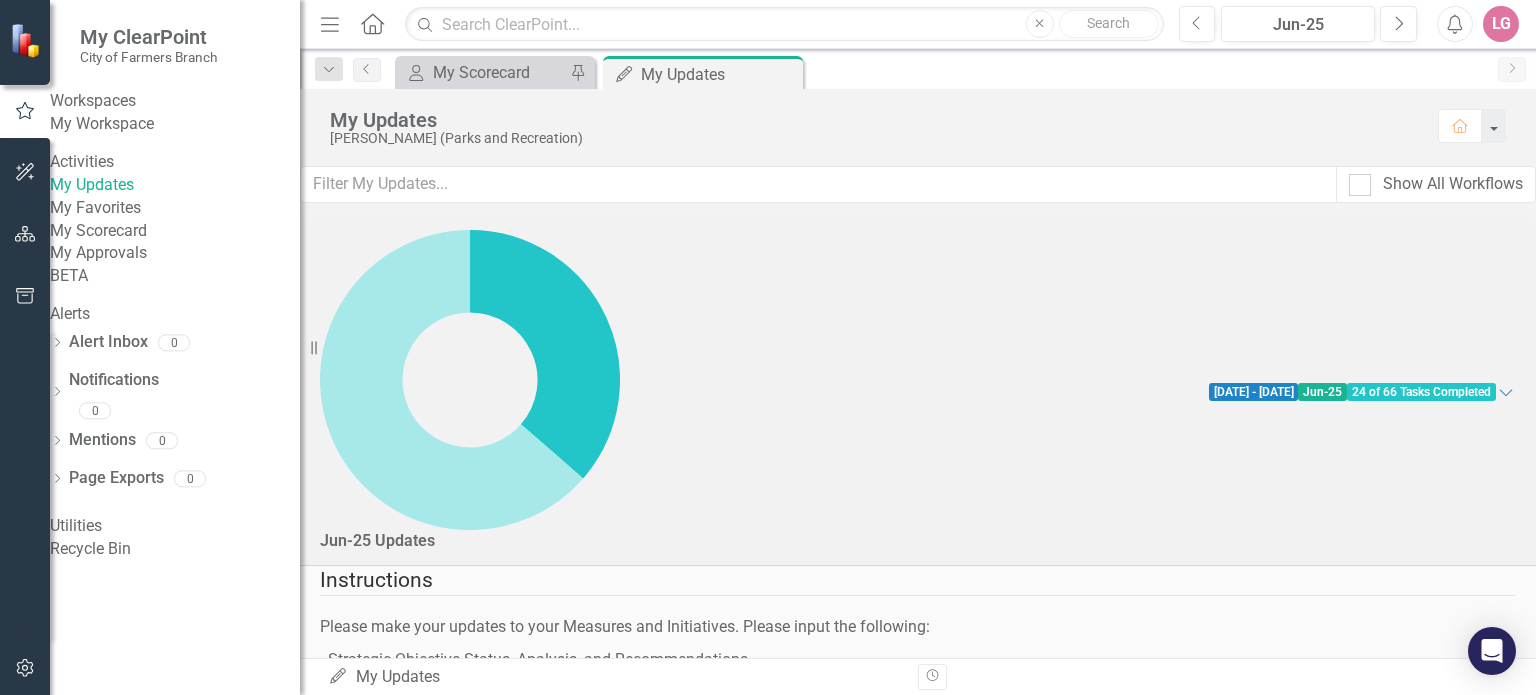 click on "Performance Measure The Branch Connection - Cost Recovery Percentage The Branch Connection Owner Edit" at bounding box center (918, 2705) 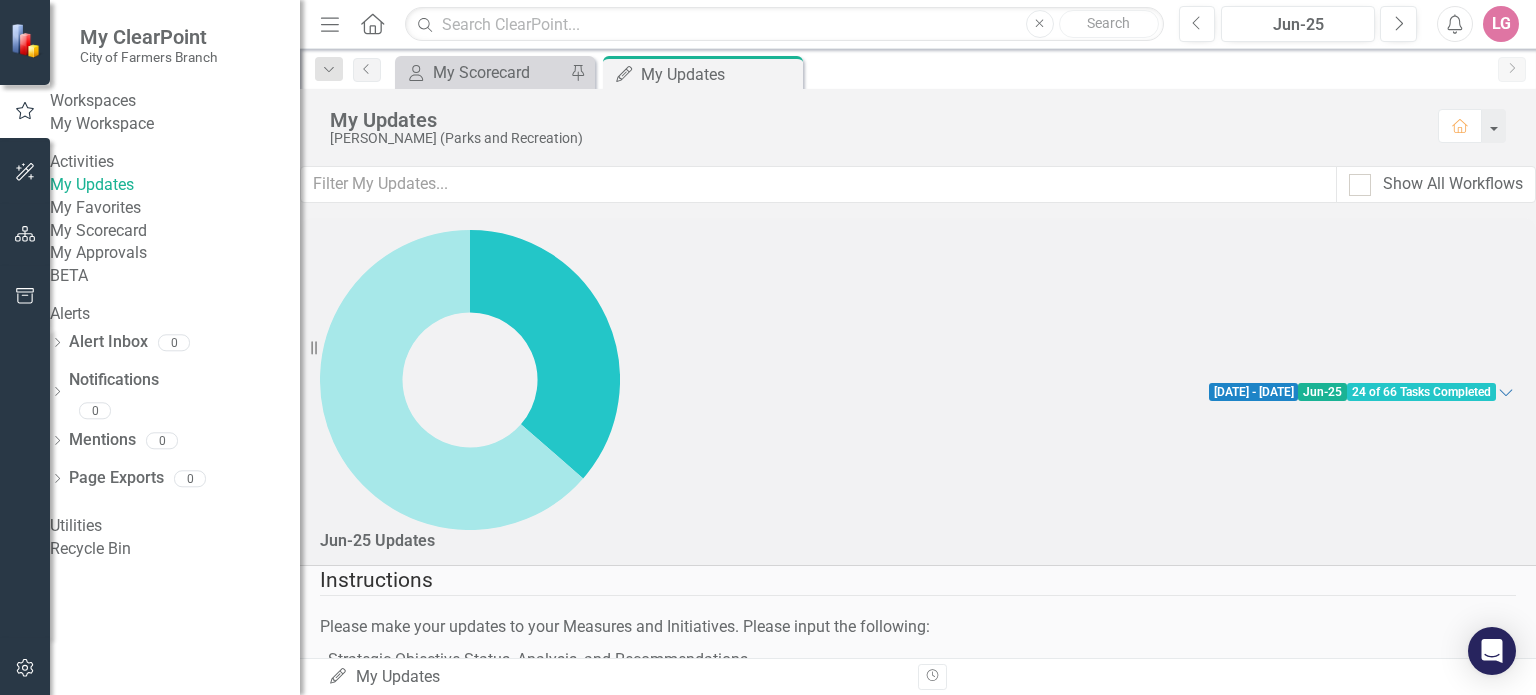 click at bounding box center (348, 2633) 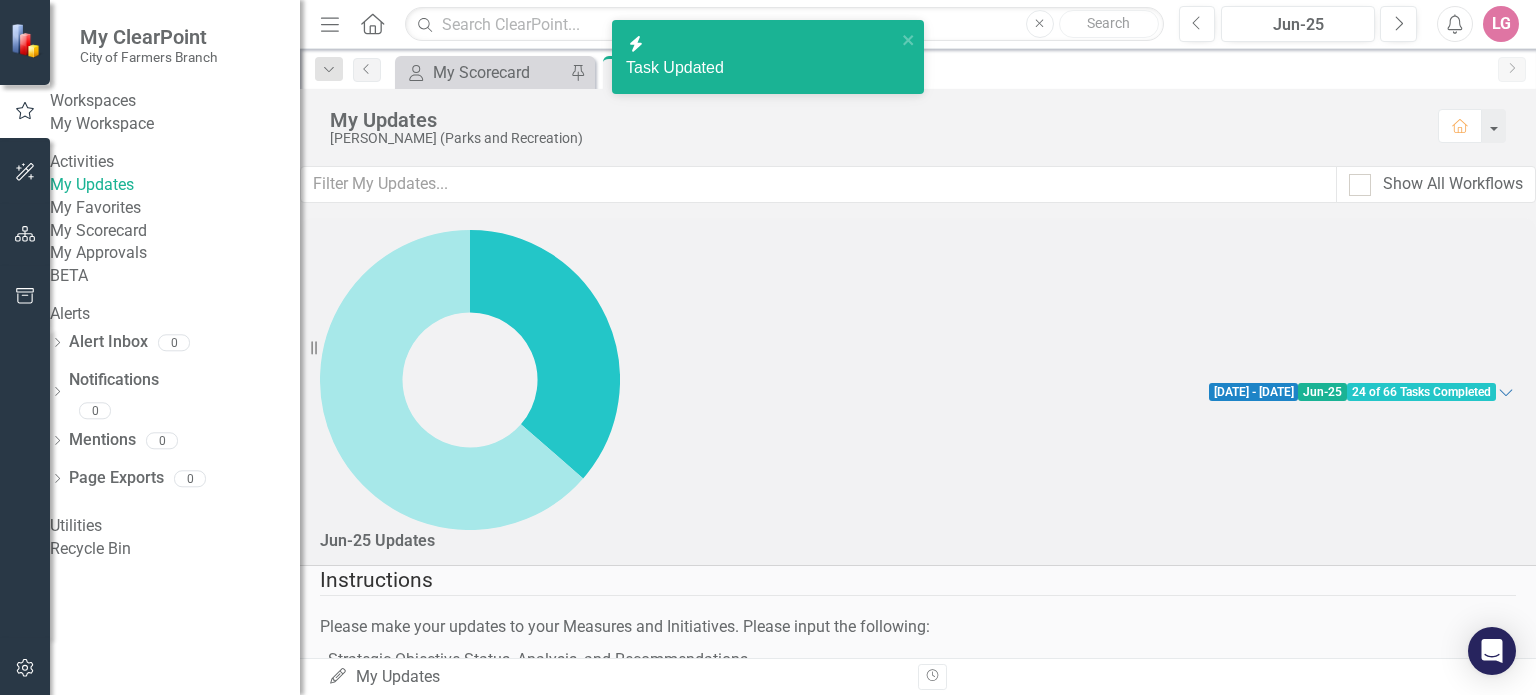 checkbox on "true" 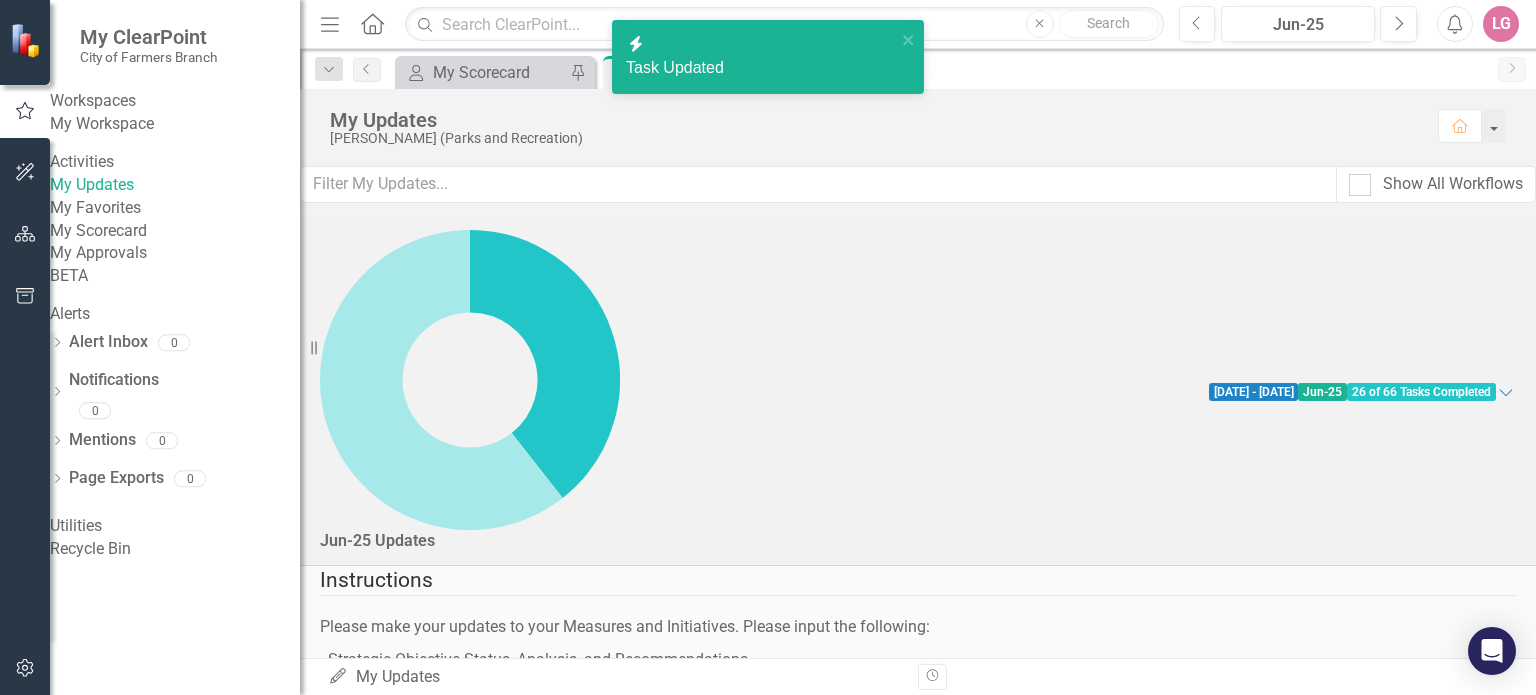 click at bounding box center (348, 2851) 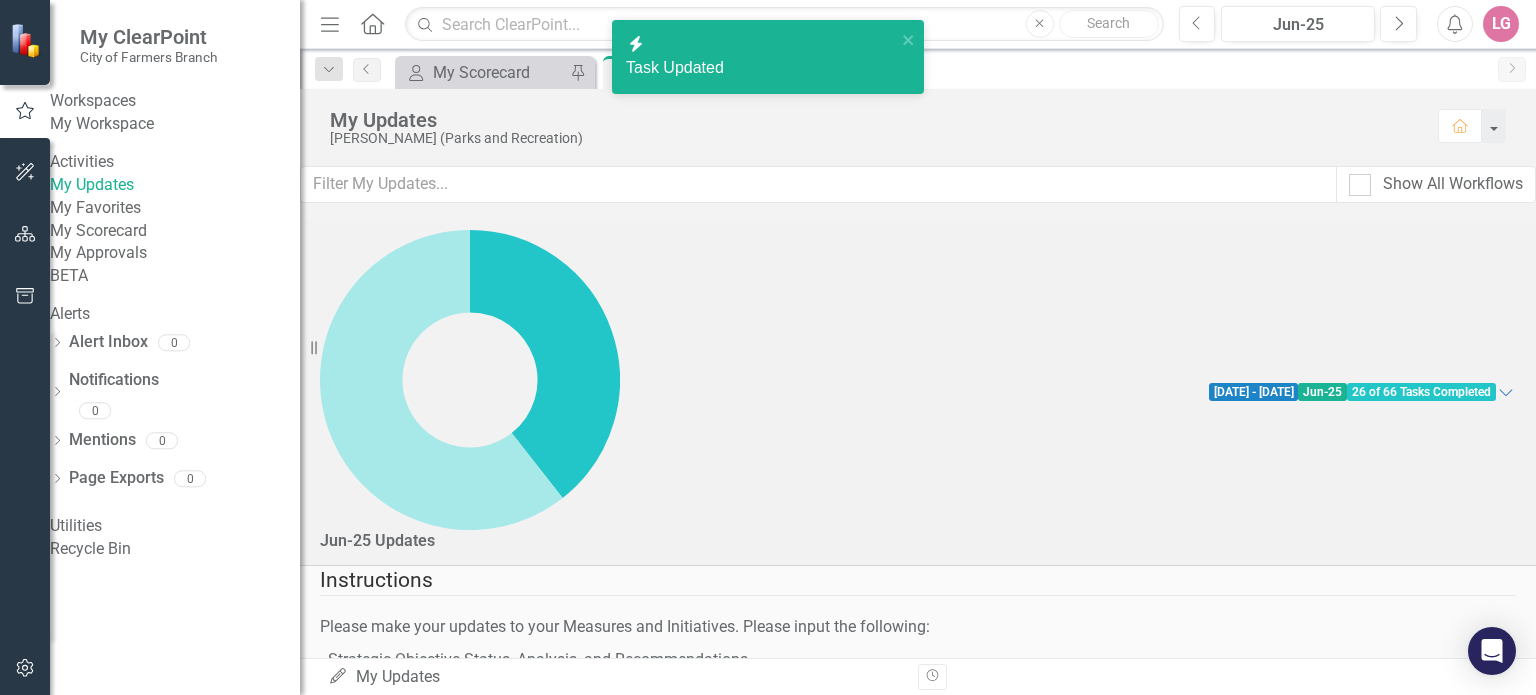 click at bounding box center (343, 2846) 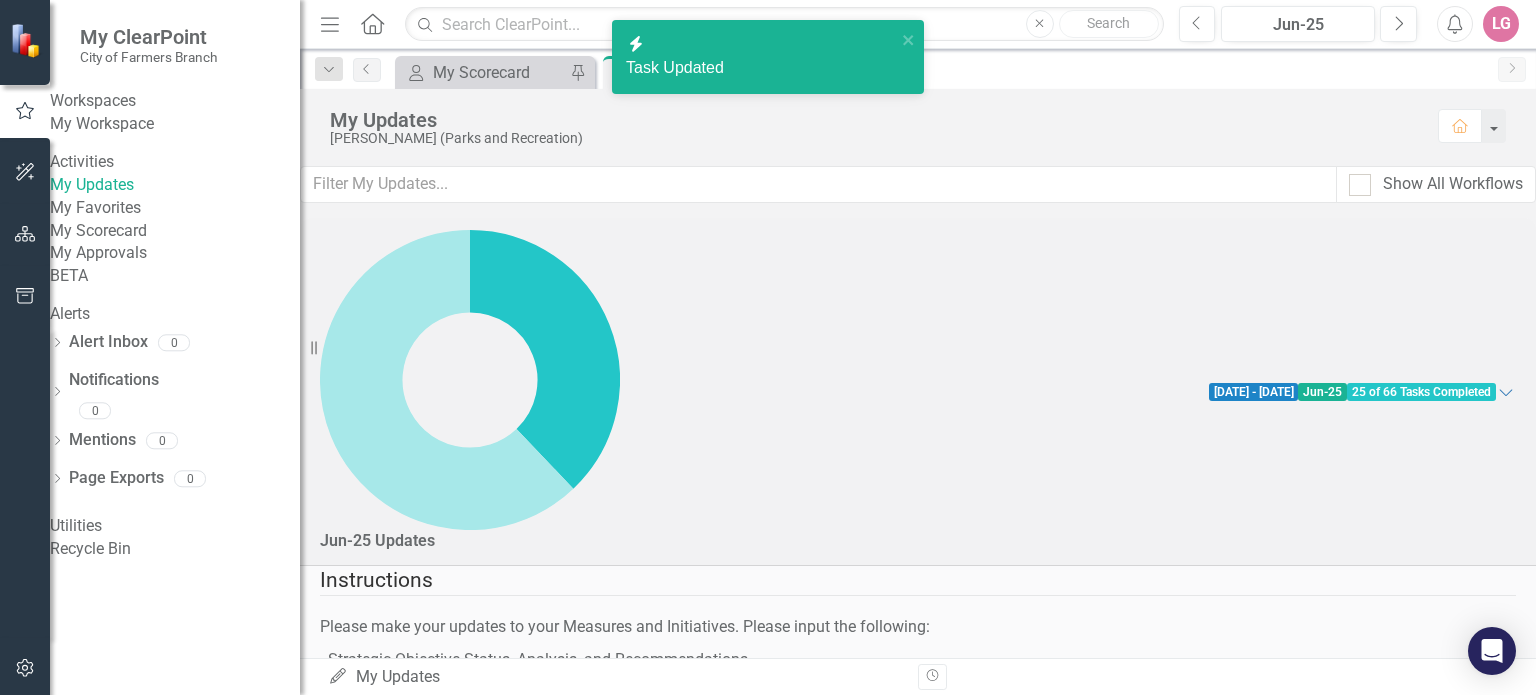 click at bounding box center [348, 2779] 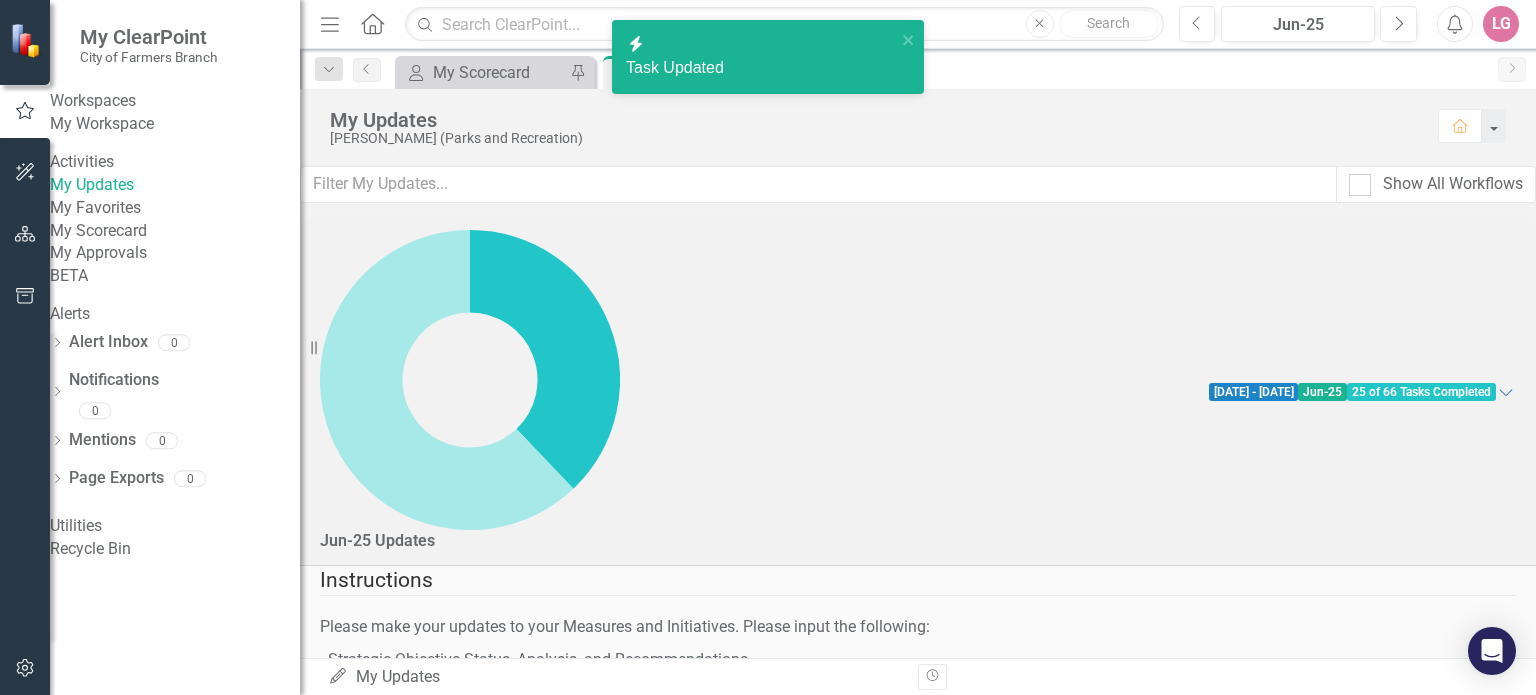 click at bounding box center [343, 2774] 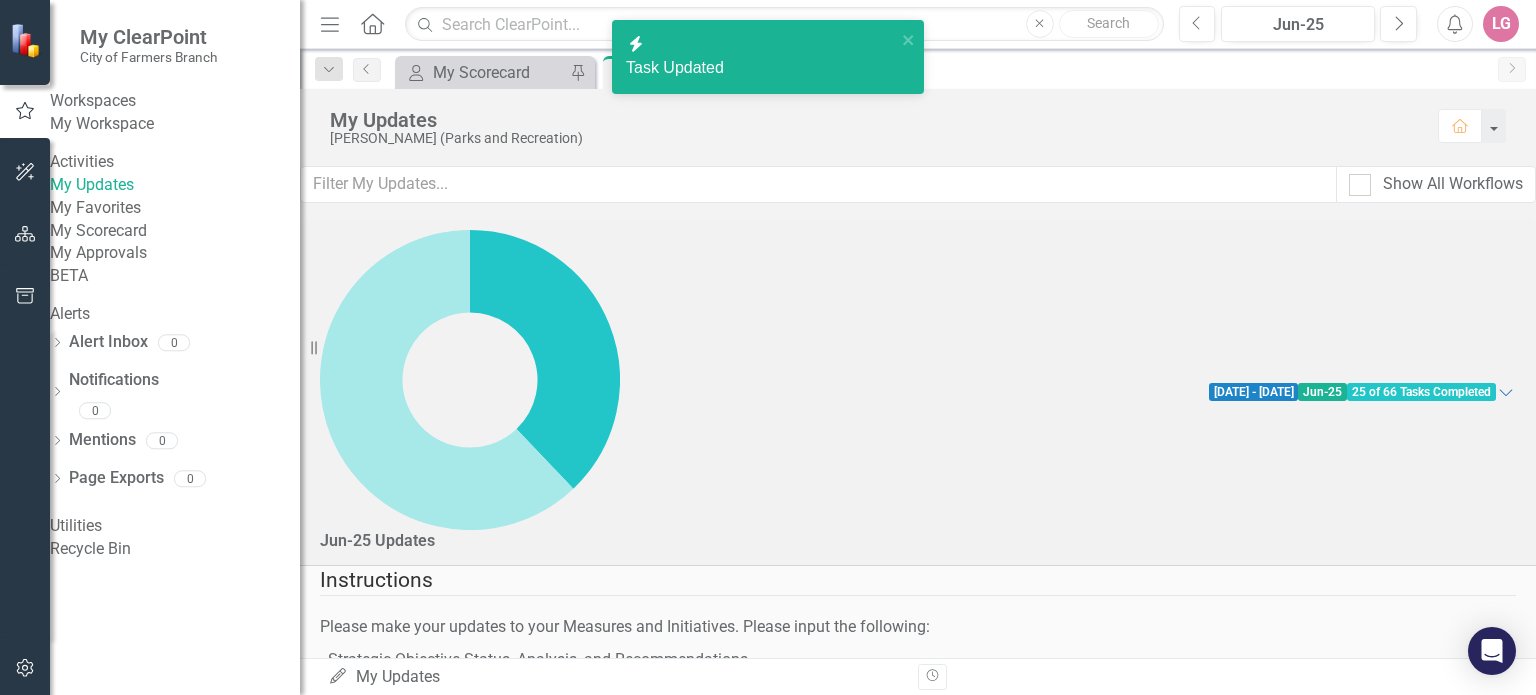 click at bounding box center (348, 2706) 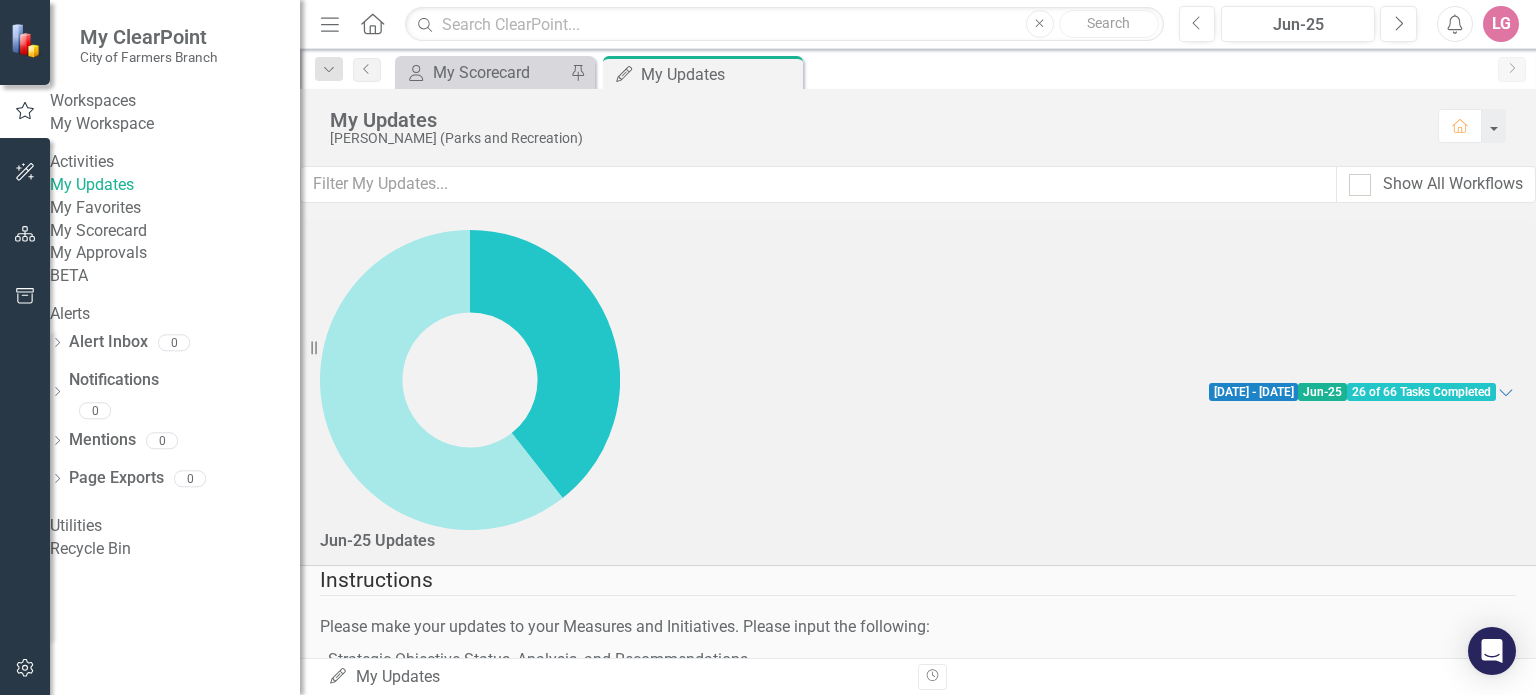 checkbox on "true" 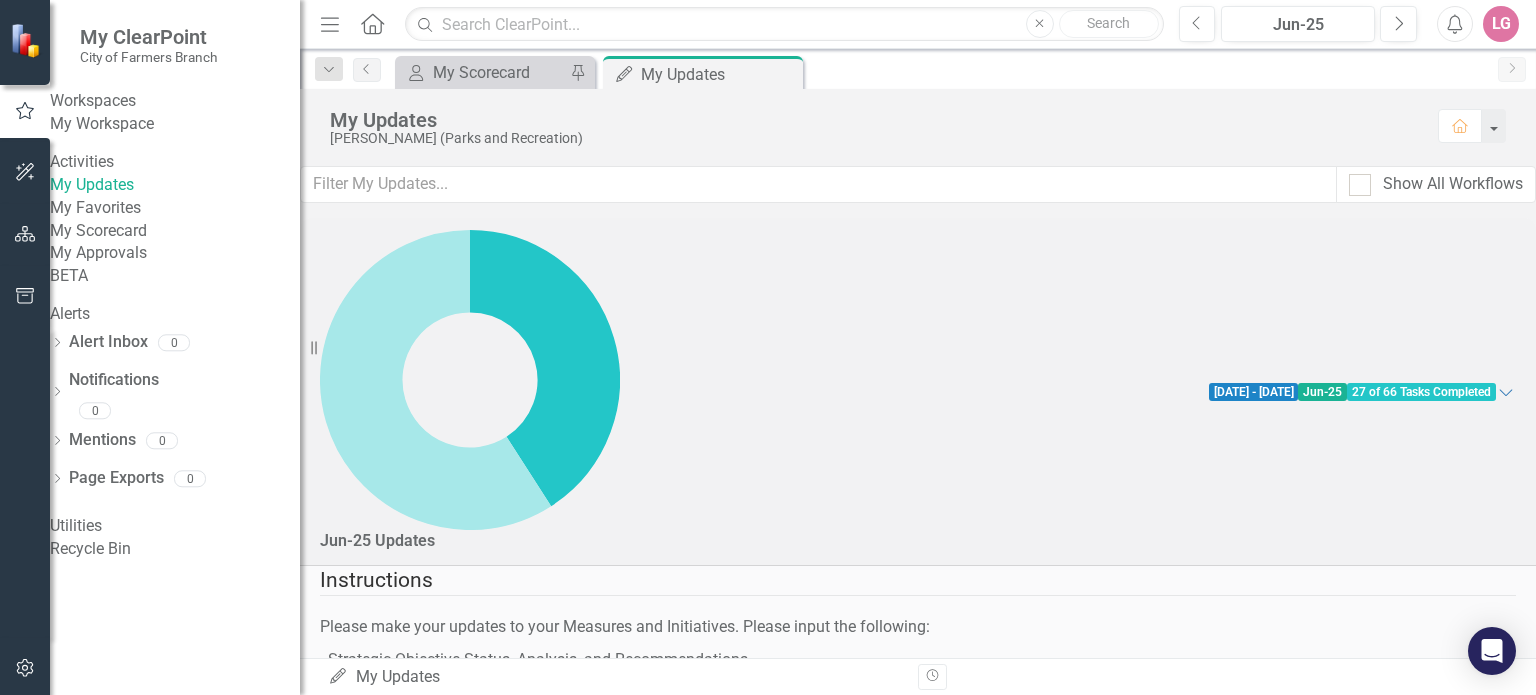 click at bounding box center (348, 2851) 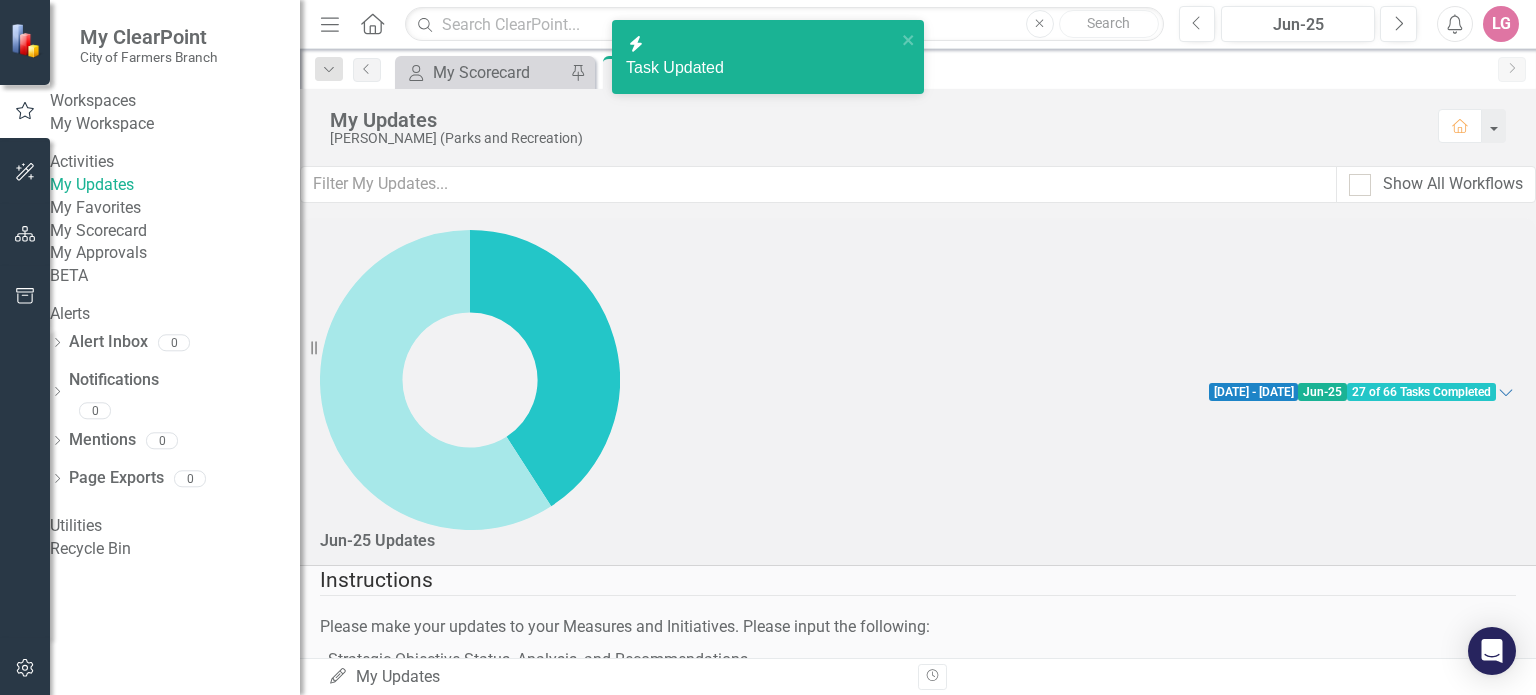 checkbox on "true" 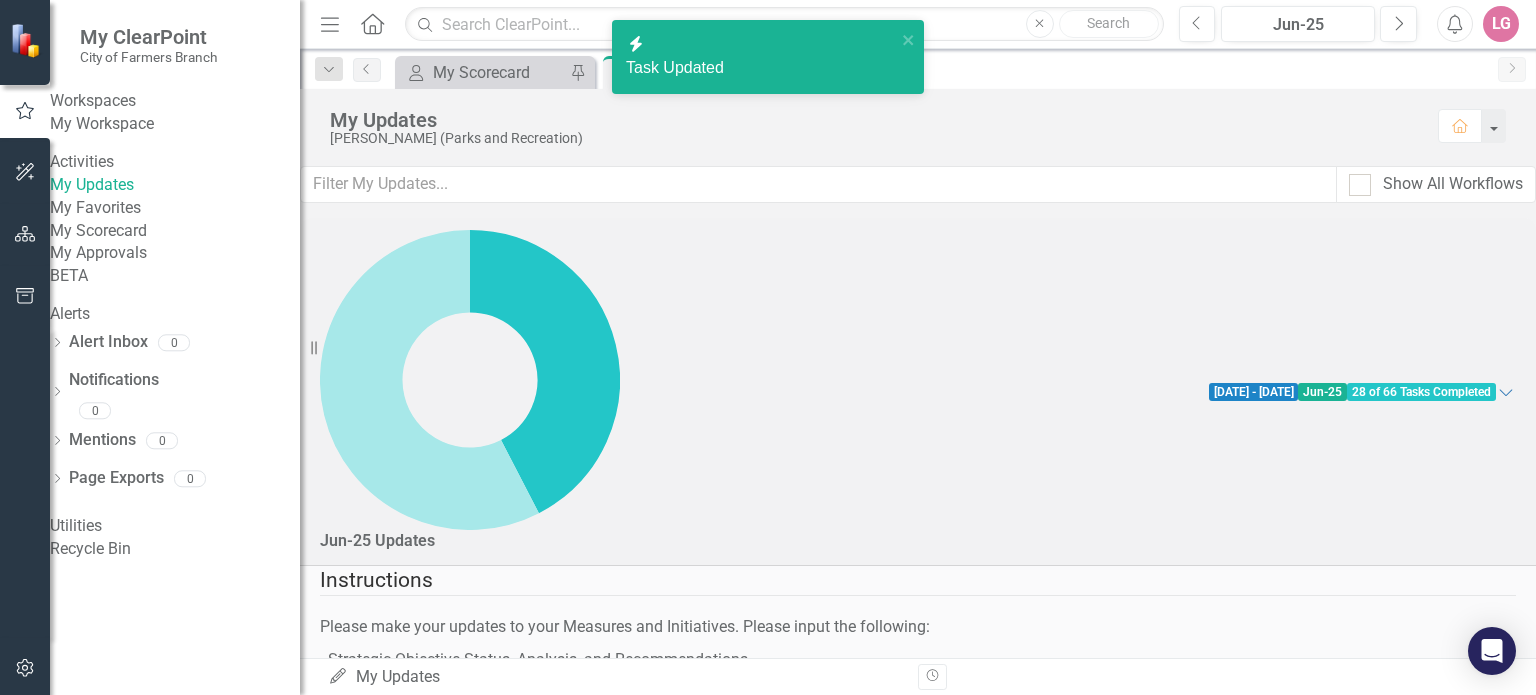 scroll, scrollTop: 1700, scrollLeft: 0, axis: vertical 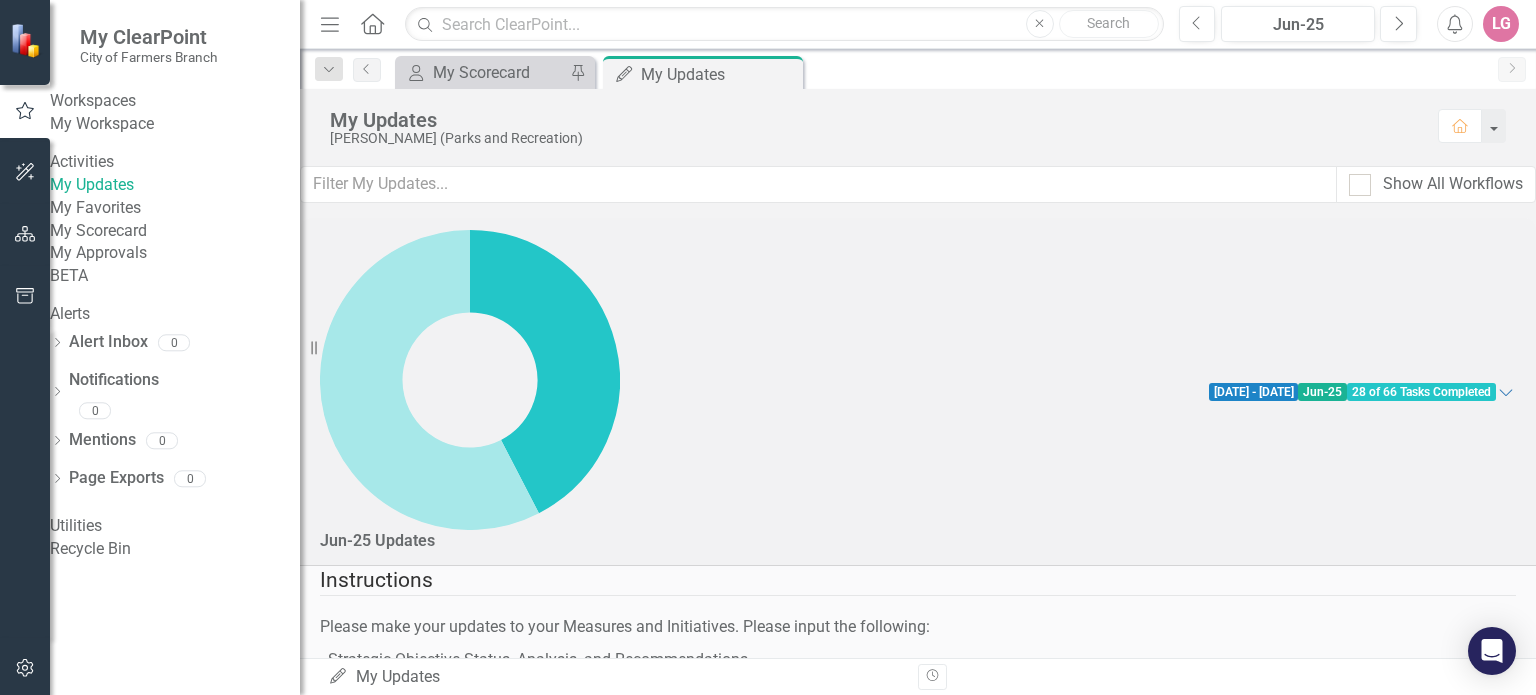 click at bounding box center (348, 2560) 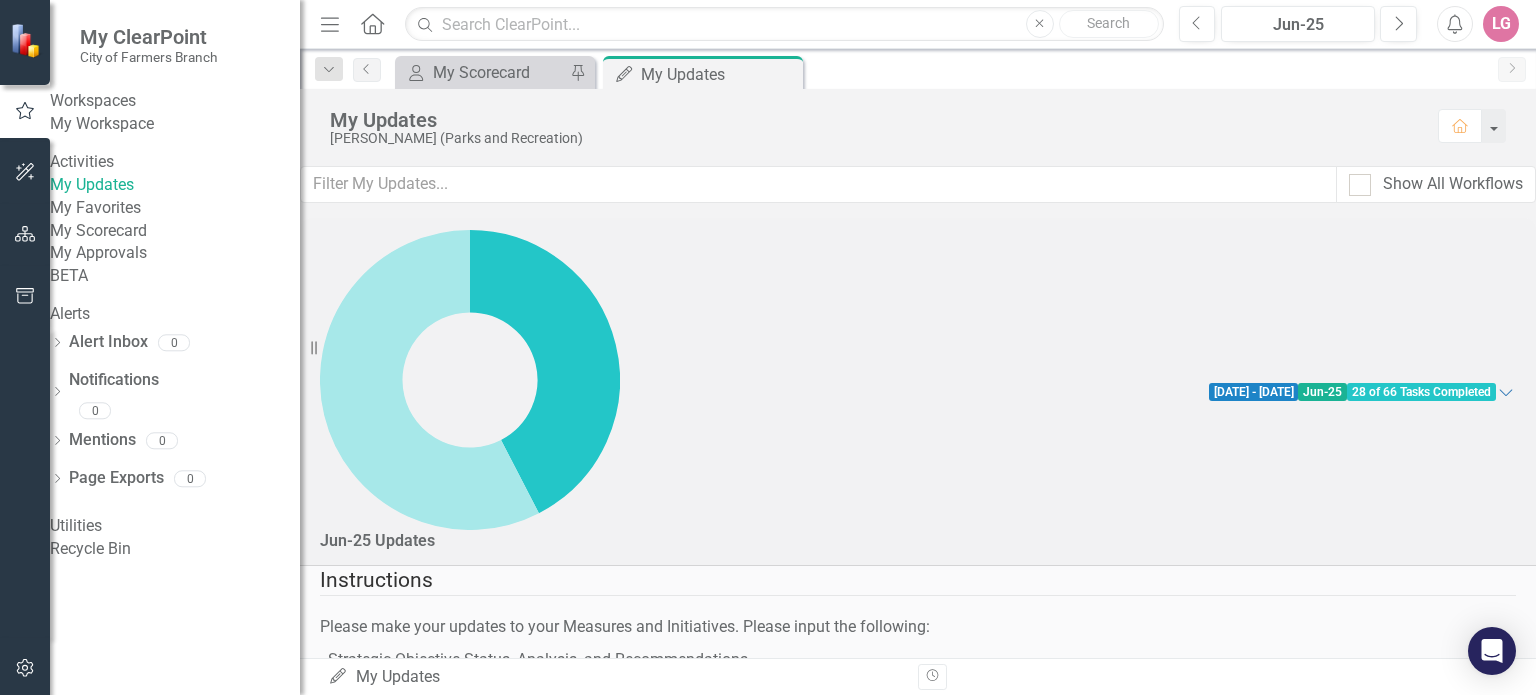 click at bounding box center (343, 2555) 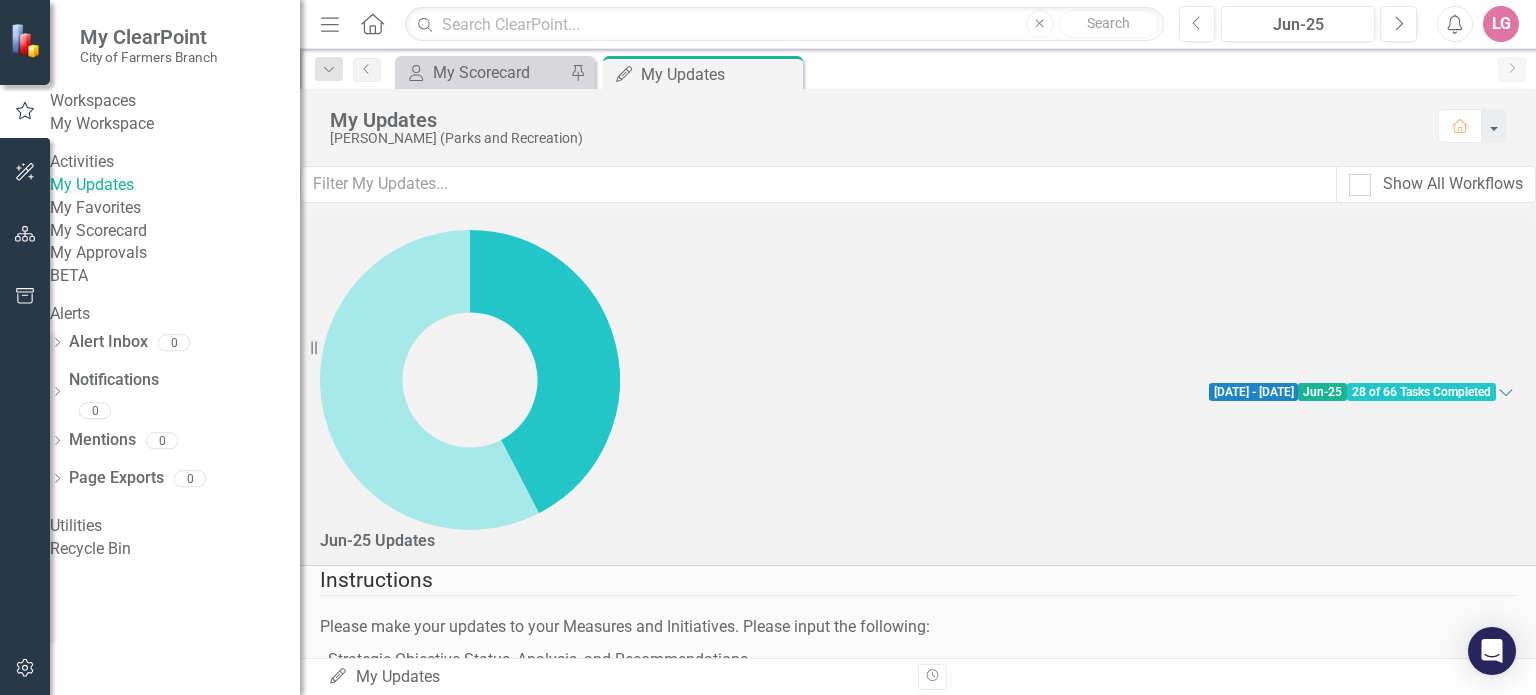 checkbox on "true" 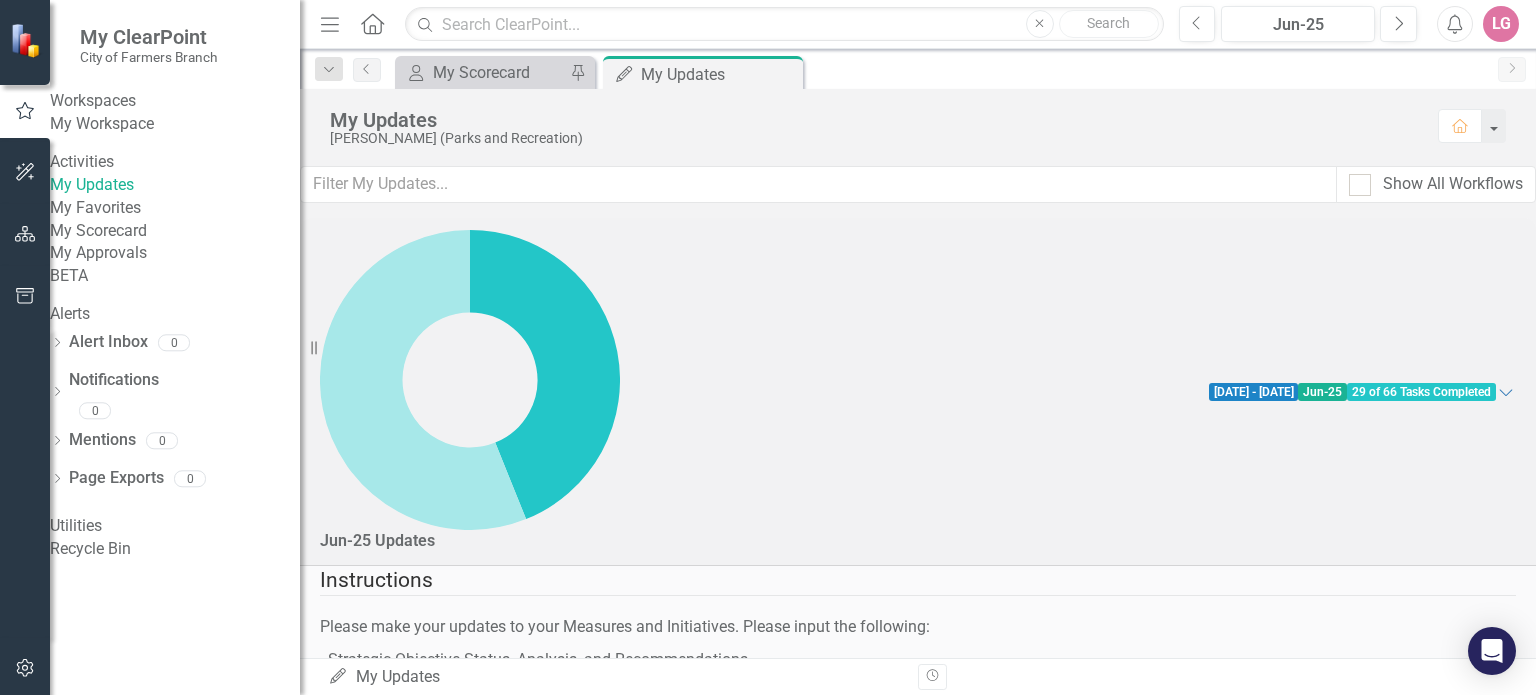 scroll, scrollTop: 2400, scrollLeft: 0, axis: vertical 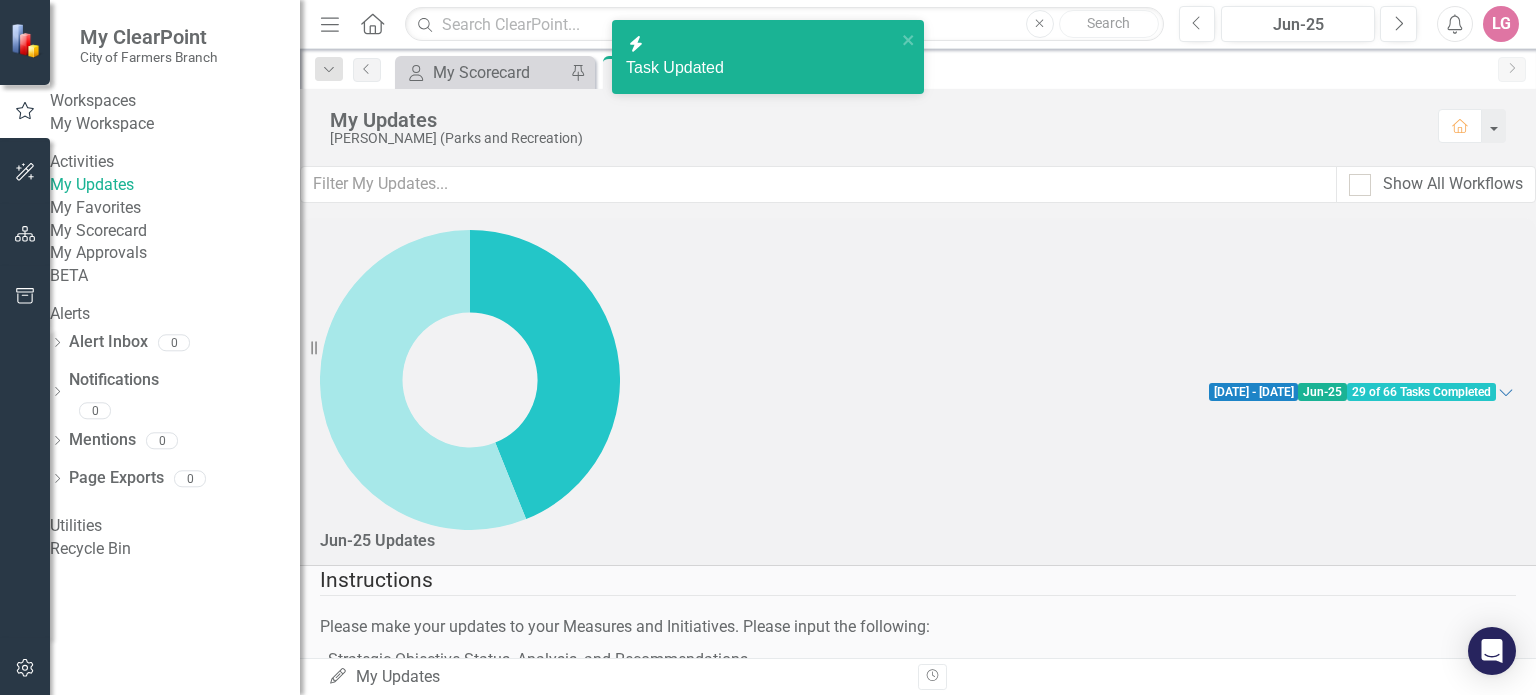 checkbox on "true" 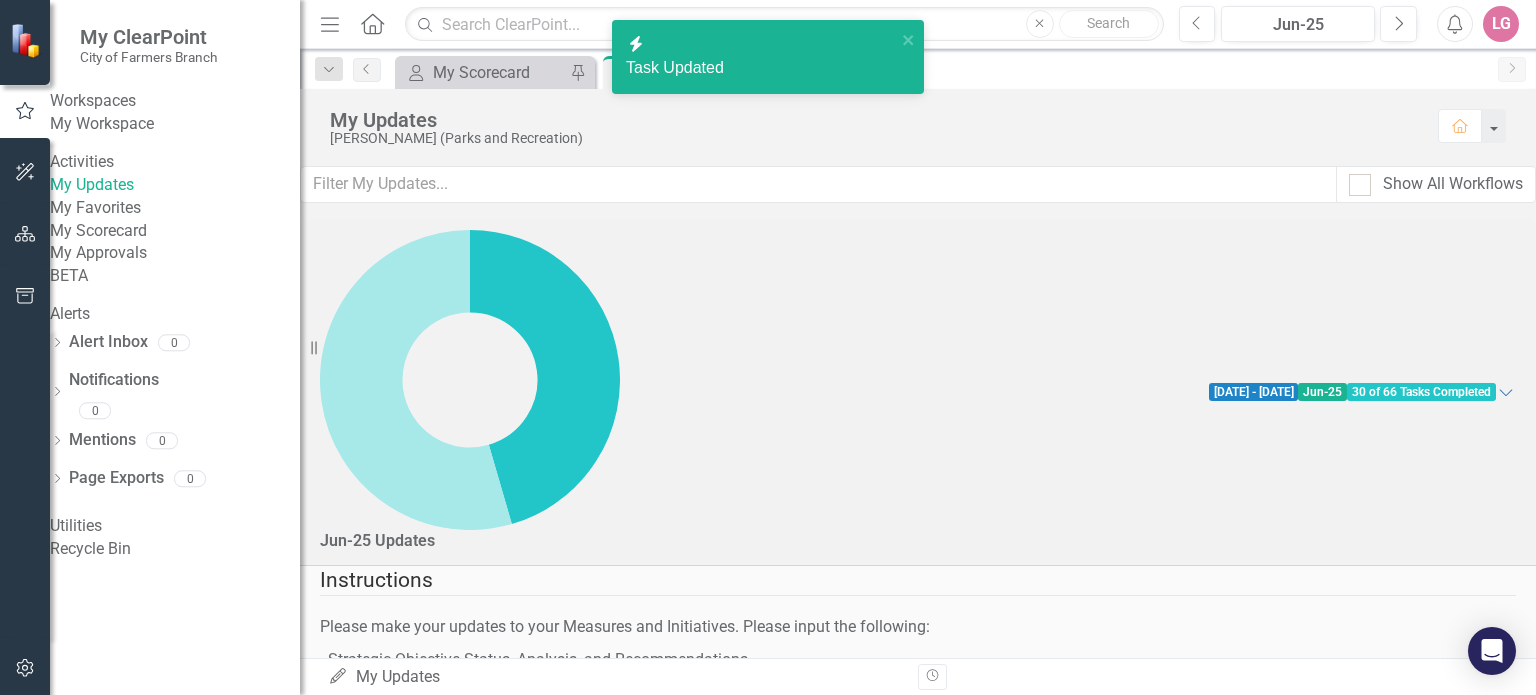 click at bounding box center [343, 3573] 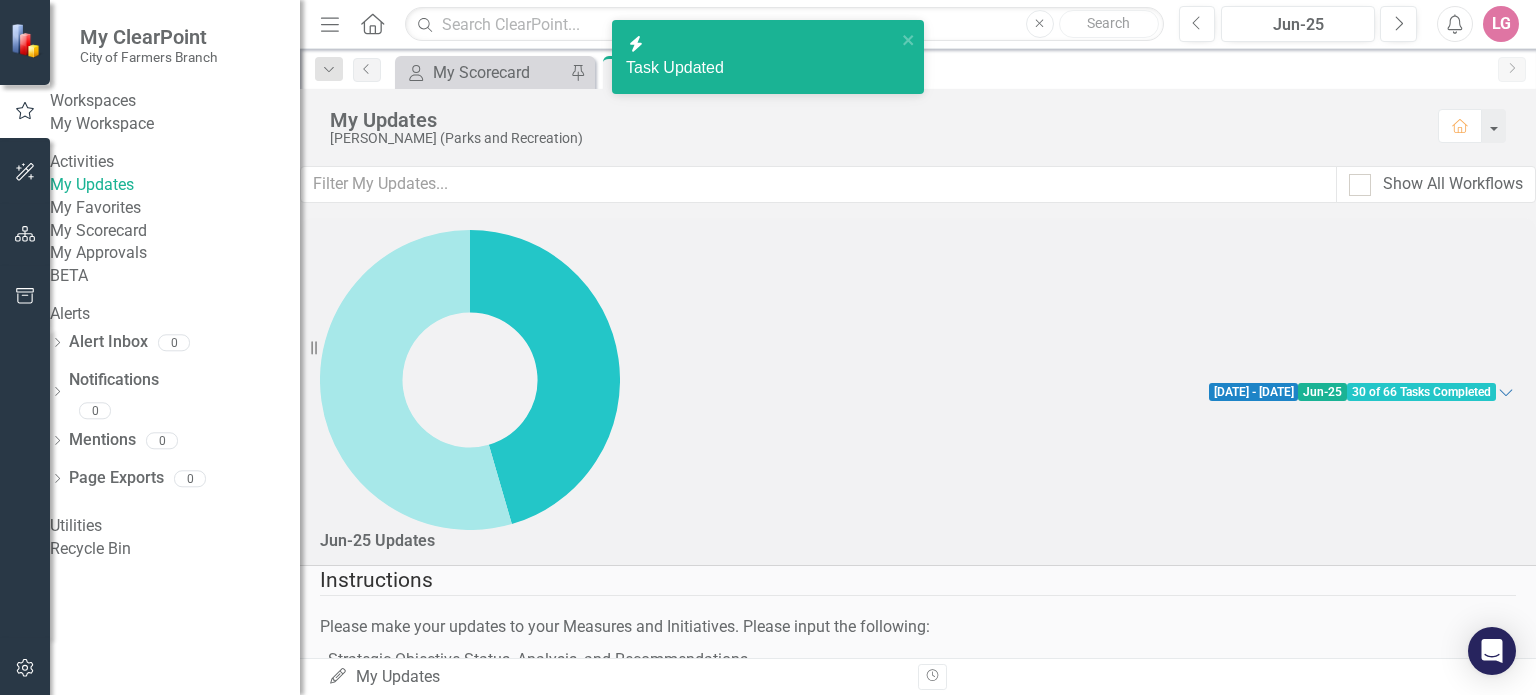 checkbox on "true" 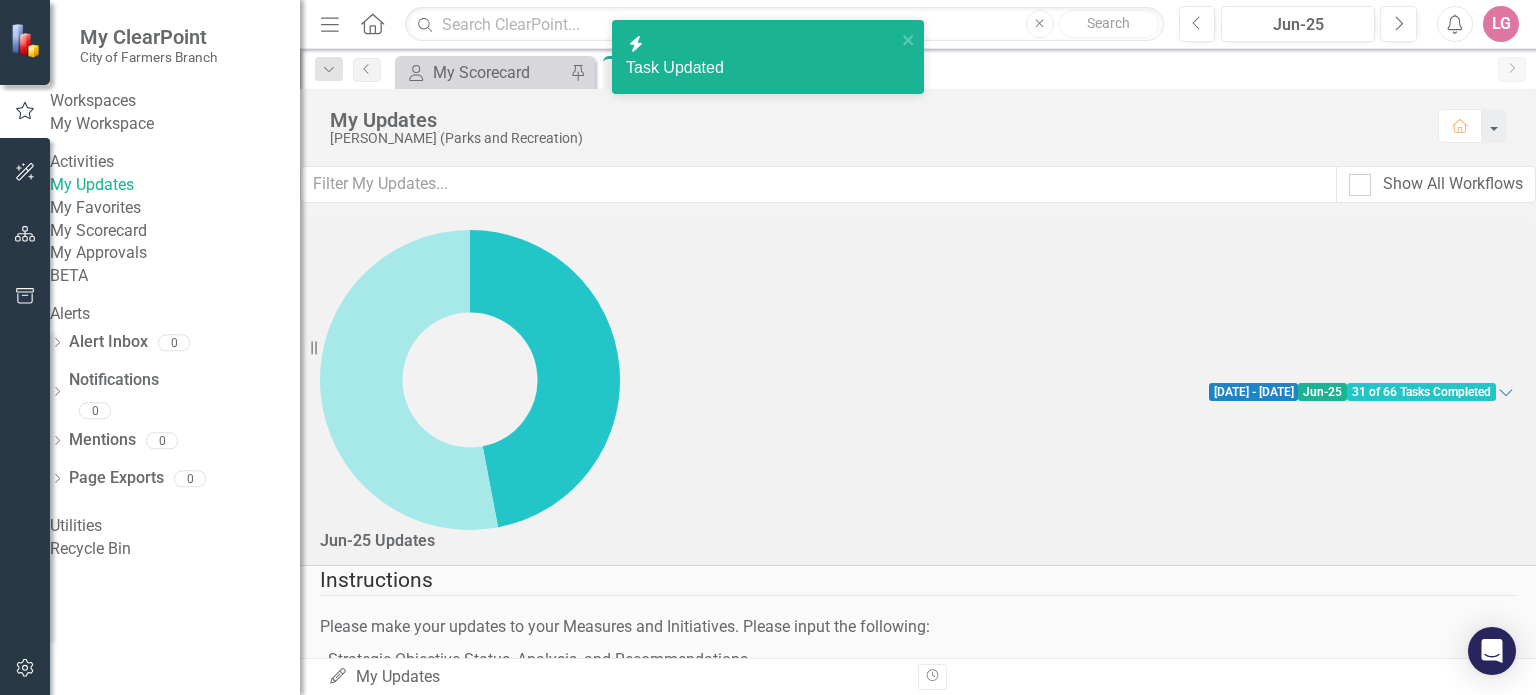 checkbox on "true" 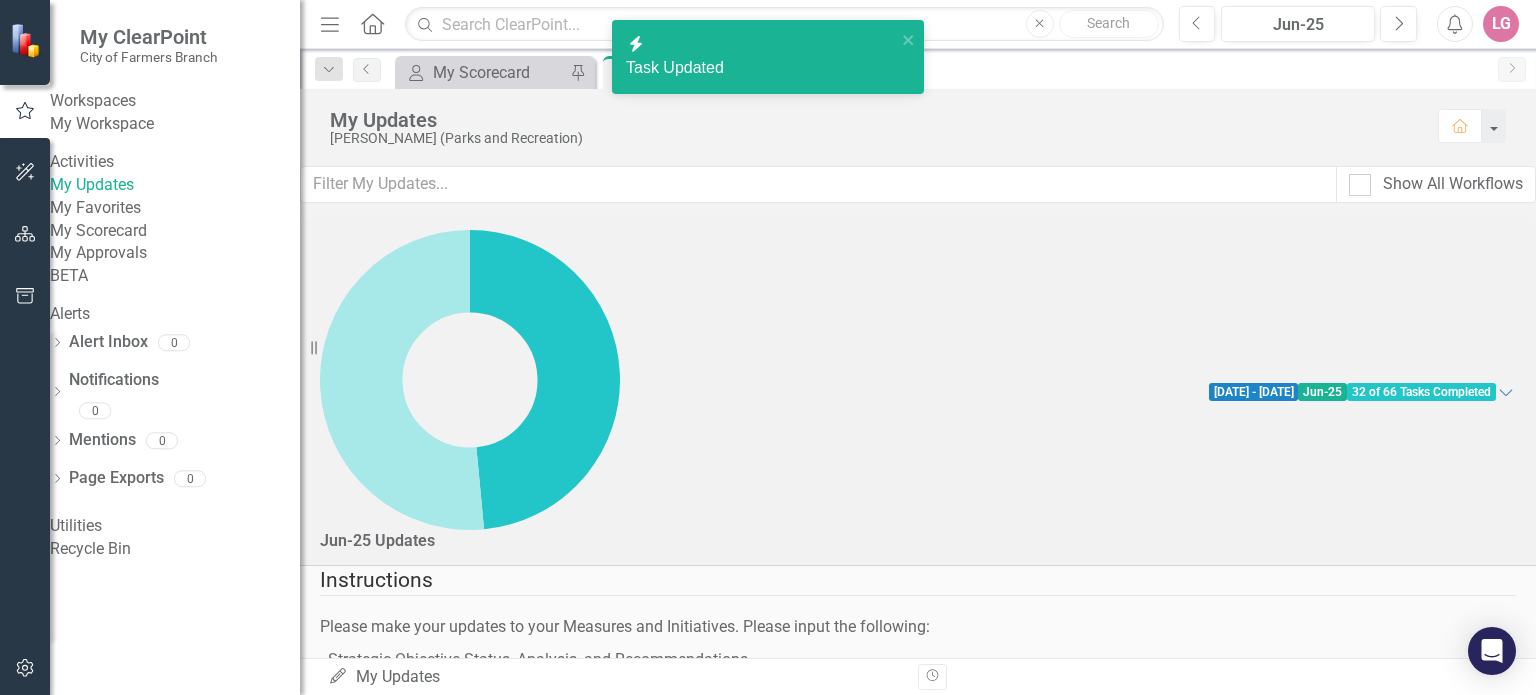 click at bounding box center (343, 3428) 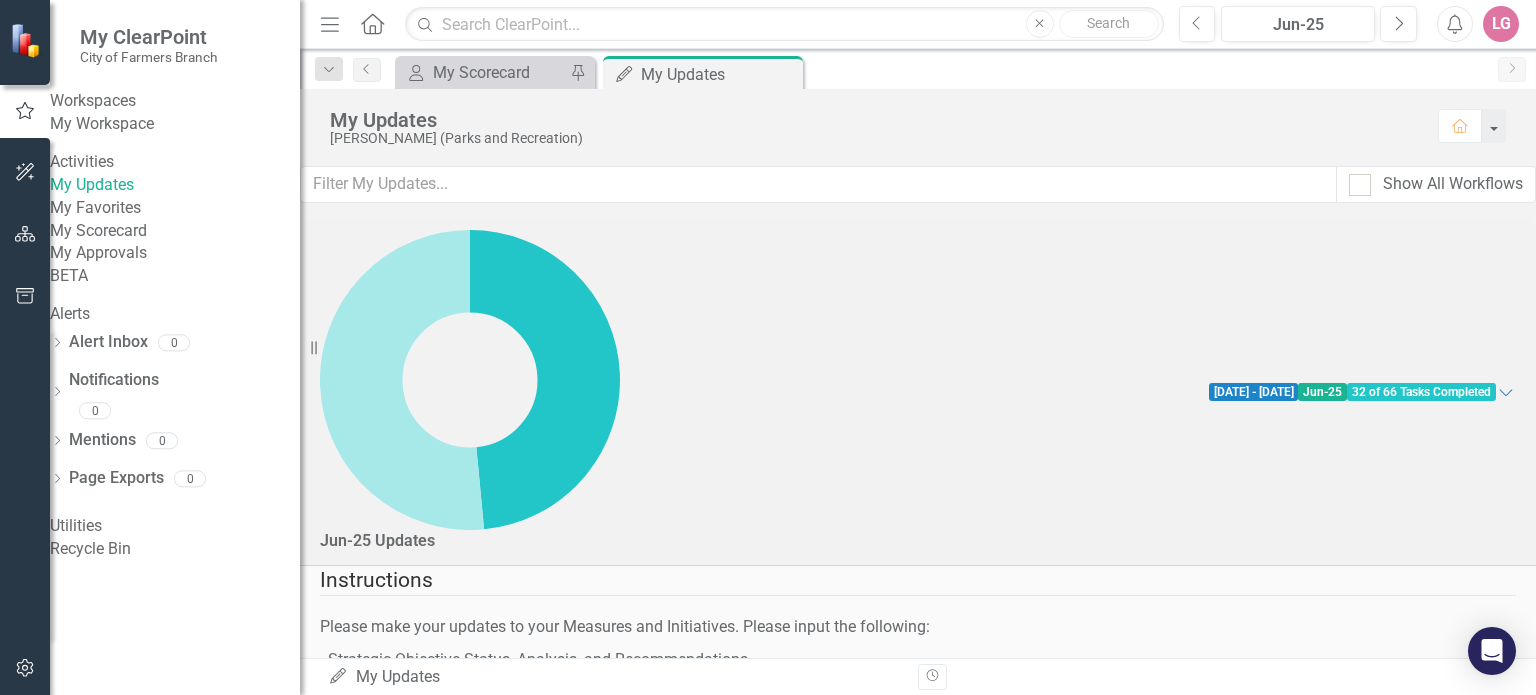 checkbox on "true" 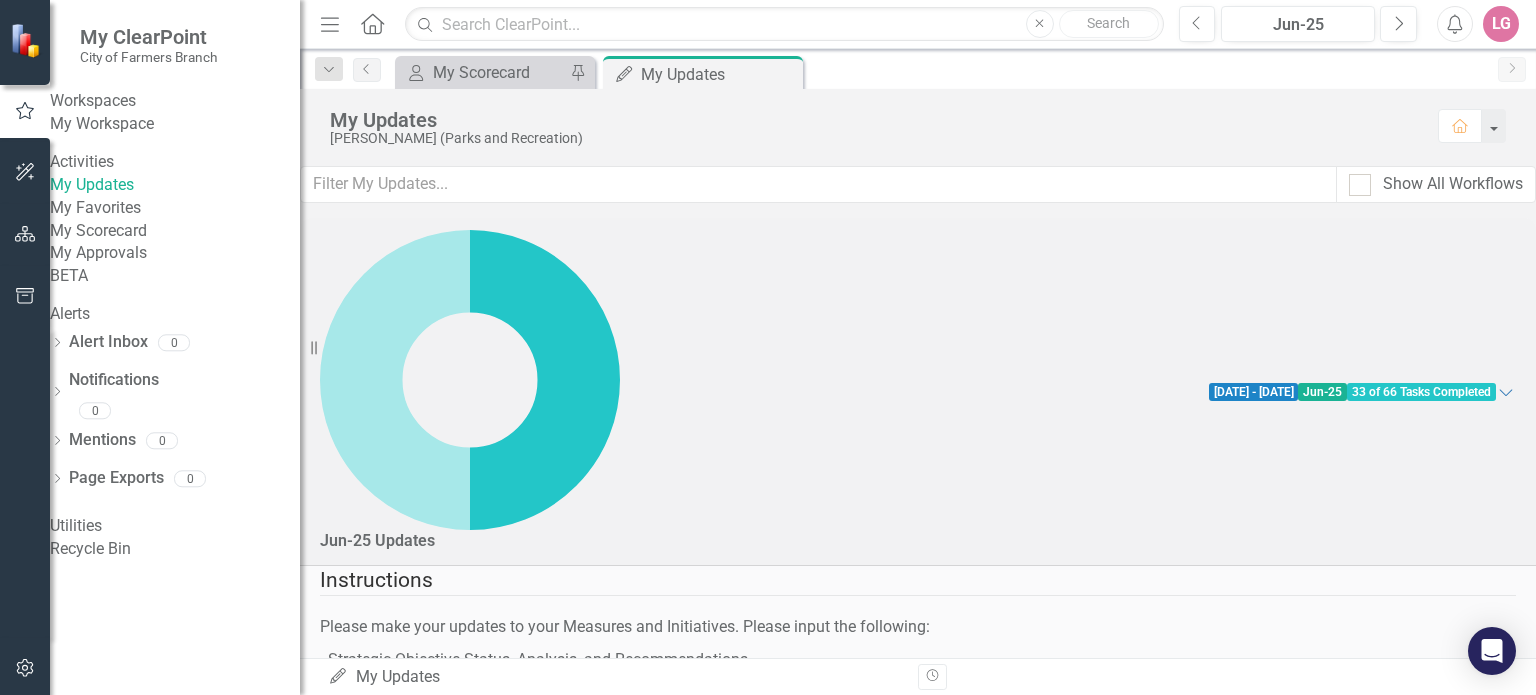 checkbox on "true" 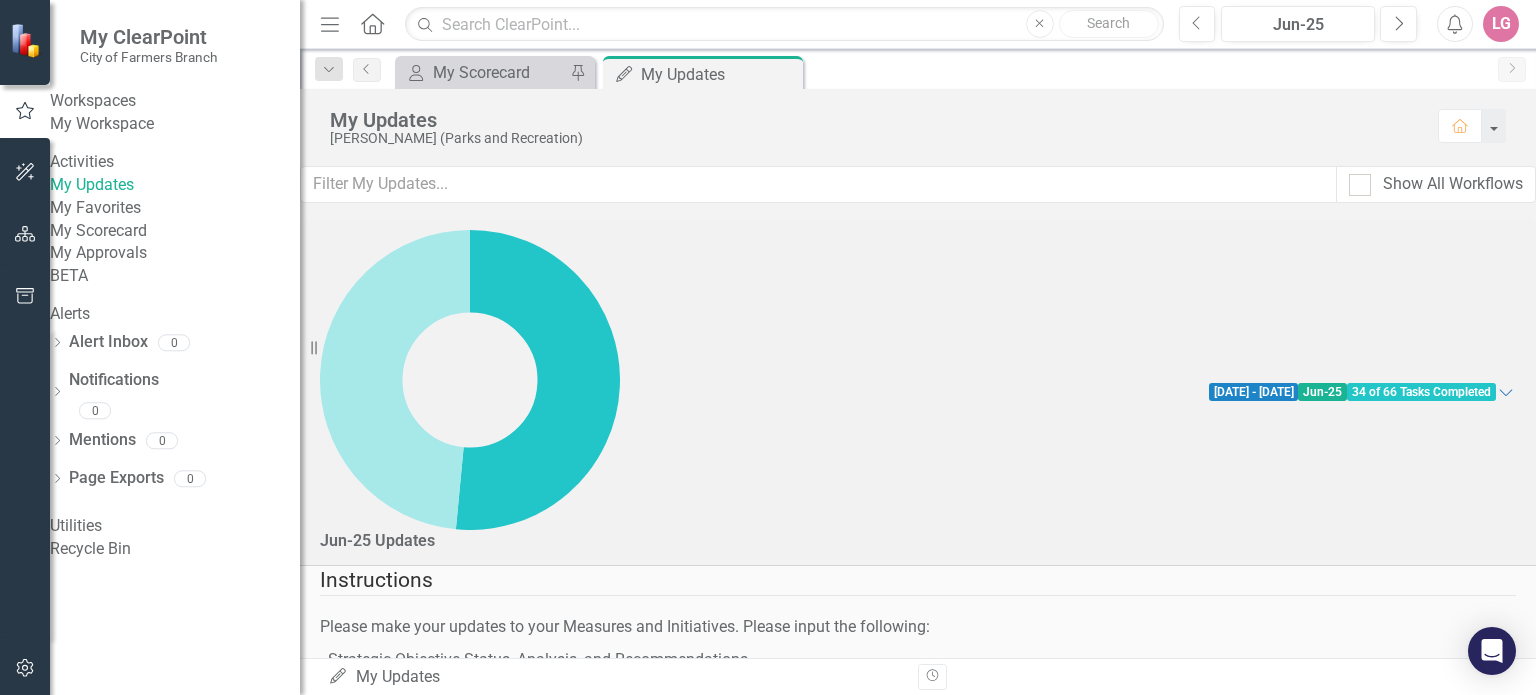 click at bounding box center [343, 3282] 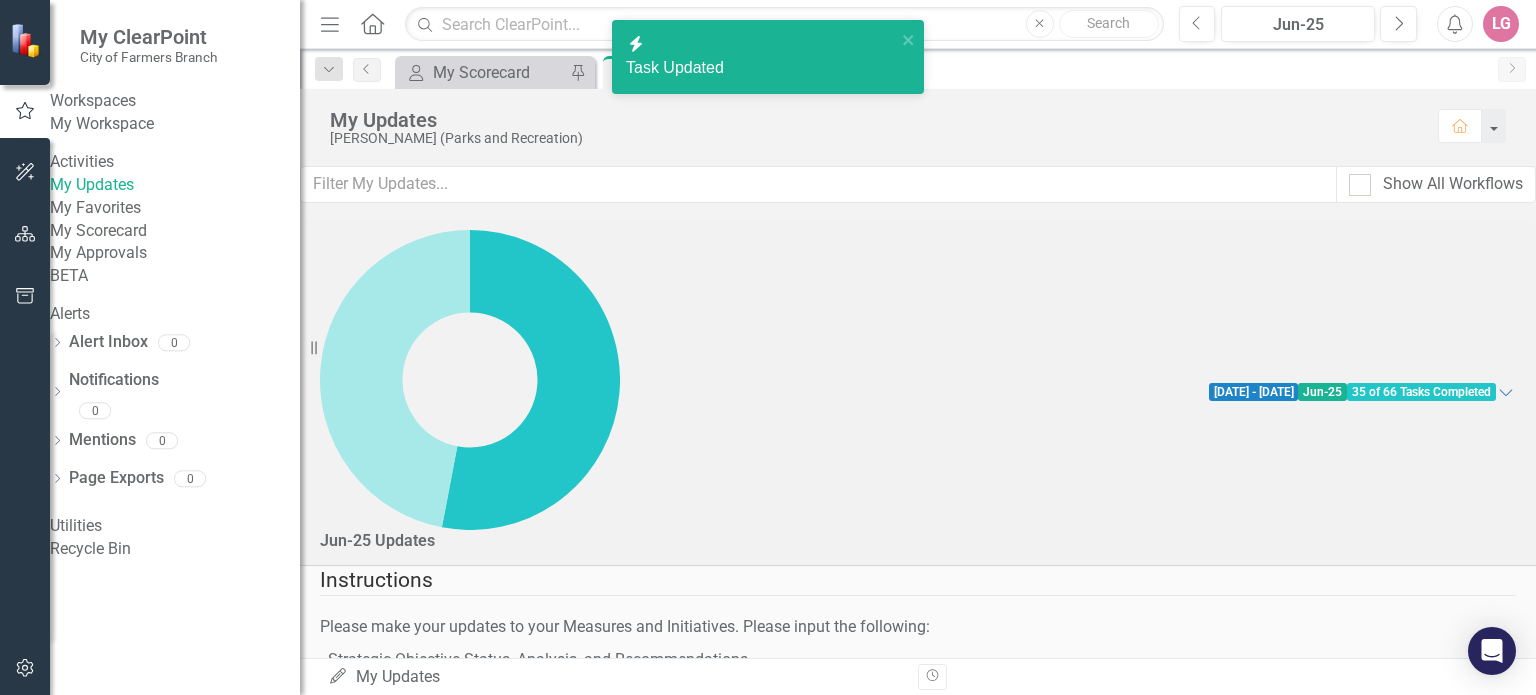 checkbox on "true" 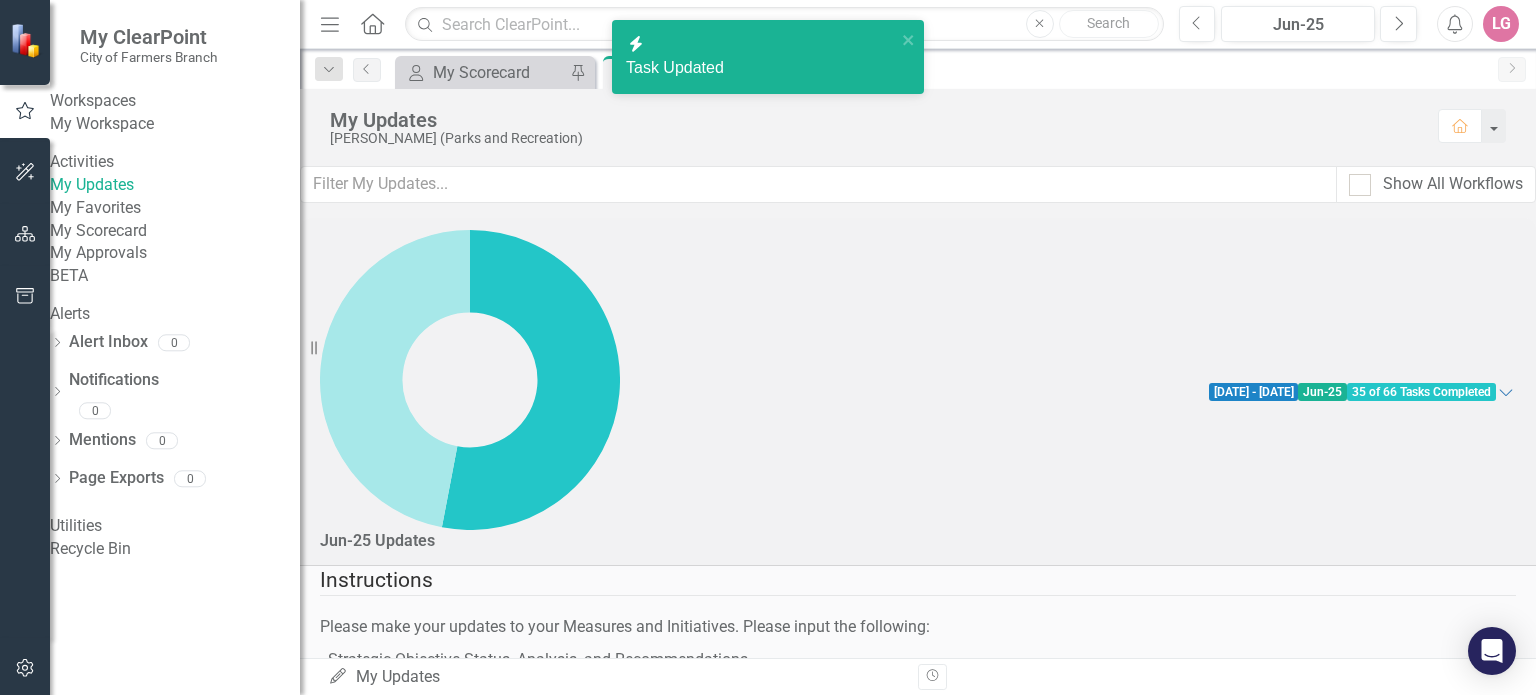 click at bounding box center (348, 3215) 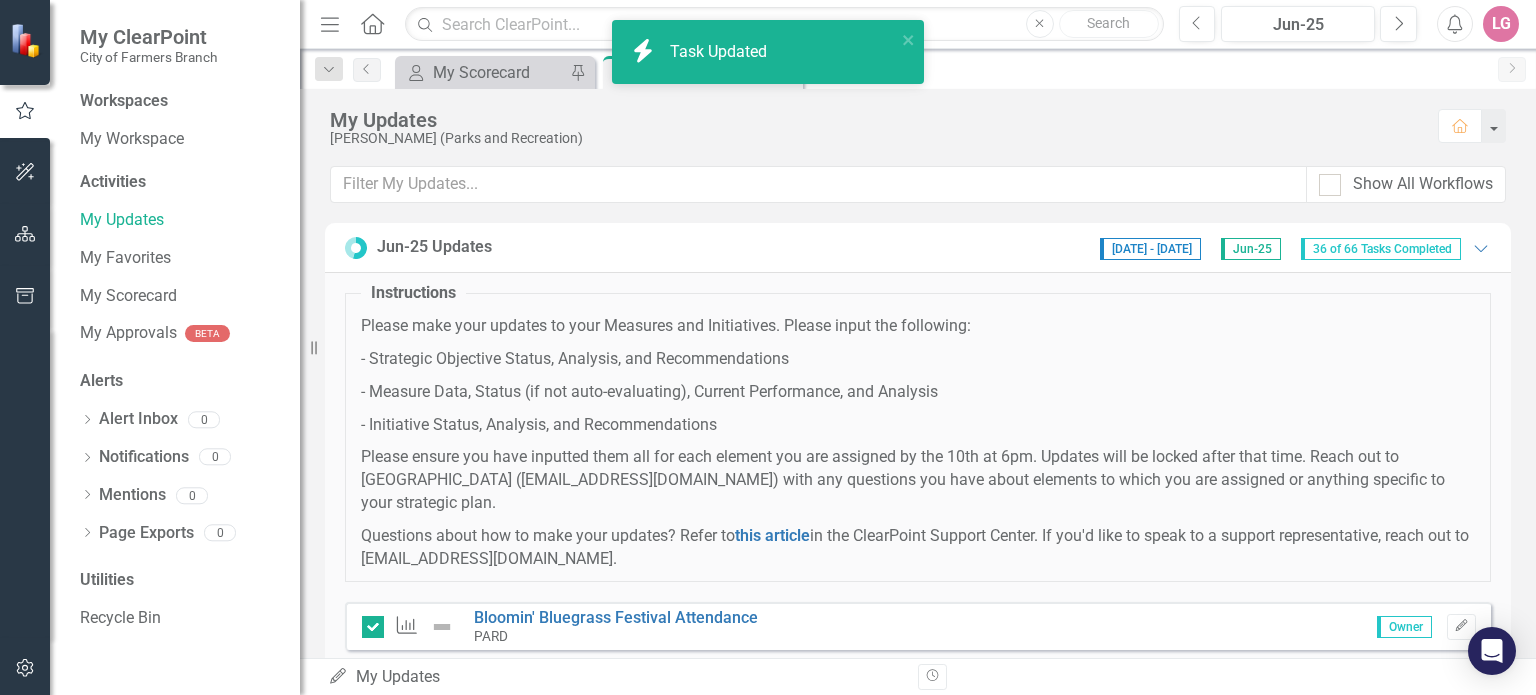 scroll, scrollTop: 0, scrollLeft: 0, axis: both 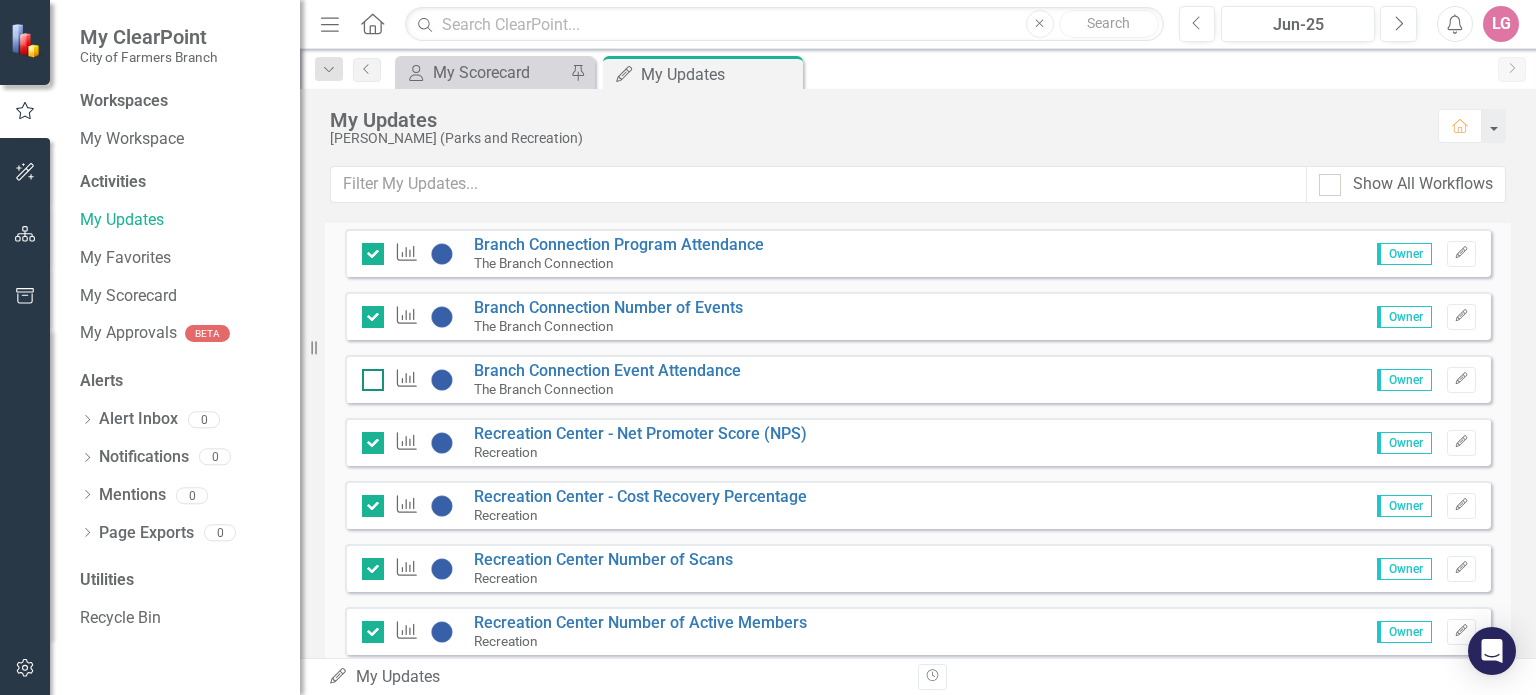 click at bounding box center [368, 375] 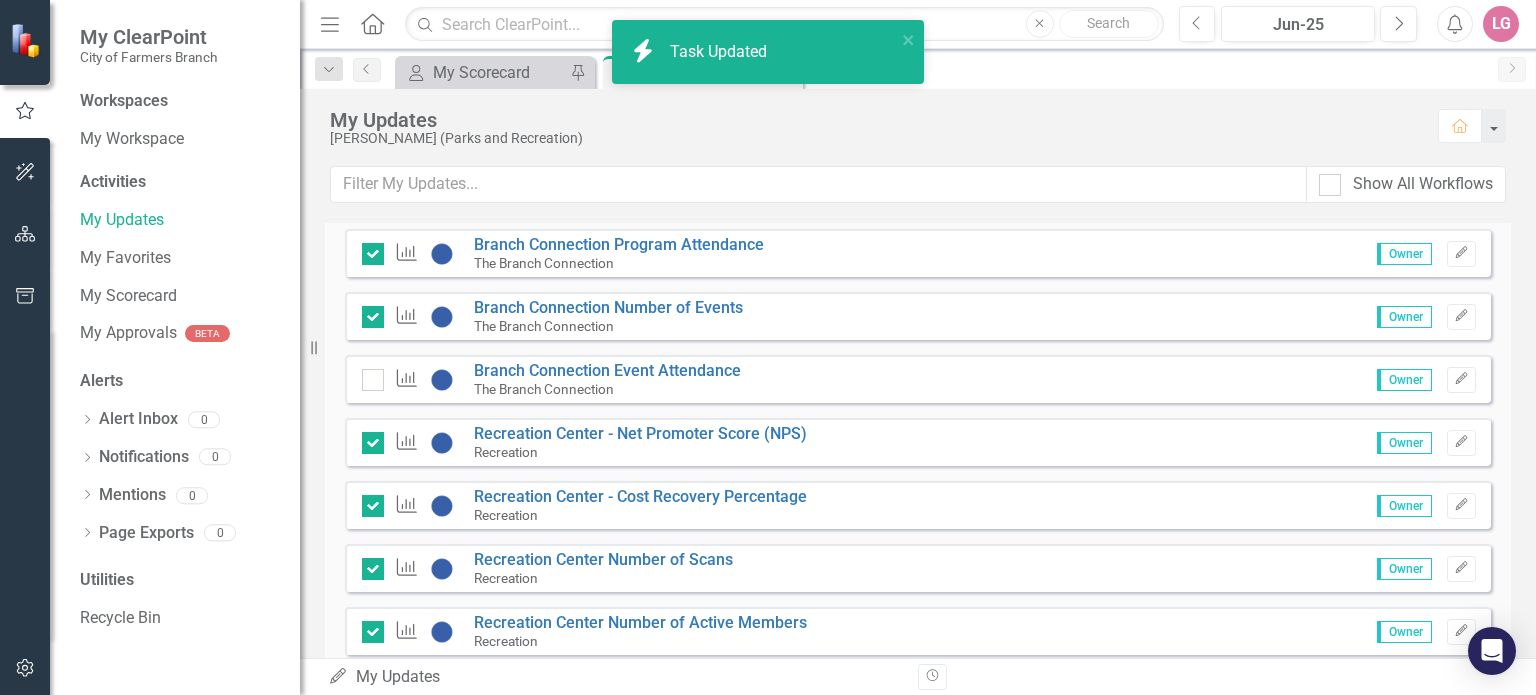checkbox on "true" 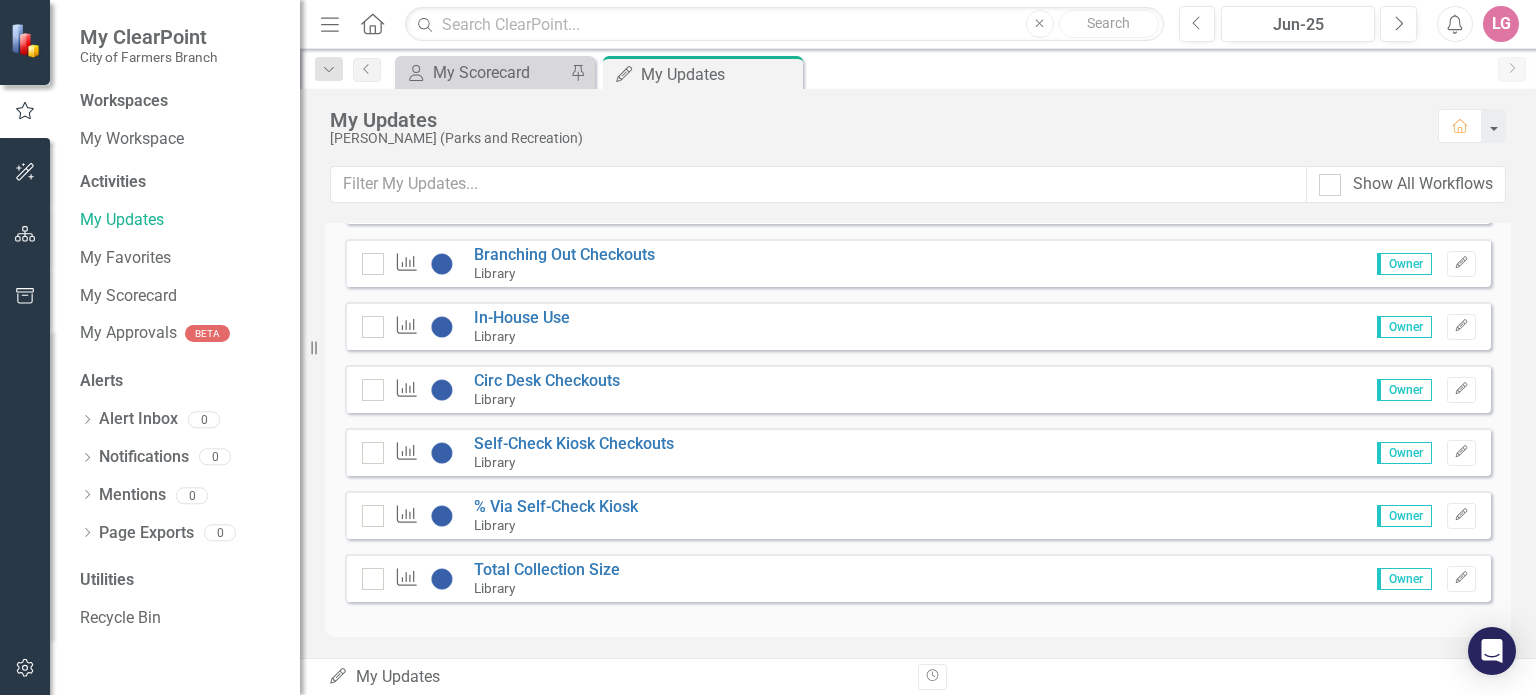 scroll, scrollTop: 4144, scrollLeft: 0, axis: vertical 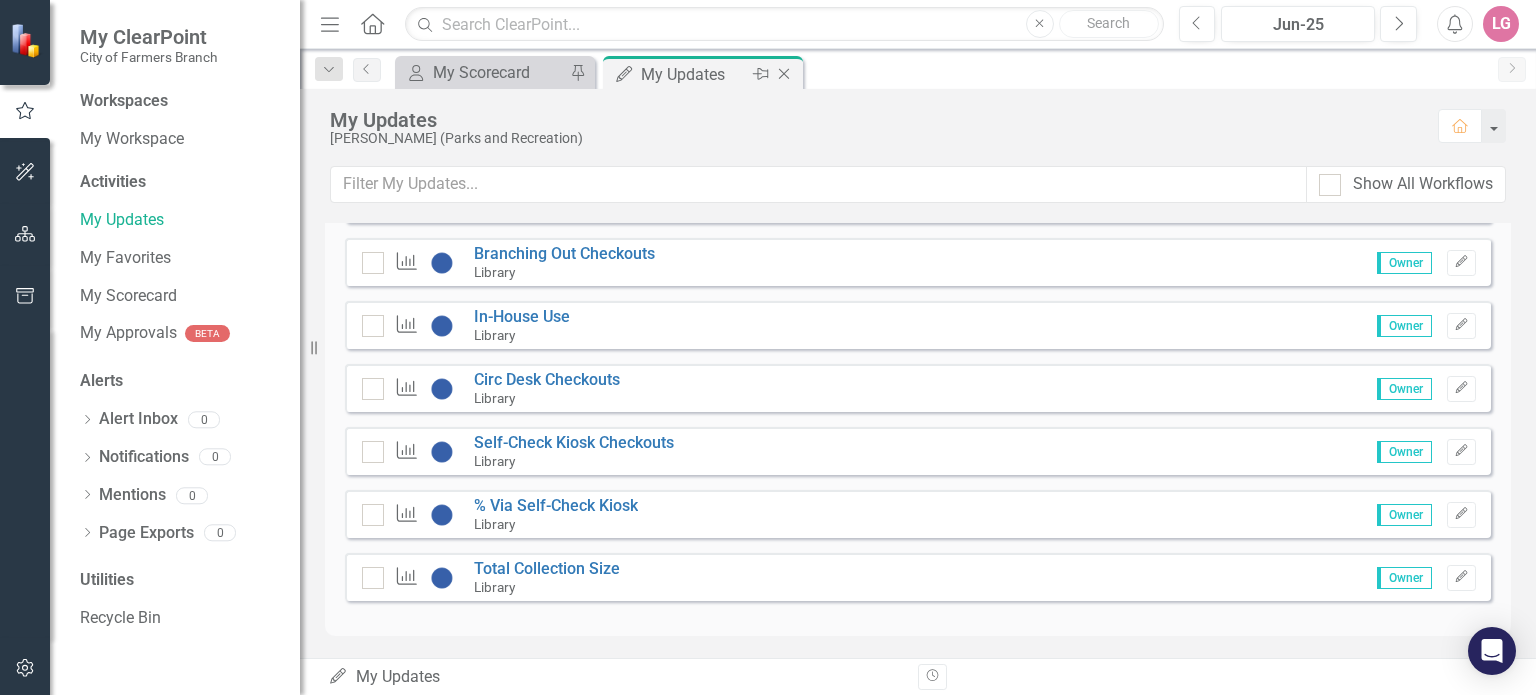 click on "Close" 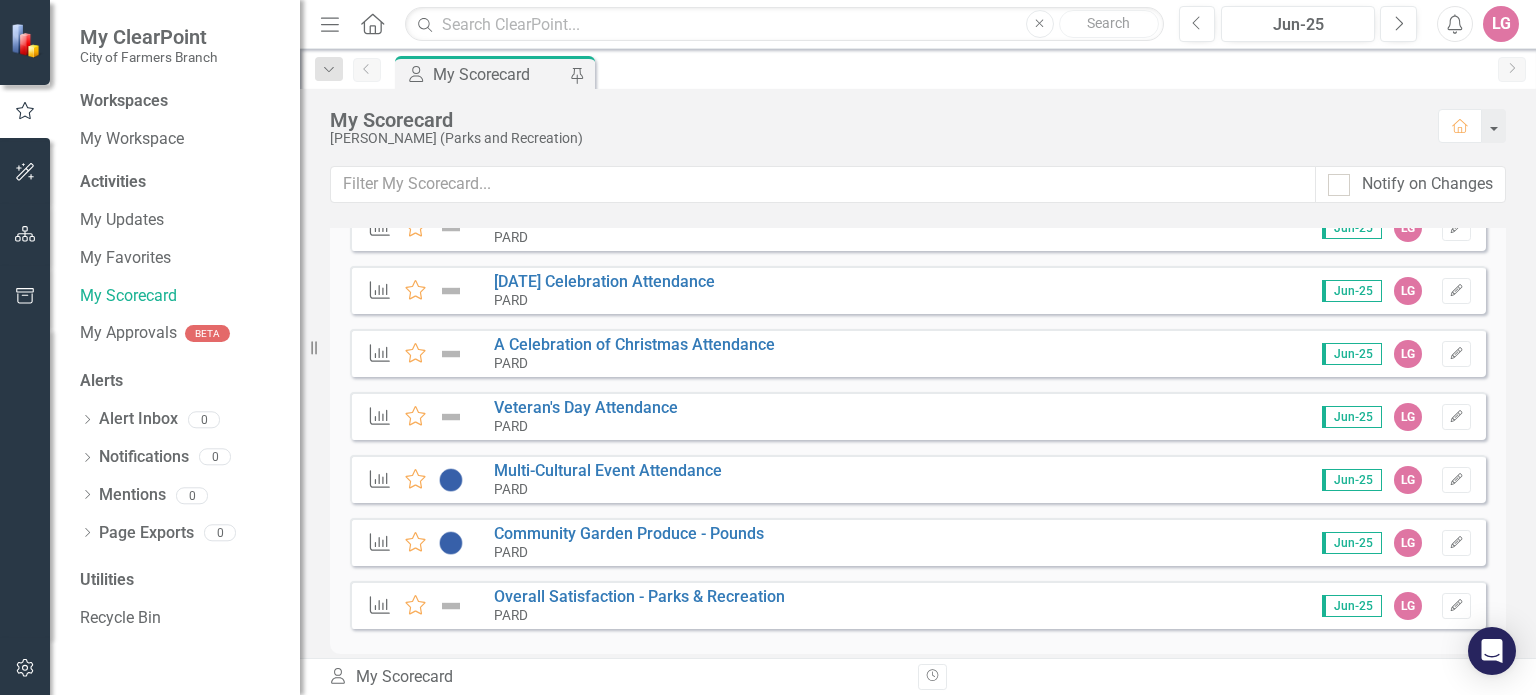 scroll, scrollTop: 300, scrollLeft: 0, axis: vertical 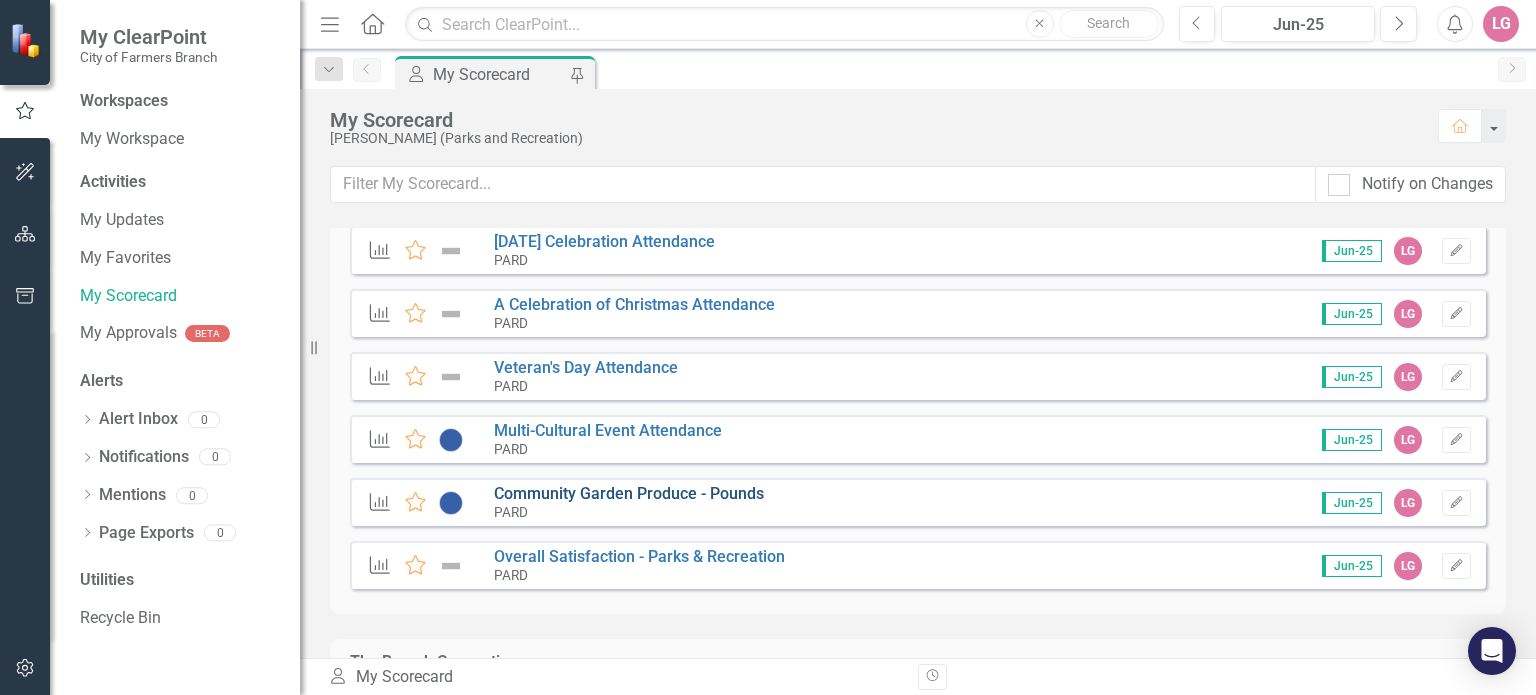 click on "Community Garden Produce - Pounds" at bounding box center [629, 493] 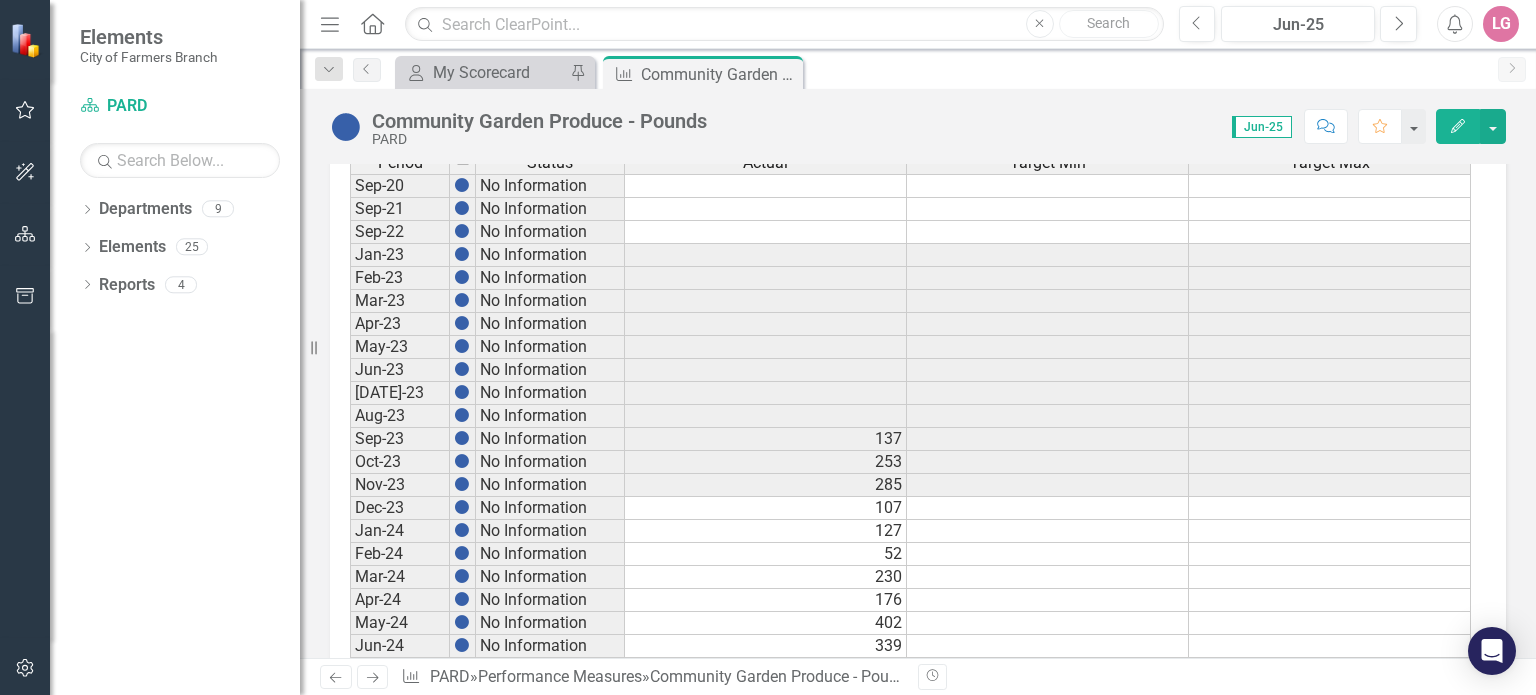 scroll, scrollTop: 1100, scrollLeft: 0, axis: vertical 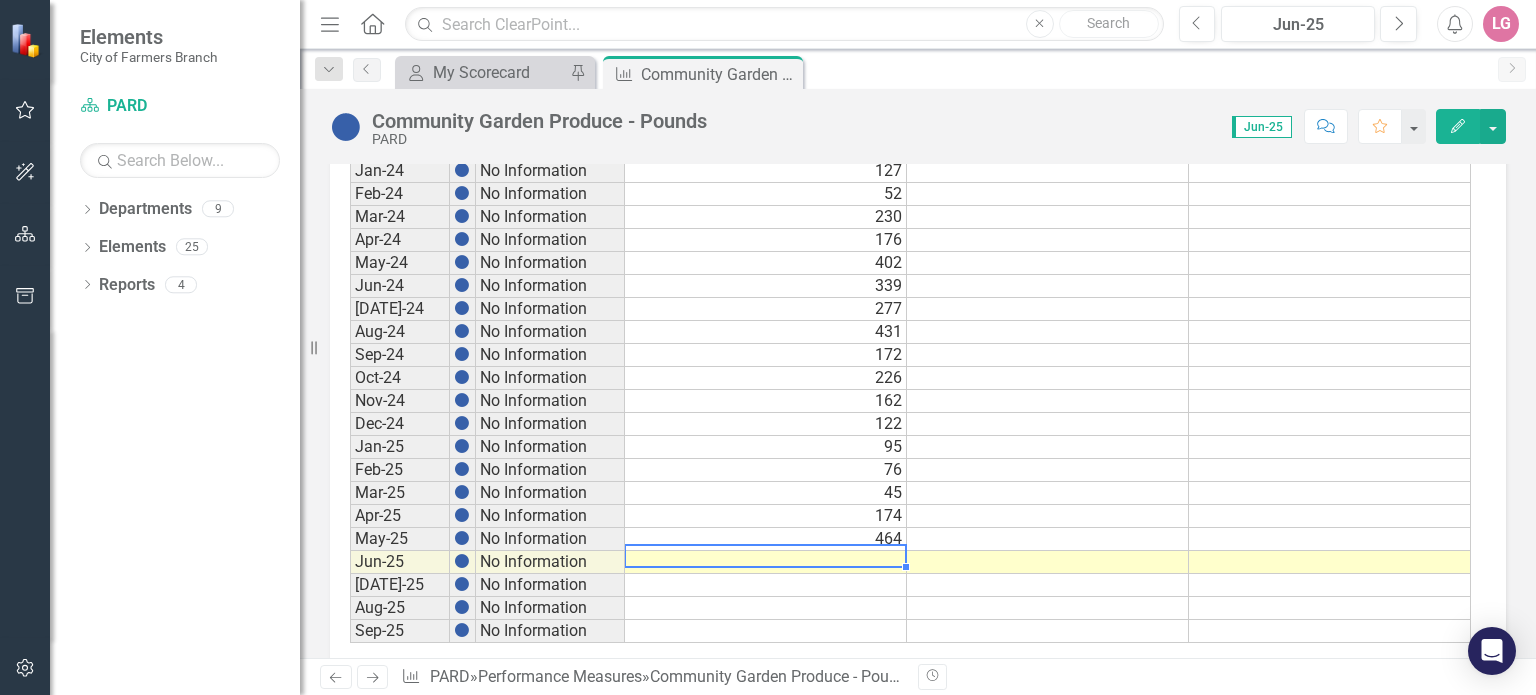 click at bounding box center (766, 562) 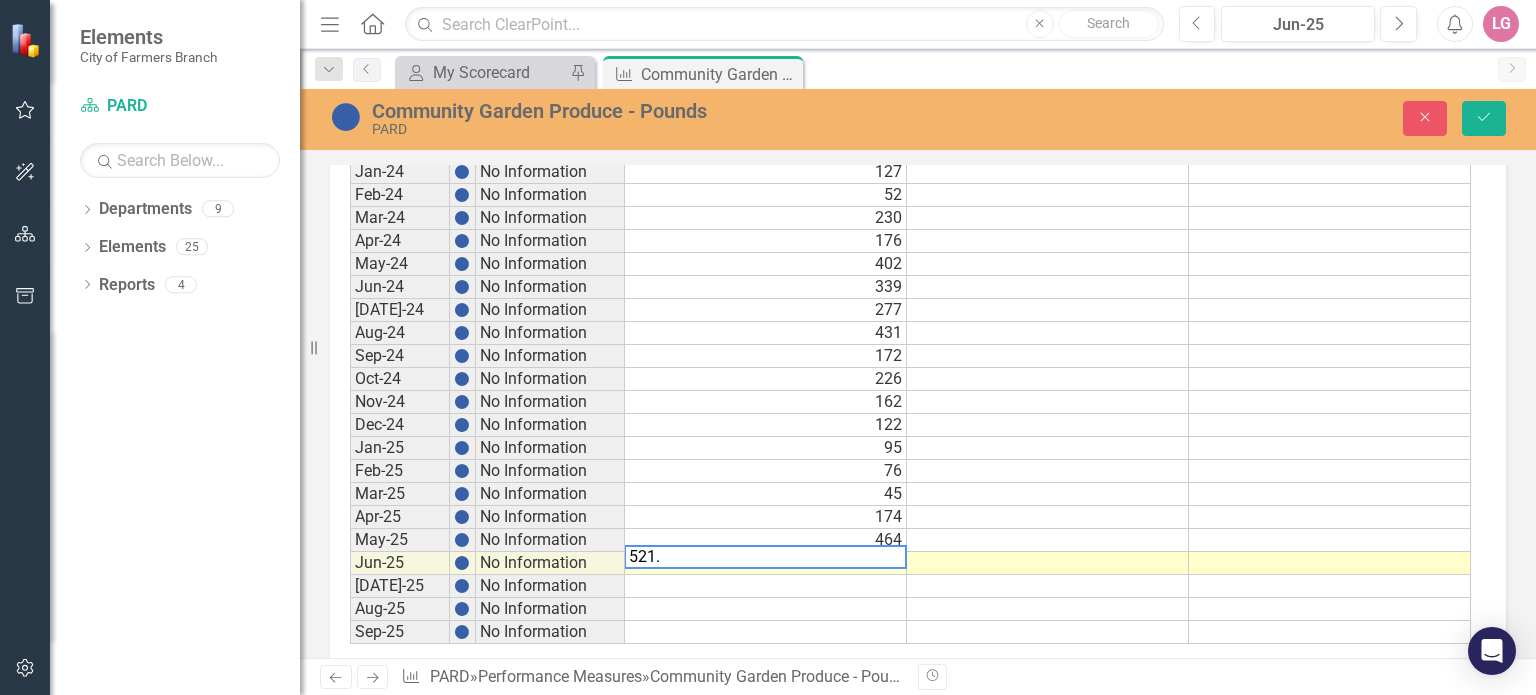 type on "521.5" 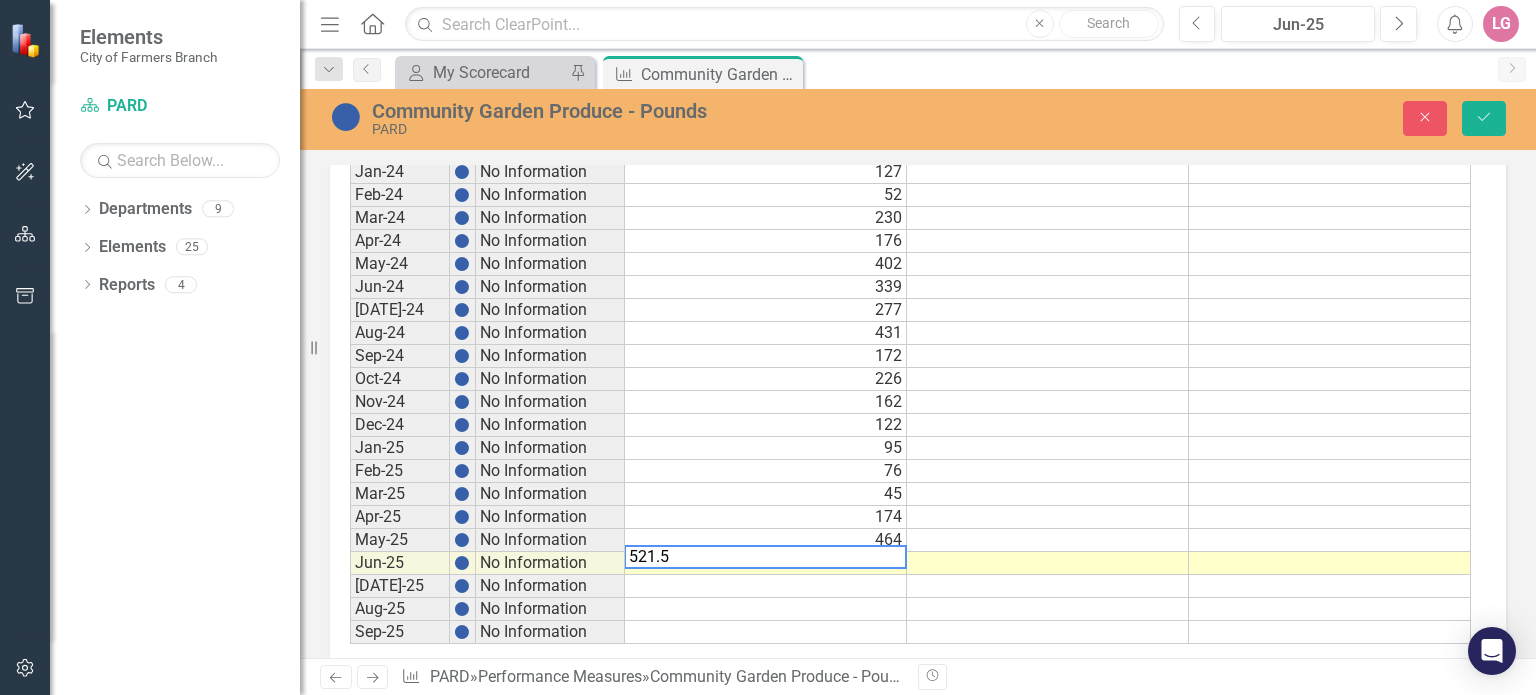 type 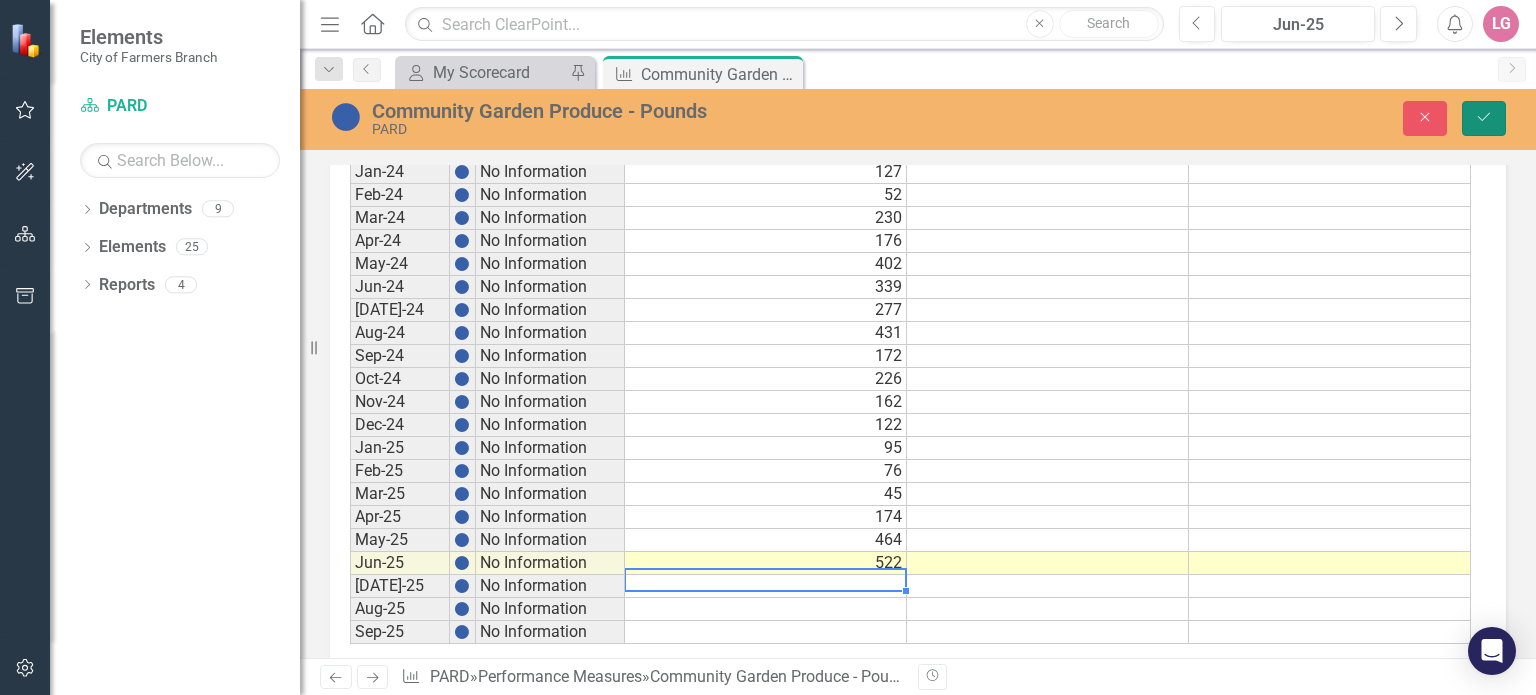 click on "Save" at bounding box center (1484, 118) 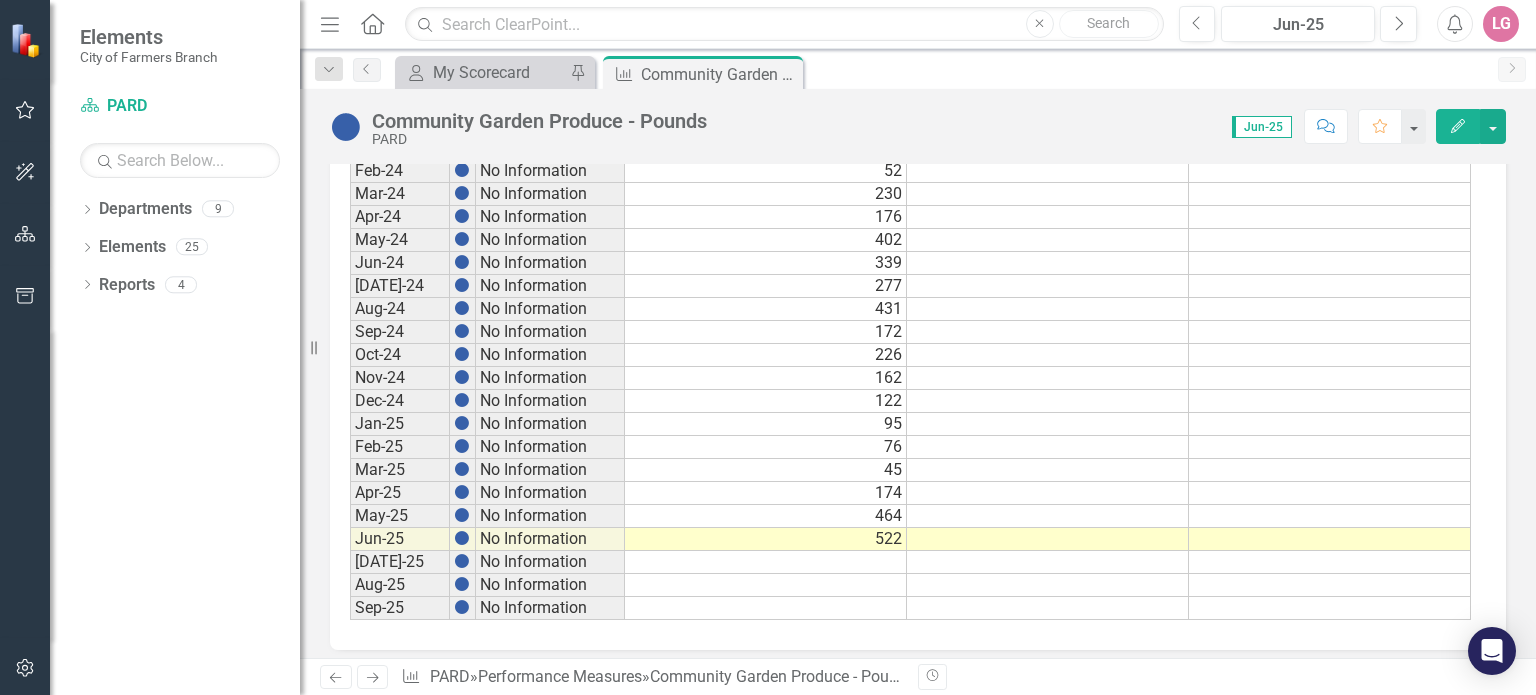 scroll, scrollTop: 1131, scrollLeft: 0, axis: vertical 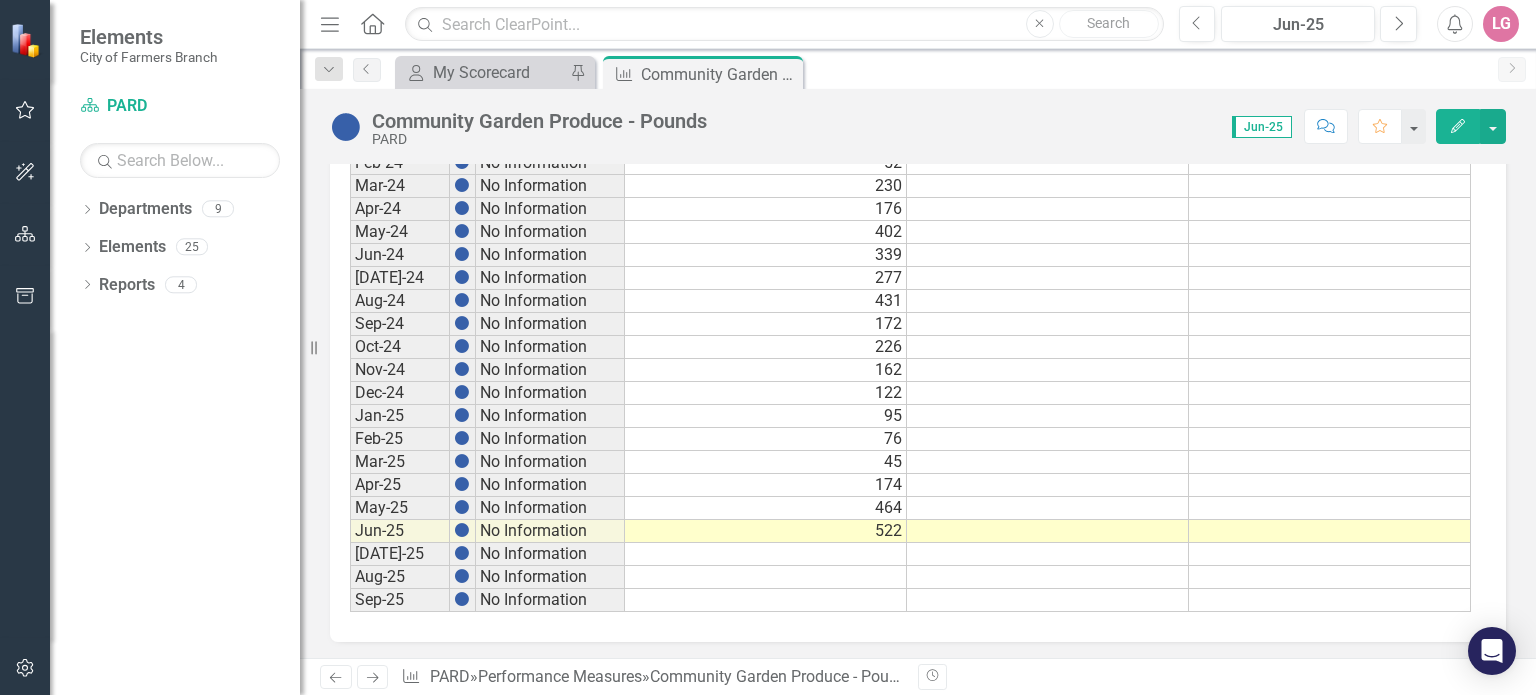 click at bounding box center (766, 577) 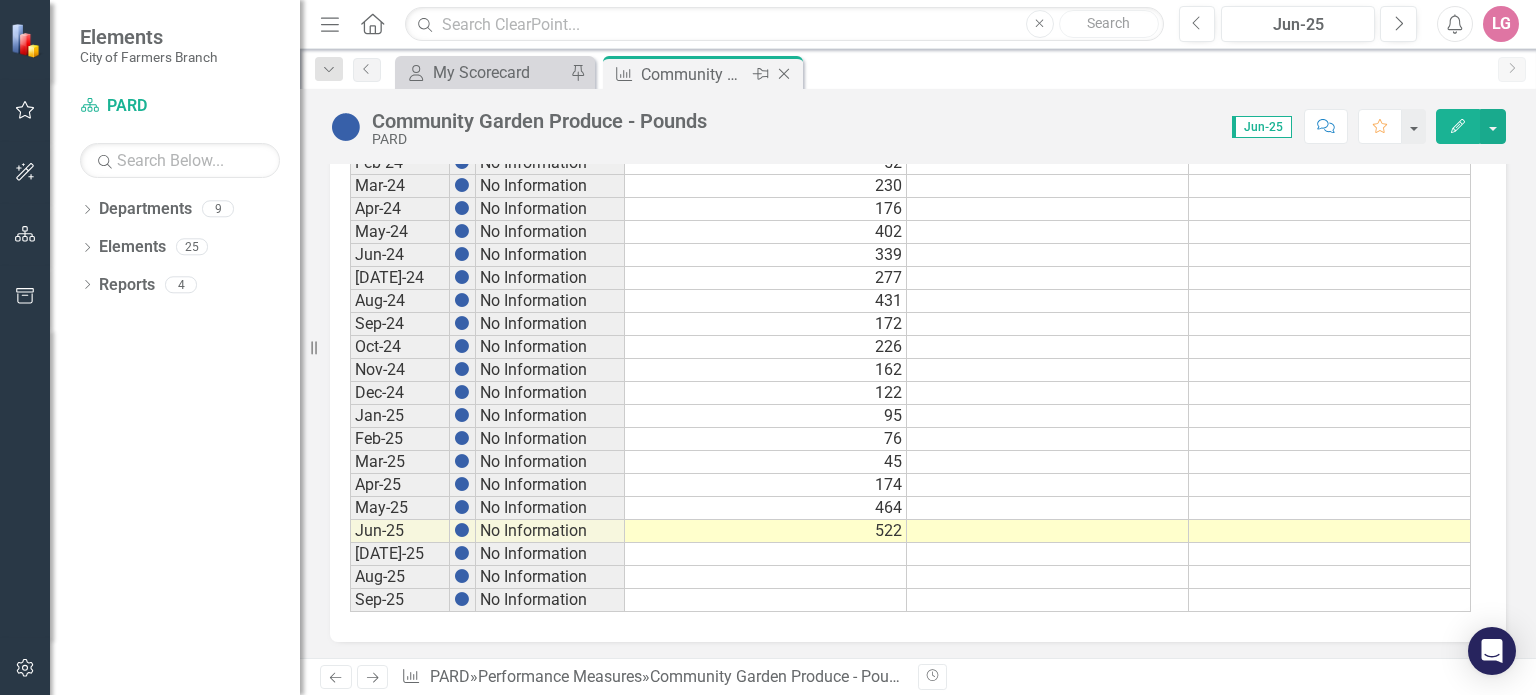 click on "Close" 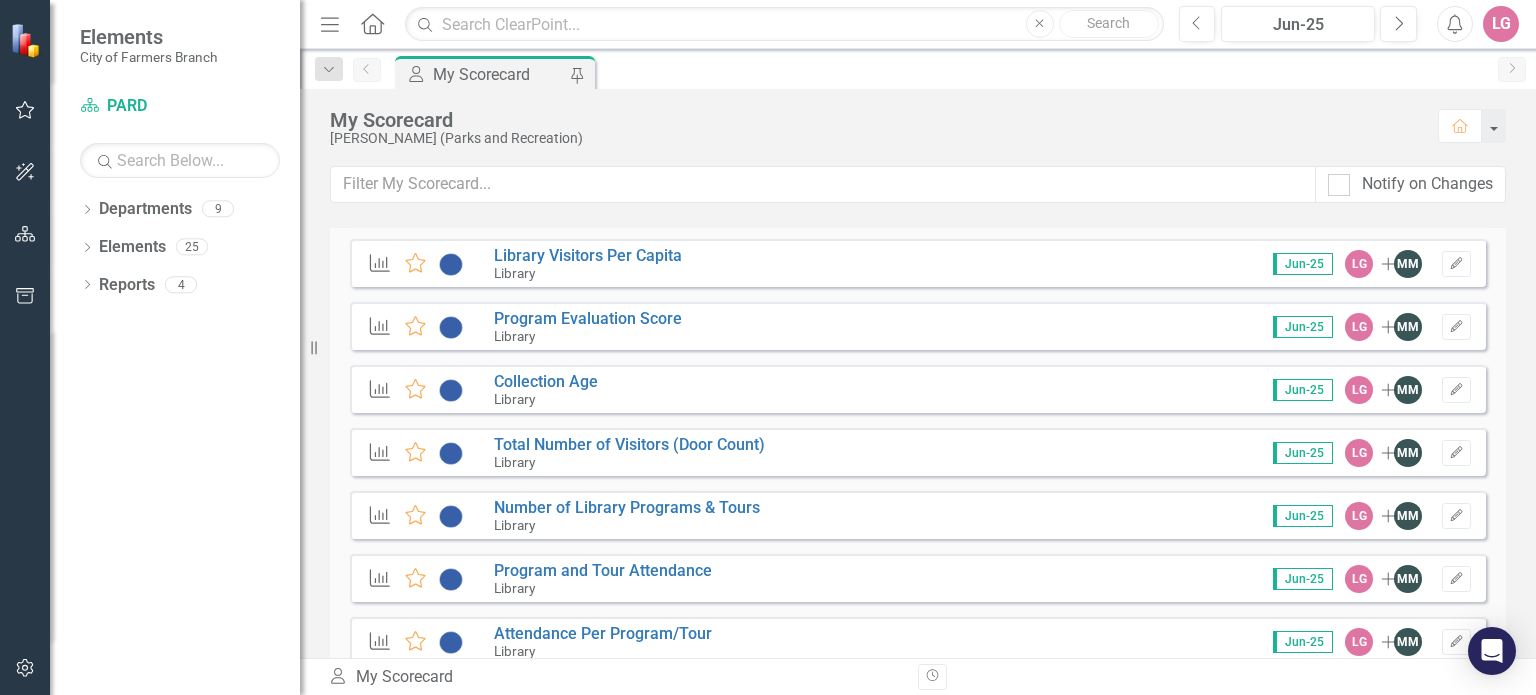 scroll, scrollTop: 2300, scrollLeft: 0, axis: vertical 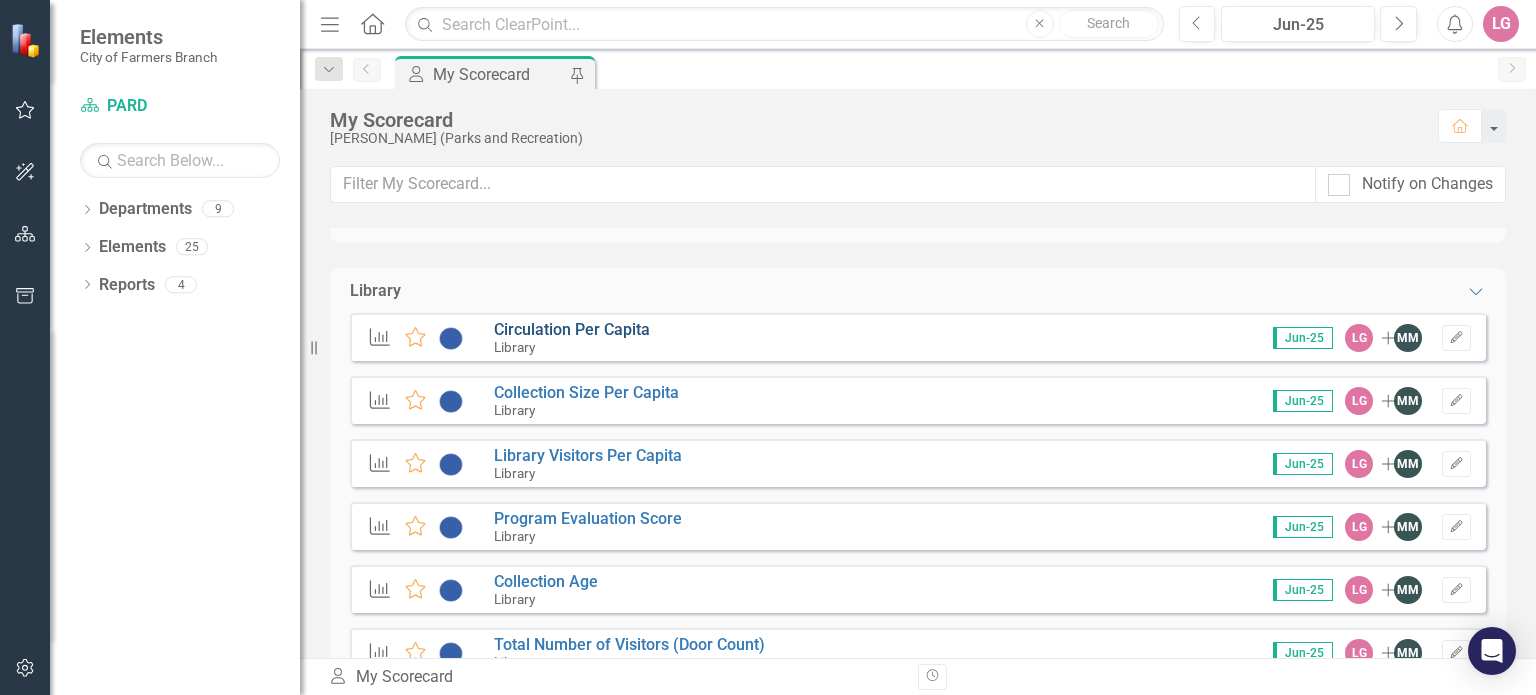 click on "Circulation Per Capita" at bounding box center (572, 329) 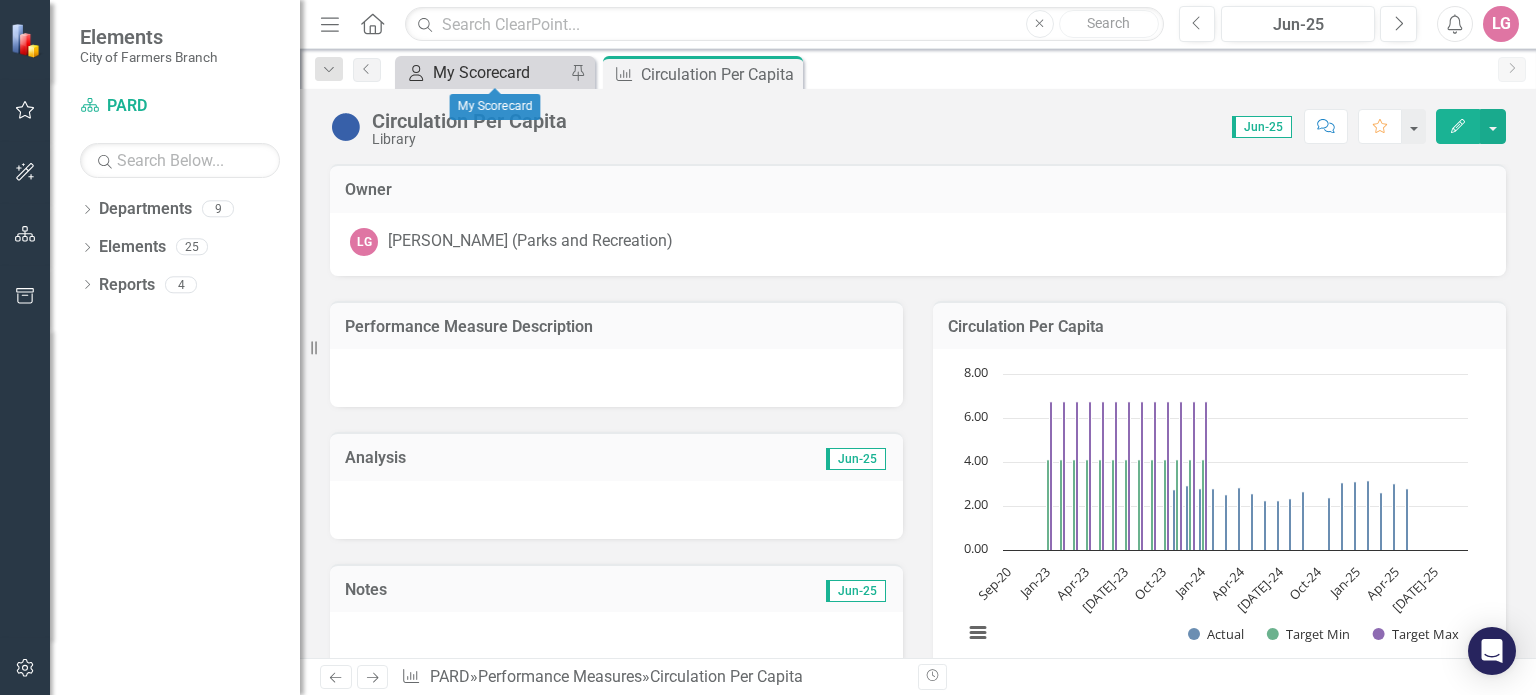 click on "My Scorecard" at bounding box center [499, 72] 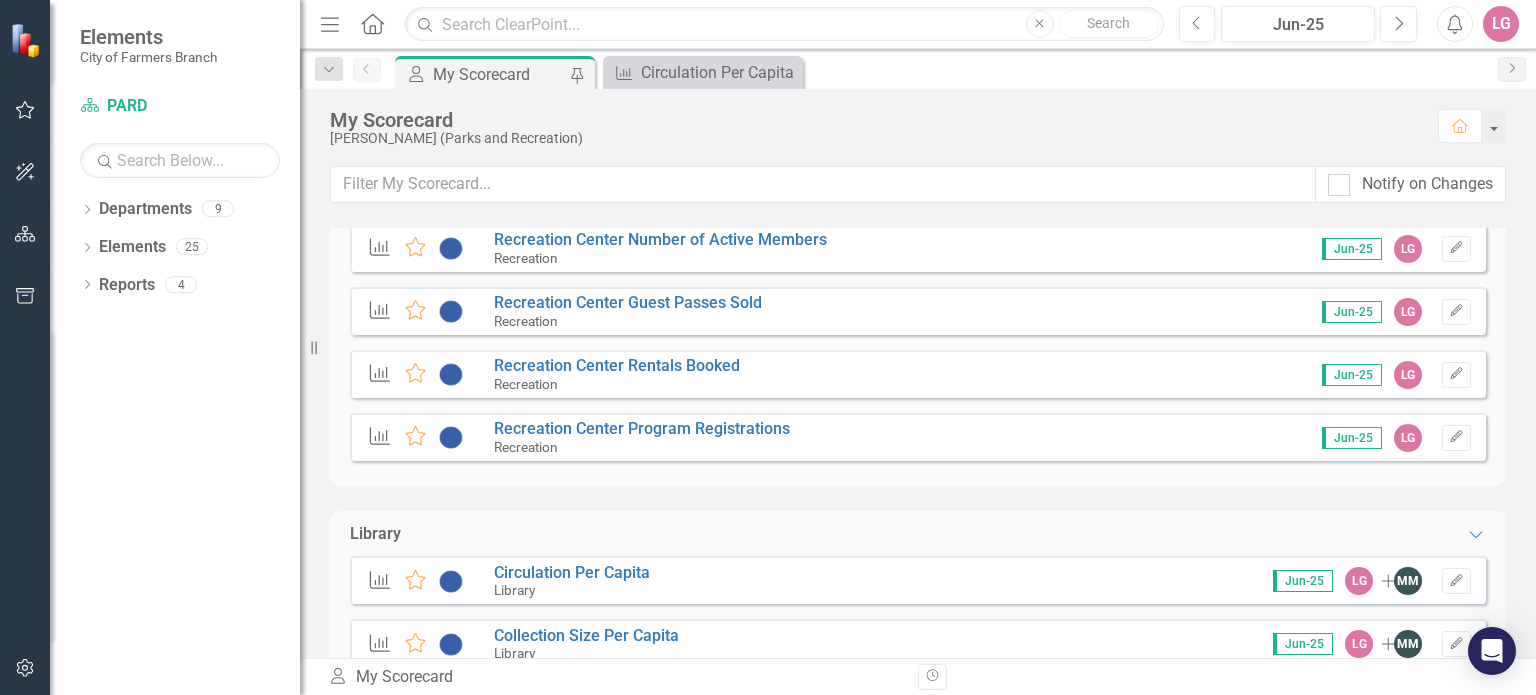 scroll, scrollTop: 2300, scrollLeft: 0, axis: vertical 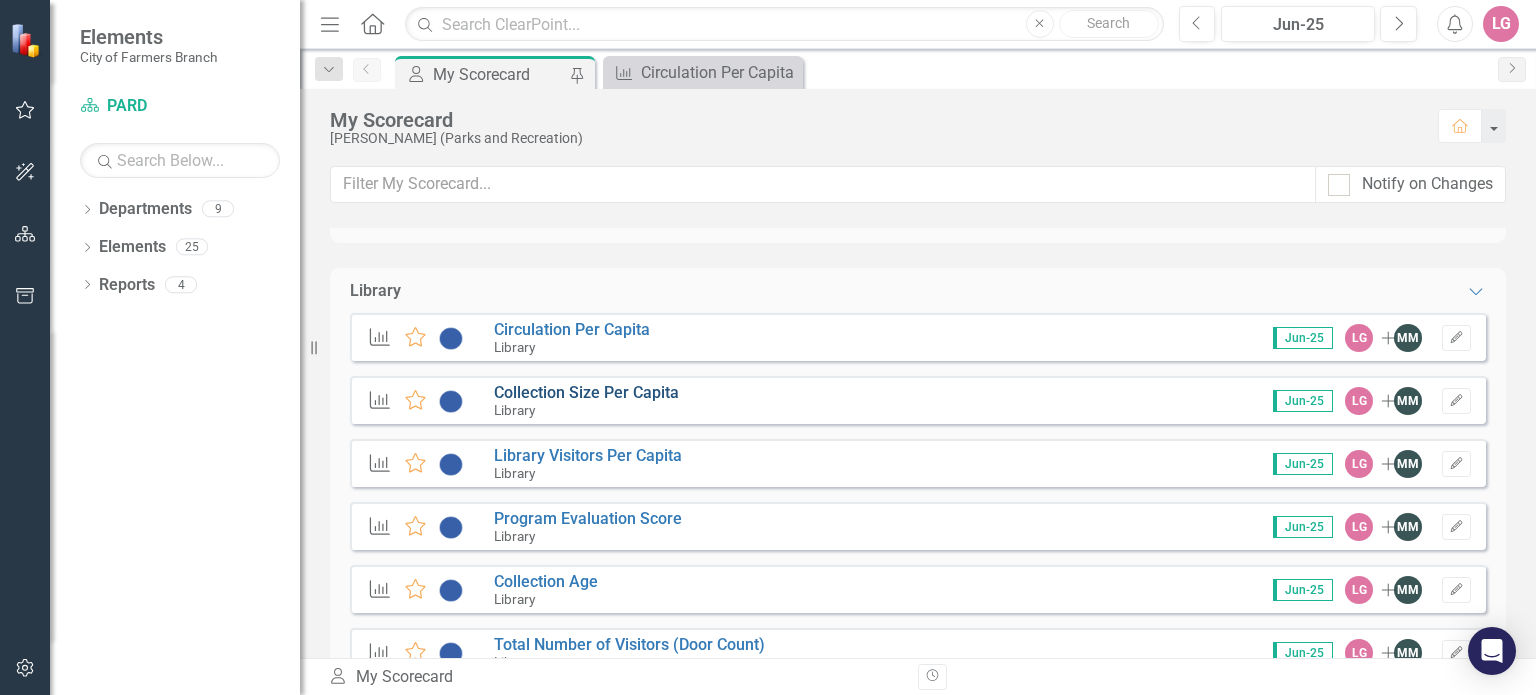 click on "Collection Size Per Capita" at bounding box center [586, 392] 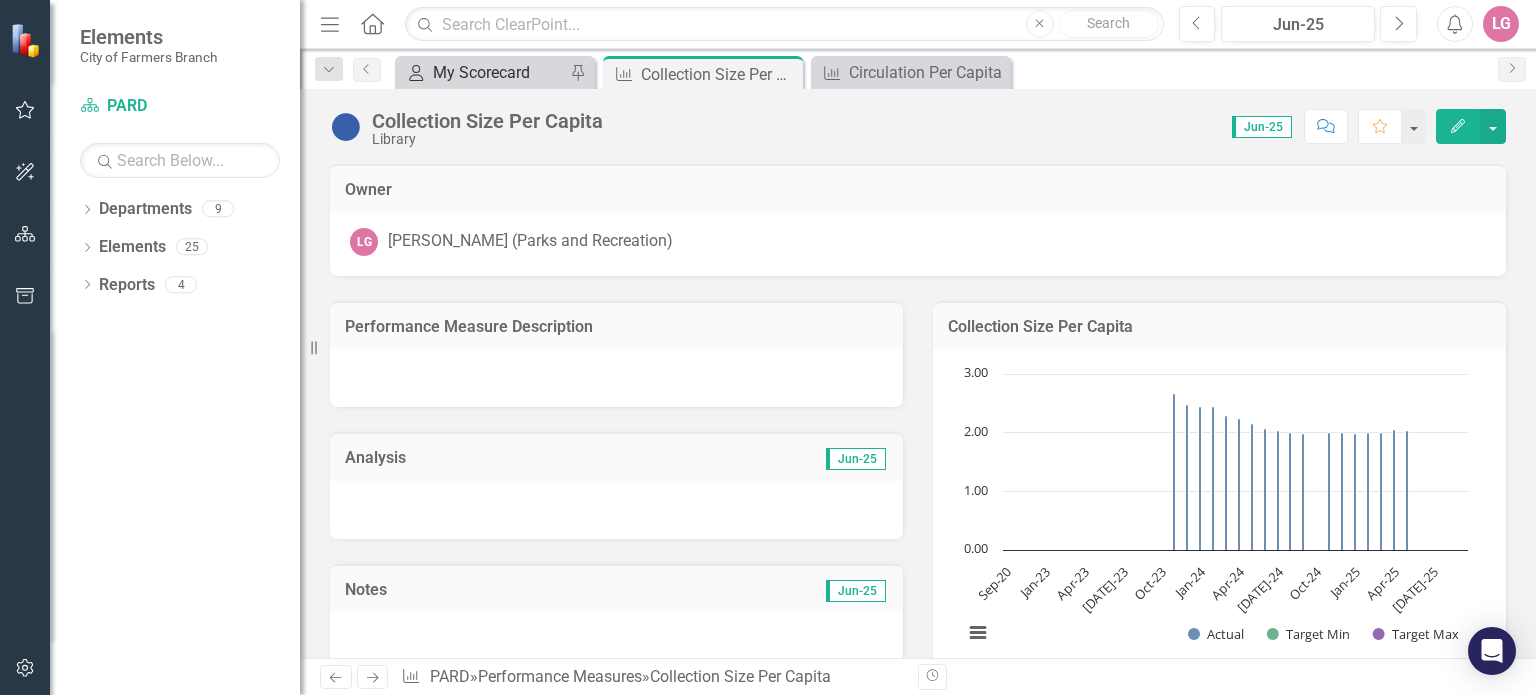 drag, startPoint x: 504, startPoint y: 72, endPoint x: 505, endPoint y: 82, distance: 10.049875 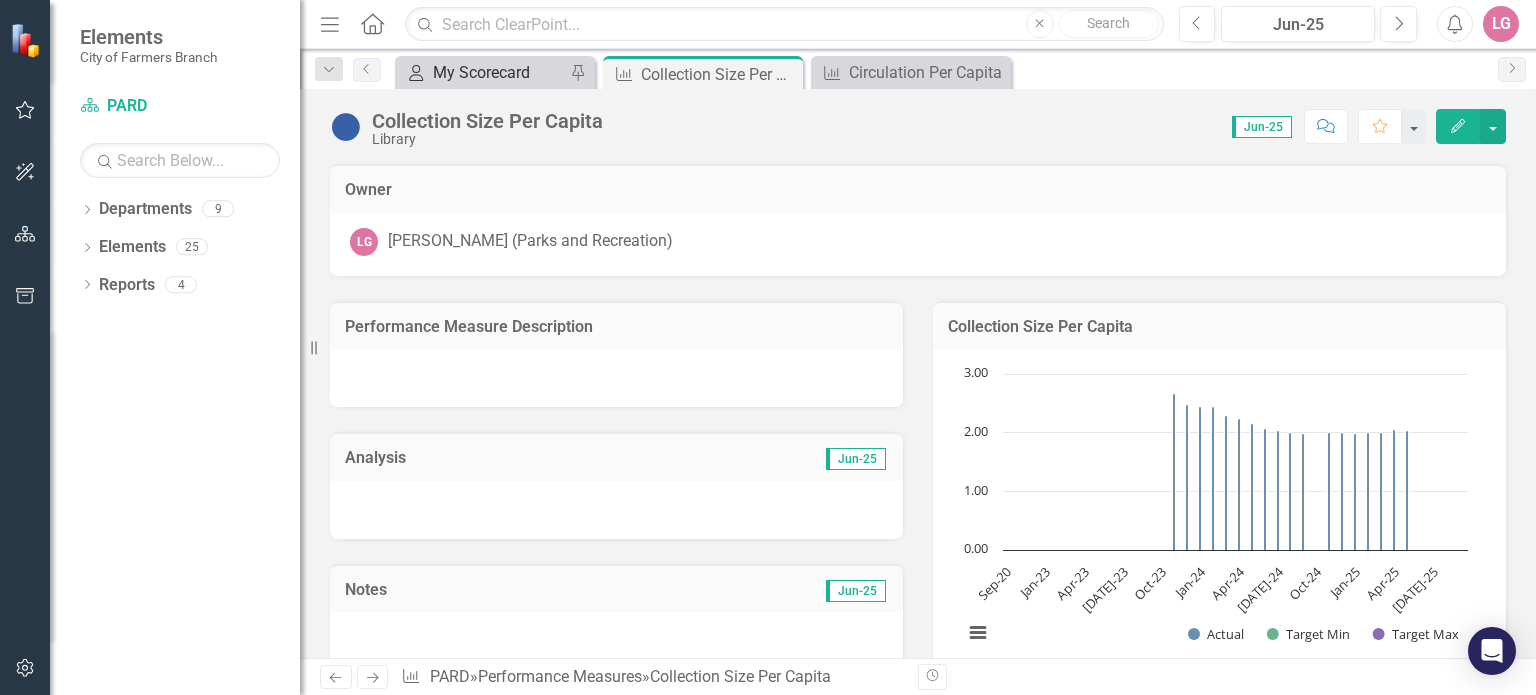click on "My Scorecard" at bounding box center [499, 72] 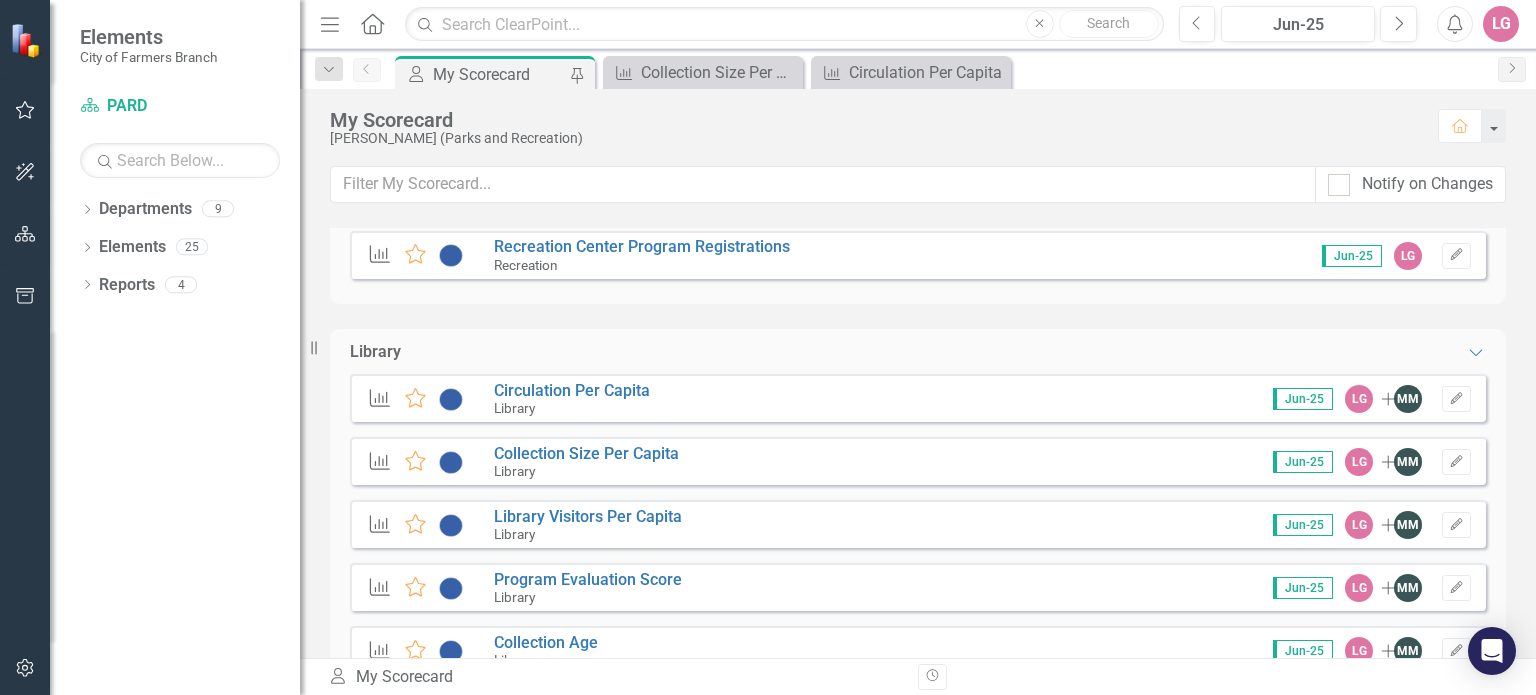 scroll, scrollTop: 2300, scrollLeft: 0, axis: vertical 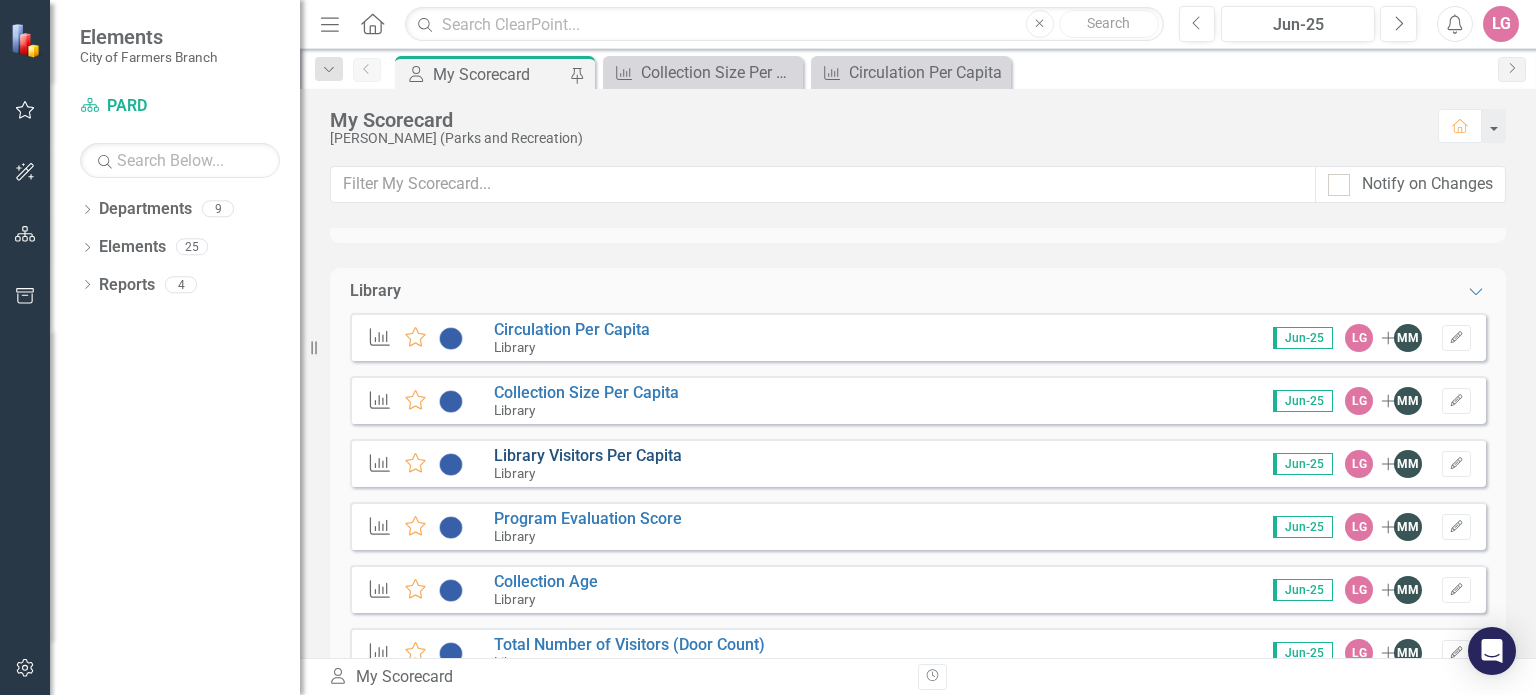 click on "Library Visitors Per Capita" at bounding box center (588, 455) 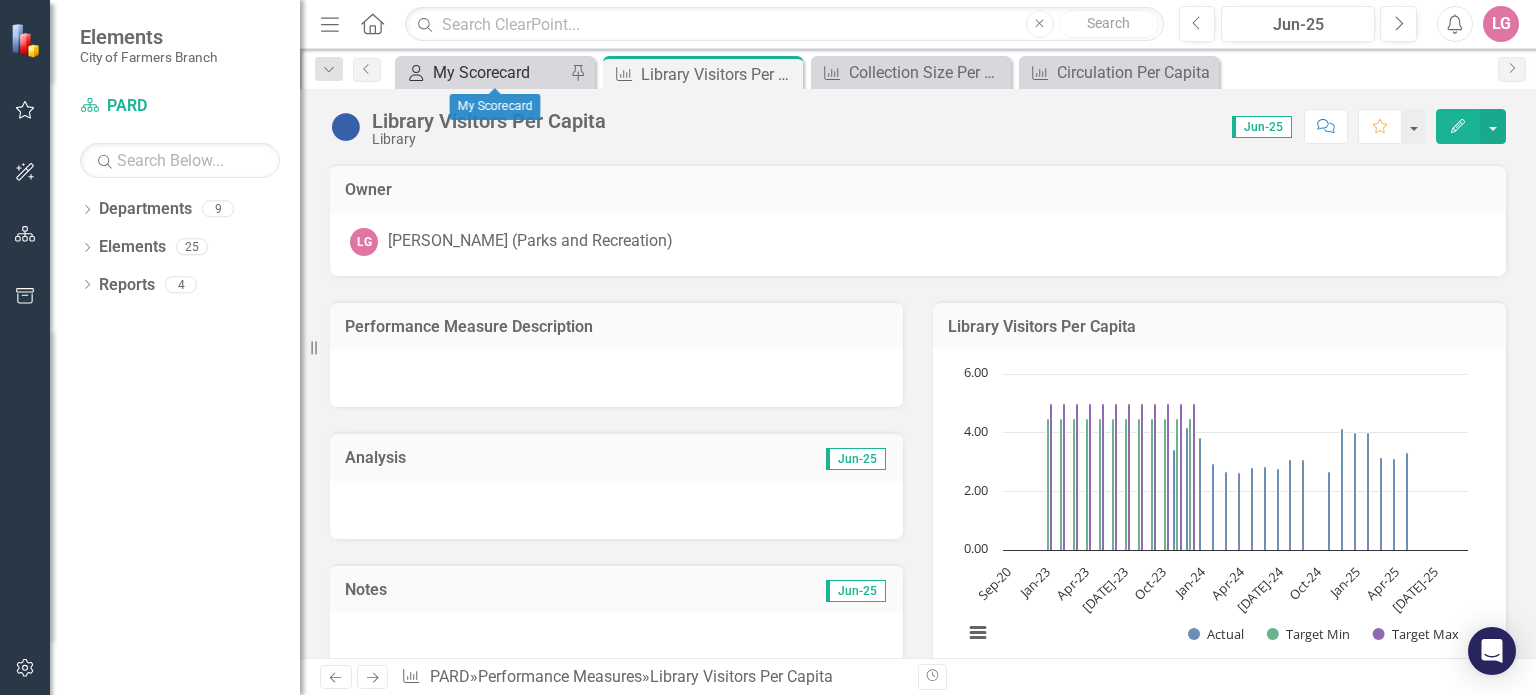 click on "My Scorecard" at bounding box center [499, 72] 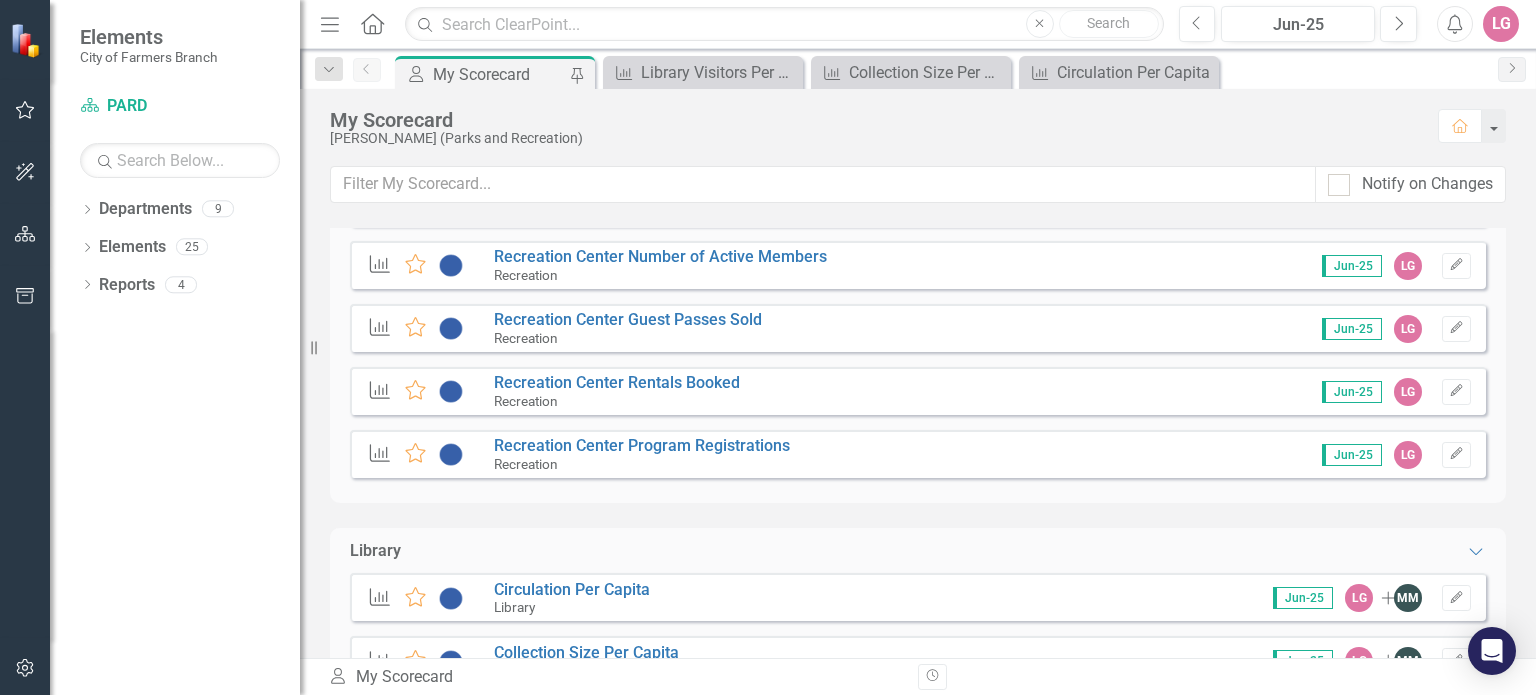 scroll, scrollTop: 2300, scrollLeft: 0, axis: vertical 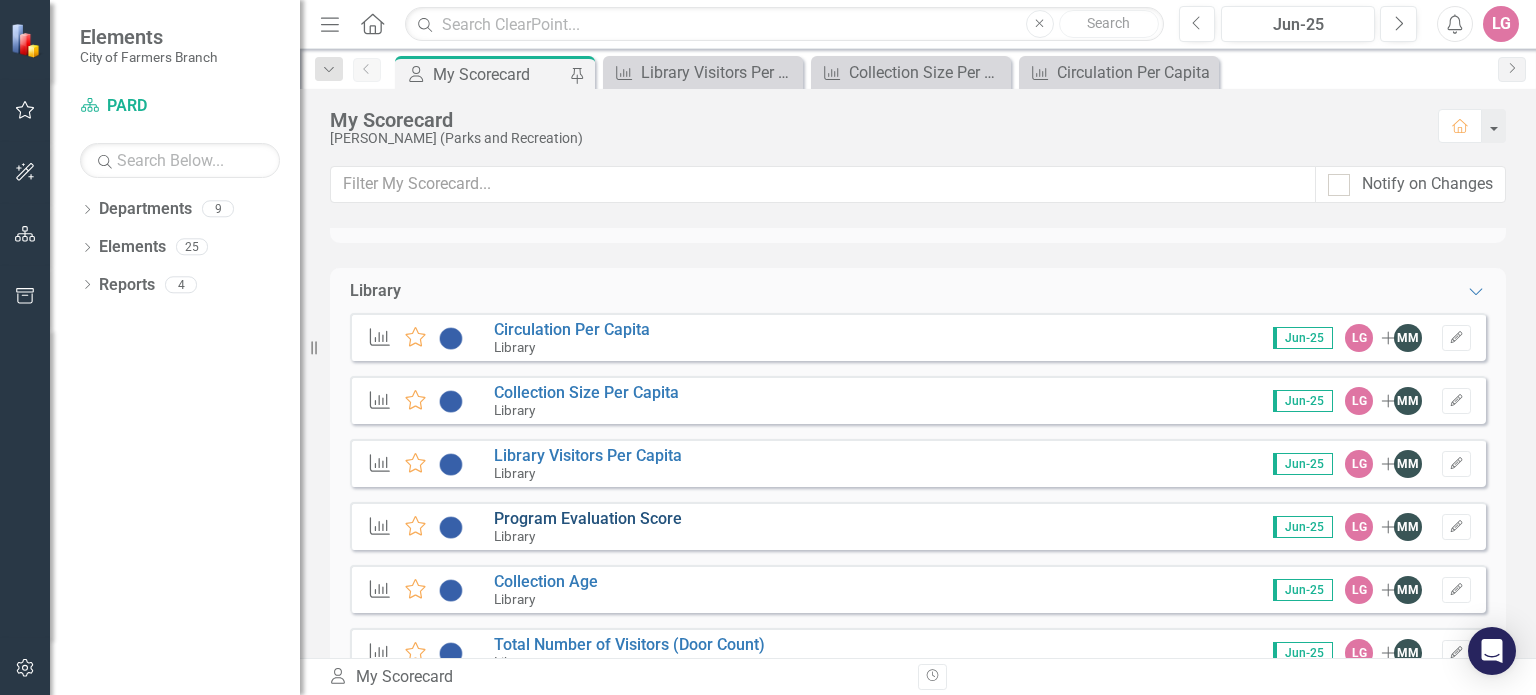 click on "Program Evaluation Score" at bounding box center [588, 518] 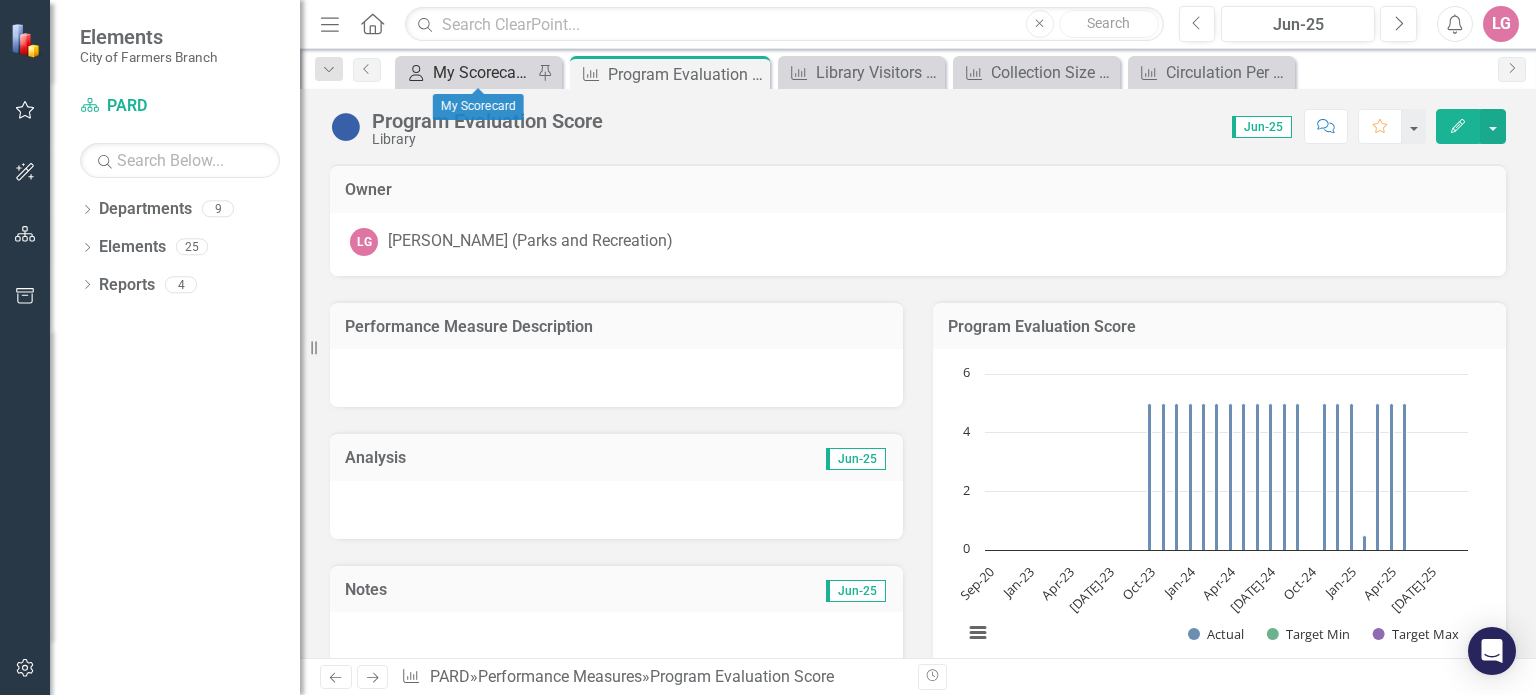 click on "My Scorecard" at bounding box center [482, 72] 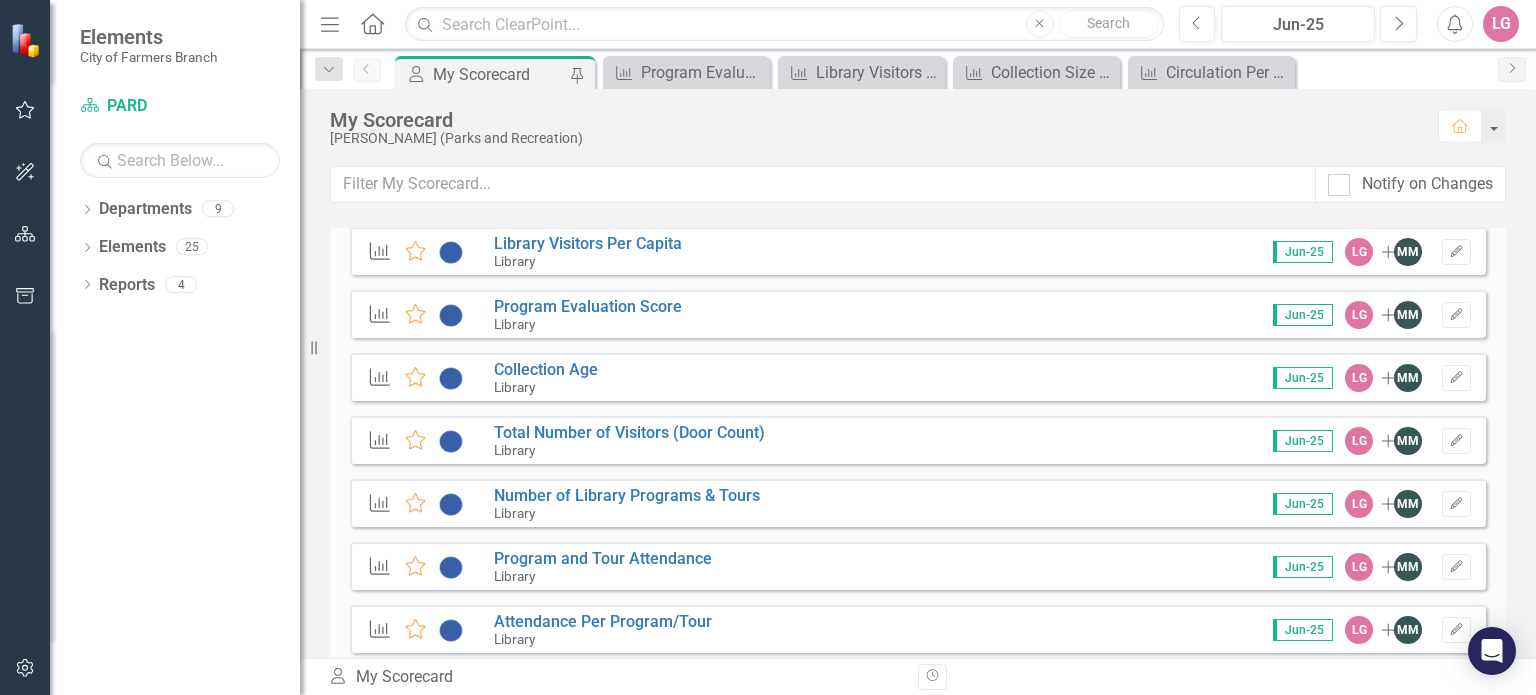 scroll, scrollTop: 2500, scrollLeft: 0, axis: vertical 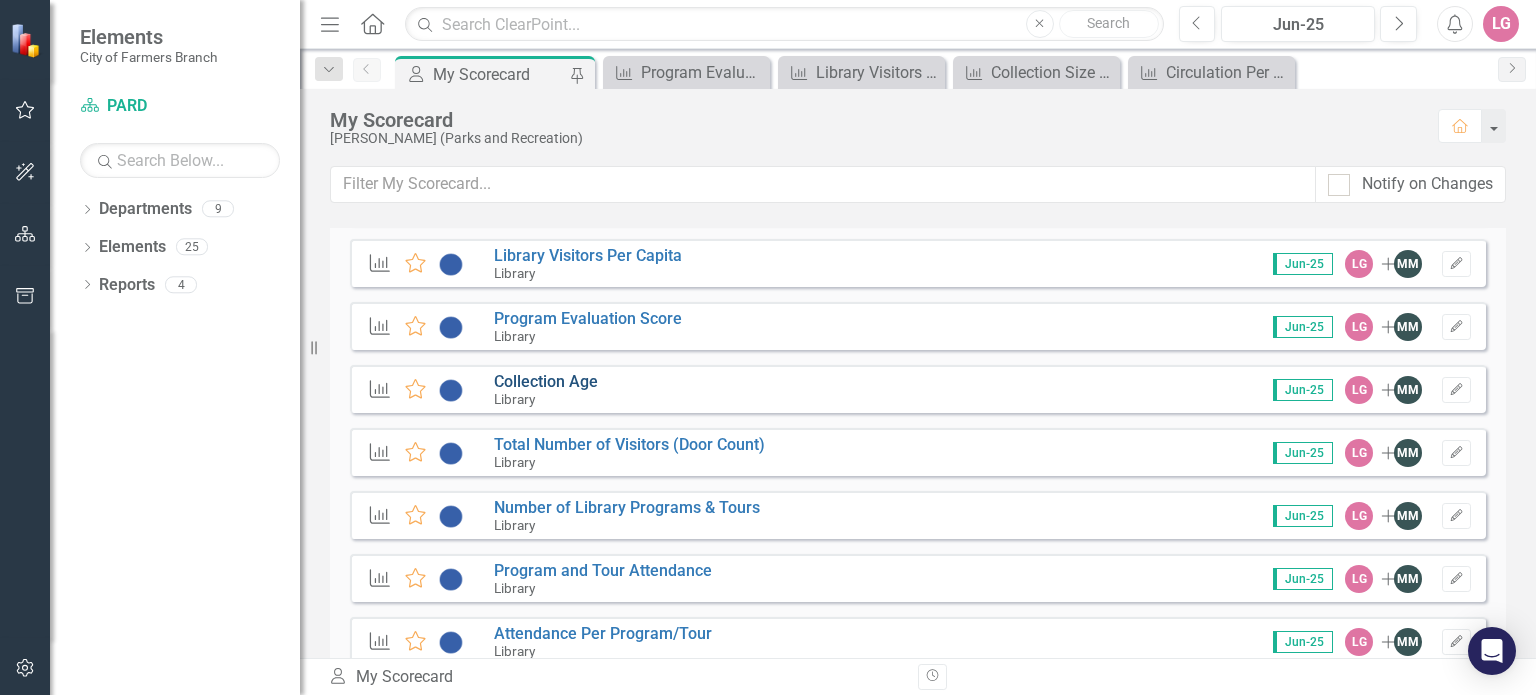 click on "Collection Age" at bounding box center [546, 381] 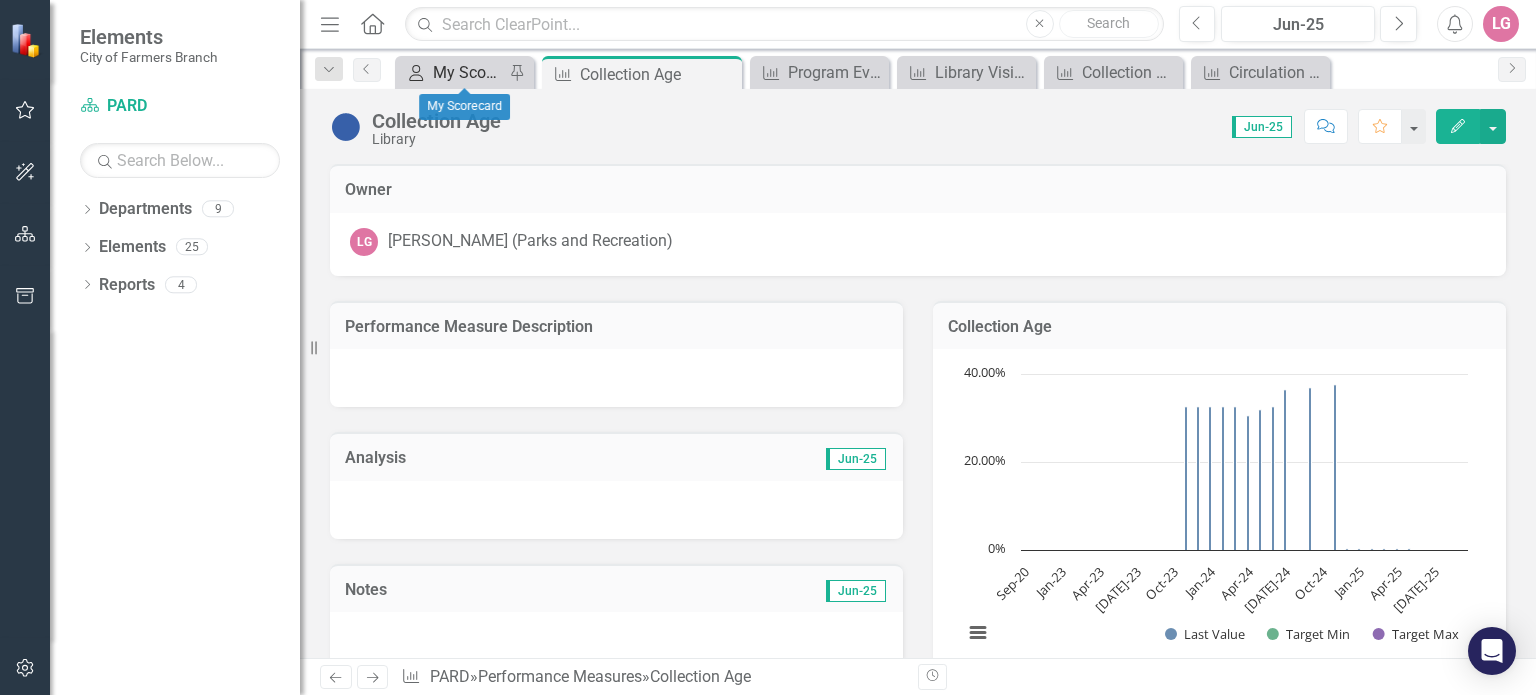 click on "My Scorecard" at bounding box center [468, 72] 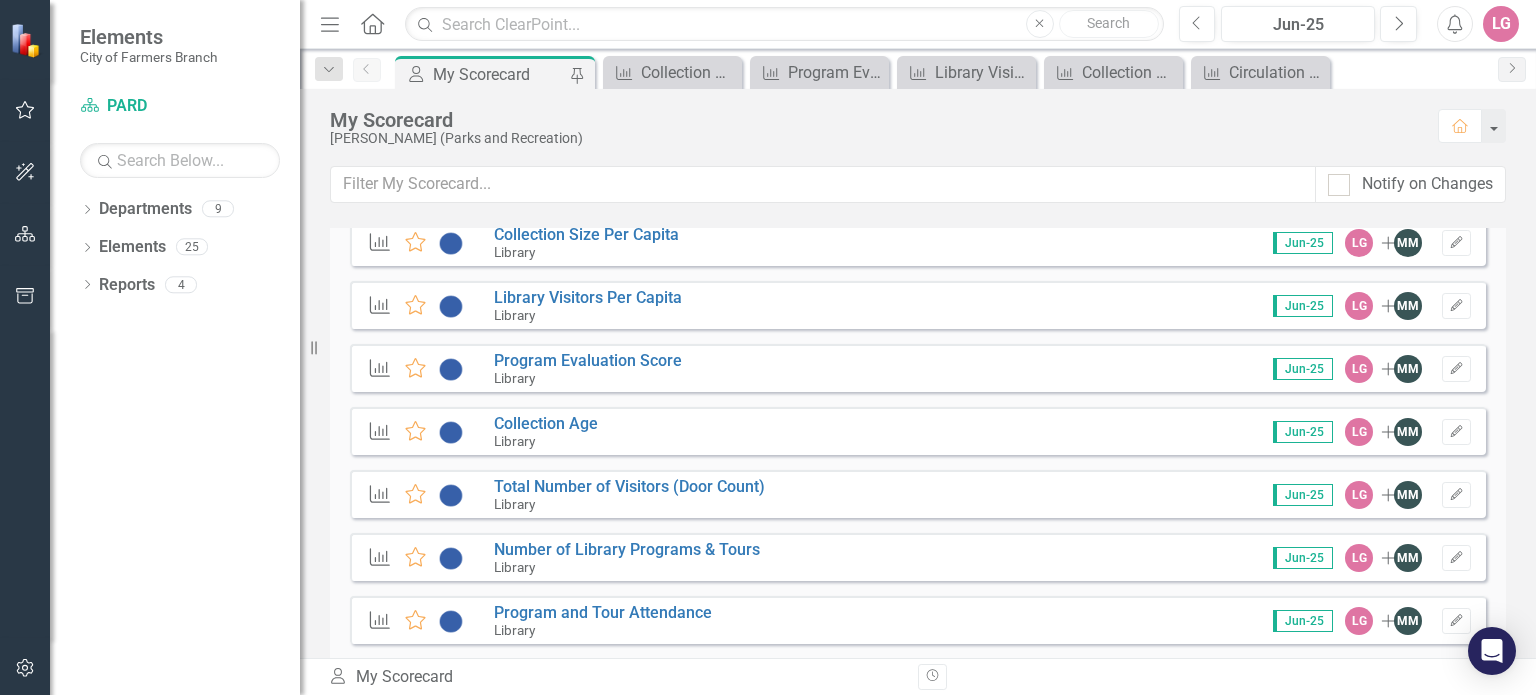 scroll, scrollTop: 2500, scrollLeft: 0, axis: vertical 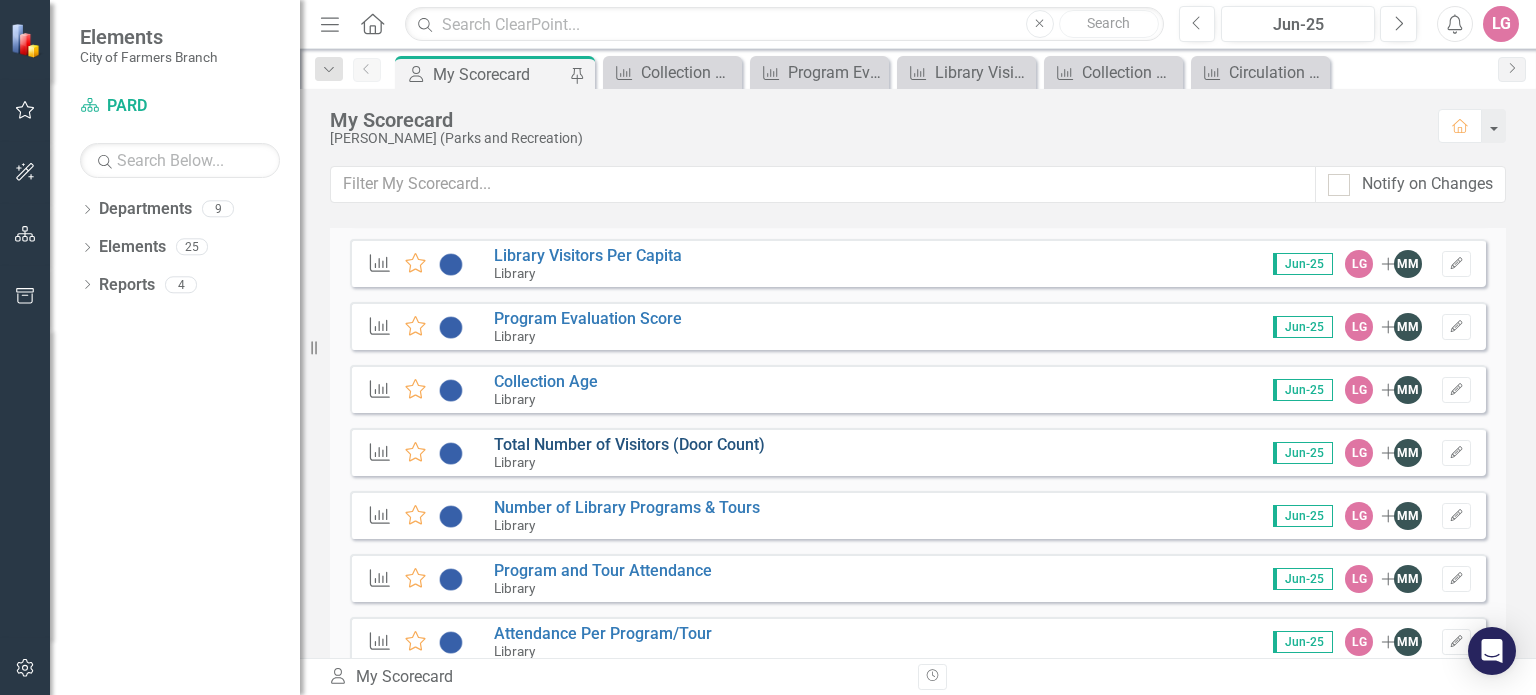click on "Total Number of Visitors (Door Count)" at bounding box center (629, 444) 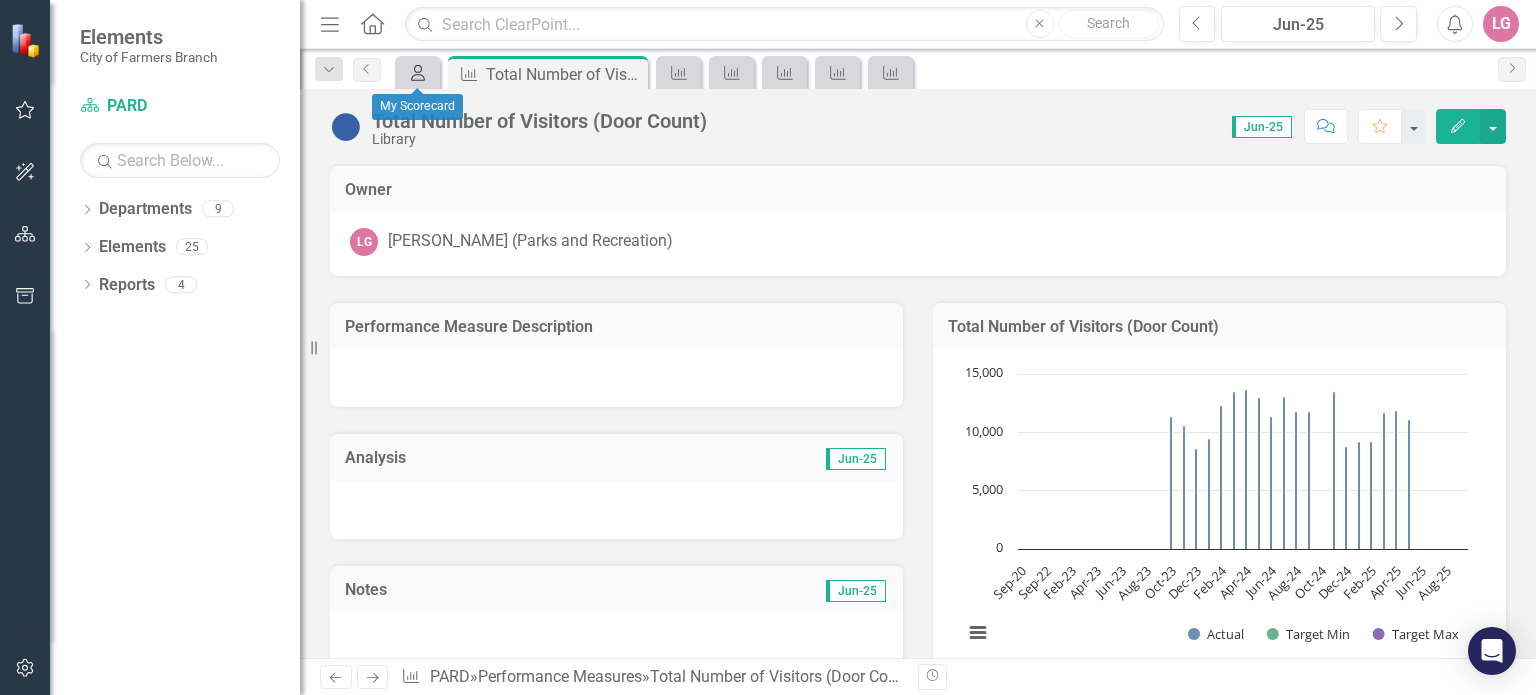 click on "My Scorecard" at bounding box center [414, 72] 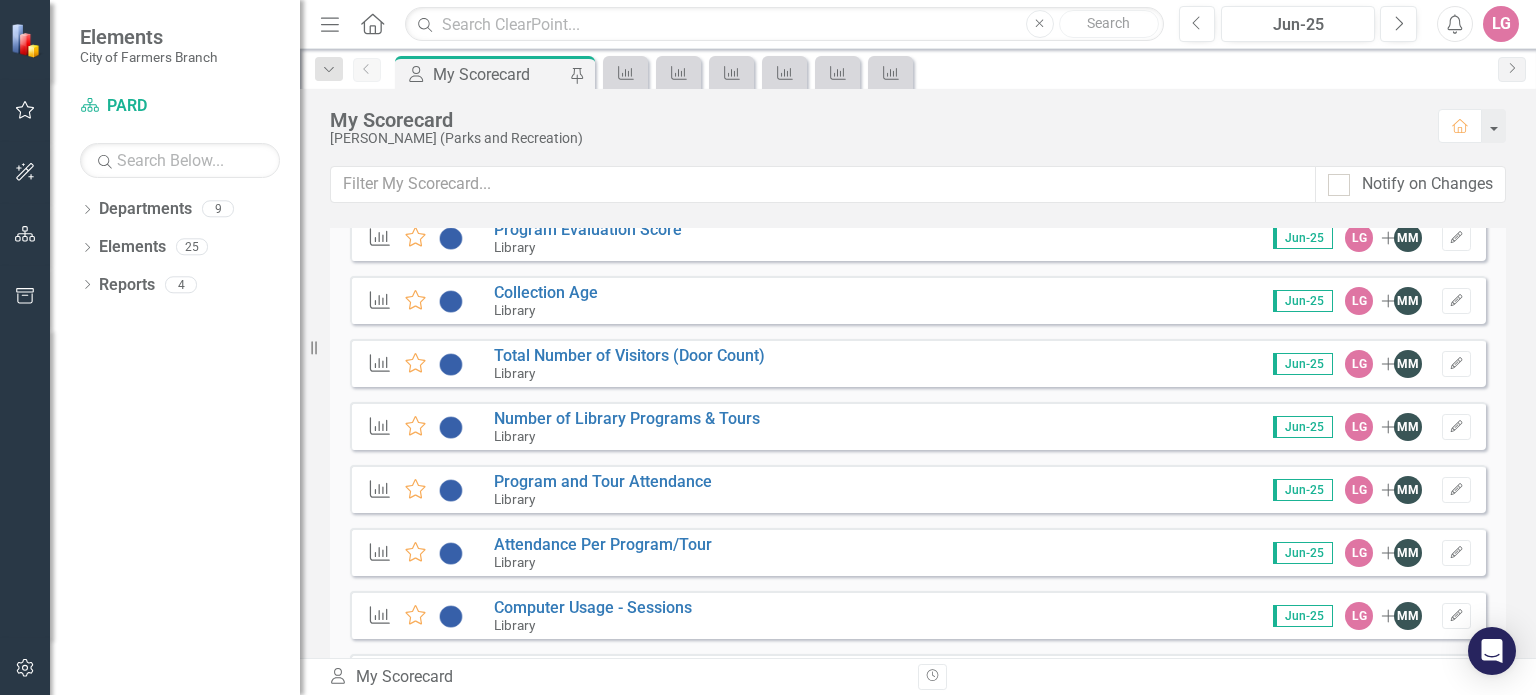 scroll, scrollTop: 2600, scrollLeft: 0, axis: vertical 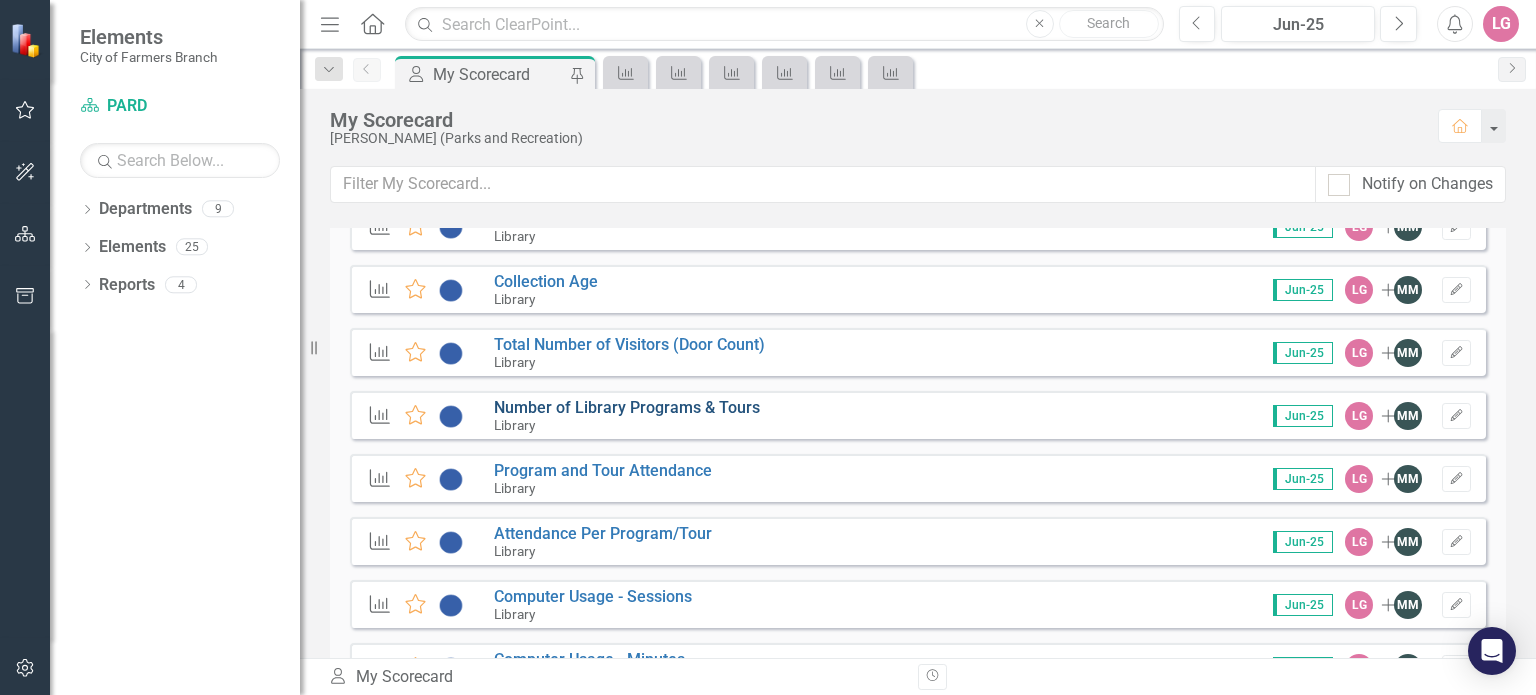click on "Number of Library Programs & Tours" at bounding box center [627, 407] 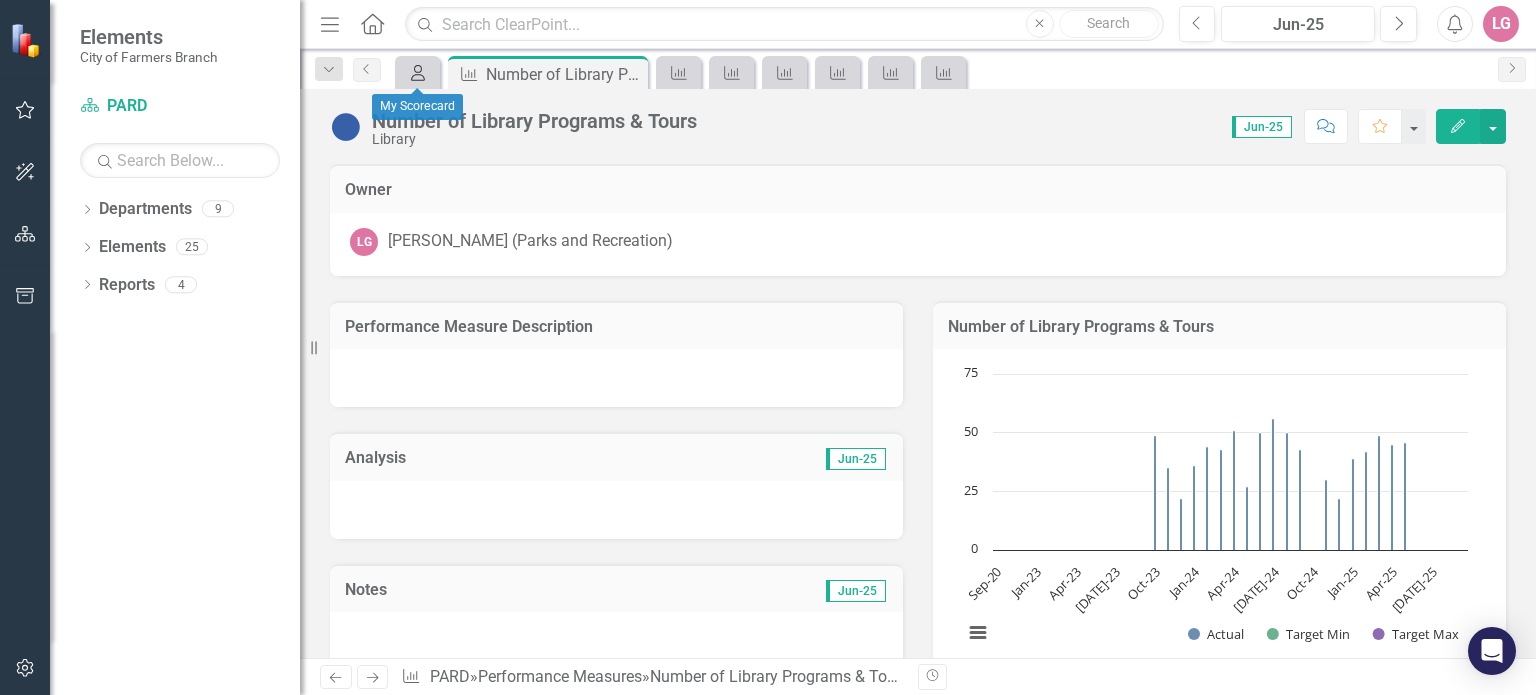 click on "My Scorecard" at bounding box center [414, 72] 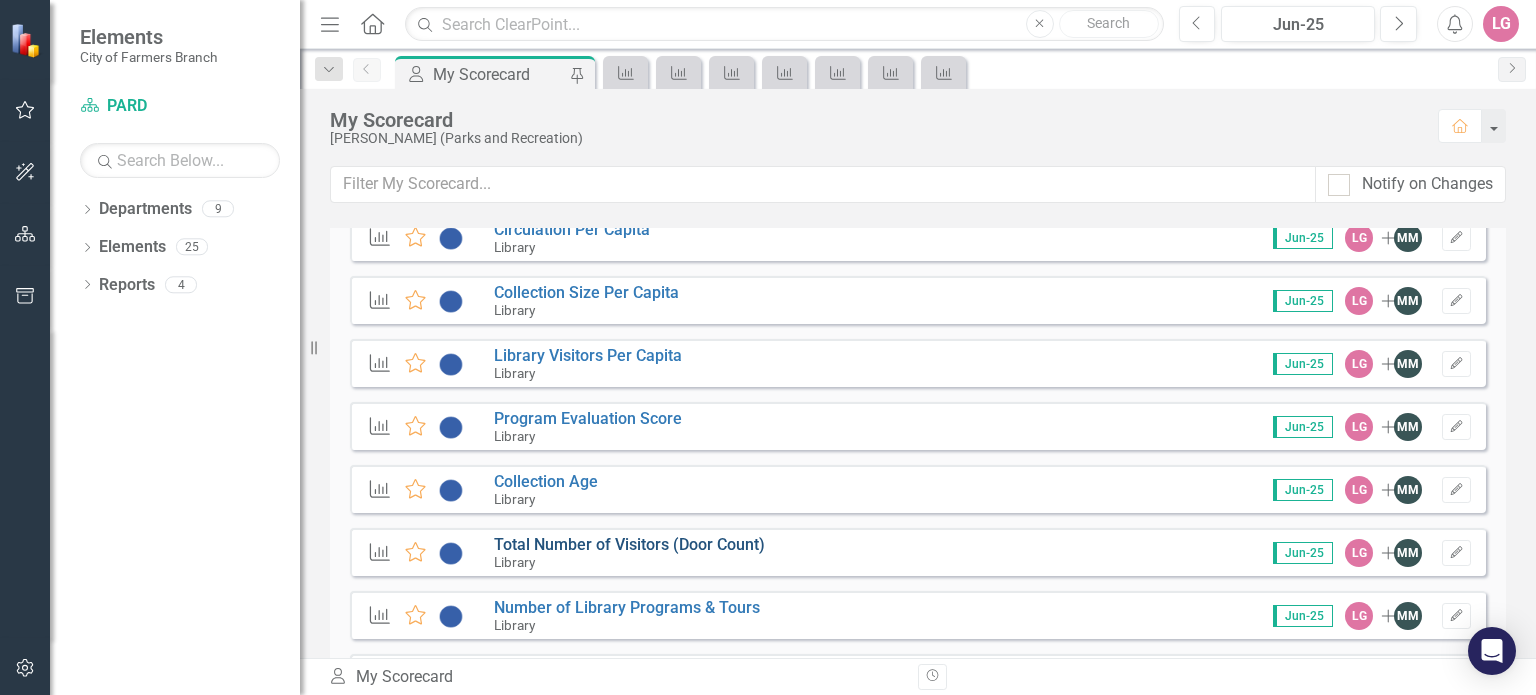 scroll, scrollTop: 2500, scrollLeft: 0, axis: vertical 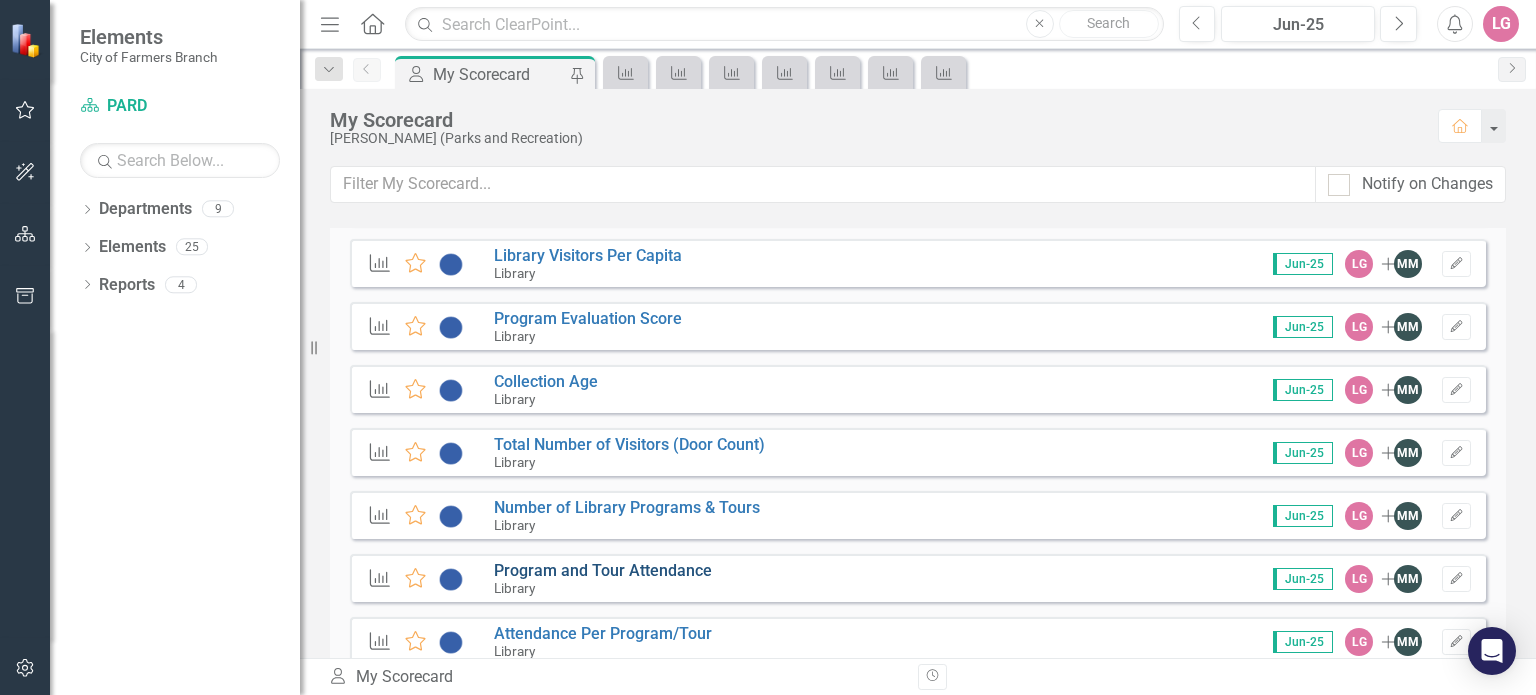 click on "Program and Tour Attendance" at bounding box center (603, 570) 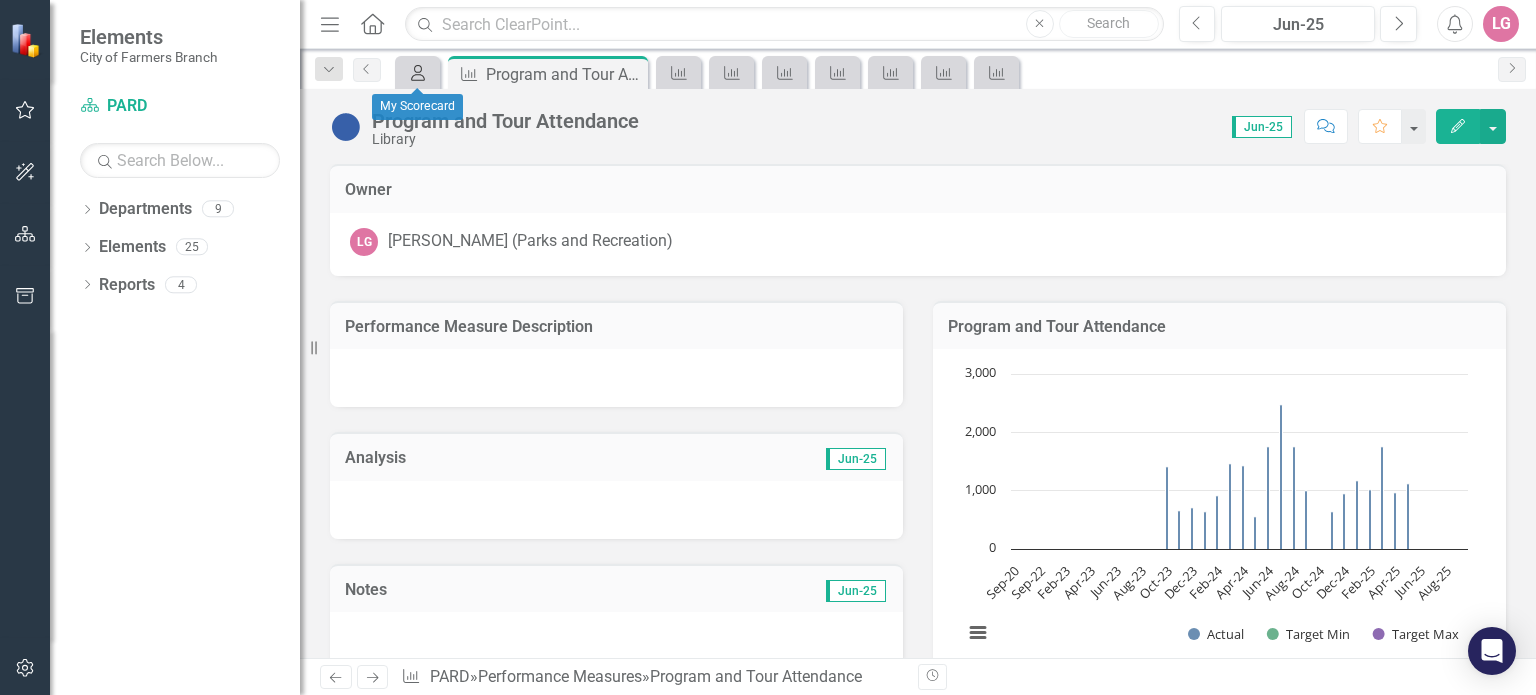 click on "My Scorecard" 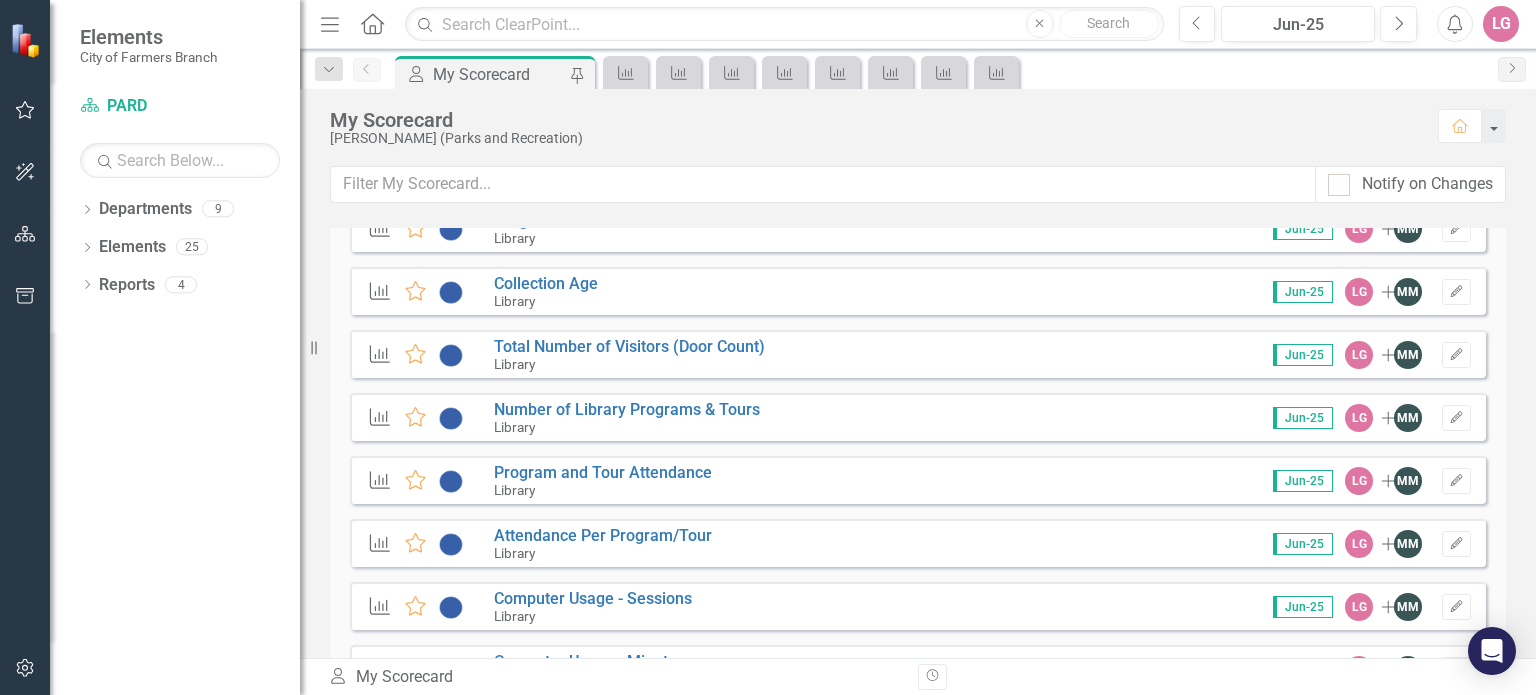 scroll, scrollTop: 2600, scrollLeft: 0, axis: vertical 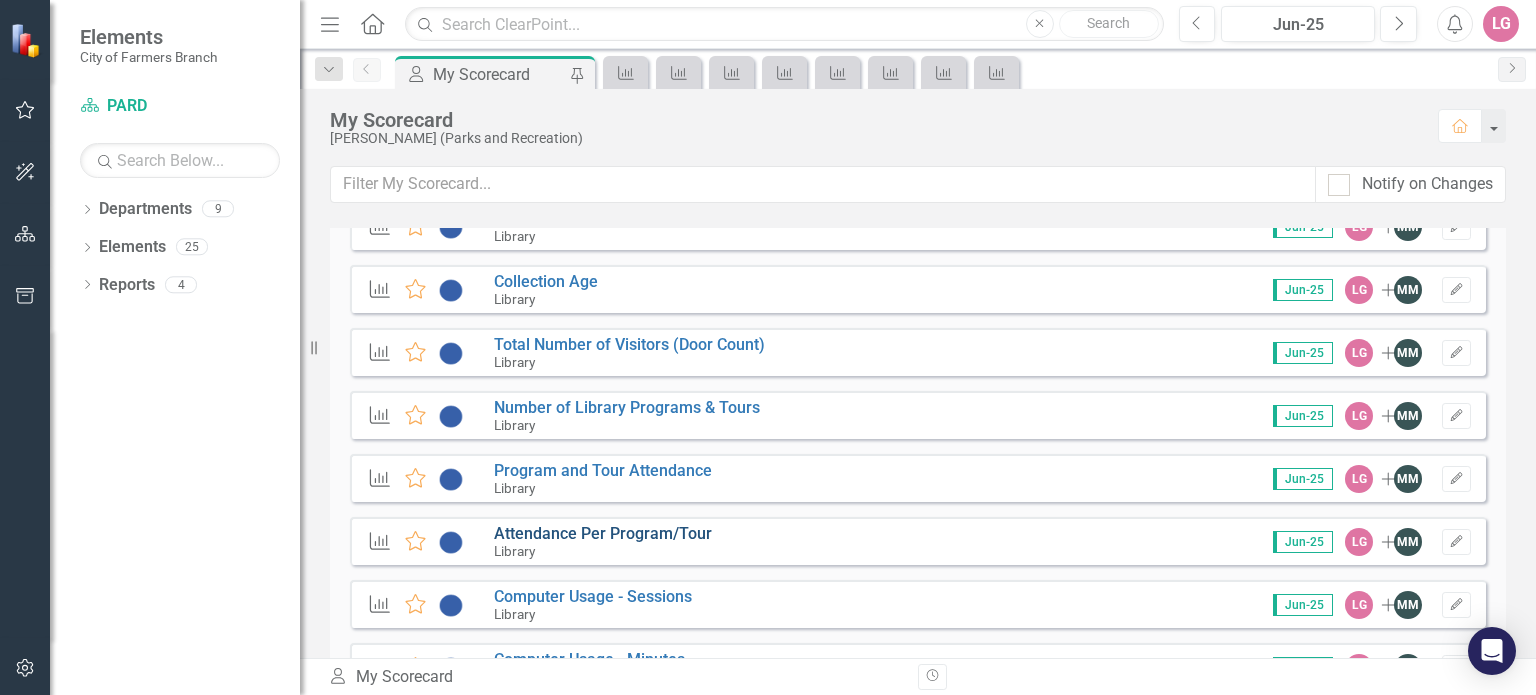 click on "Attendance Per Program/Tour" at bounding box center [603, 533] 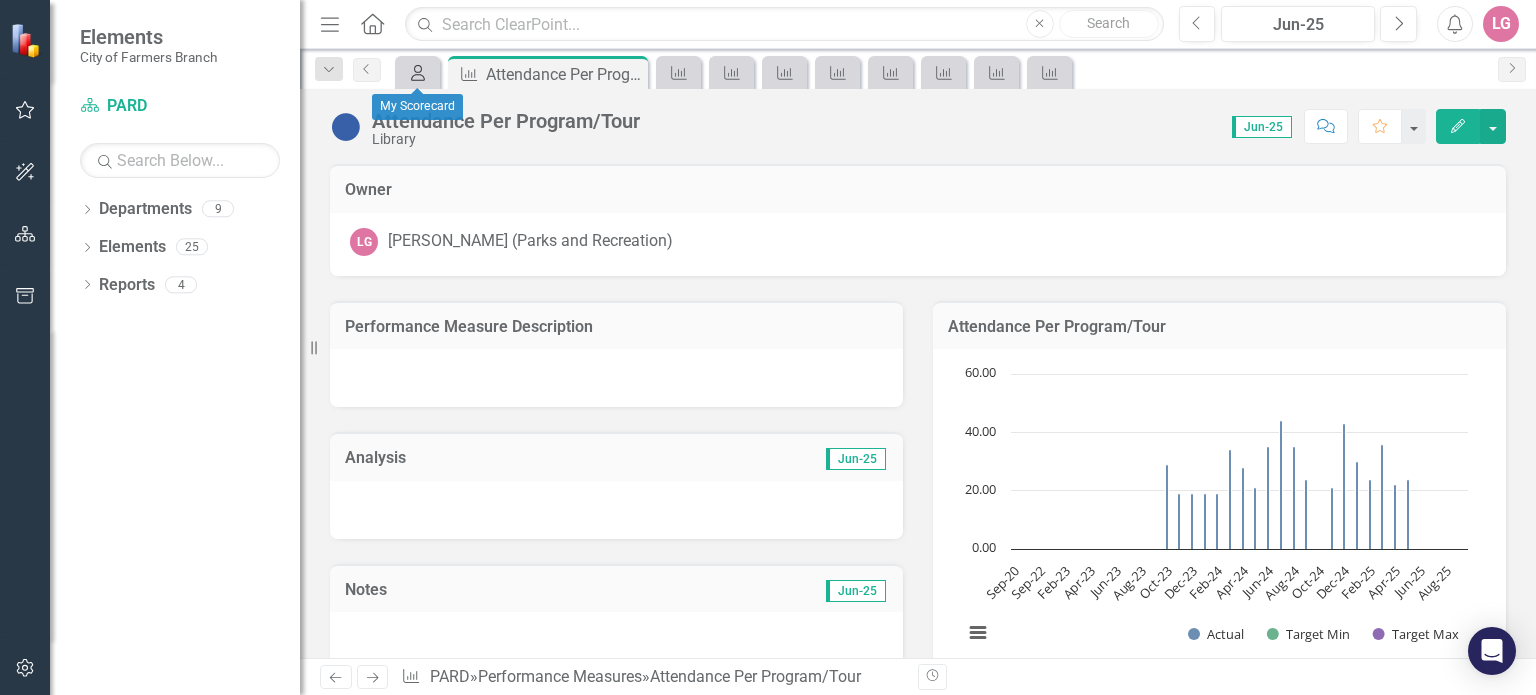 click on "My Scorecard" at bounding box center [414, 72] 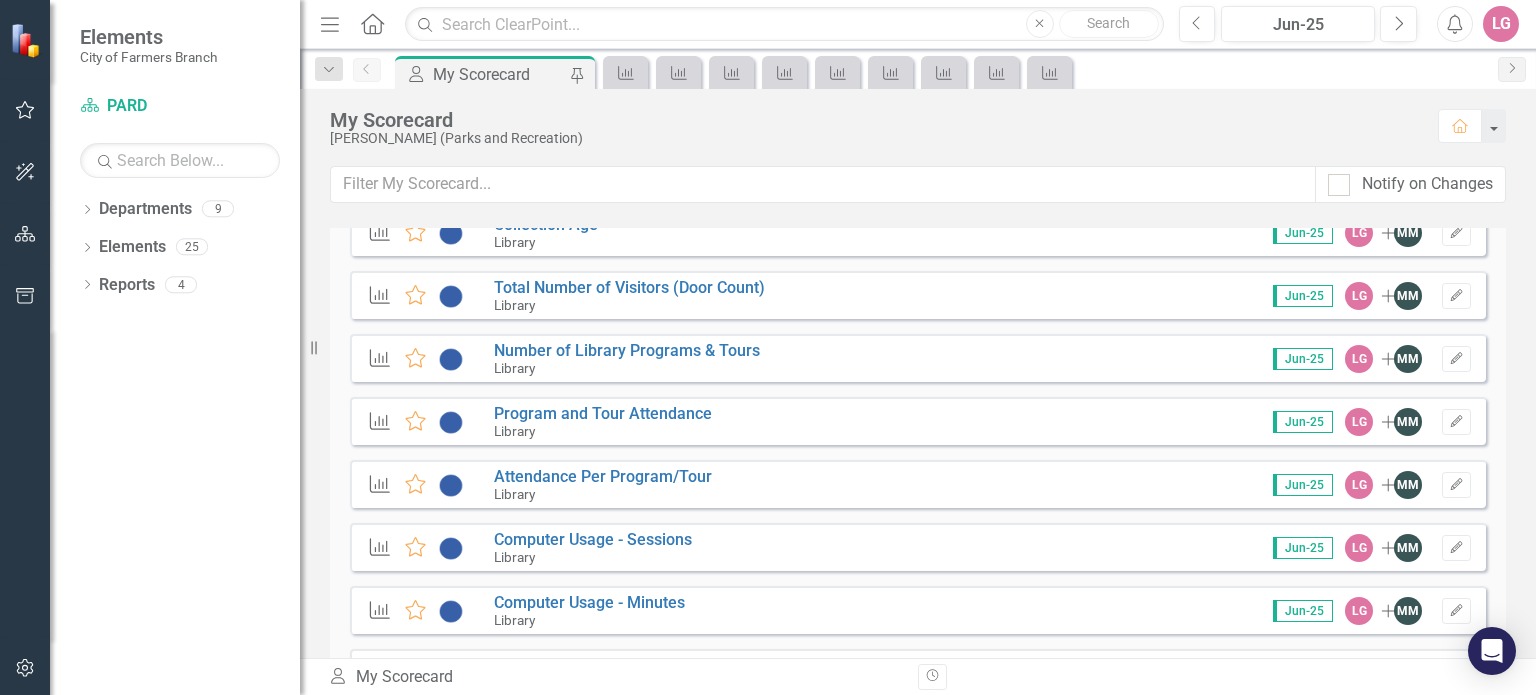 scroll, scrollTop: 2700, scrollLeft: 0, axis: vertical 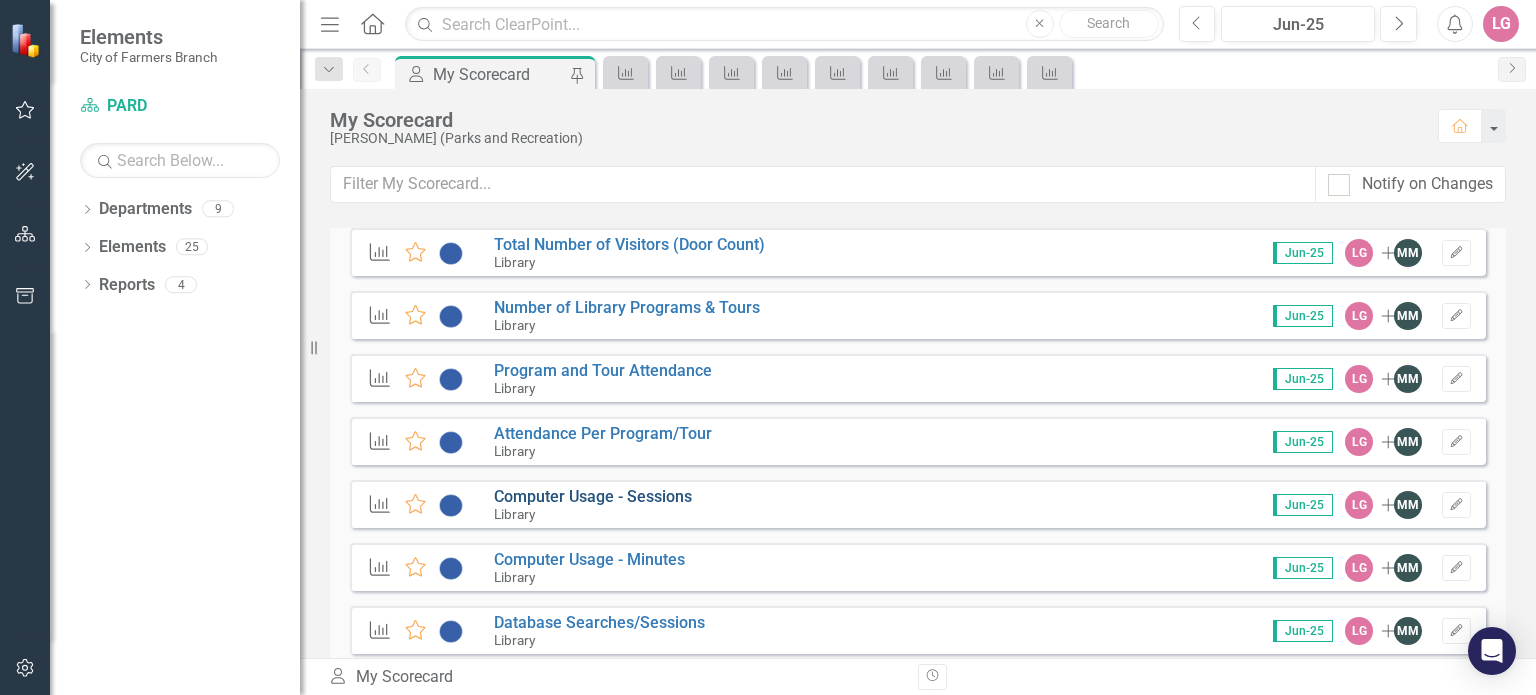 click on "Computer Usage - Sessions" at bounding box center (593, 496) 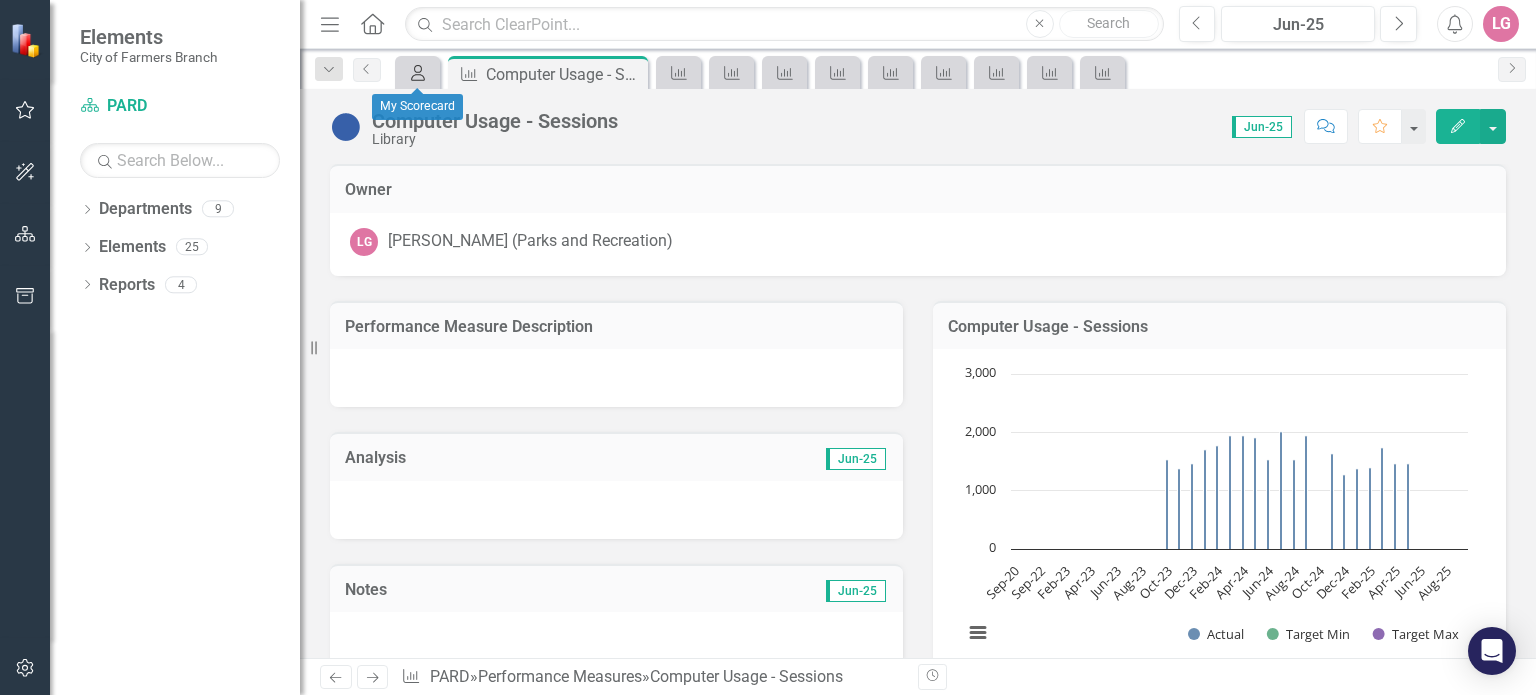 click on "My Scorecard" 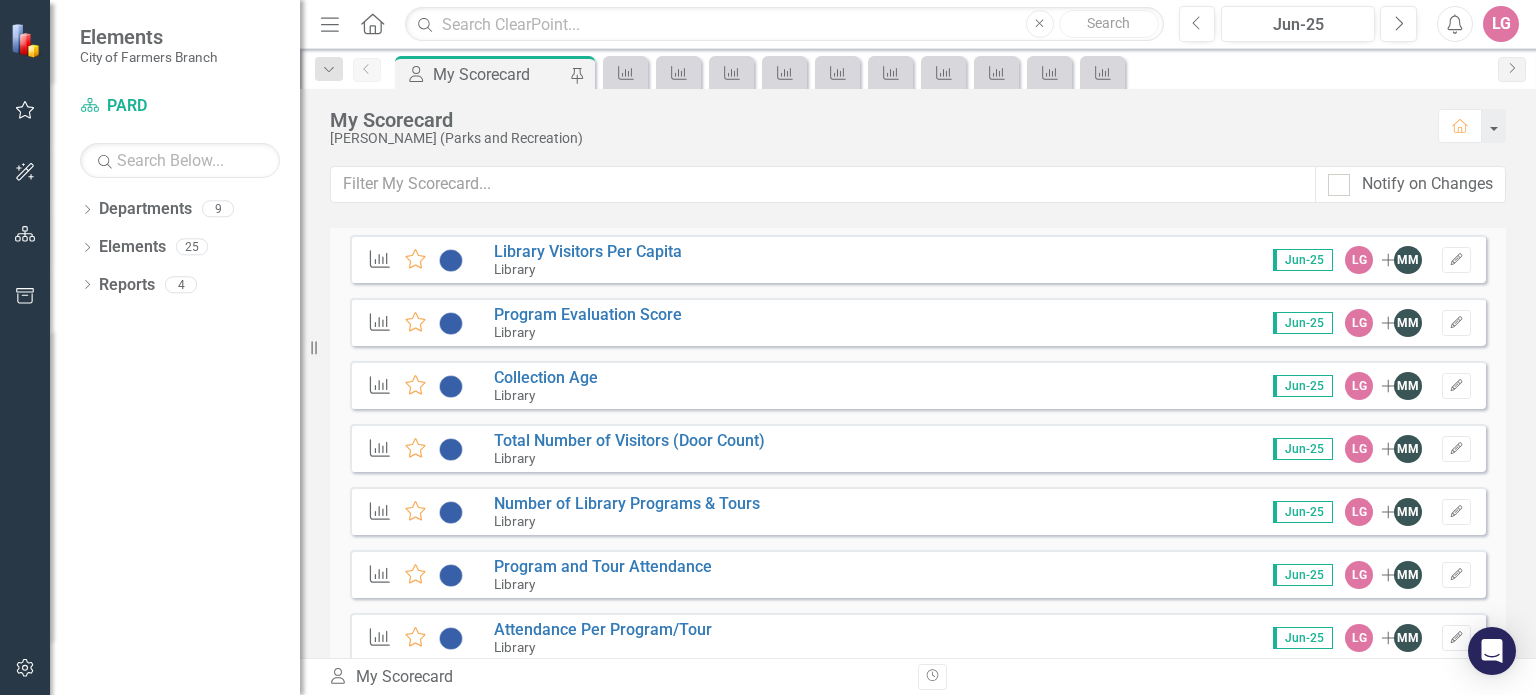 scroll, scrollTop: 2700, scrollLeft: 0, axis: vertical 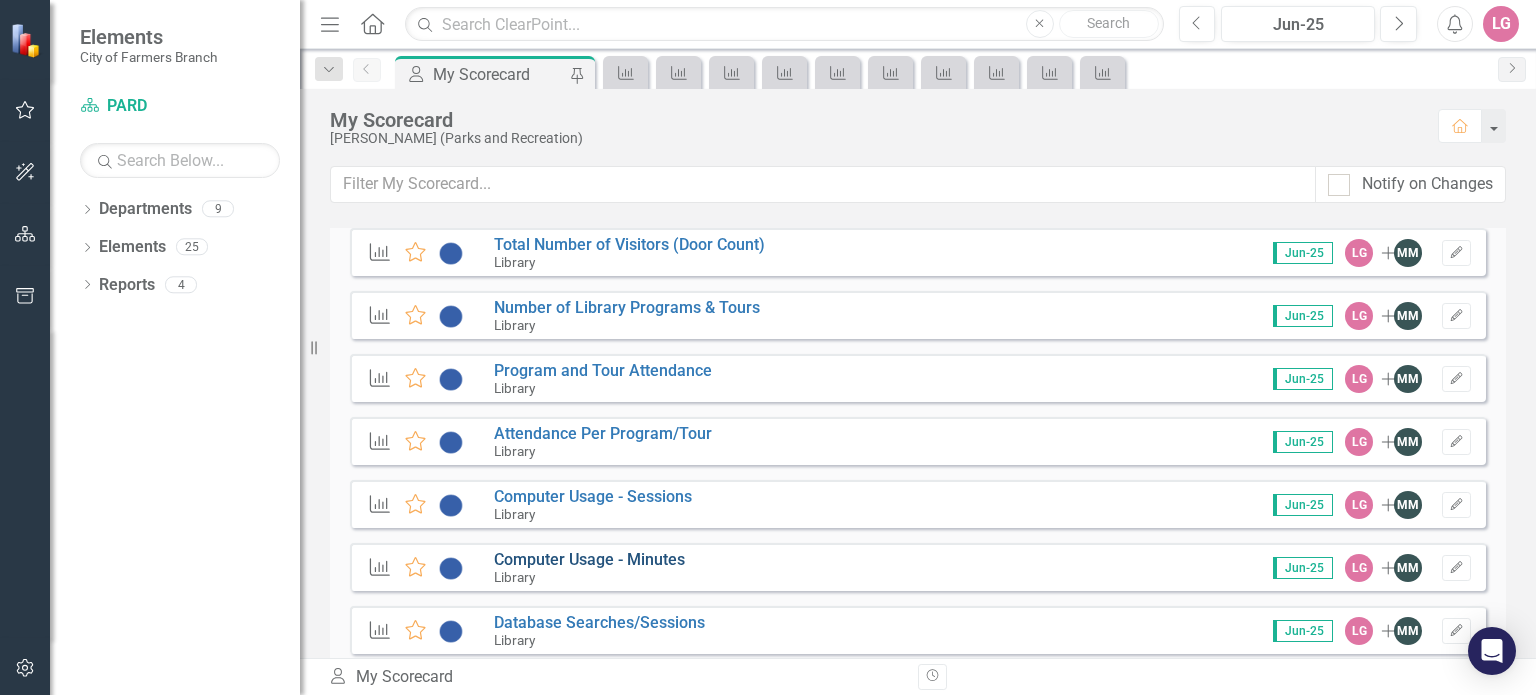 click on "Computer Usage - Minutes" at bounding box center (589, 559) 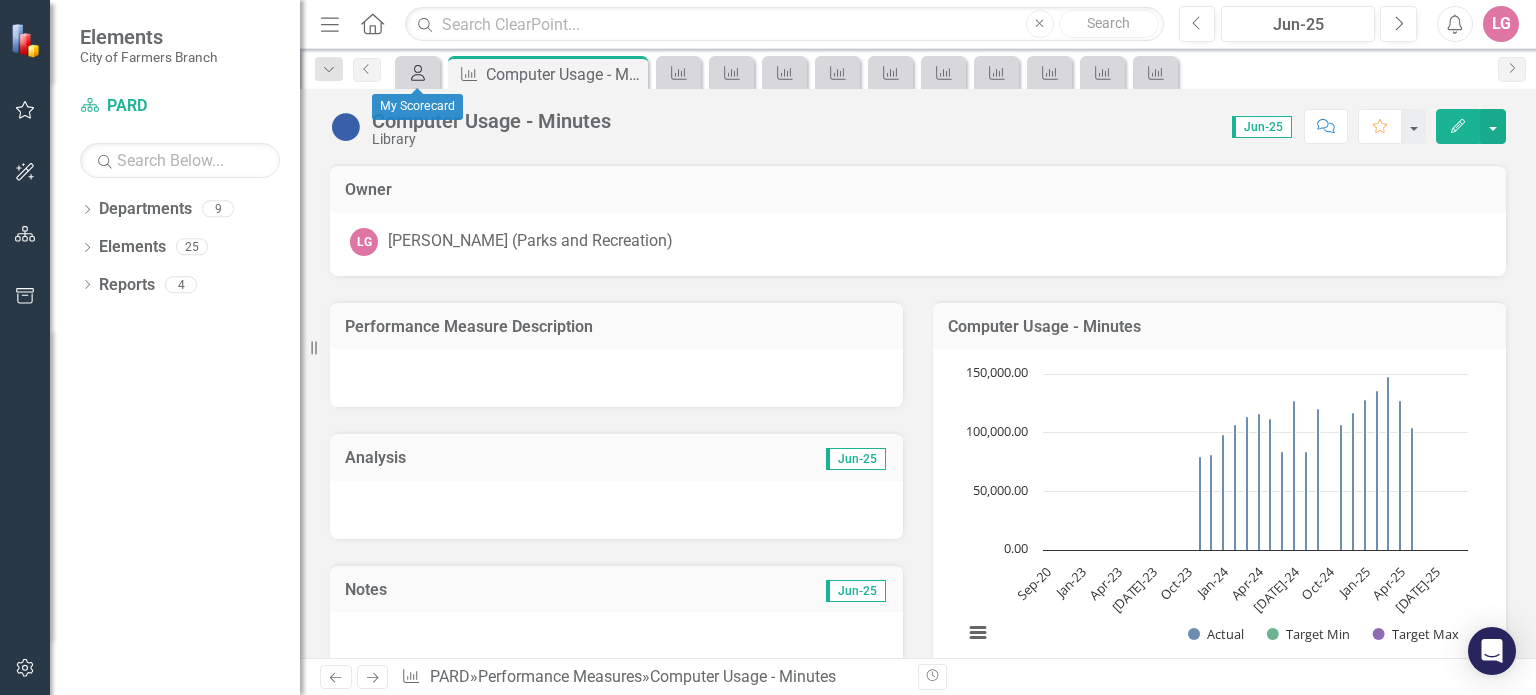click on "My Scorecard" 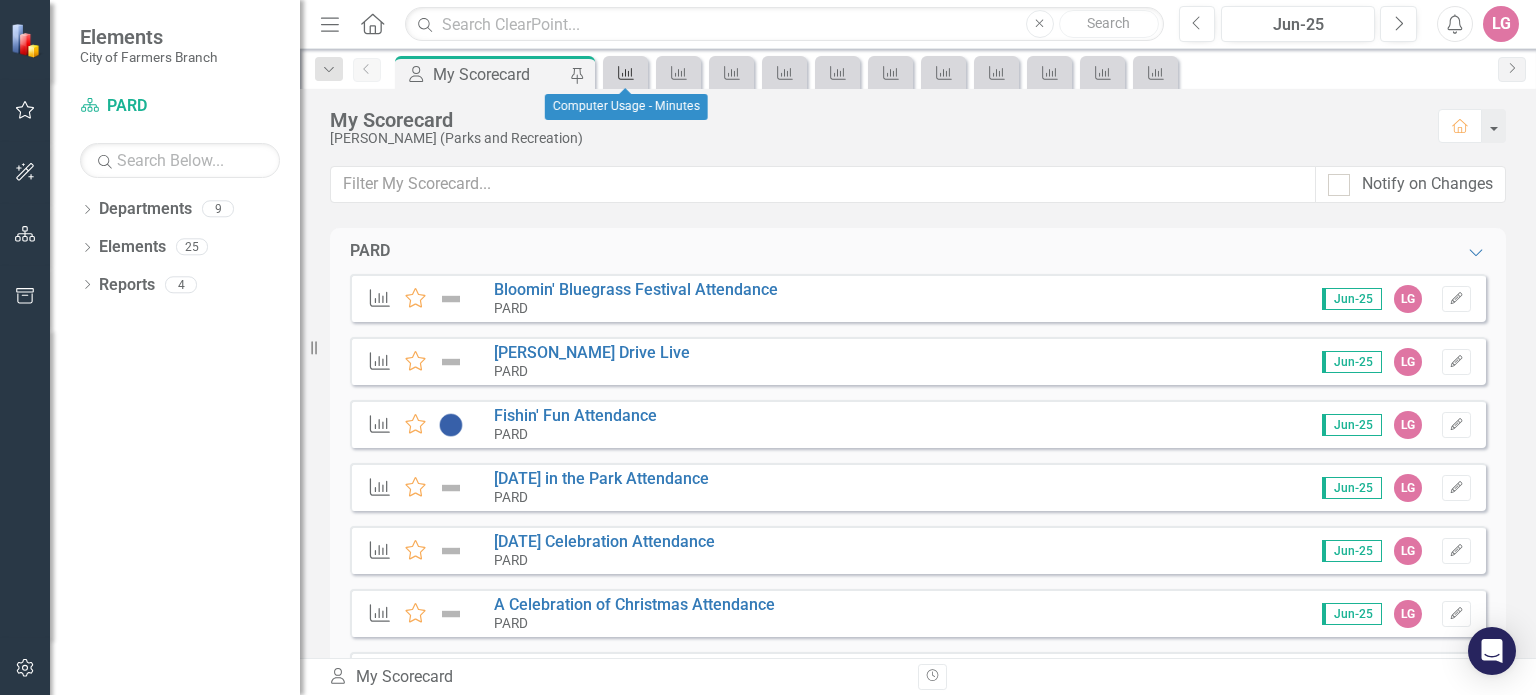 click on "Performance Measure" 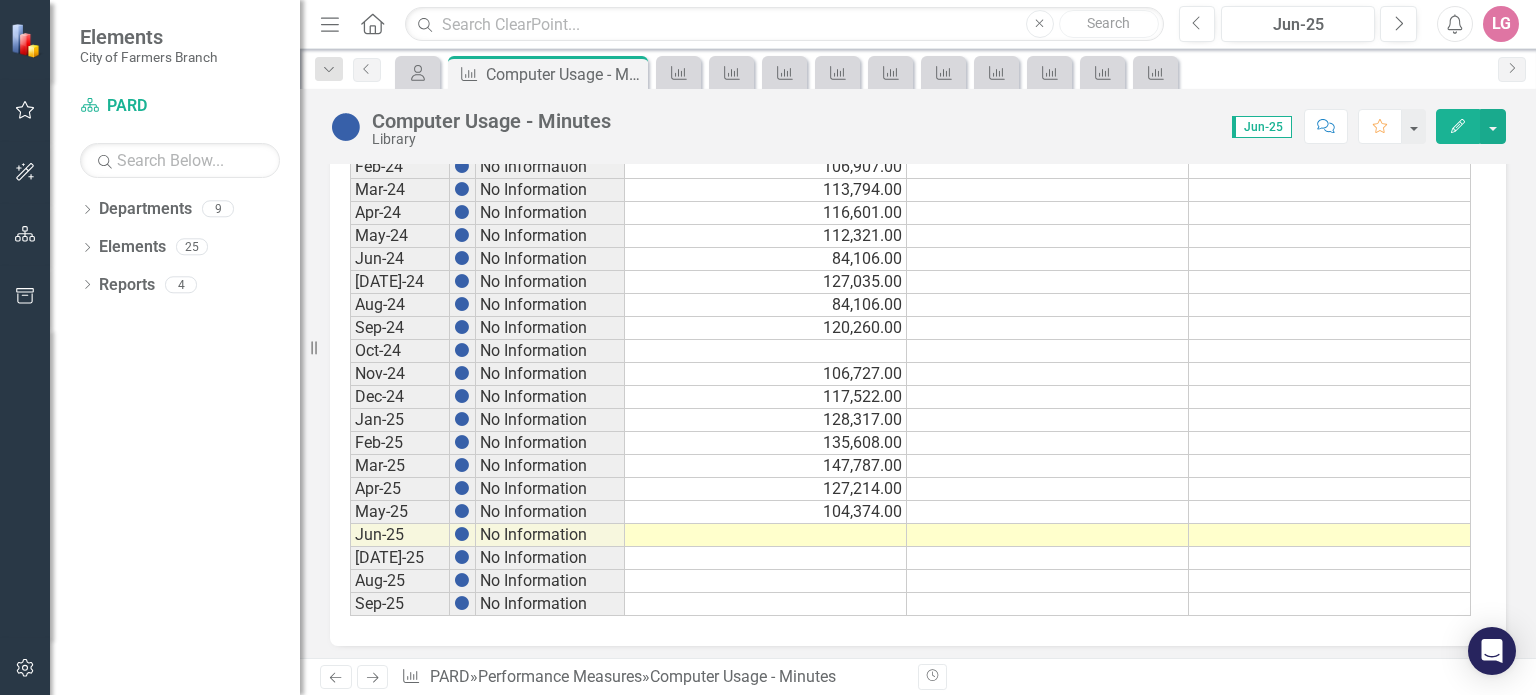 scroll, scrollTop: 1131, scrollLeft: 0, axis: vertical 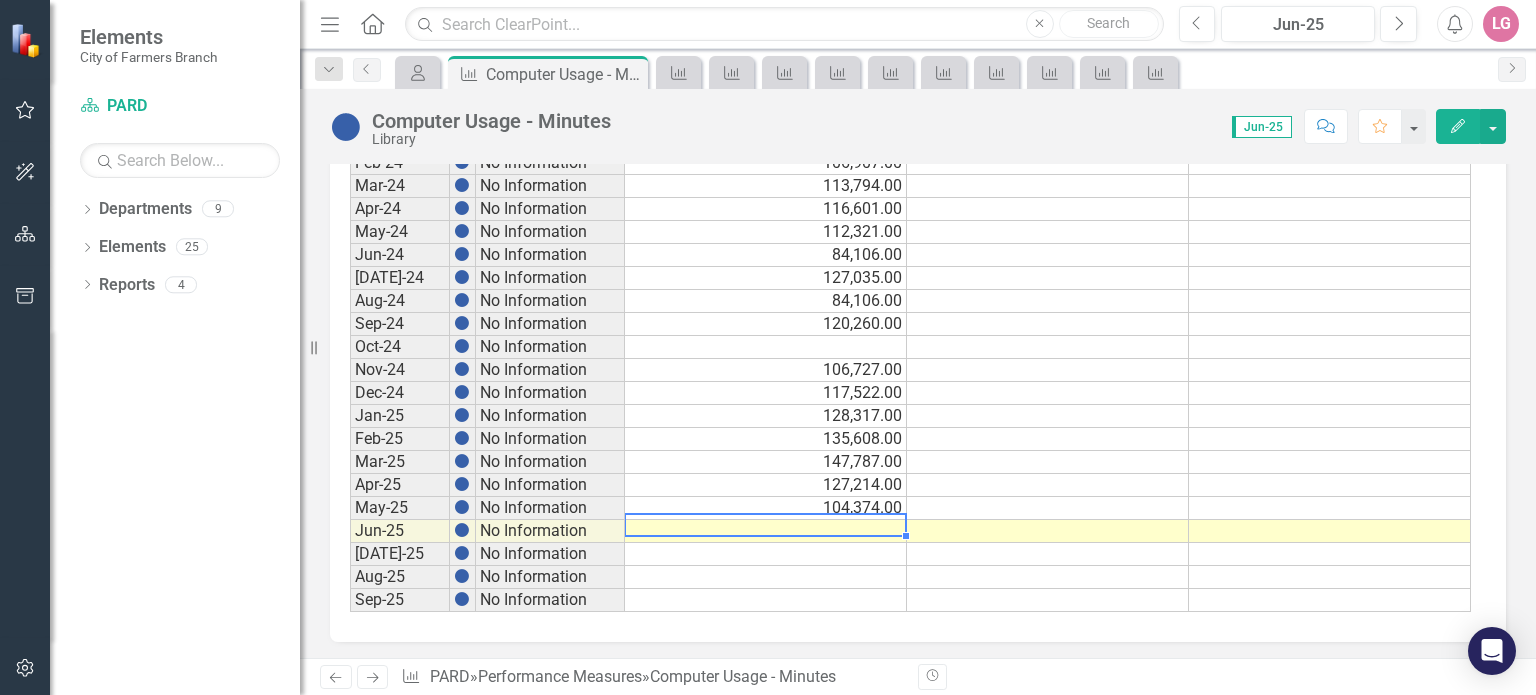 click at bounding box center [766, 531] 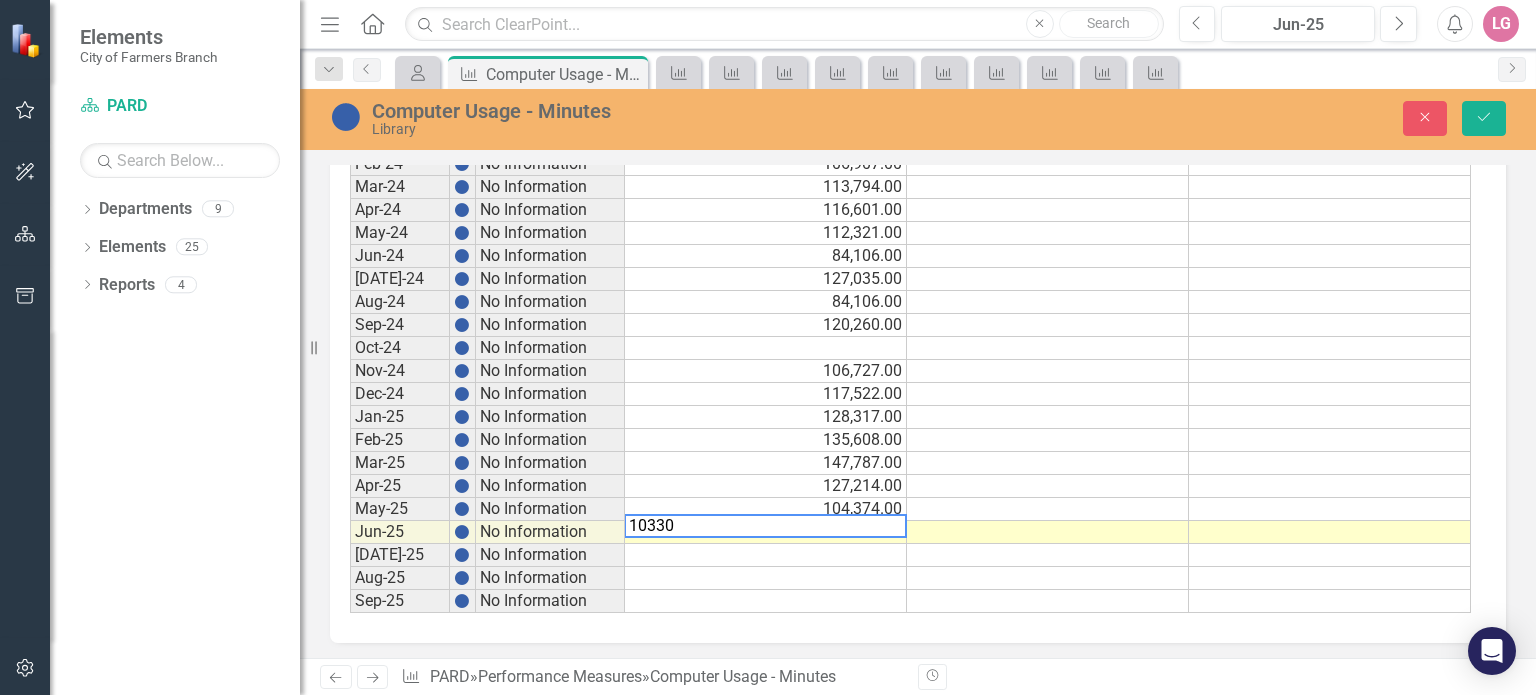 type on "103304" 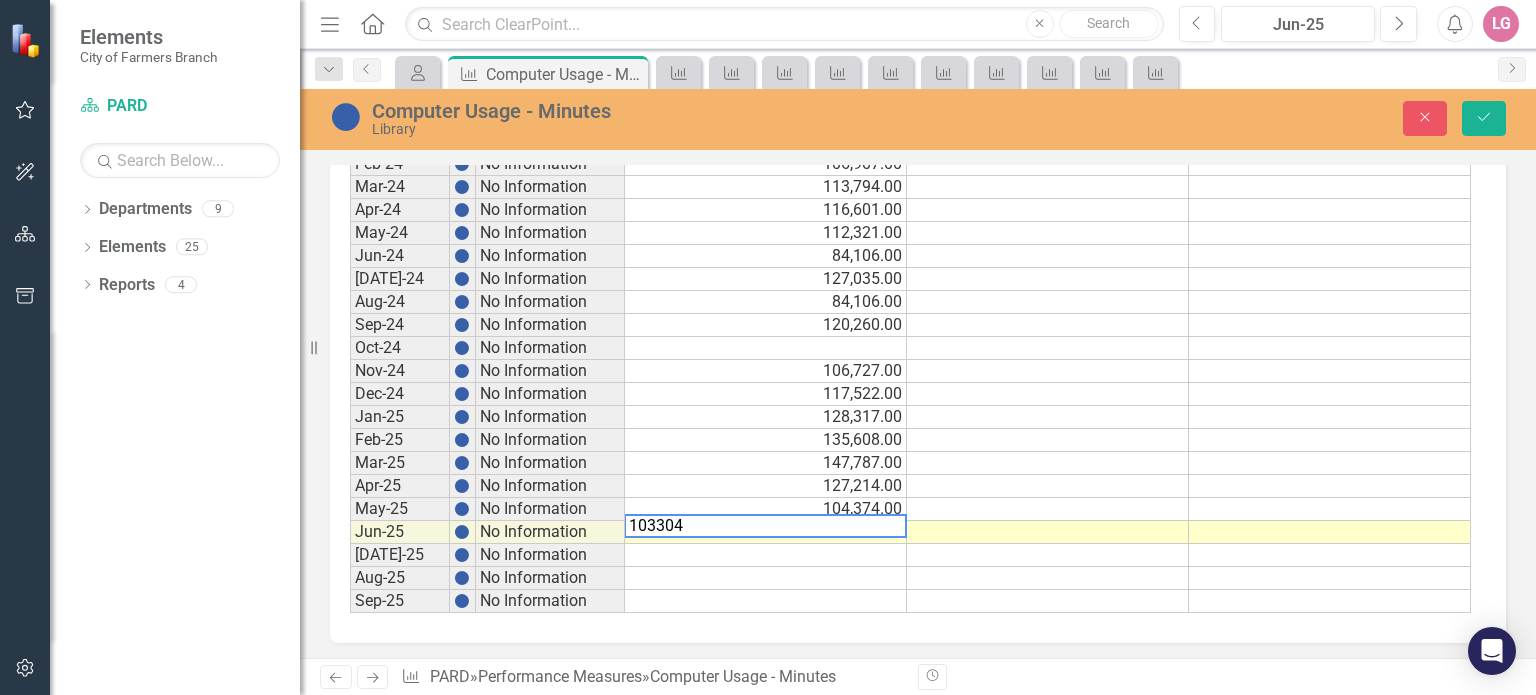 type 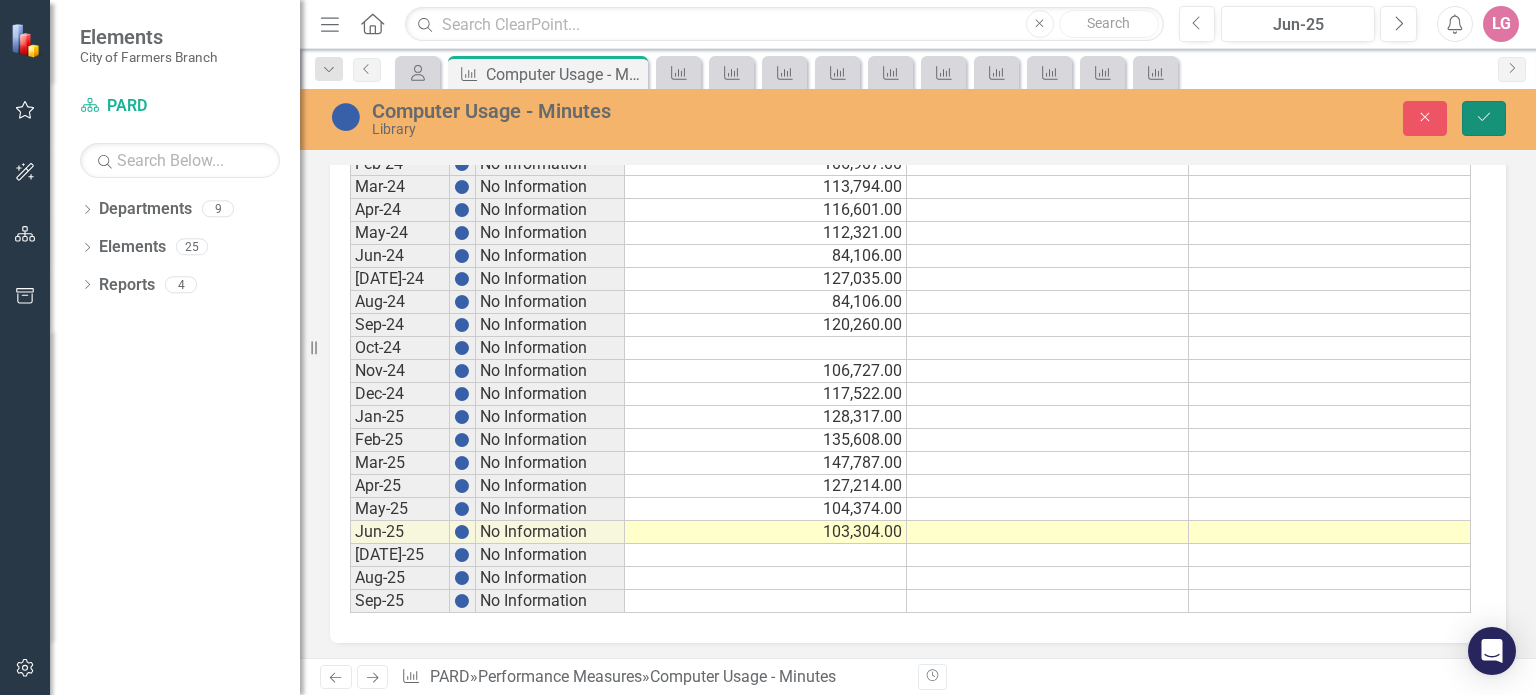 click on "Save" 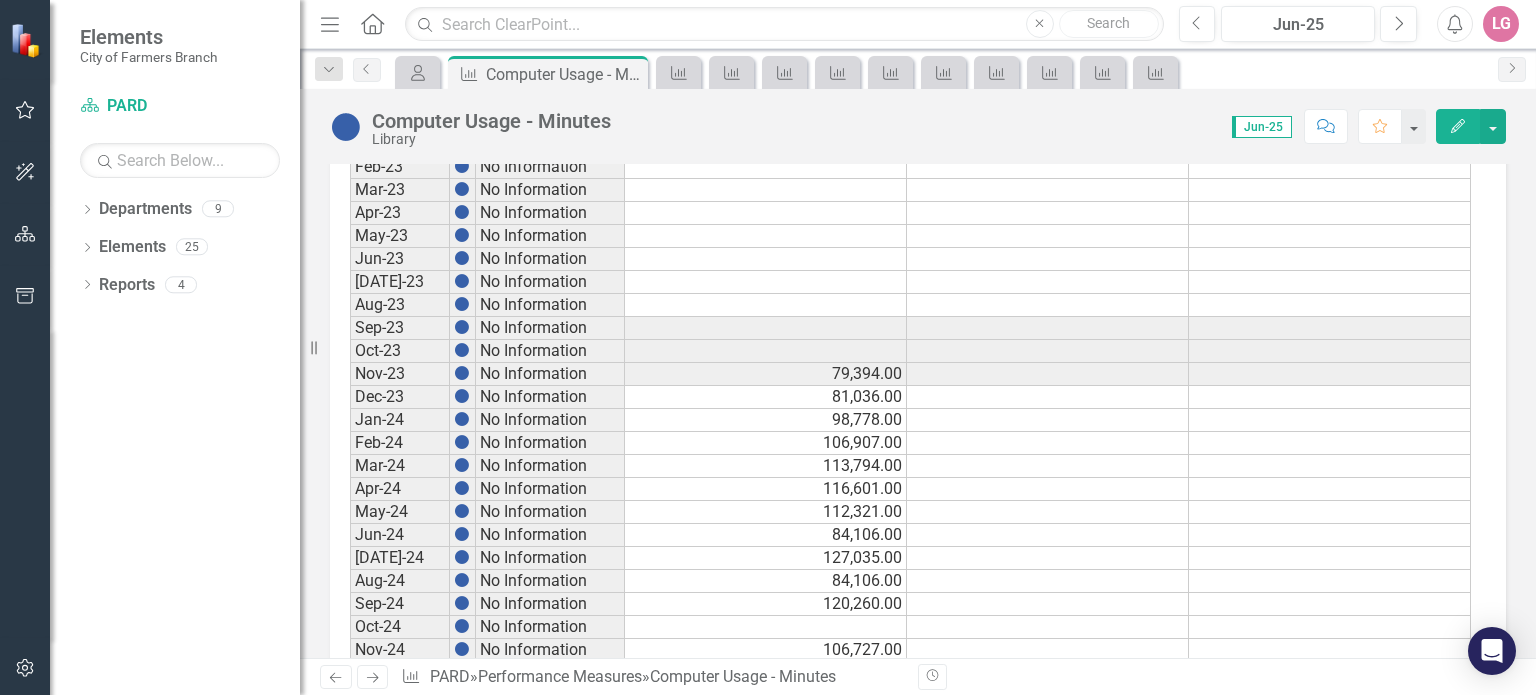 scroll, scrollTop: 1131, scrollLeft: 0, axis: vertical 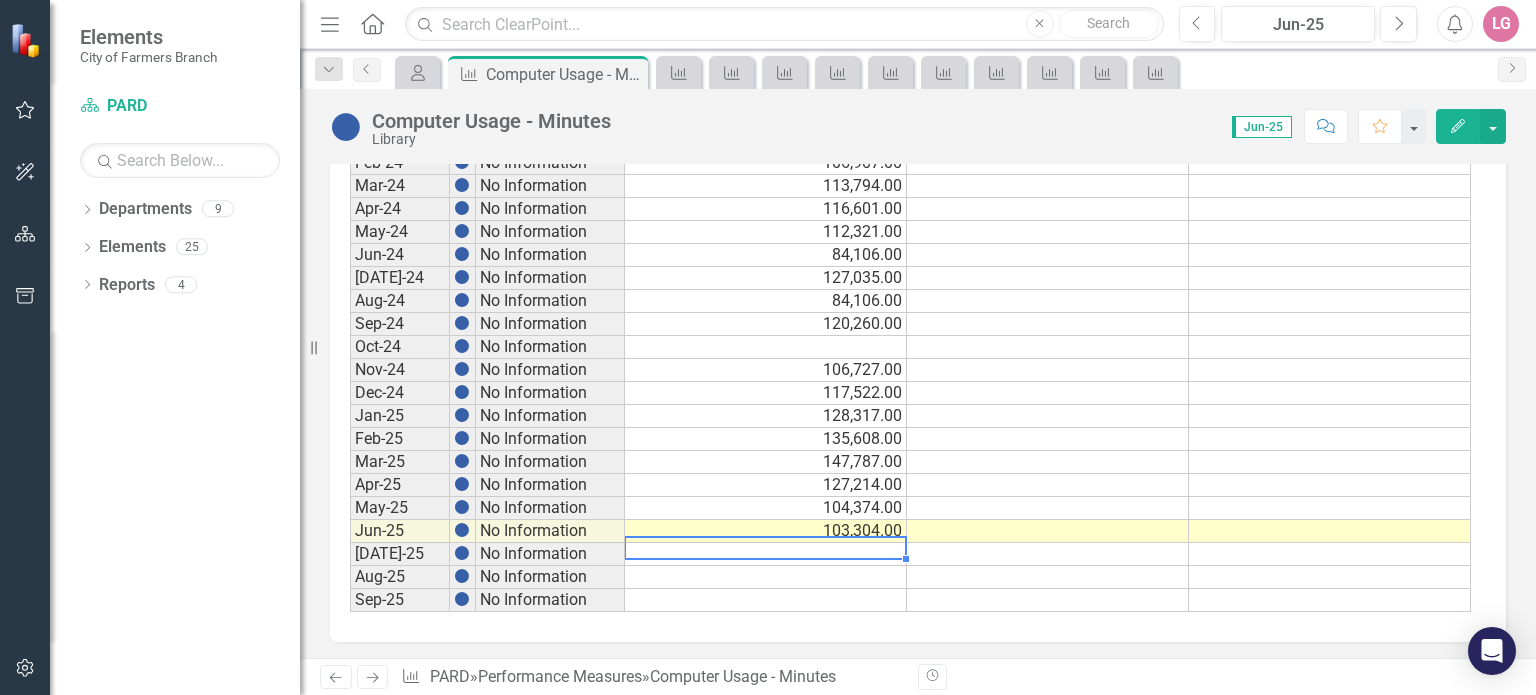 click at bounding box center (766, 554) 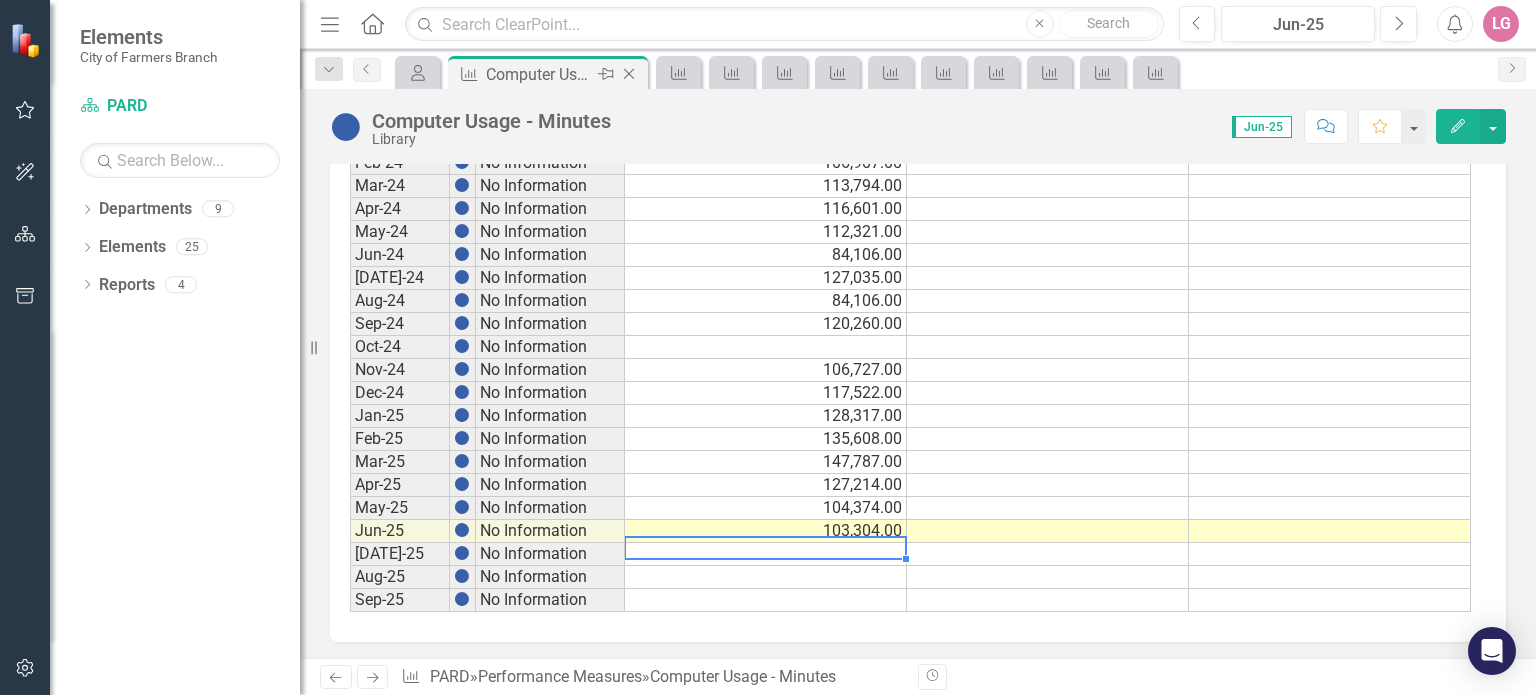 click on "Close" 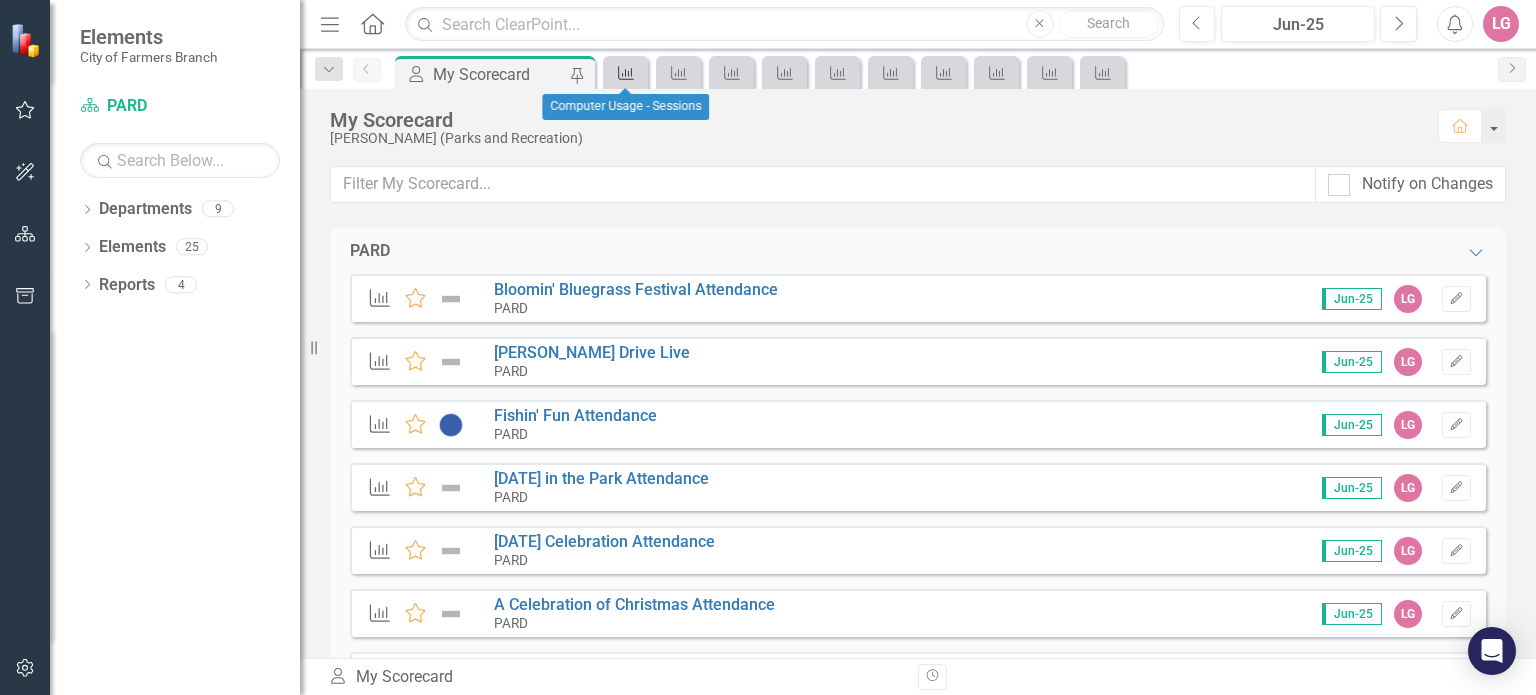 click on "Performance Measure" 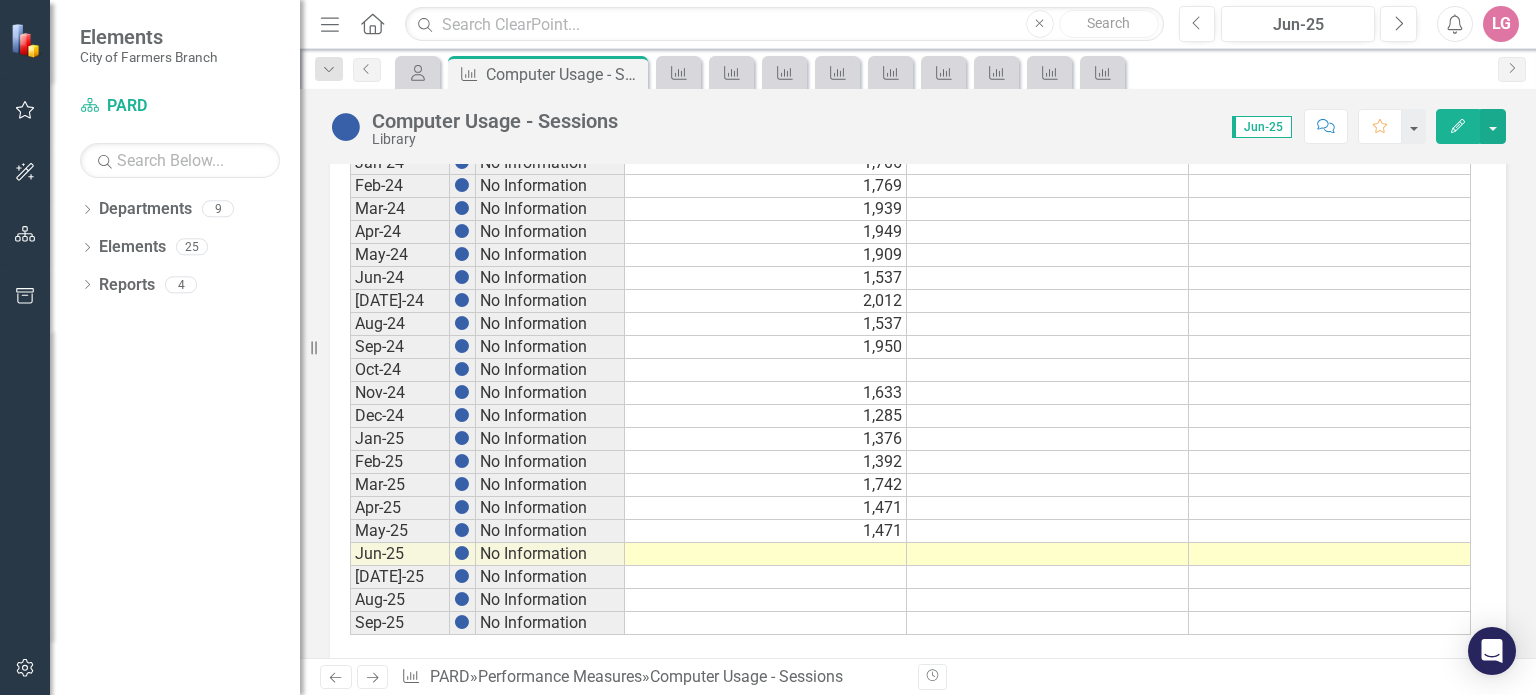 scroll, scrollTop: 1131, scrollLeft: 0, axis: vertical 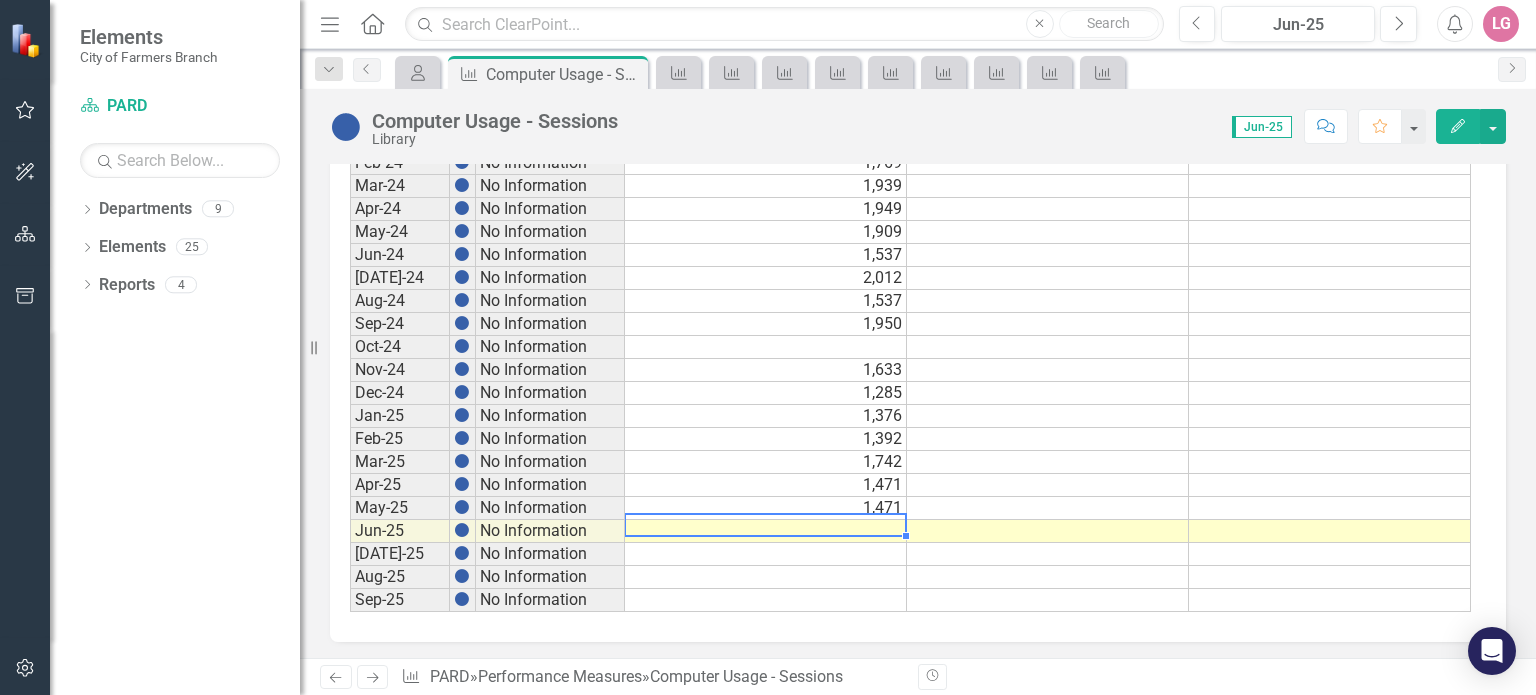 click at bounding box center (766, 531) 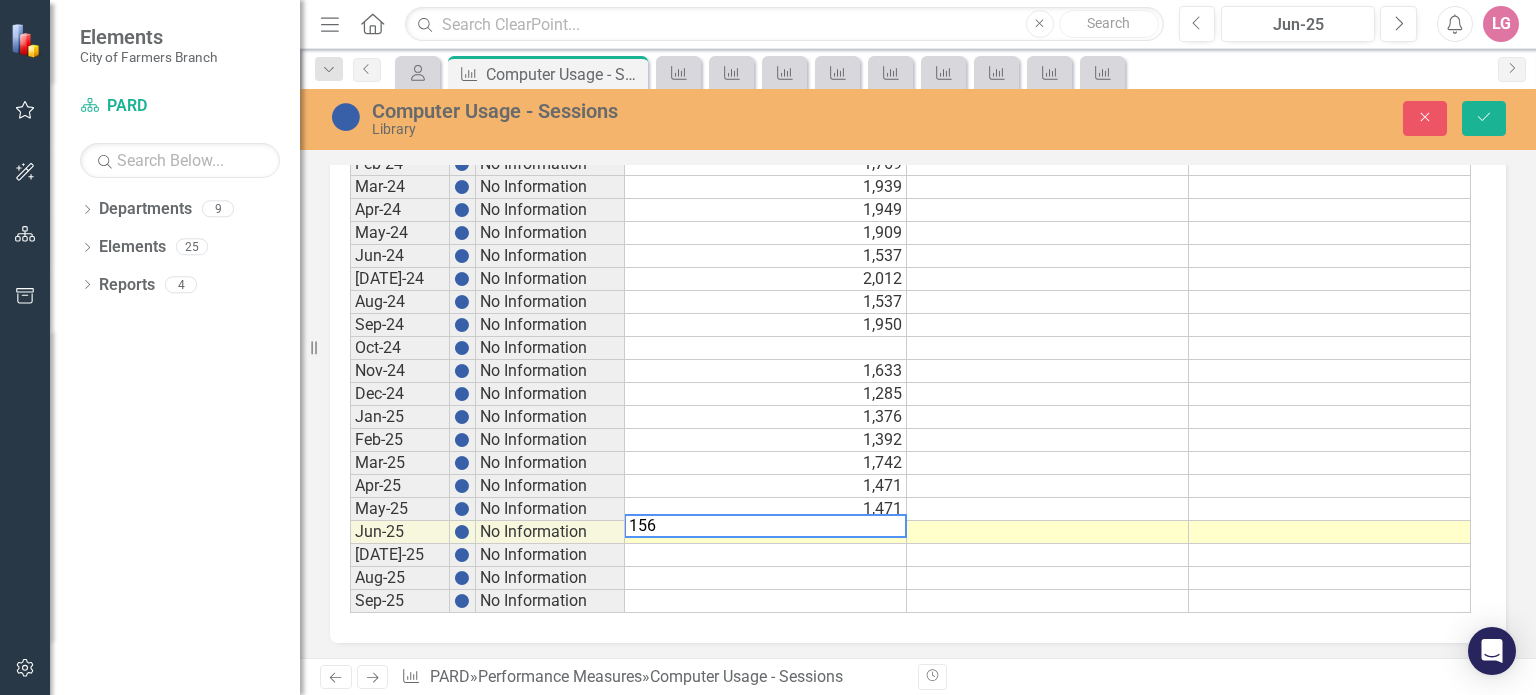 type on "1560" 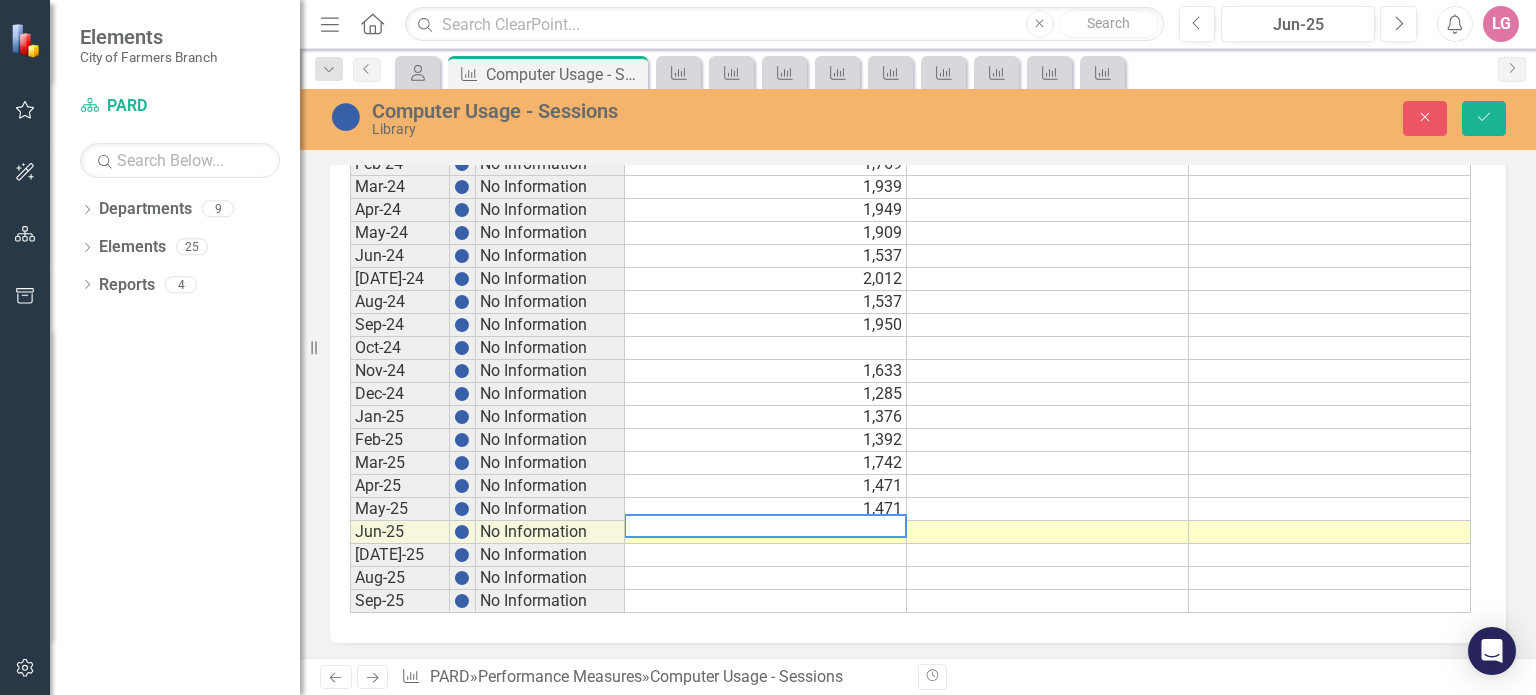 type 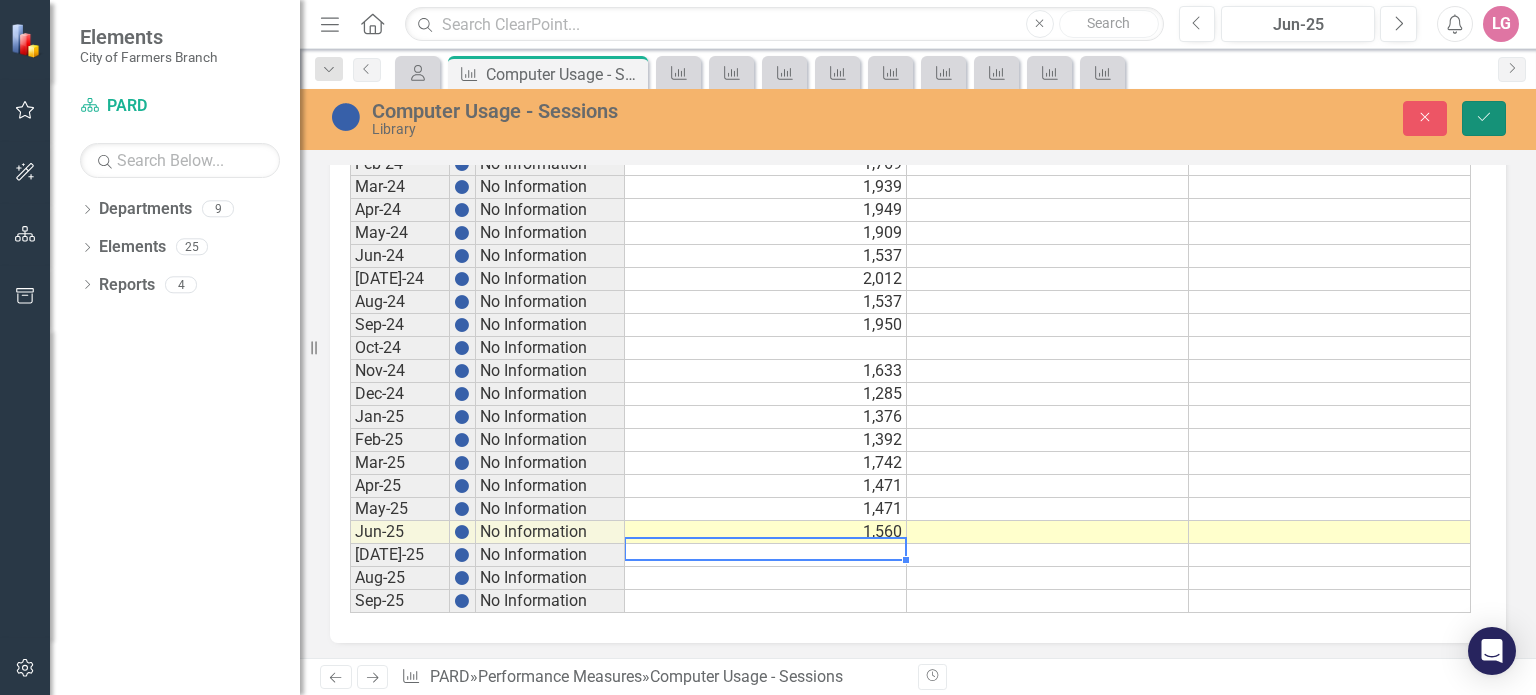 click on "Save" at bounding box center (1484, 118) 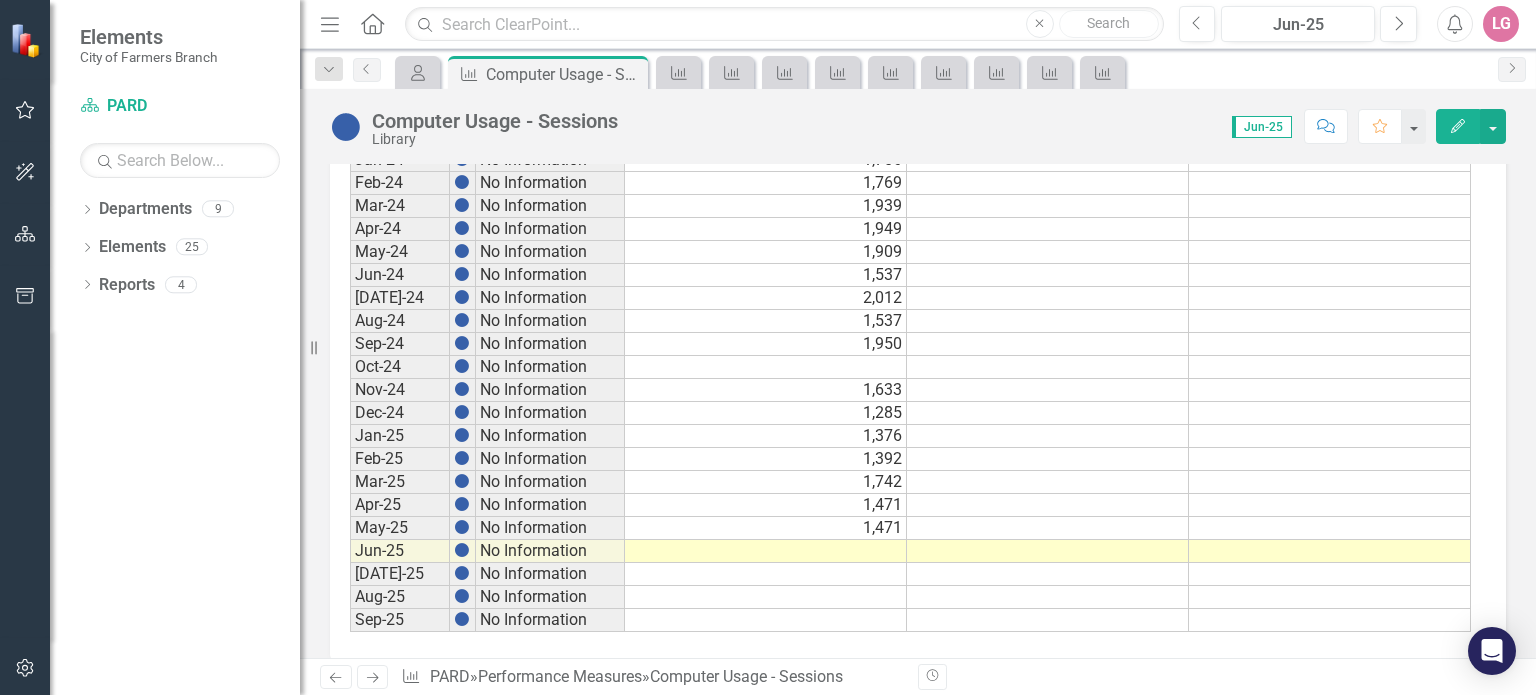 scroll, scrollTop: 1131, scrollLeft: 0, axis: vertical 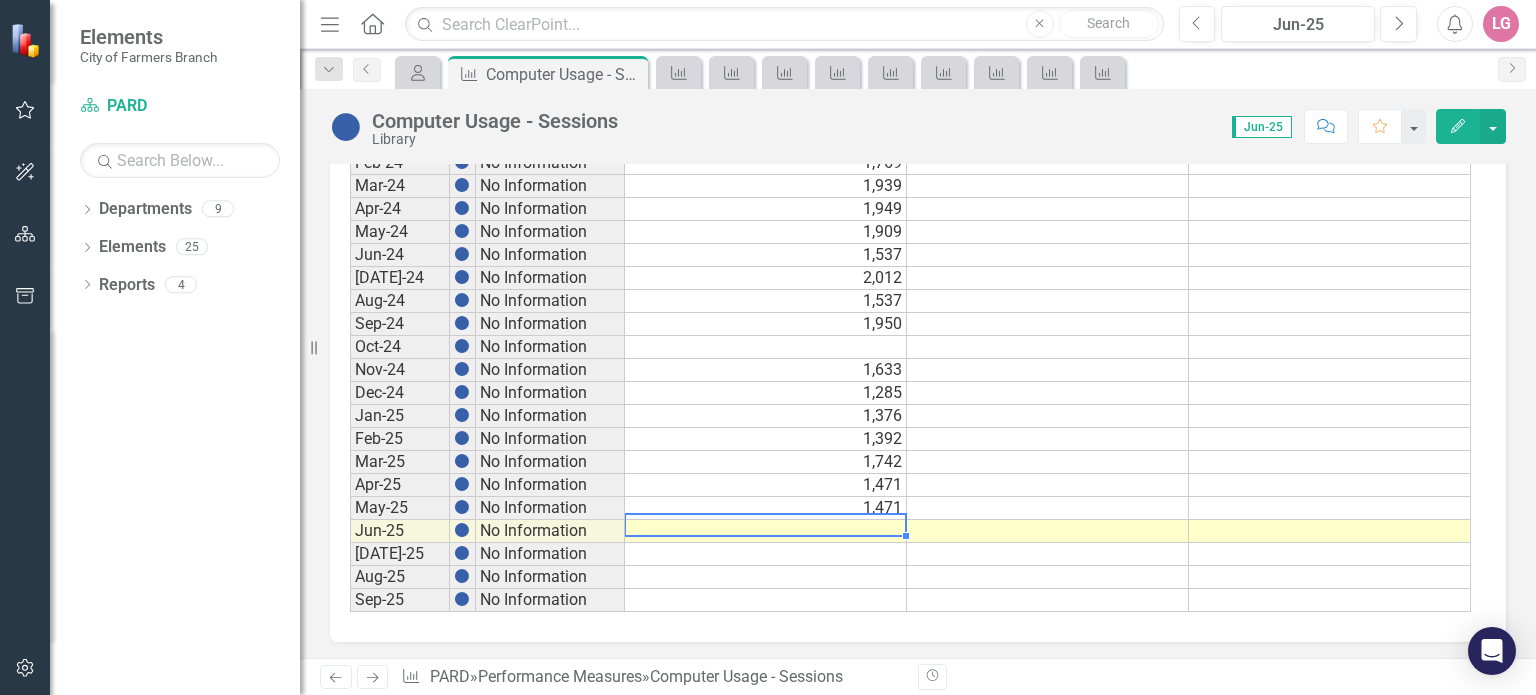click at bounding box center (766, 531) 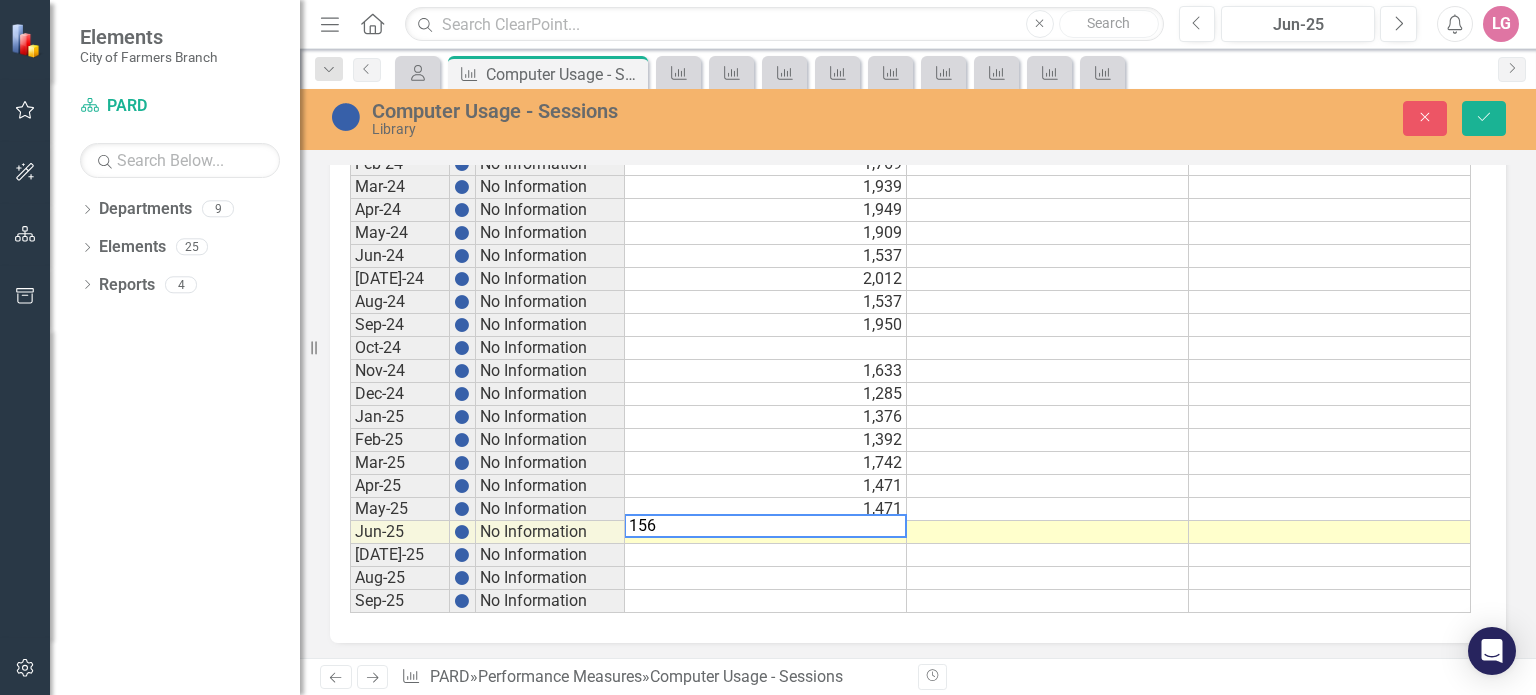 type on "1560" 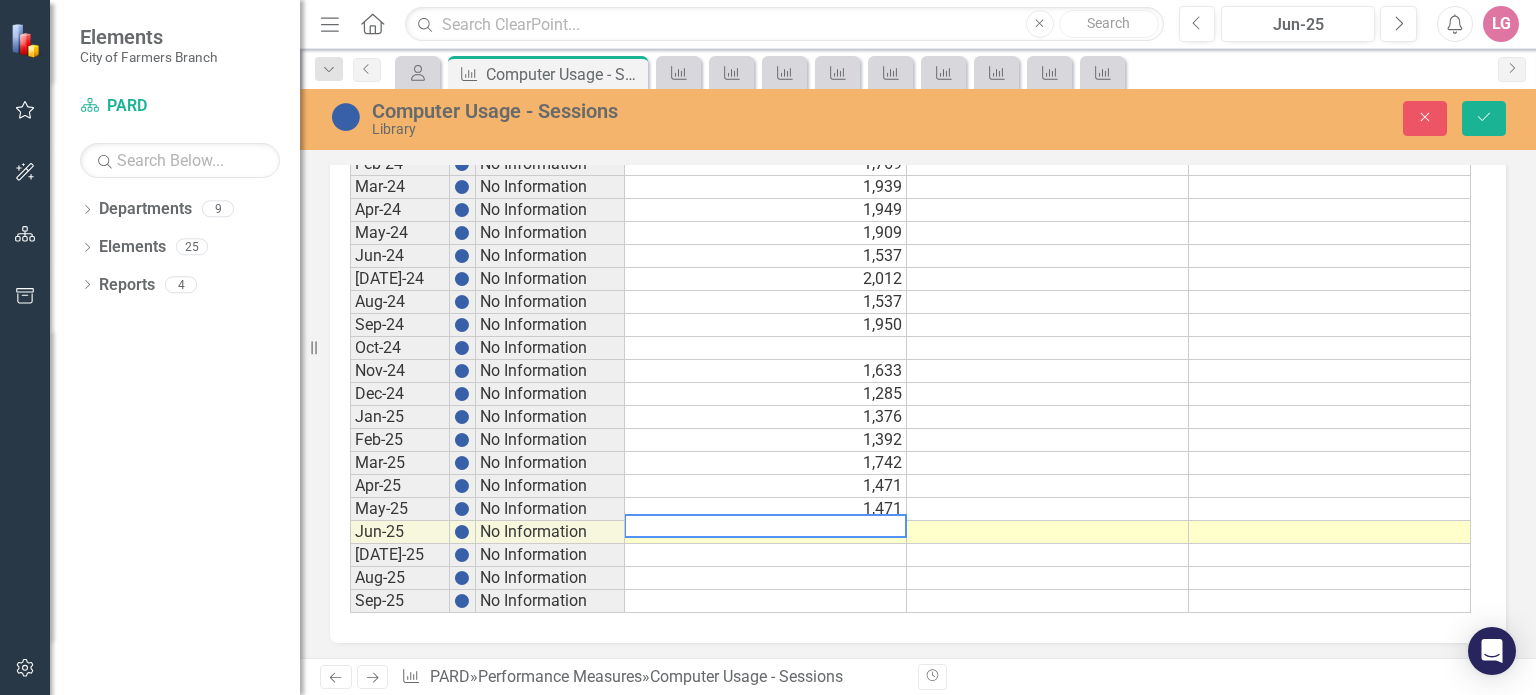 type 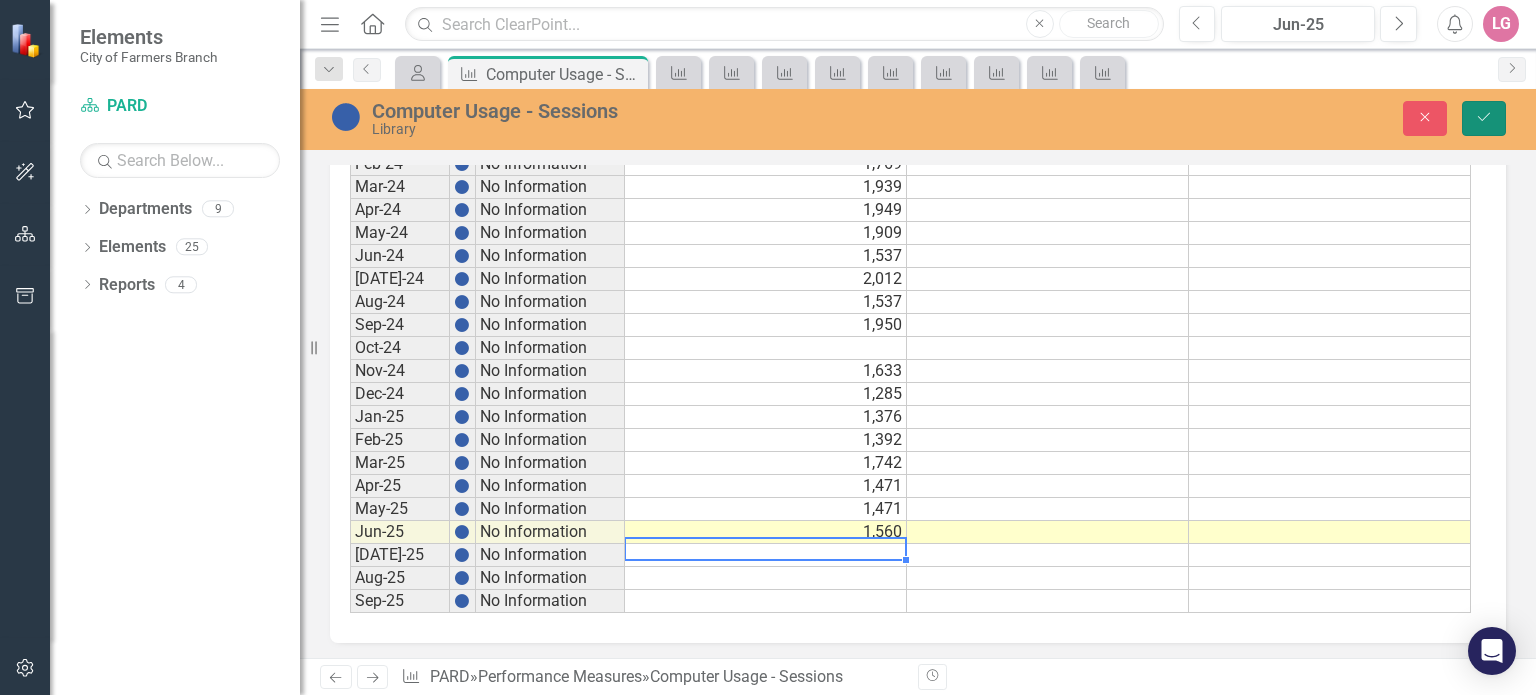 drag, startPoint x: 1478, startPoint y: 121, endPoint x: 1408, endPoint y: 139, distance: 72.277245 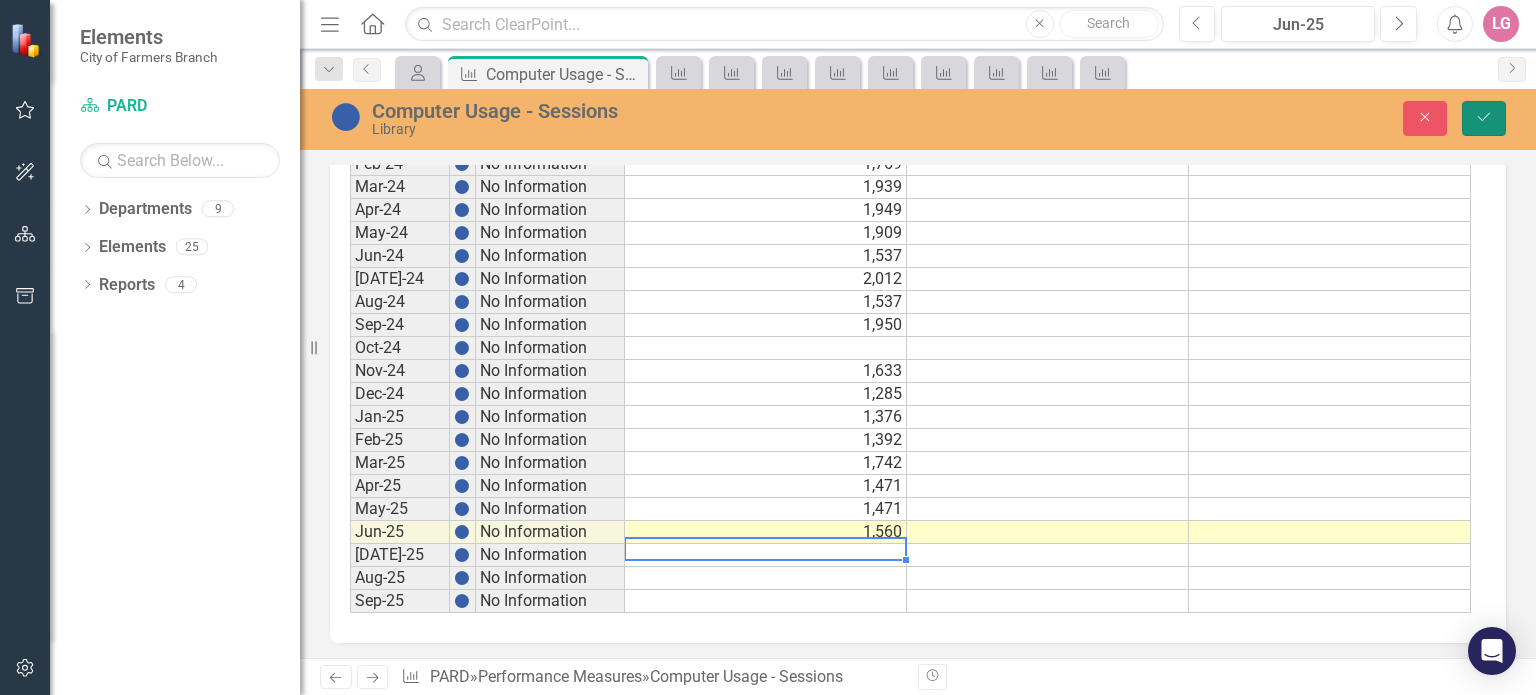 click on "Save" 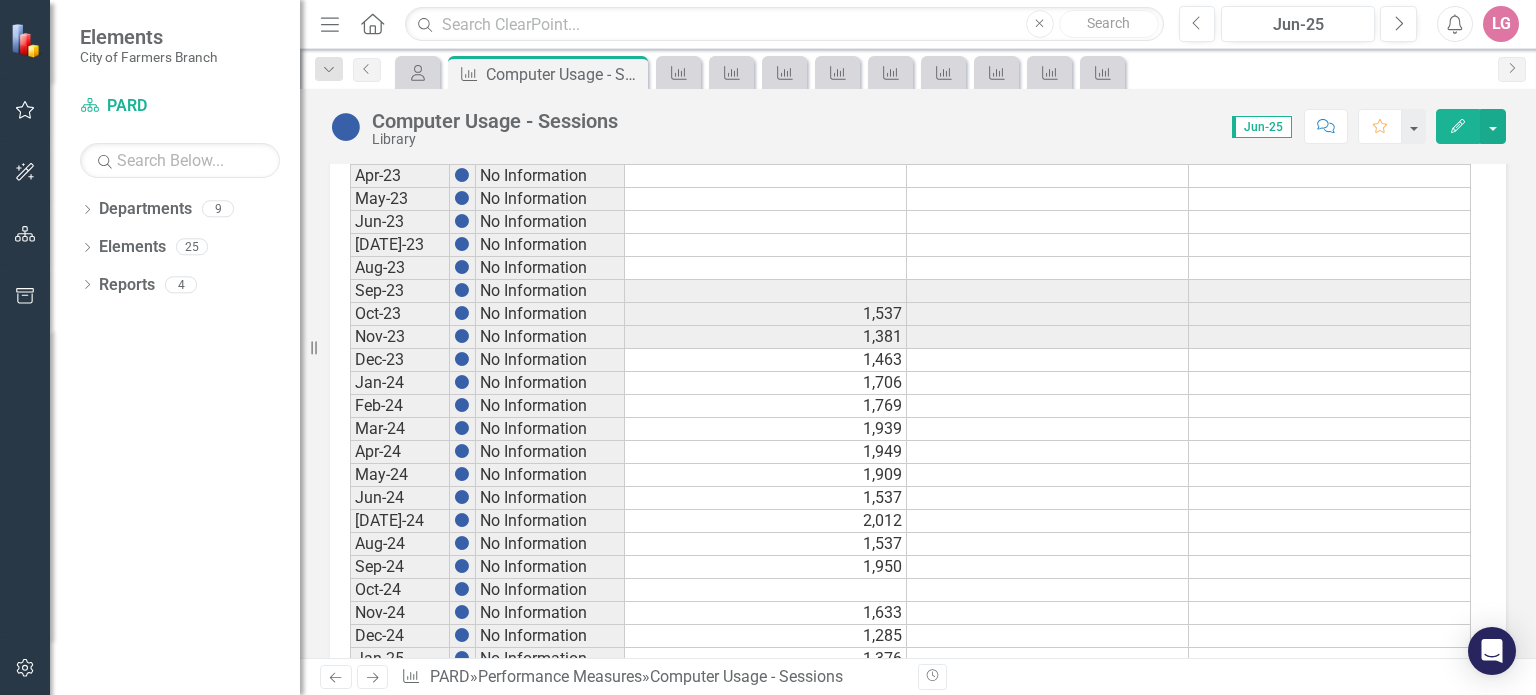 scroll, scrollTop: 1131, scrollLeft: 0, axis: vertical 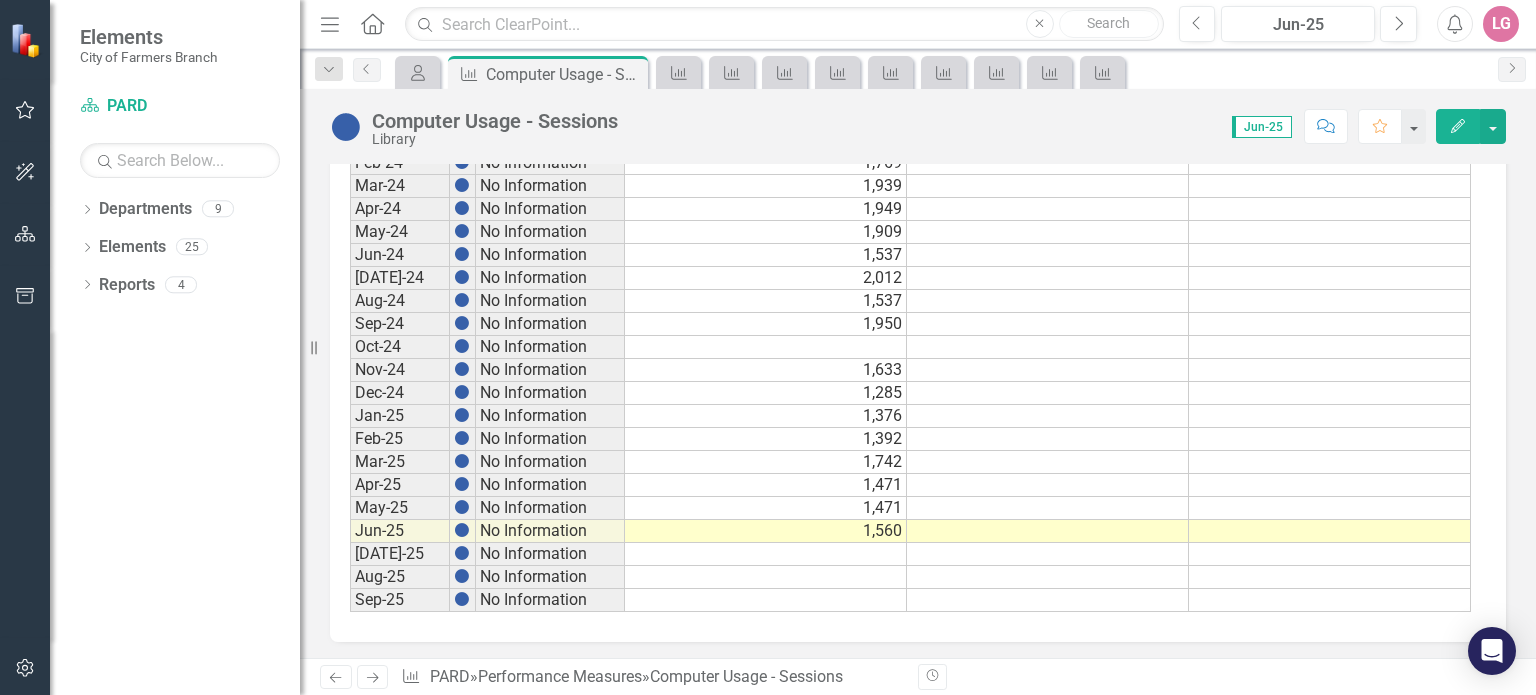 drag, startPoint x: 834, startPoint y: 547, endPoint x: 816, endPoint y: 549, distance: 18.110771 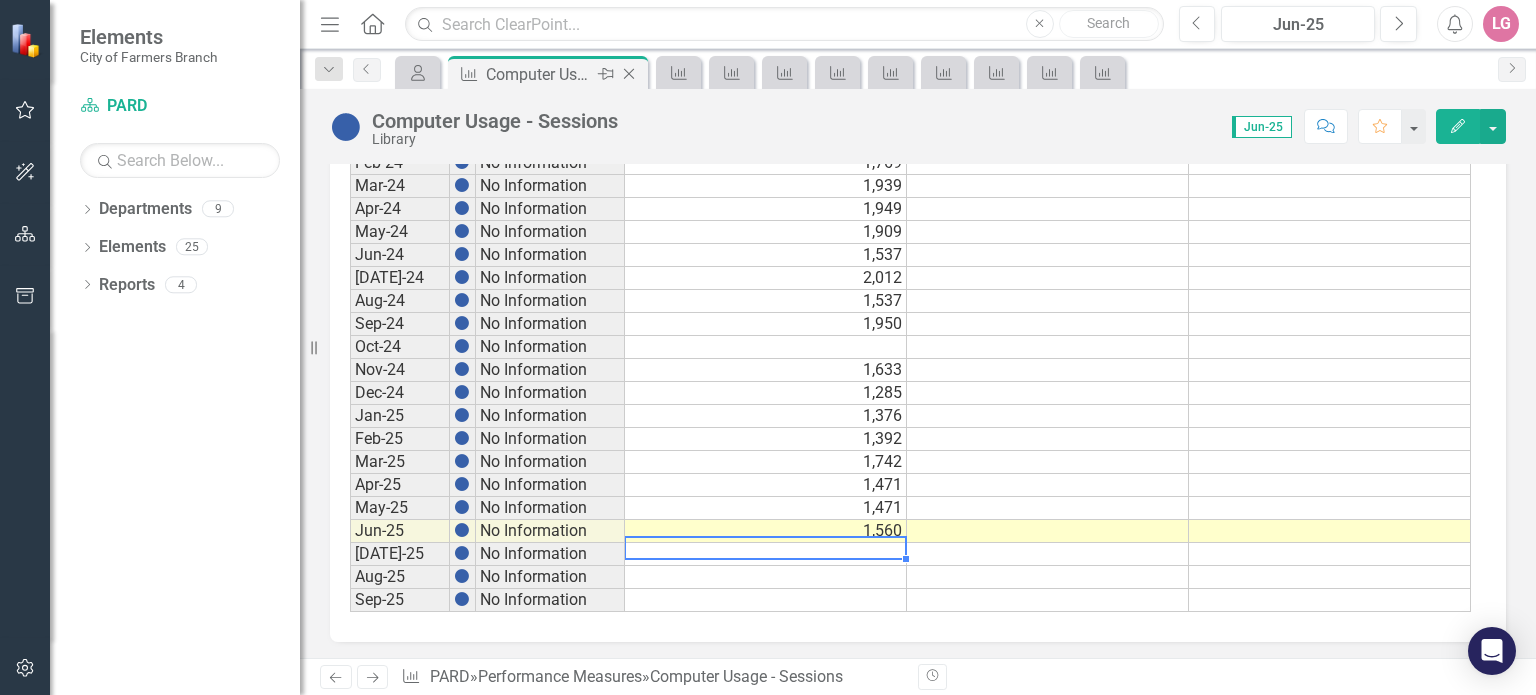 click on "Close" 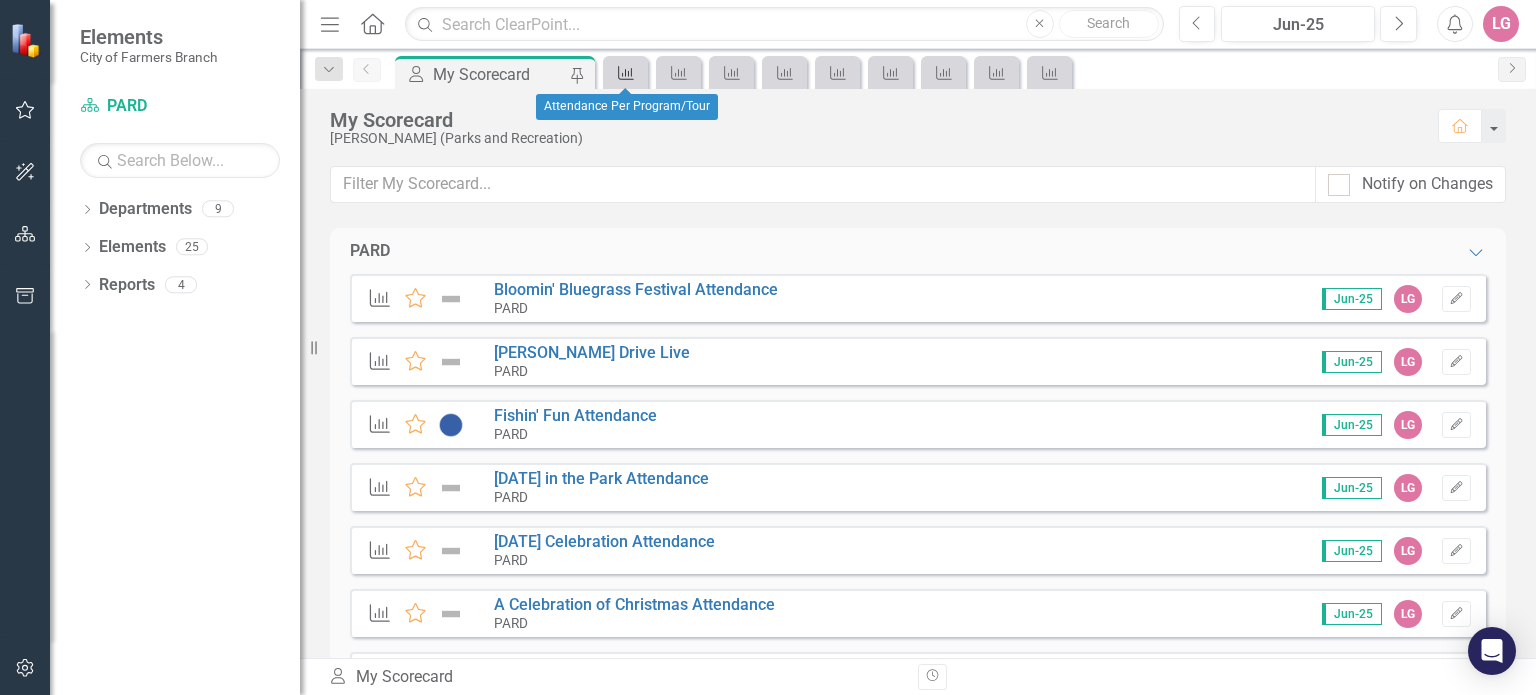 click on "Performance Measure" 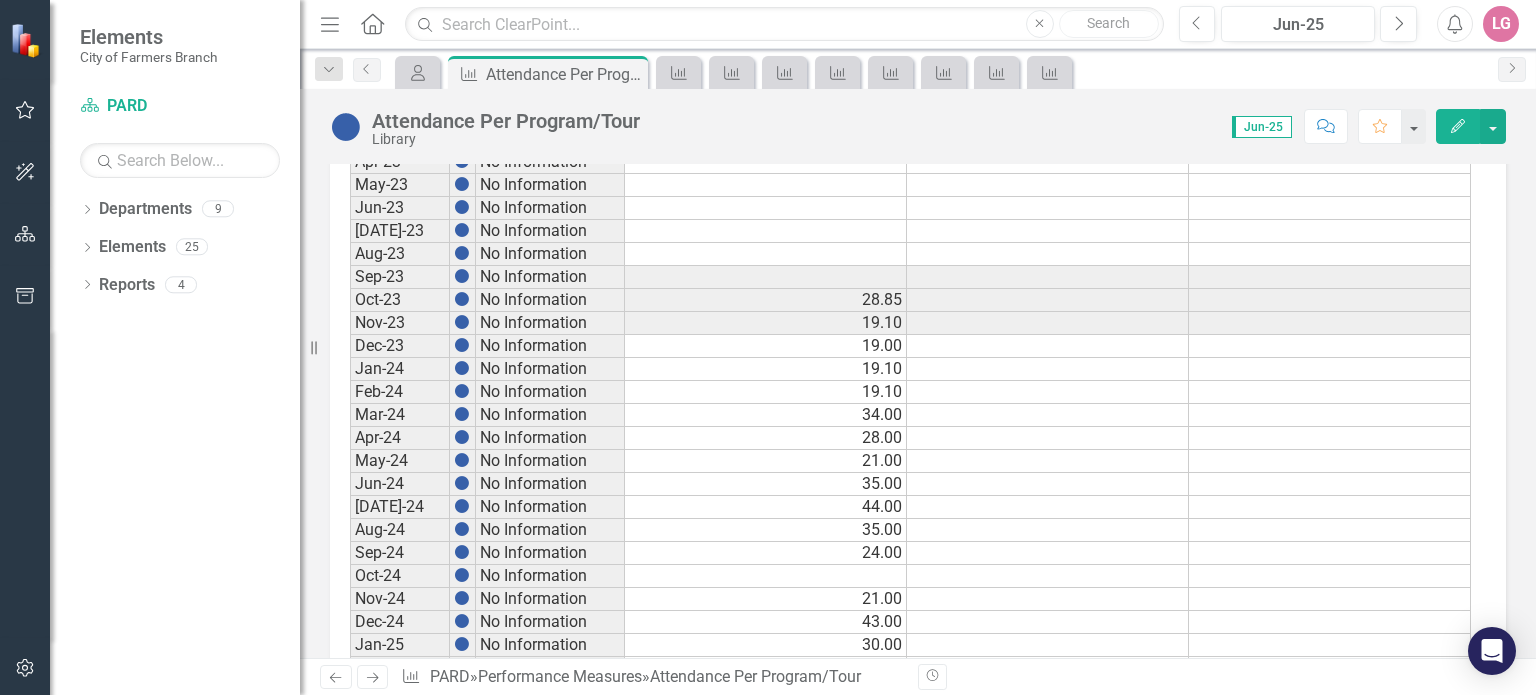 scroll, scrollTop: 1131, scrollLeft: 0, axis: vertical 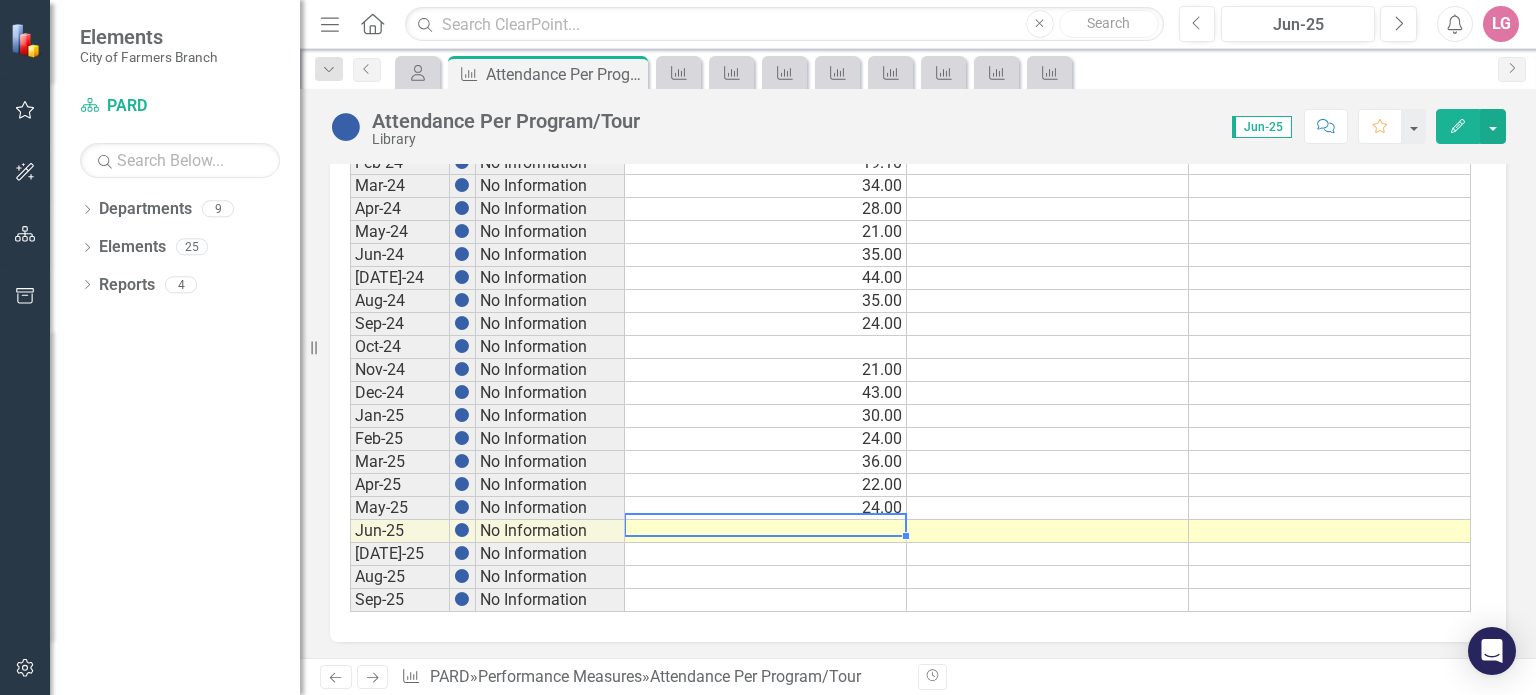 click at bounding box center (766, 531) 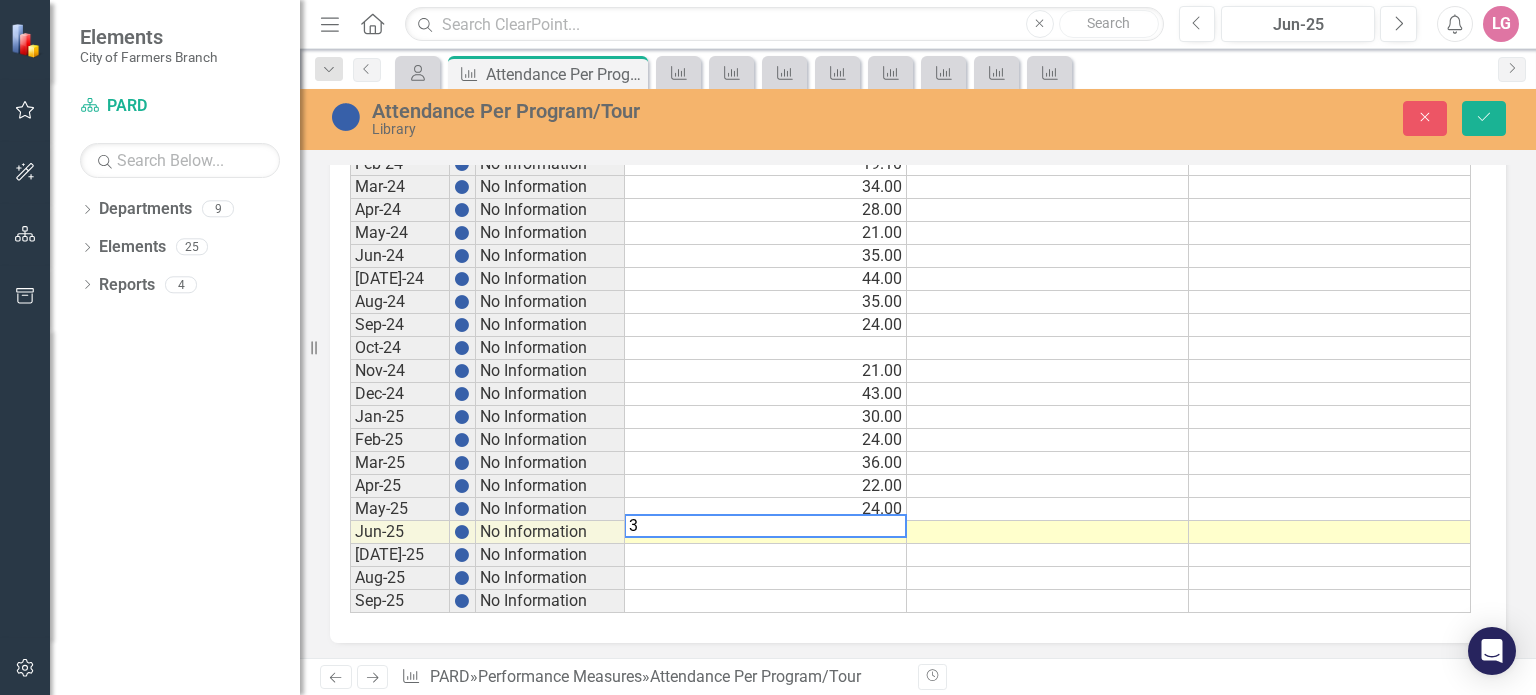 type on "34" 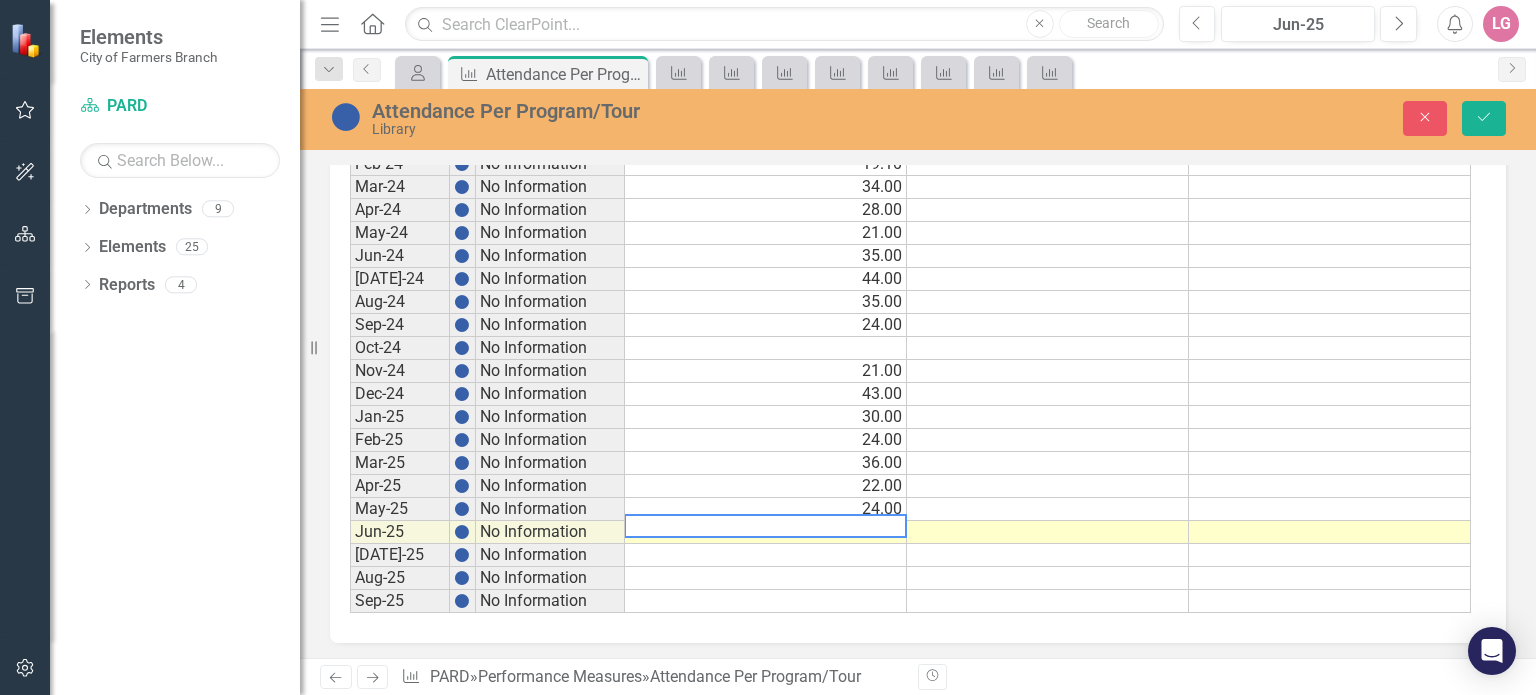 type 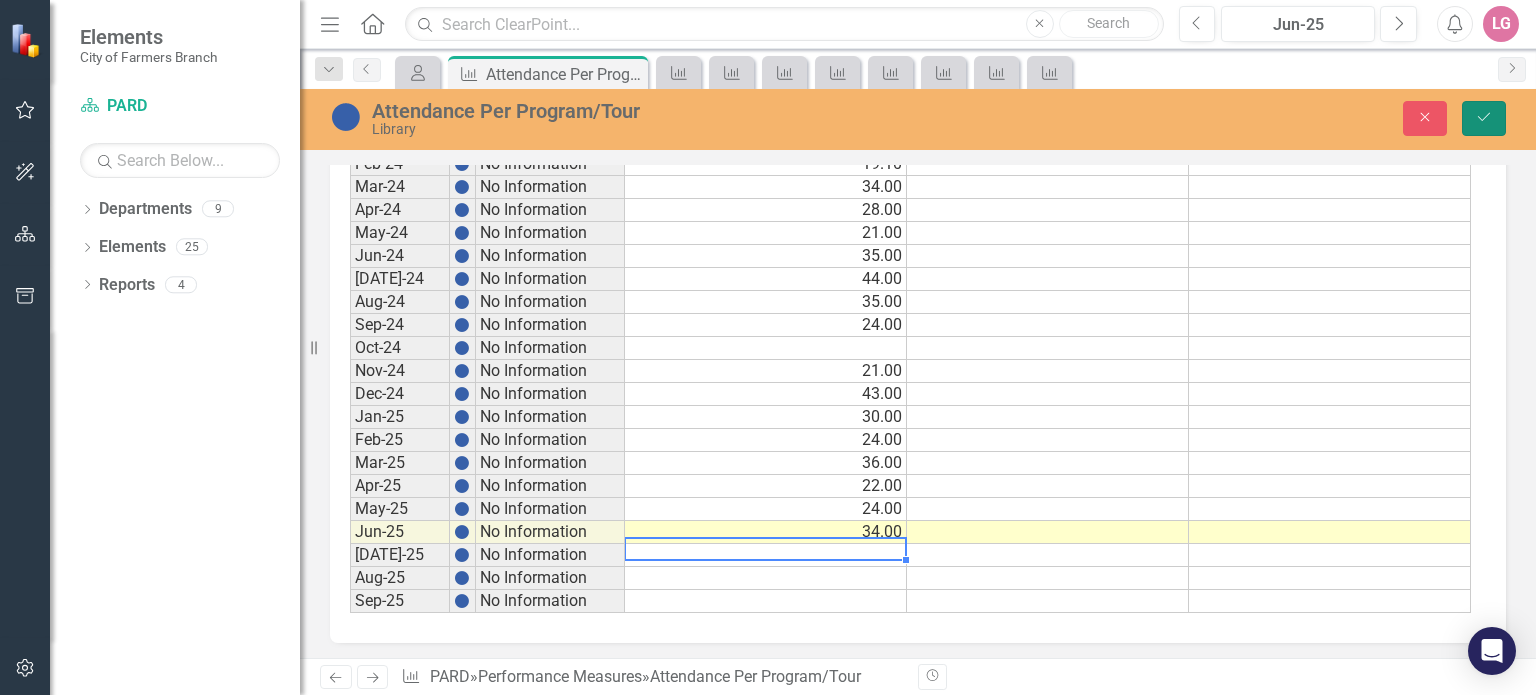click on "Save" 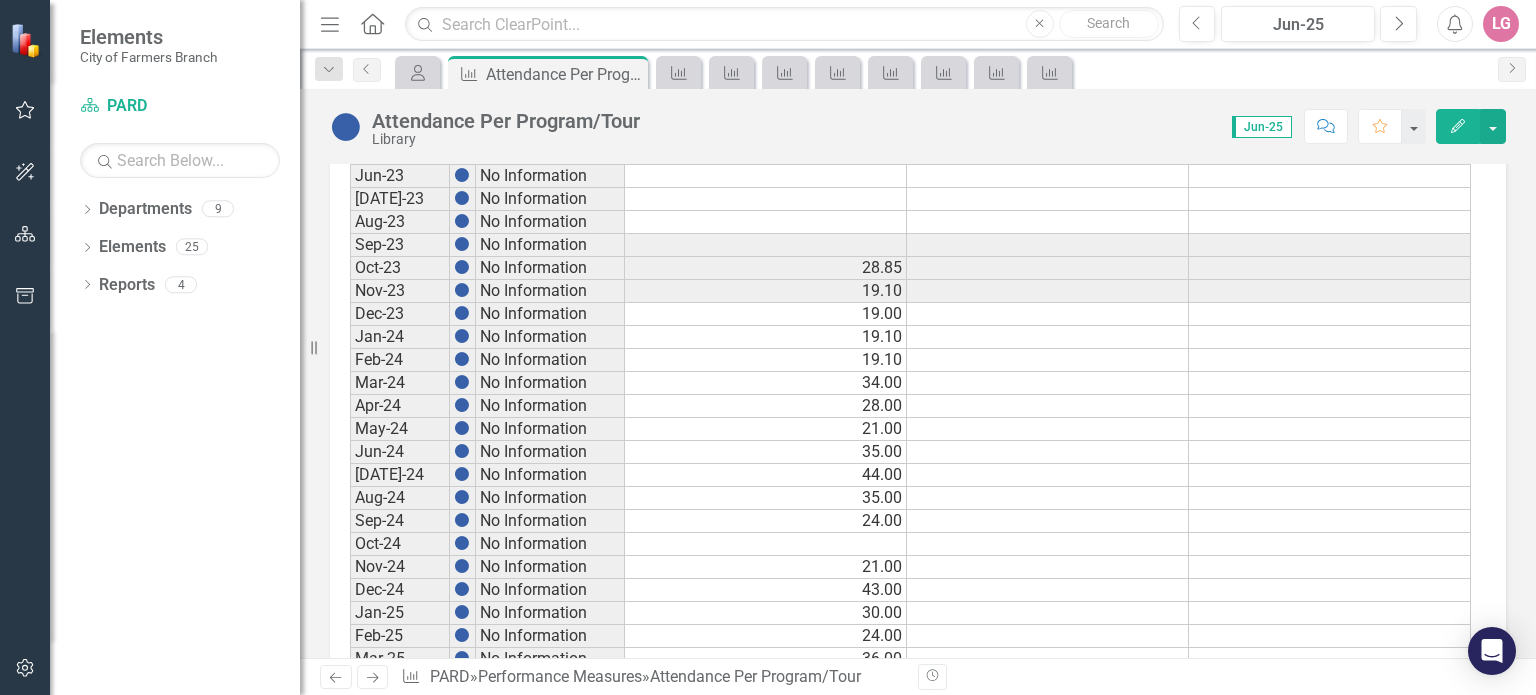 scroll, scrollTop: 1131, scrollLeft: 0, axis: vertical 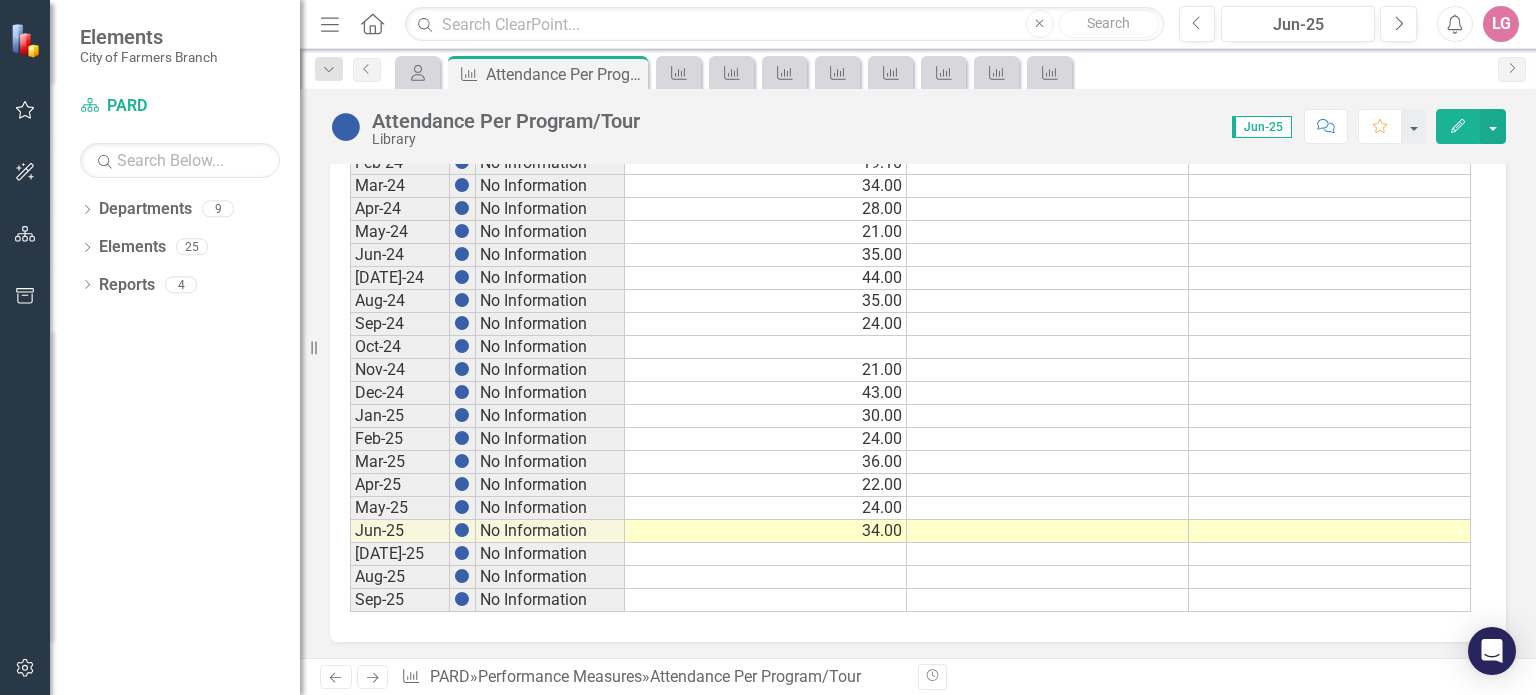 click at bounding box center (766, 554) 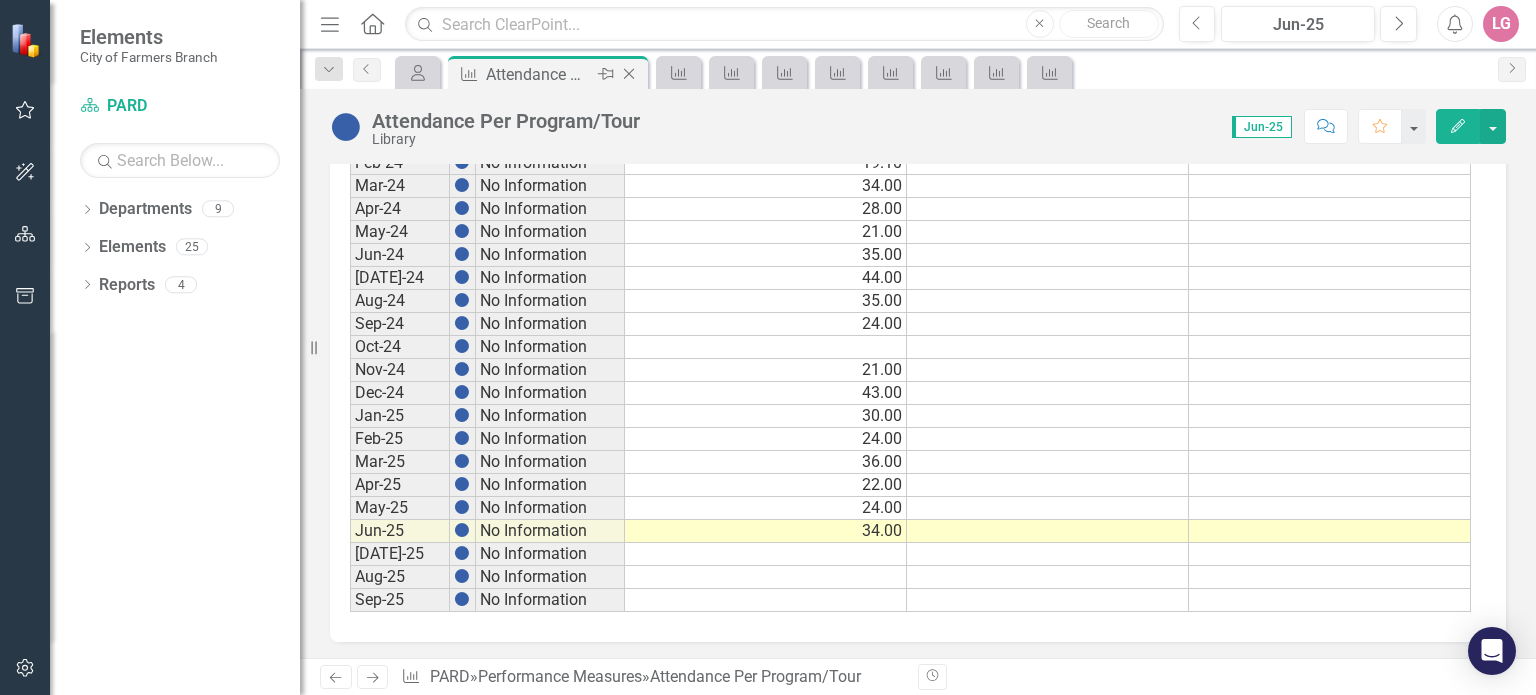 click on "Close" 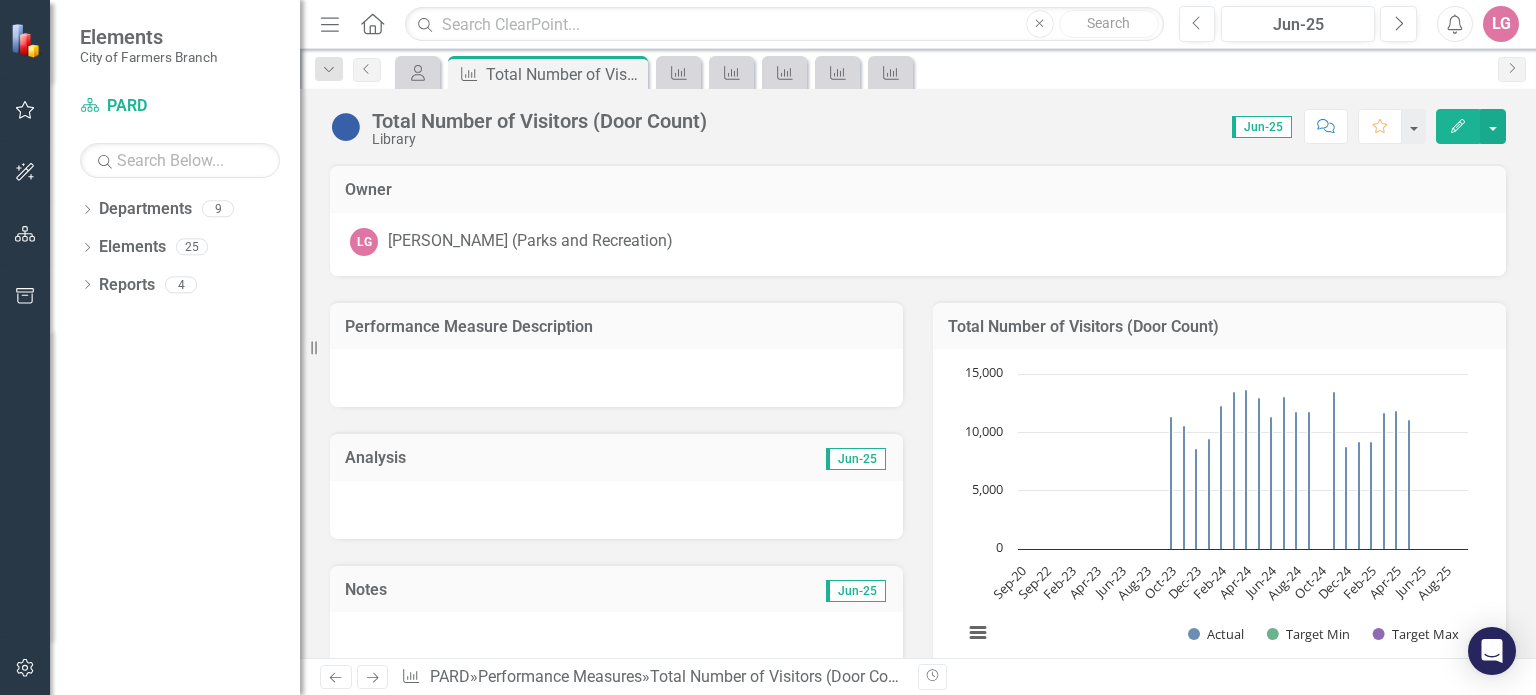 scroll, scrollTop: 0, scrollLeft: 0, axis: both 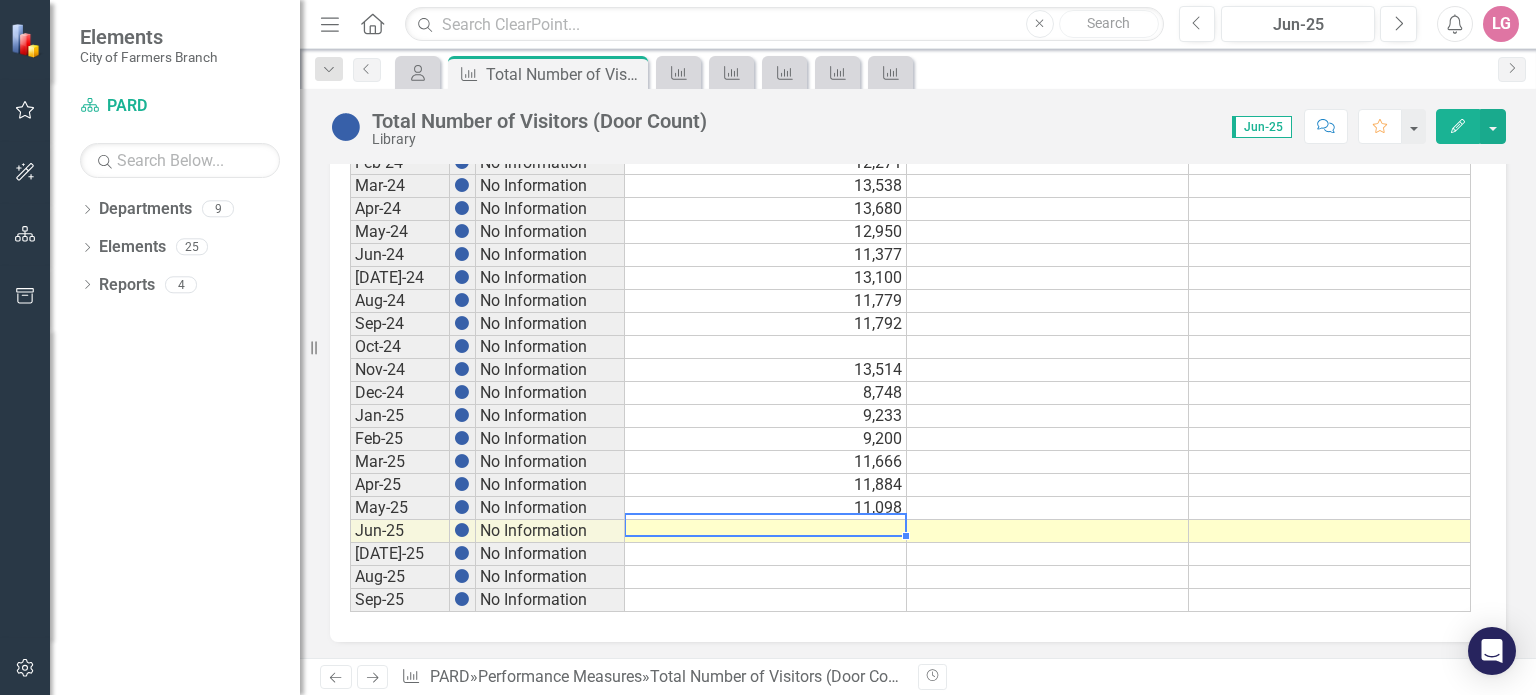 click at bounding box center (766, 531) 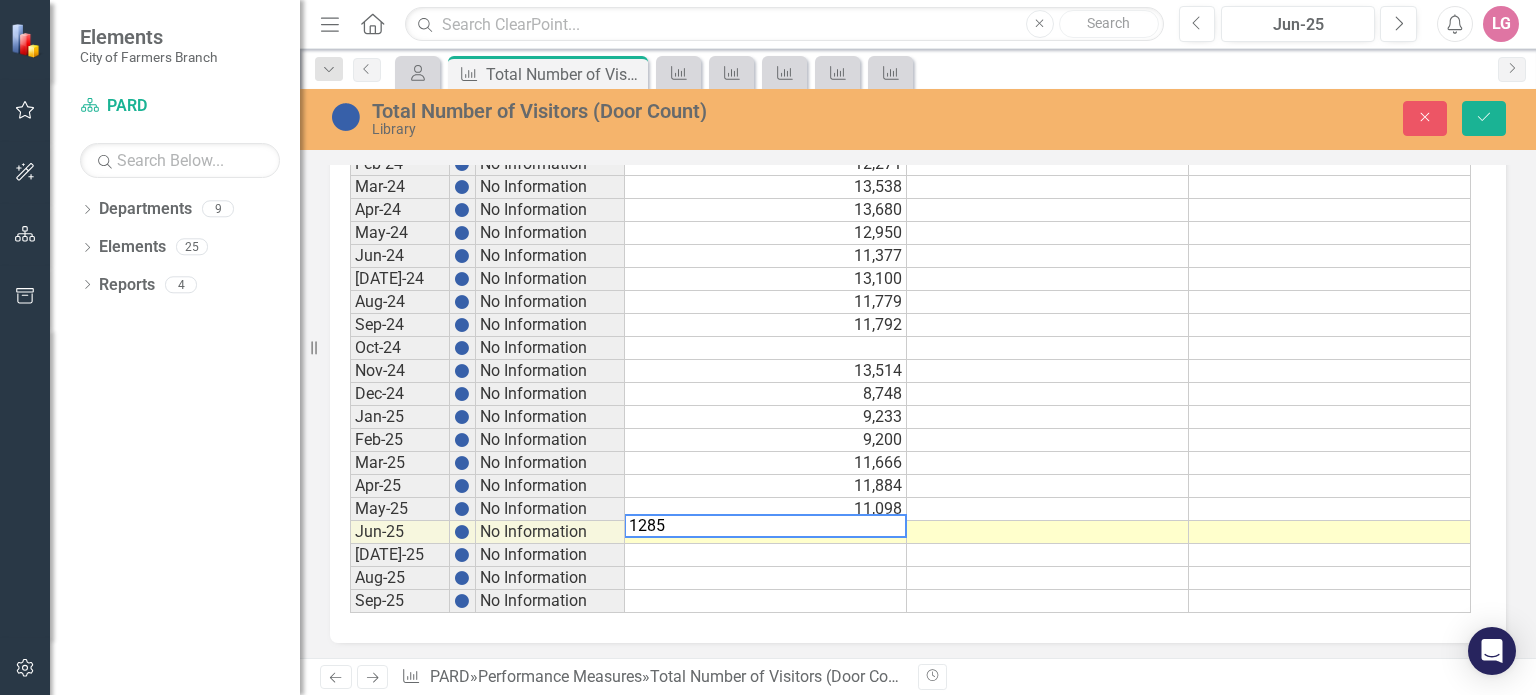 type on "12853" 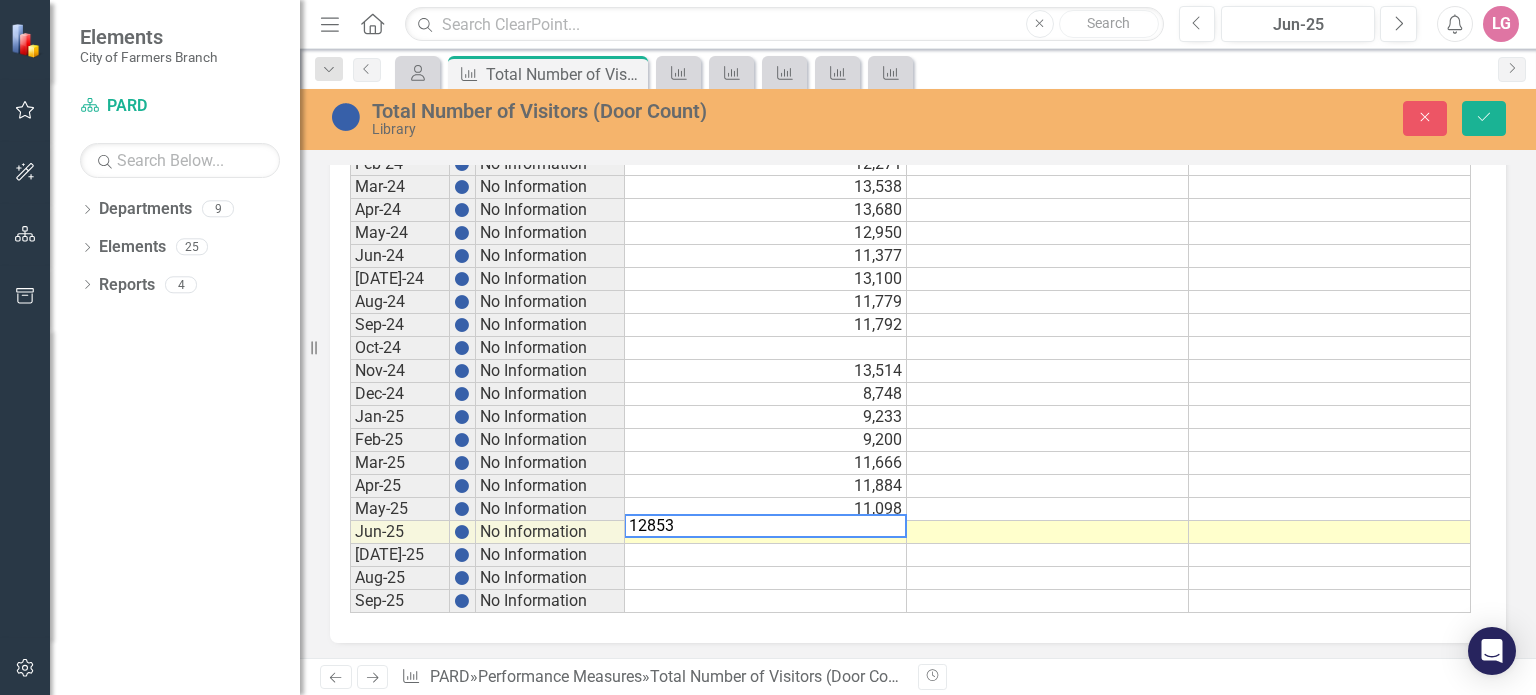 type 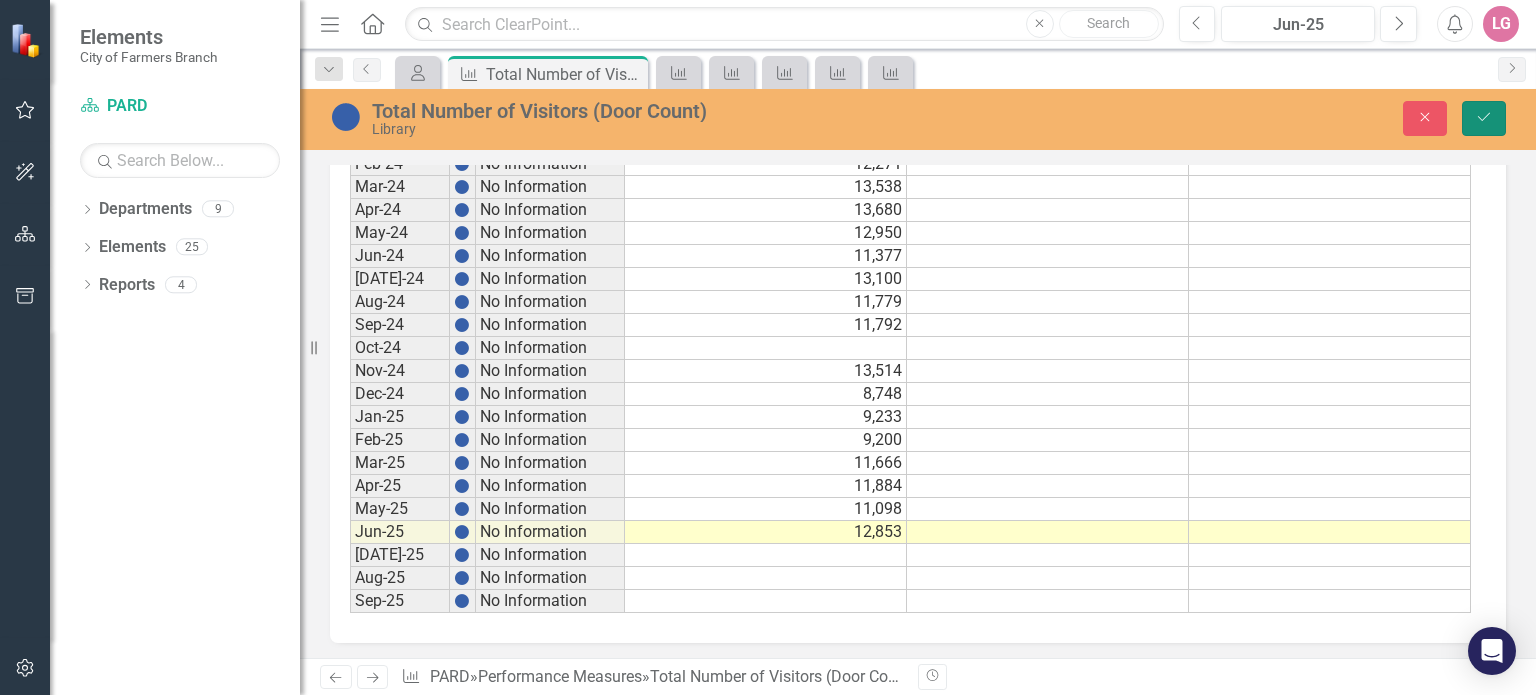 click on "Save" 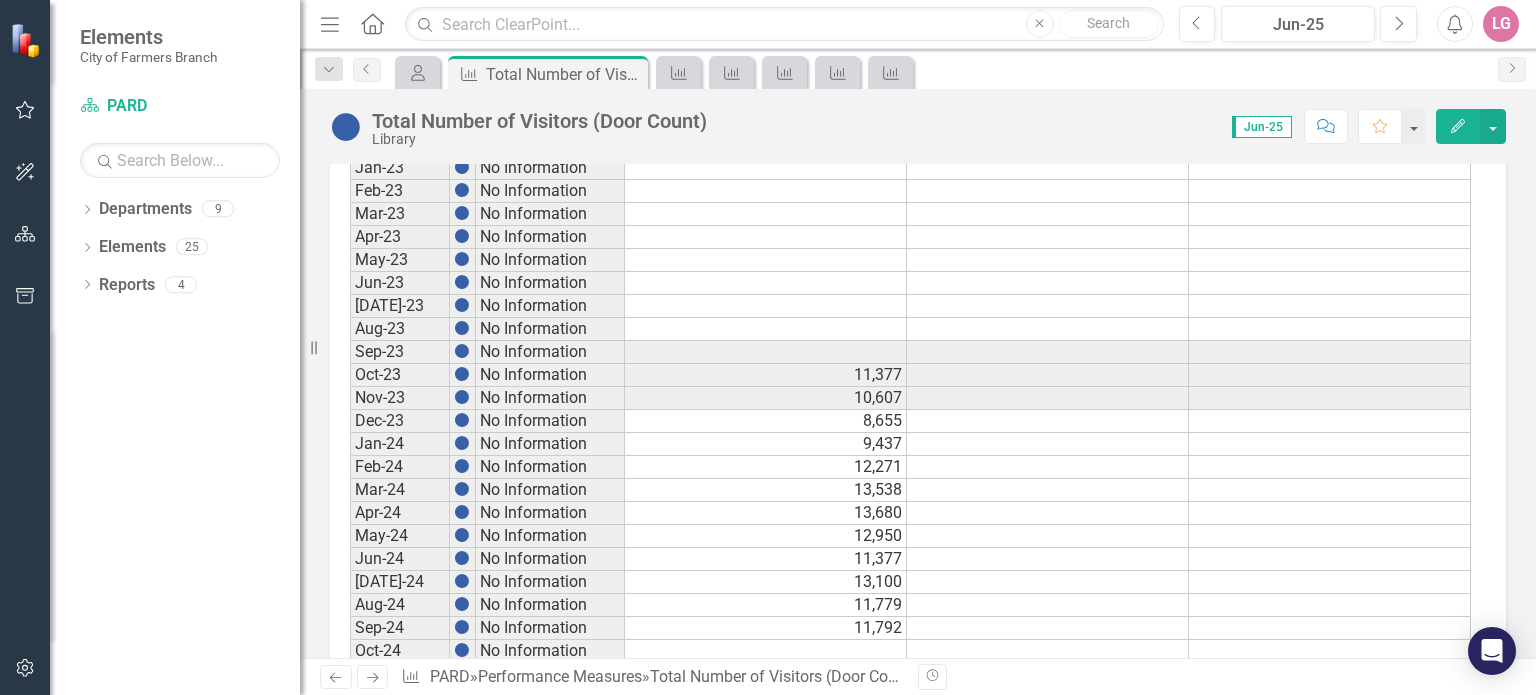 scroll, scrollTop: 1131, scrollLeft: 0, axis: vertical 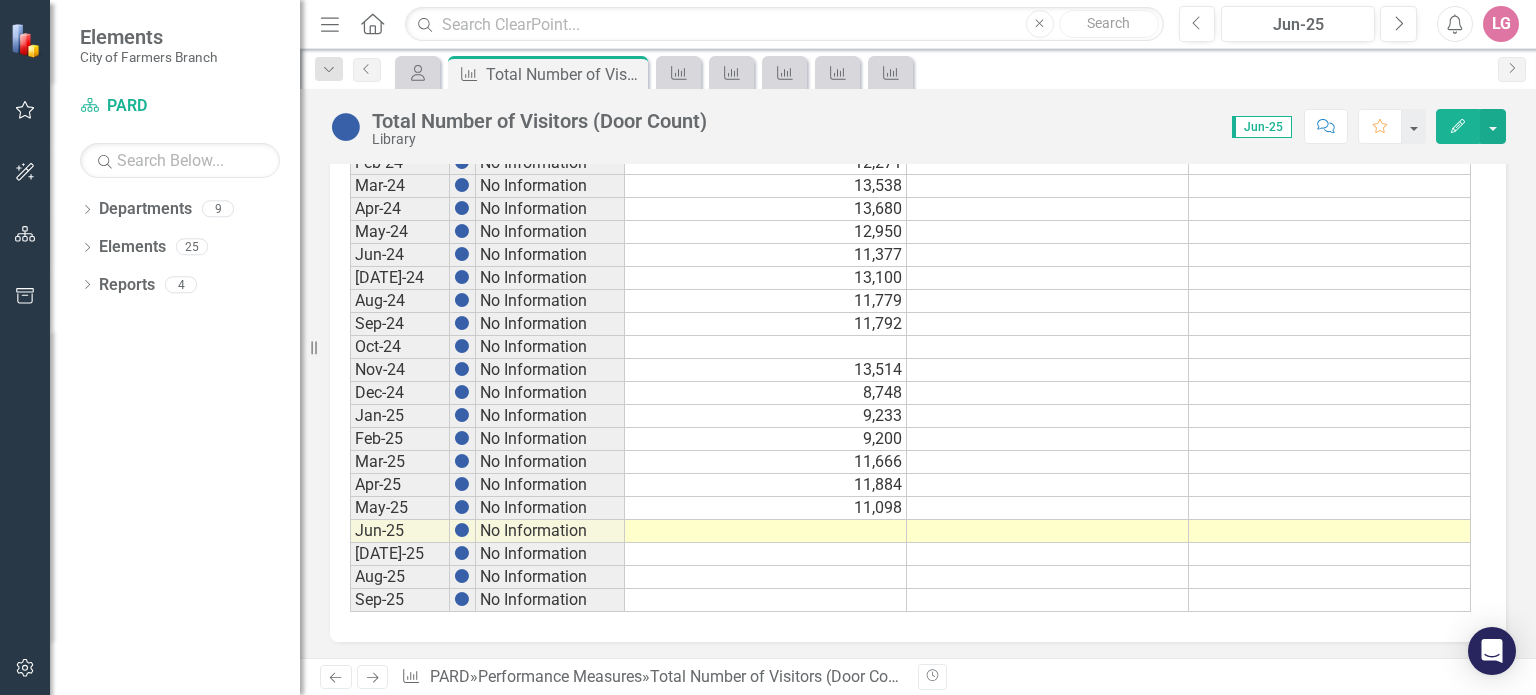 click at bounding box center (766, 531) 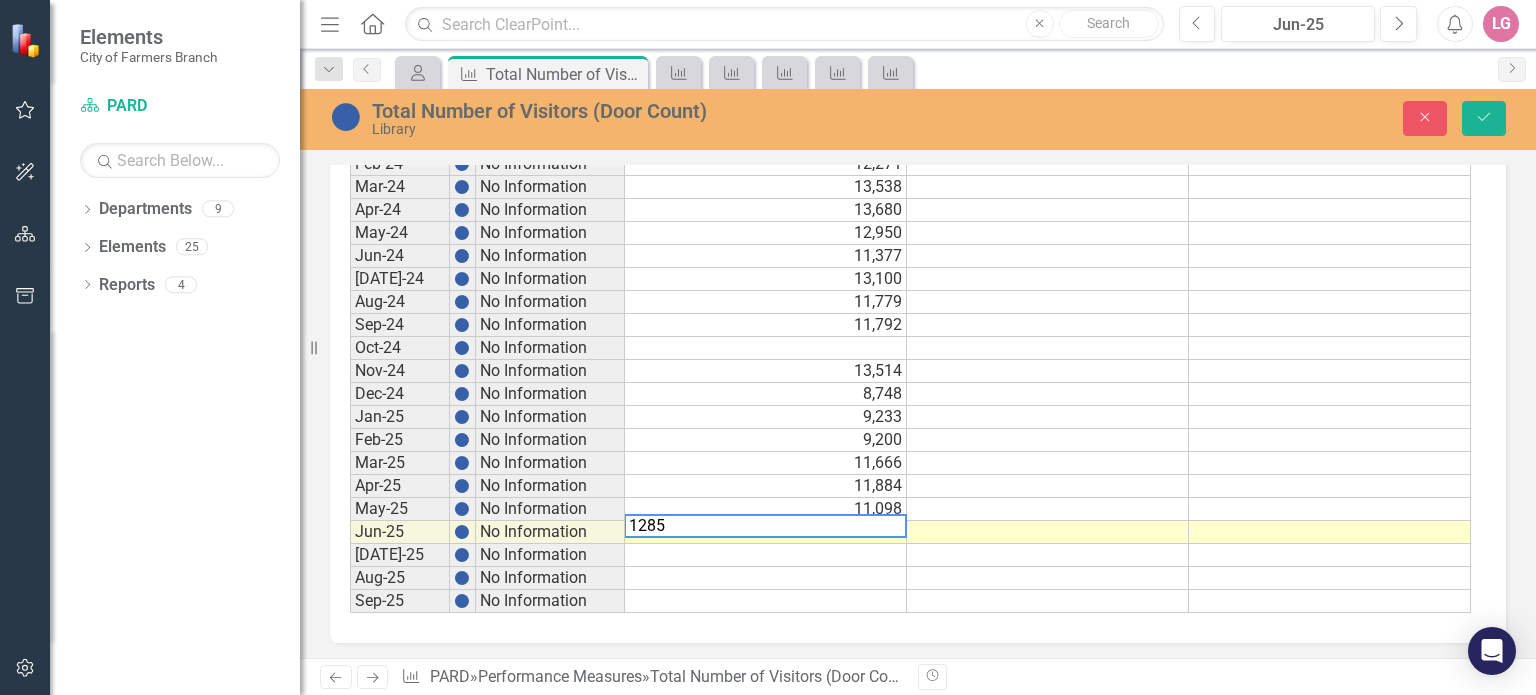 type on "12853" 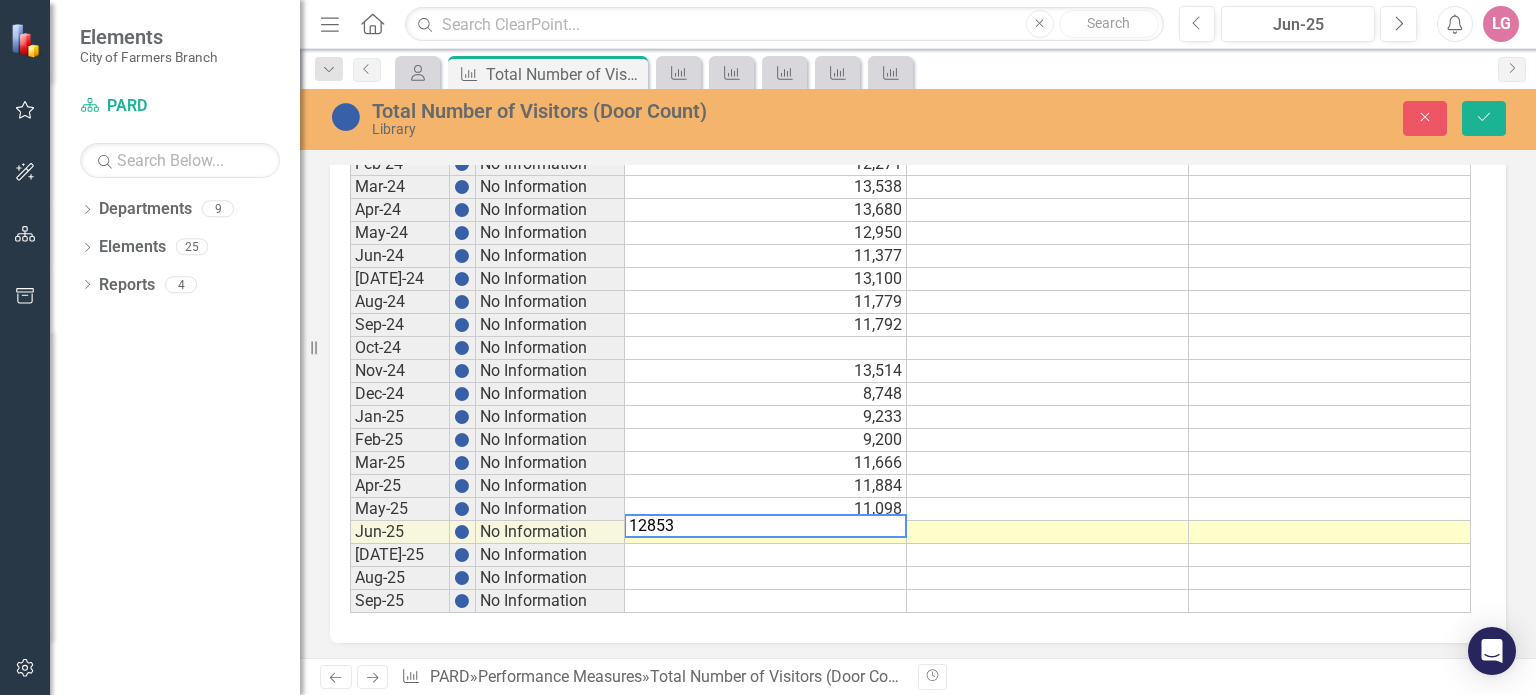 type 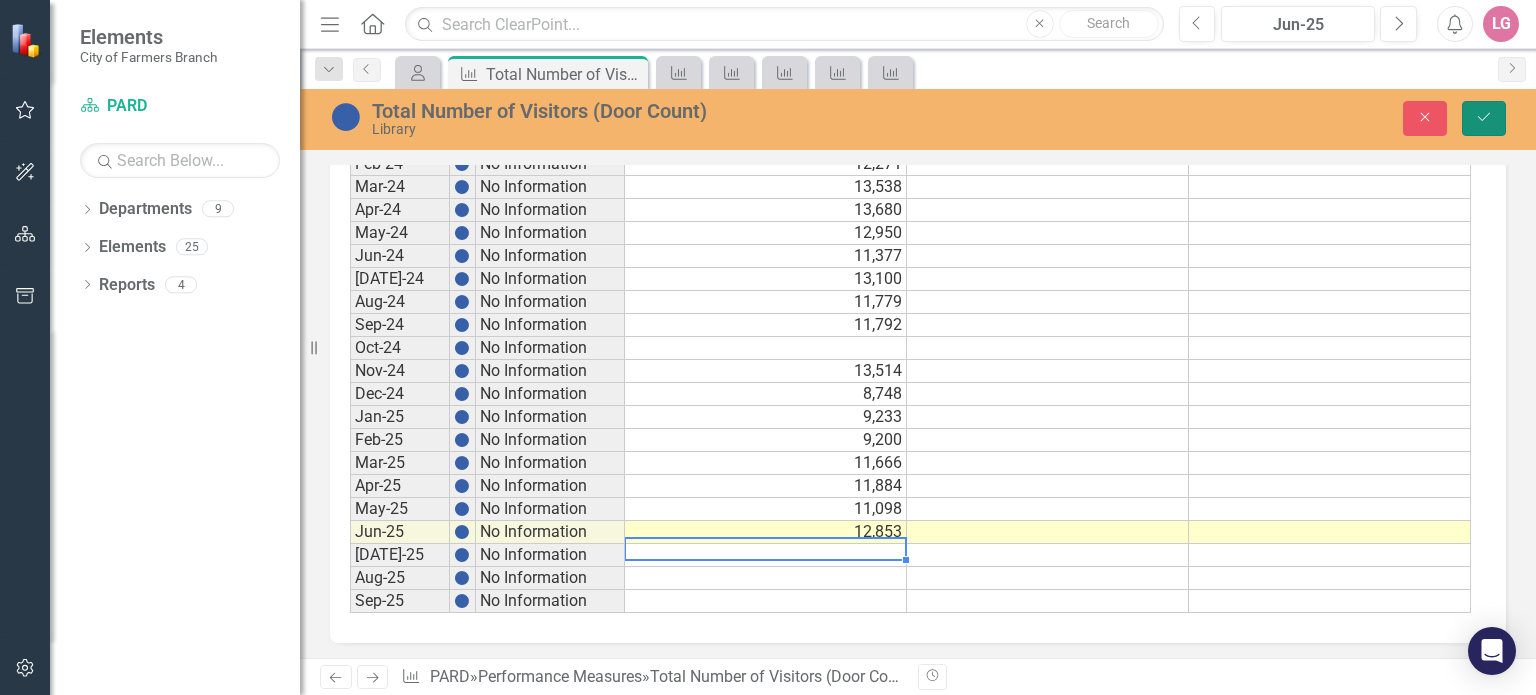 click on "Save" 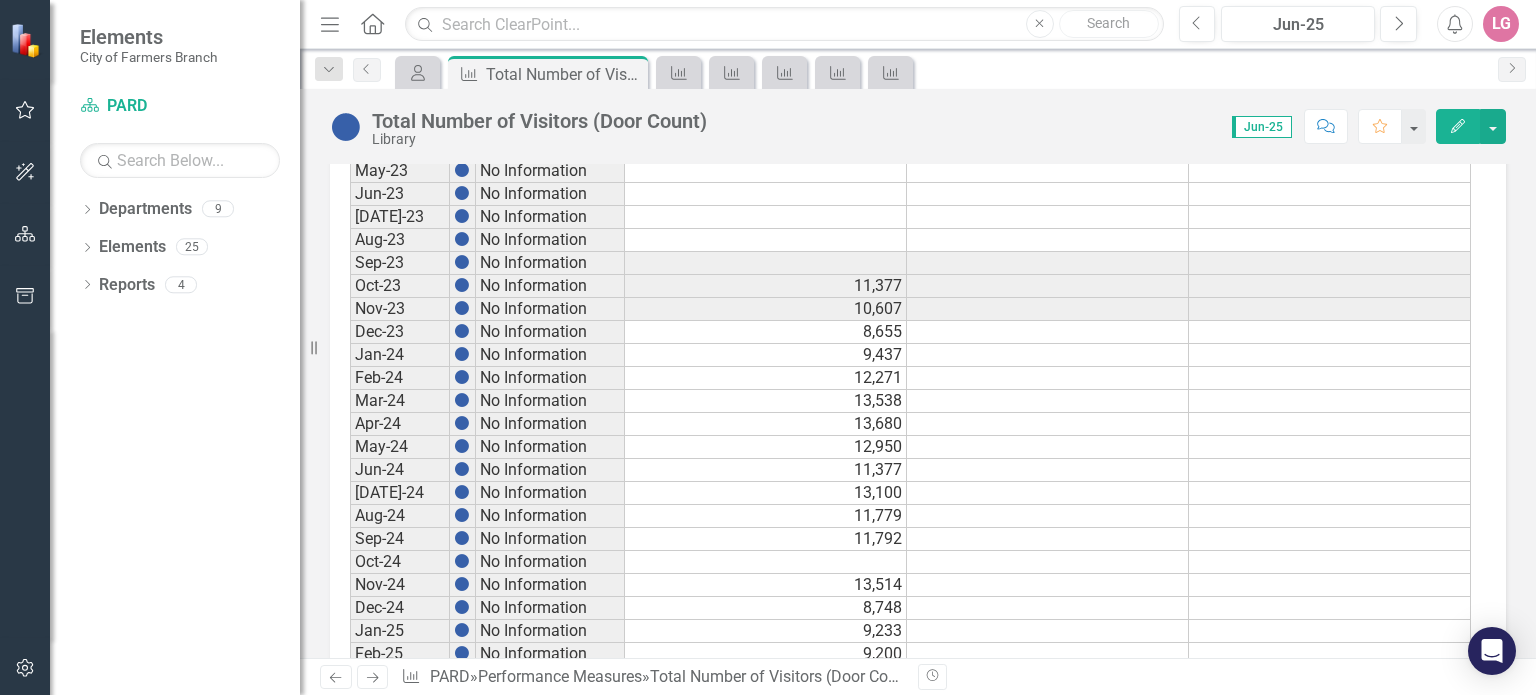 scroll, scrollTop: 1131, scrollLeft: 0, axis: vertical 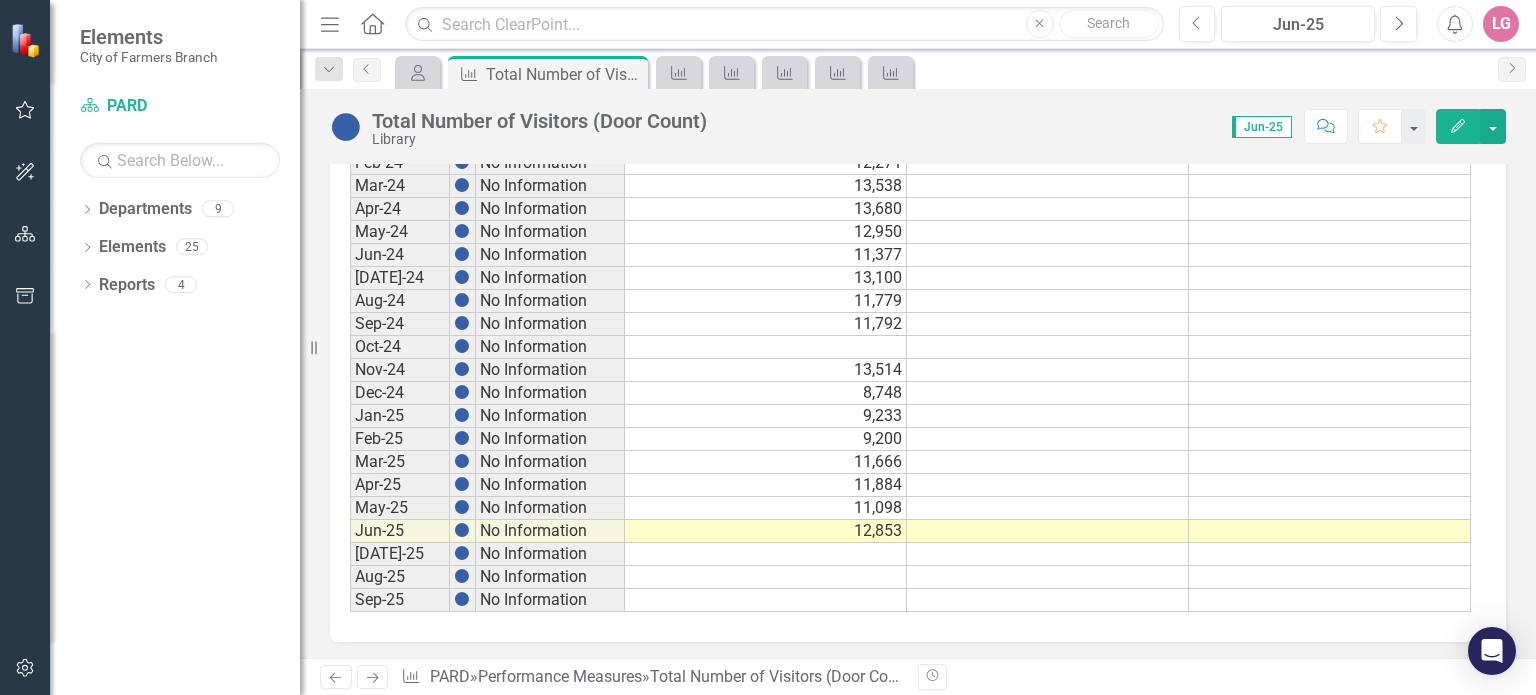 click on "Period Status Actual Target Min Target Max Sep-20 No Information Sep-21 No Information Sep-22 No Information Jan-23 No Information Feb-23 No Information Mar-23 No Information Apr-23 No Information May-23 No Information Jun-23 No Information [DATE]-23 No Information Aug-23 No Information Sep-23 No Information Oct-23 No Information 11,377 Nov-23 No Information 10,607 Dec-23 No Information 8,655 Jan-24 No Information 9,437 Feb-24 No Information 12,271 Mar-24 No Information 13,538 Apr-24 No Information 13,680 May-24 No Information 12,950 Jun-24 No Information 11,377 [DATE]-24 No Information 13,100 Aug-24 No Information 11,779 Sep-24 No Information 11,792 Oct-24 No Information Nov-24 No Information 13,514 Dec-24 No Information 8,748 Jan-25 No Information 9,233 Feb-25 No Information 9,200 Mar-25 No Information 11,666 Apr-25 No Information 11,884 May-25 No Information 11,098 Jun-25 No Information 12,853 [DATE]-25 No Information Aug-25 No Information Sep-25 No Information" at bounding box center (350, 186) 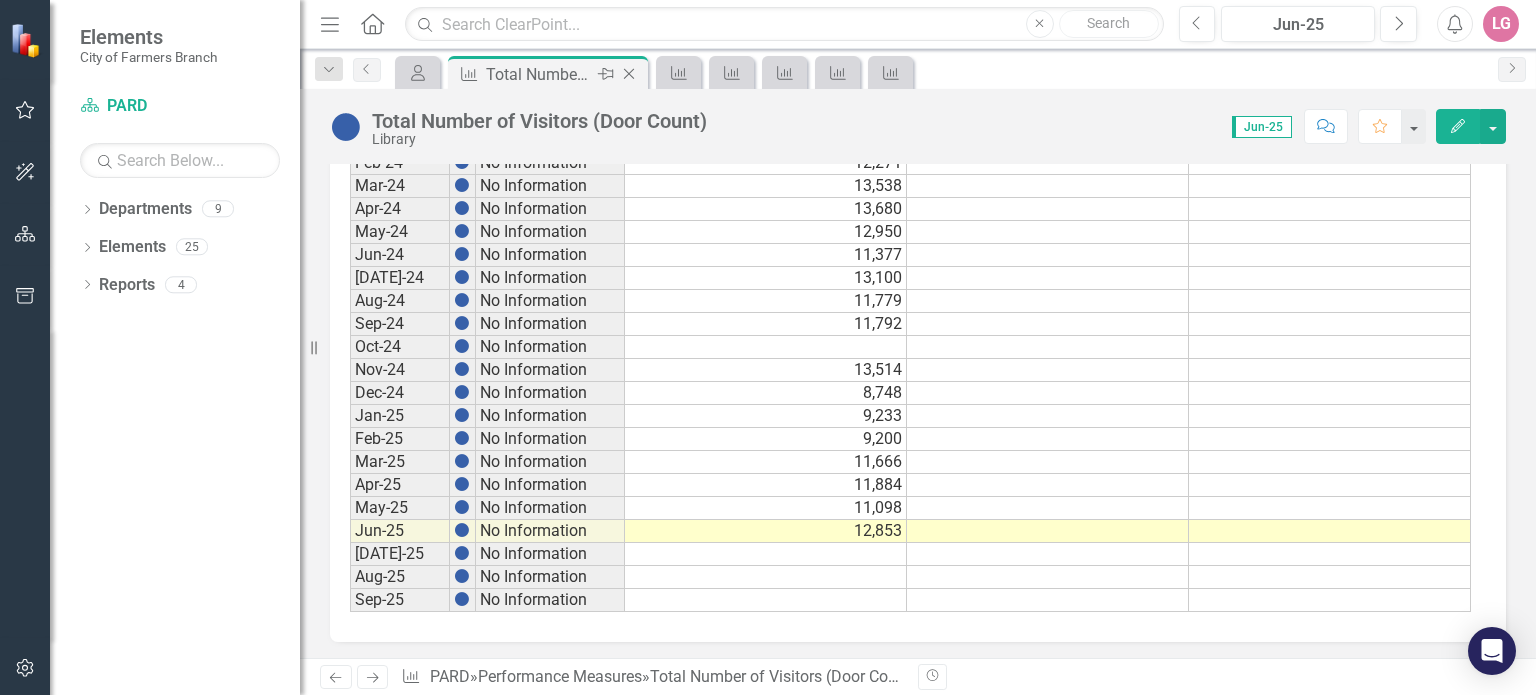 click on "Close" 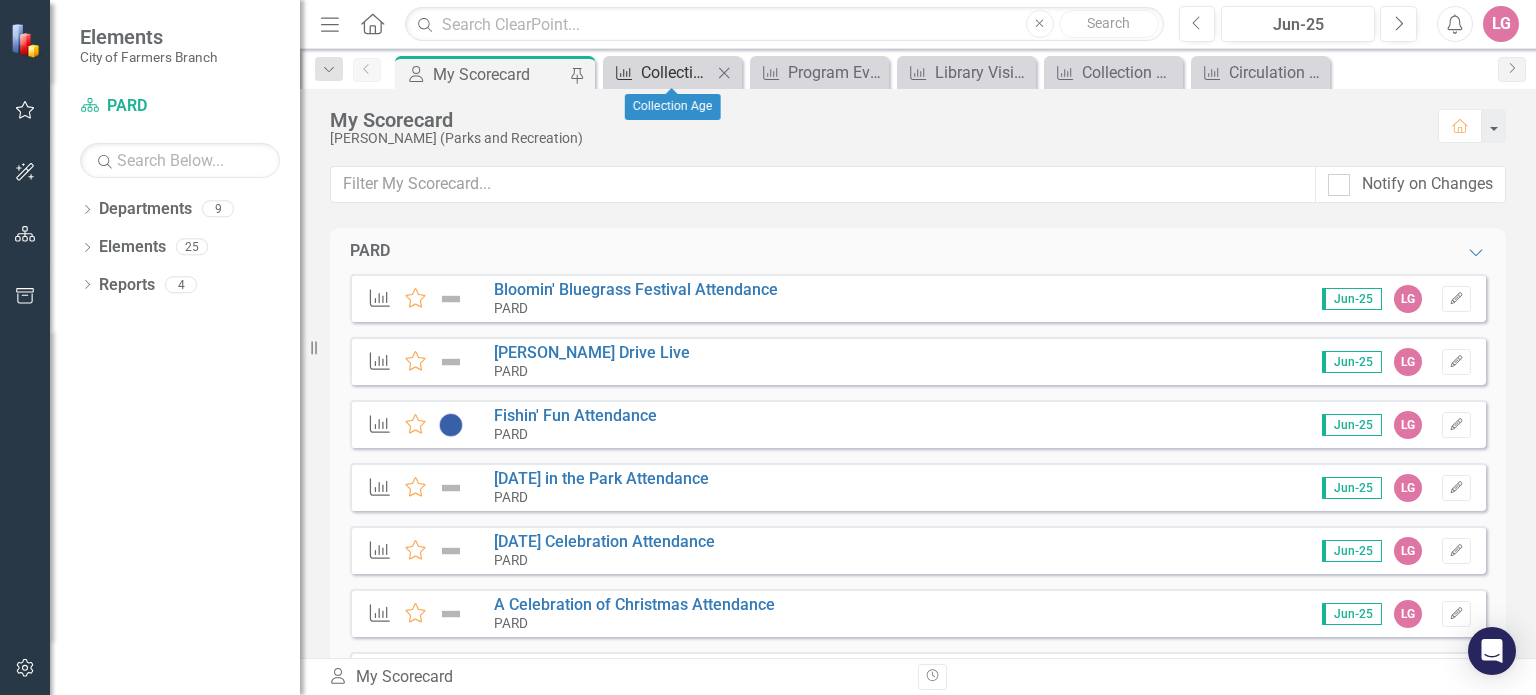 click on "Collection Age" at bounding box center [676, 72] 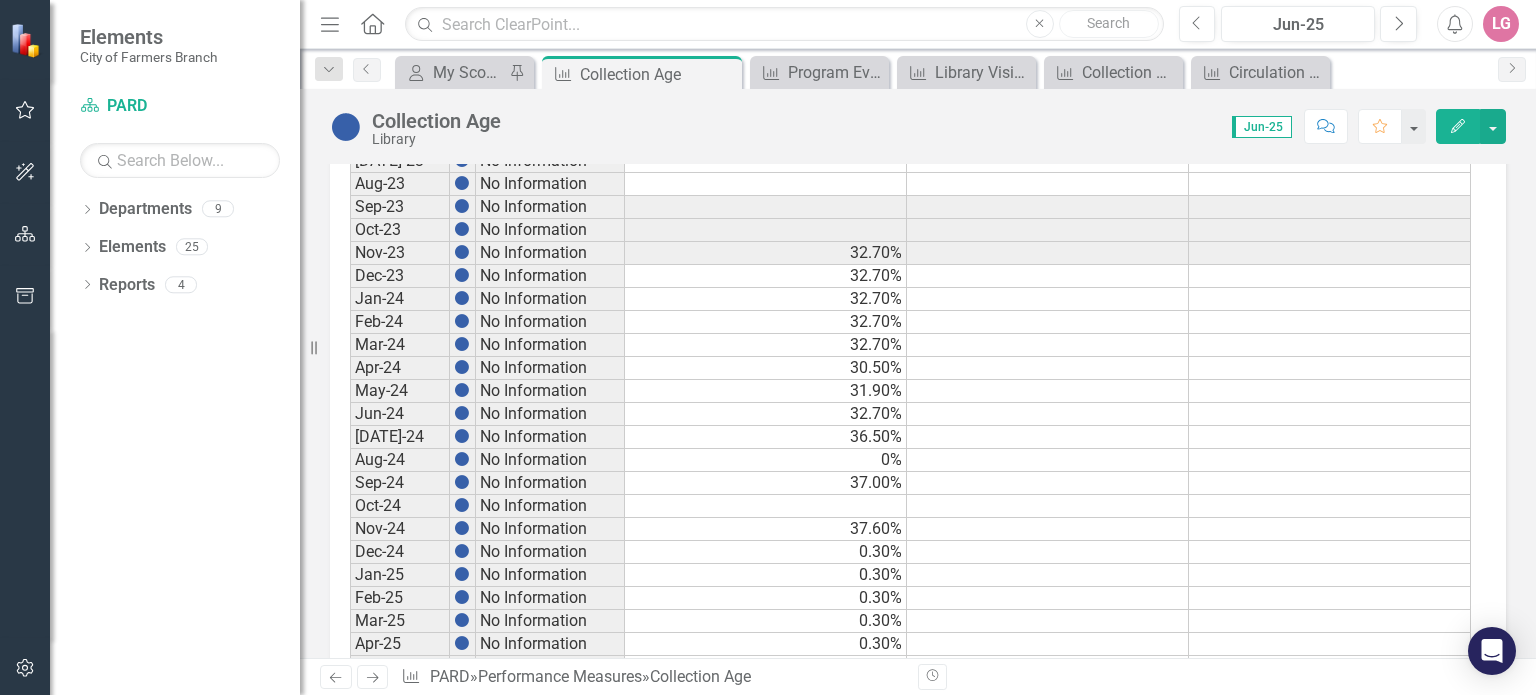 scroll, scrollTop: 1131, scrollLeft: 0, axis: vertical 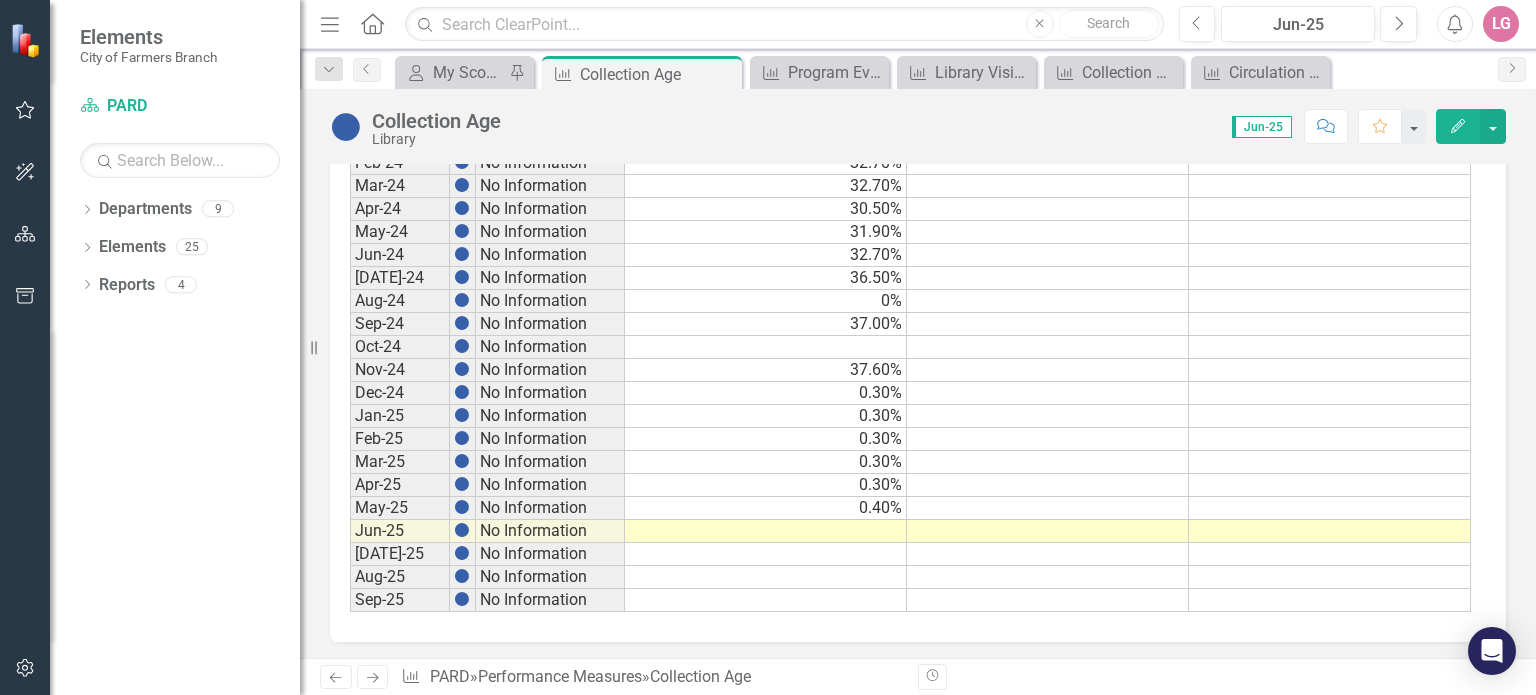 click at bounding box center (766, 531) 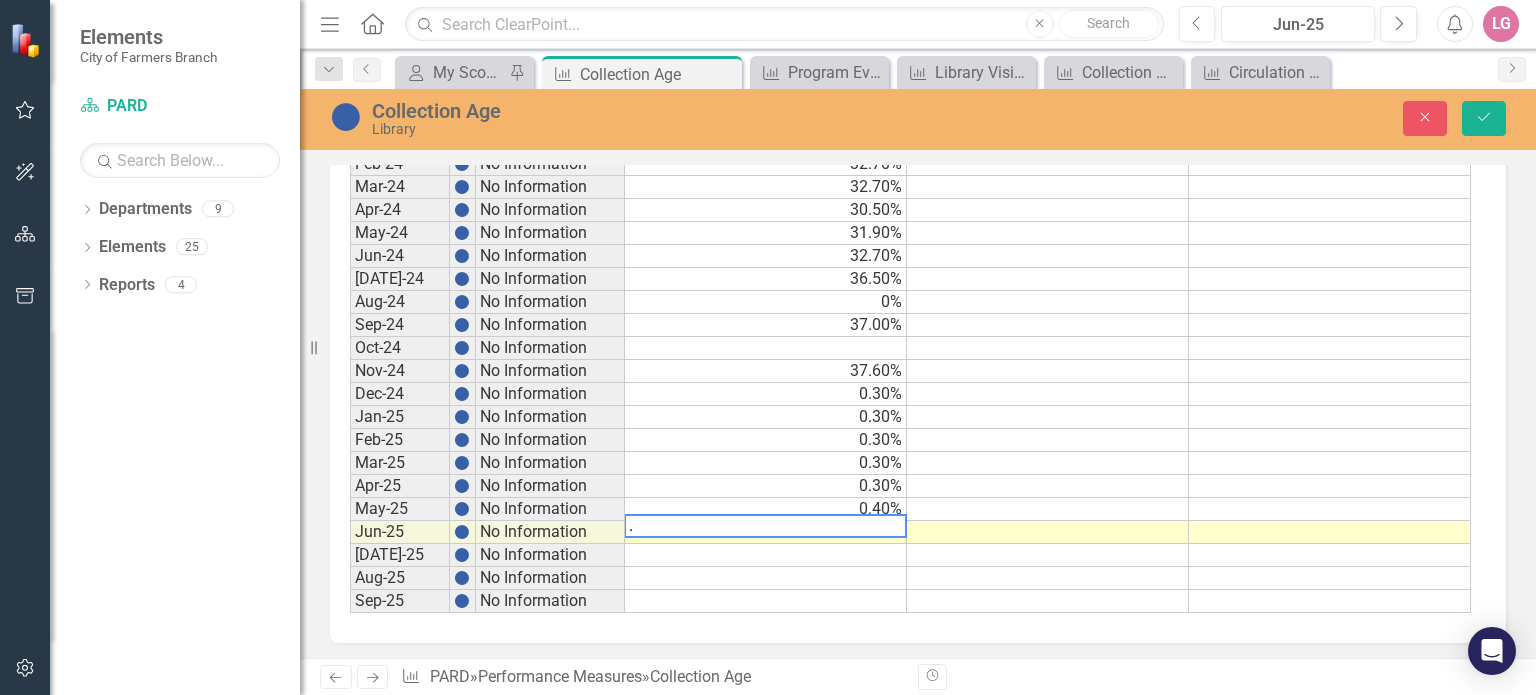 type on ".4" 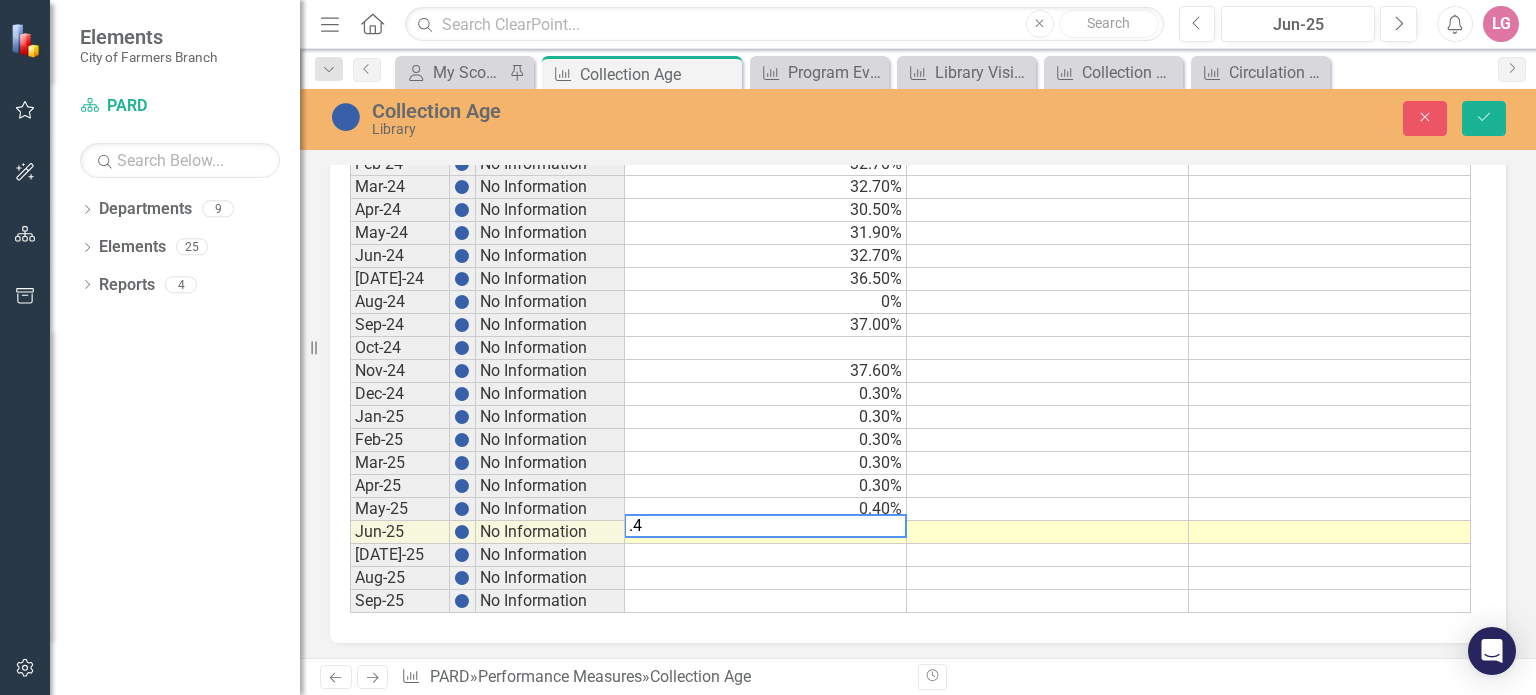 type 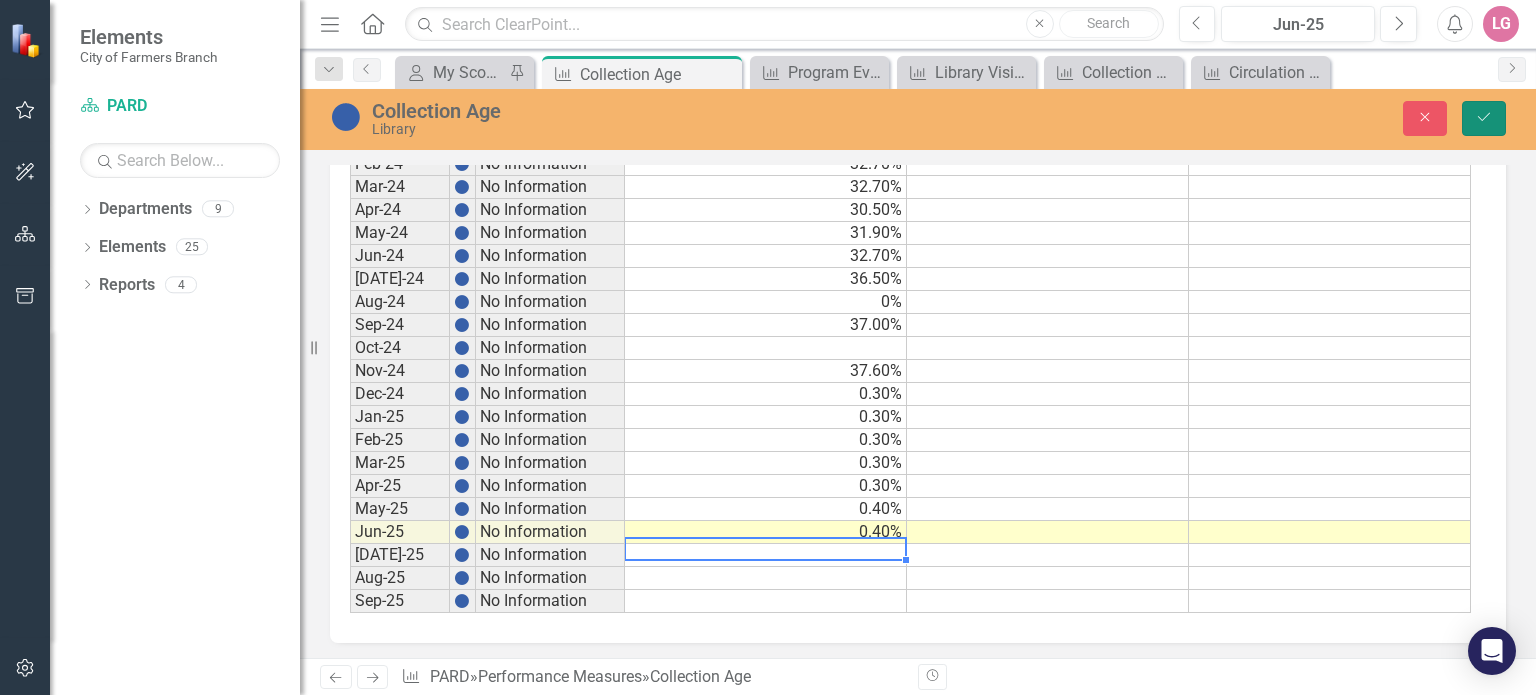 click on "Save" at bounding box center (1484, 118) 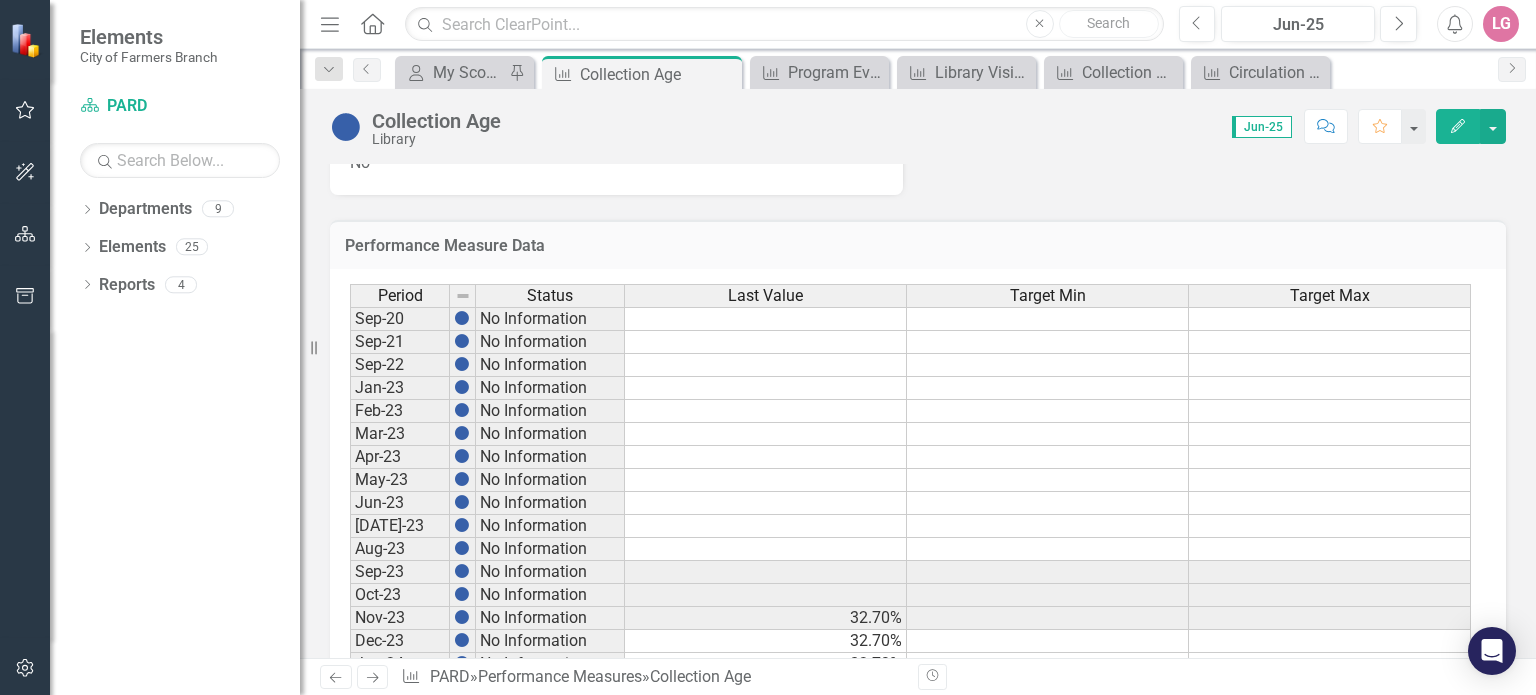 scroll, scrollTop: 1131, scrollLeft: 0, axis: vertical 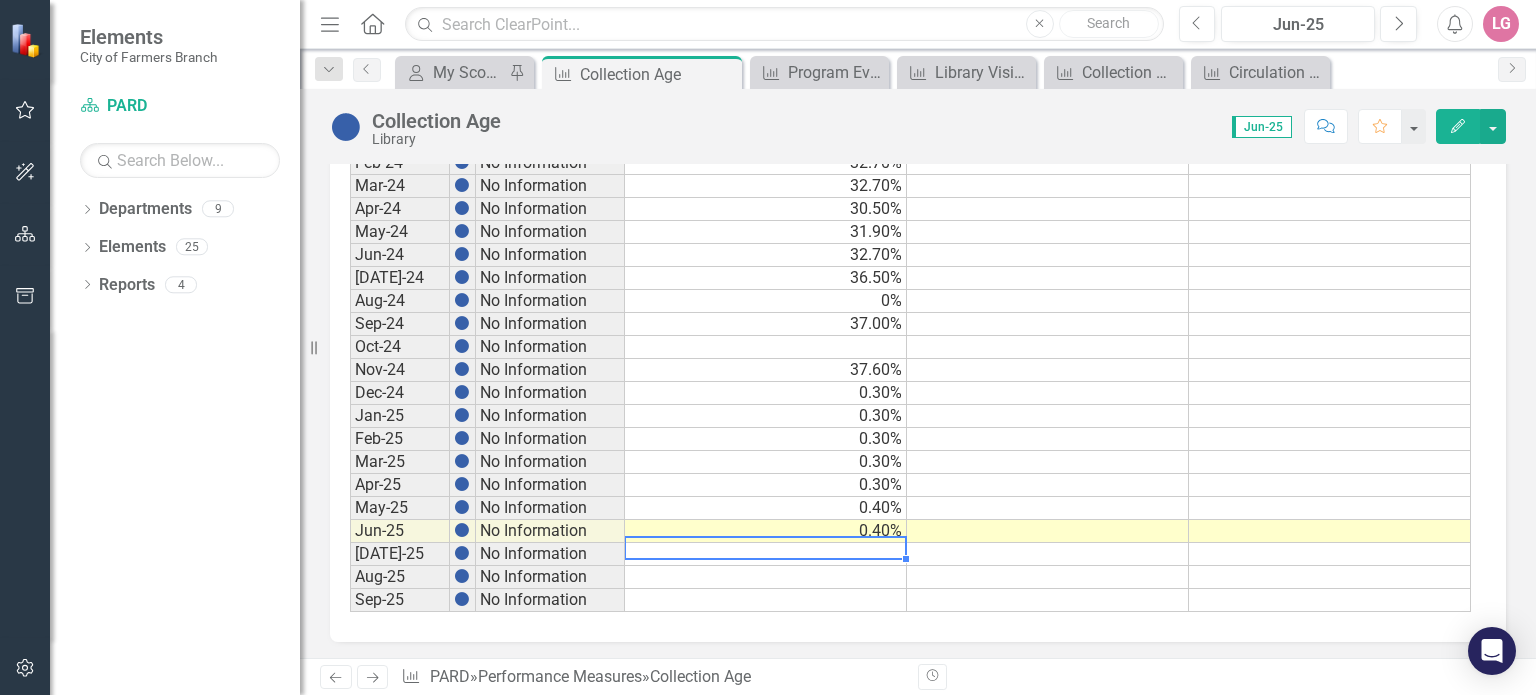 click at bounding box center [766, 554] 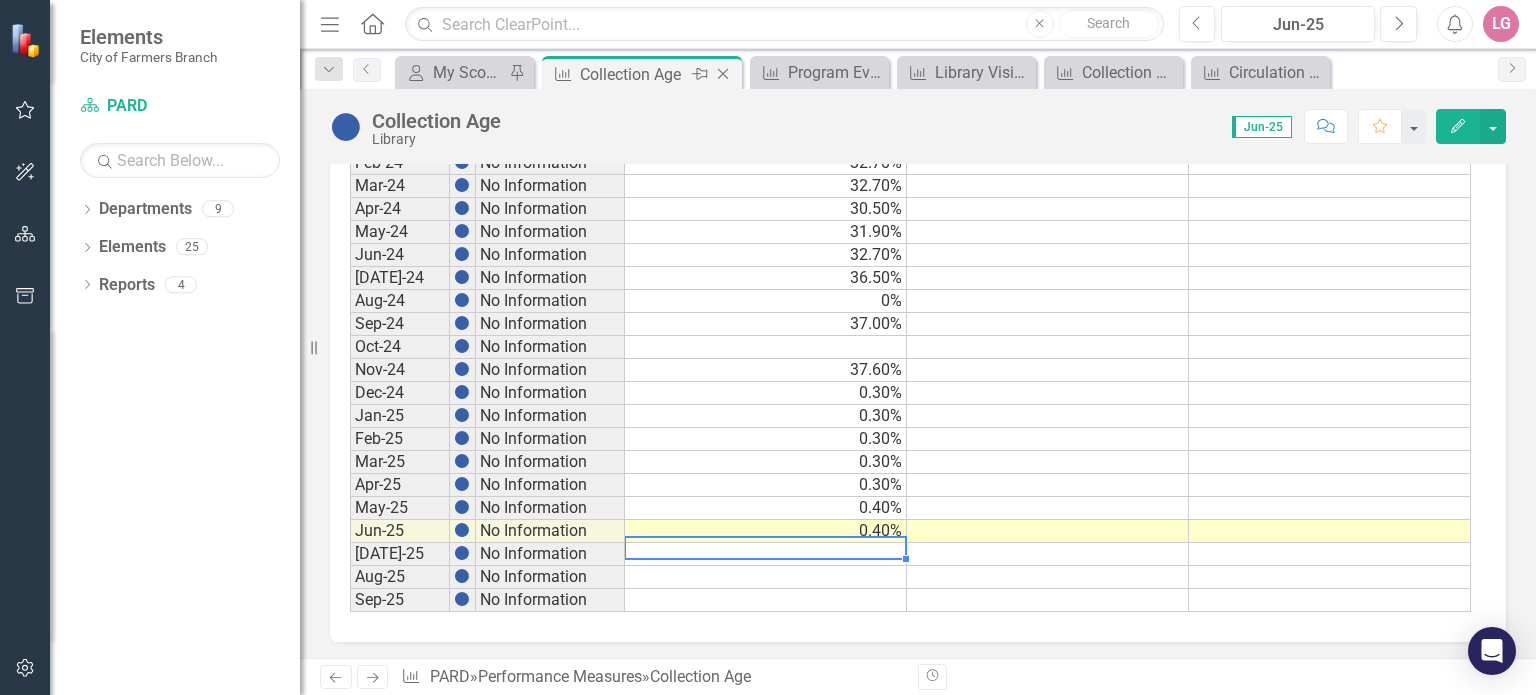 click on "Close" 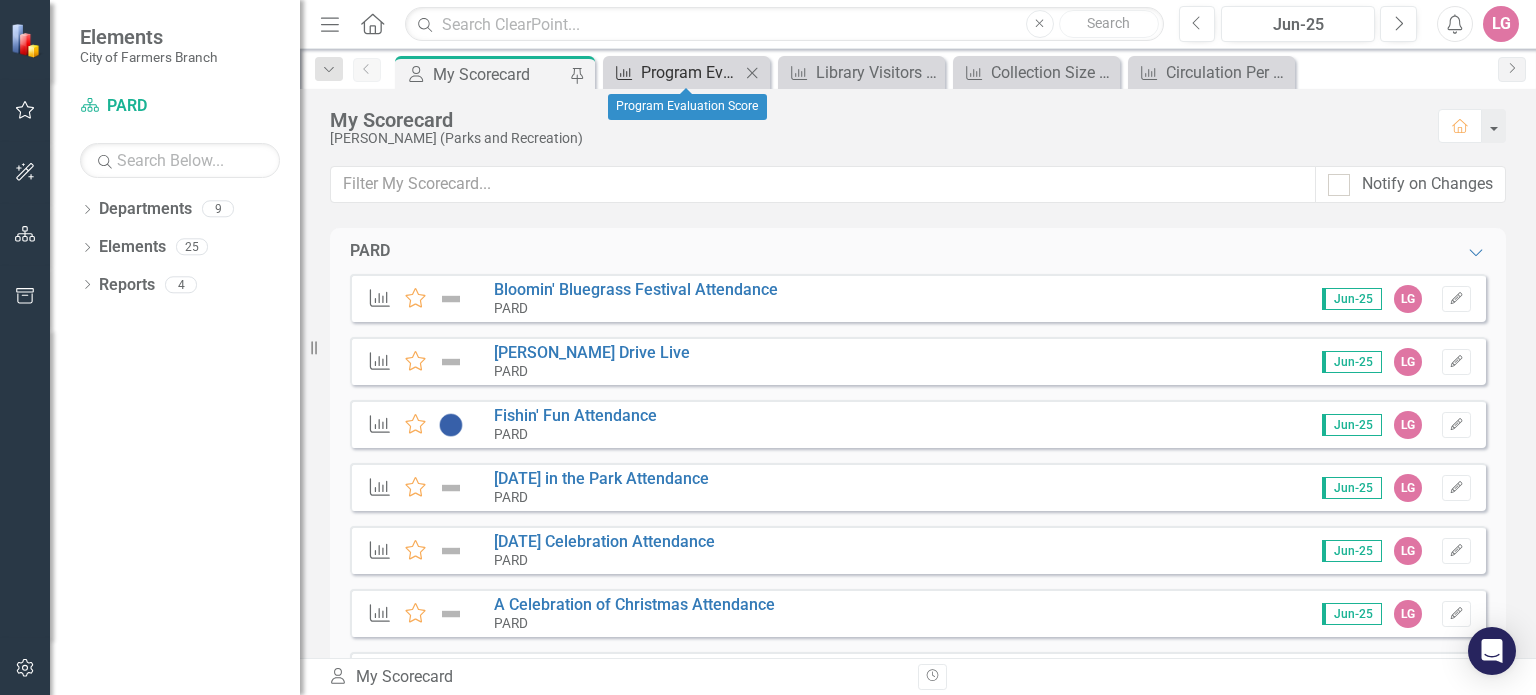 click on "Program Evaluation Score" at bounding box center [690, 72] 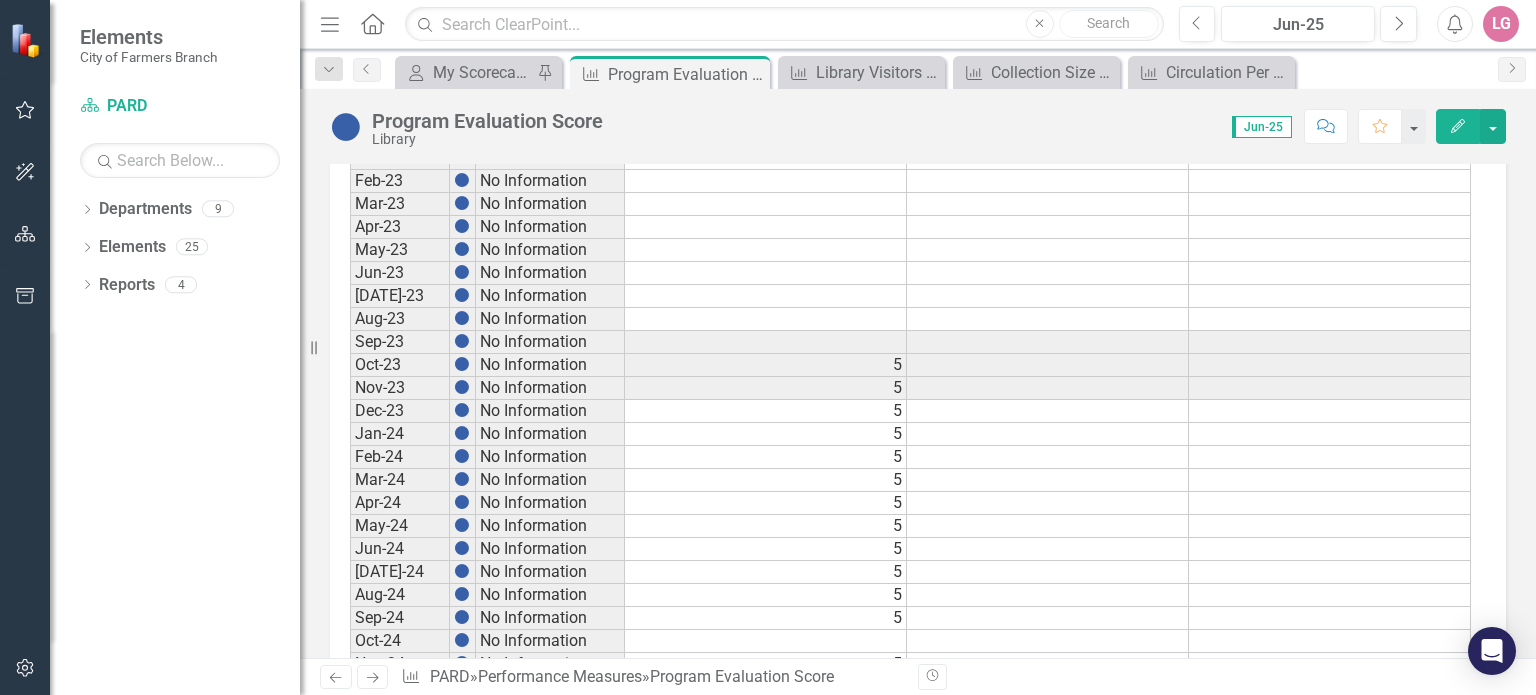 scroll, scrollTop: 1131, scrollLeft: 0, axis: vertical 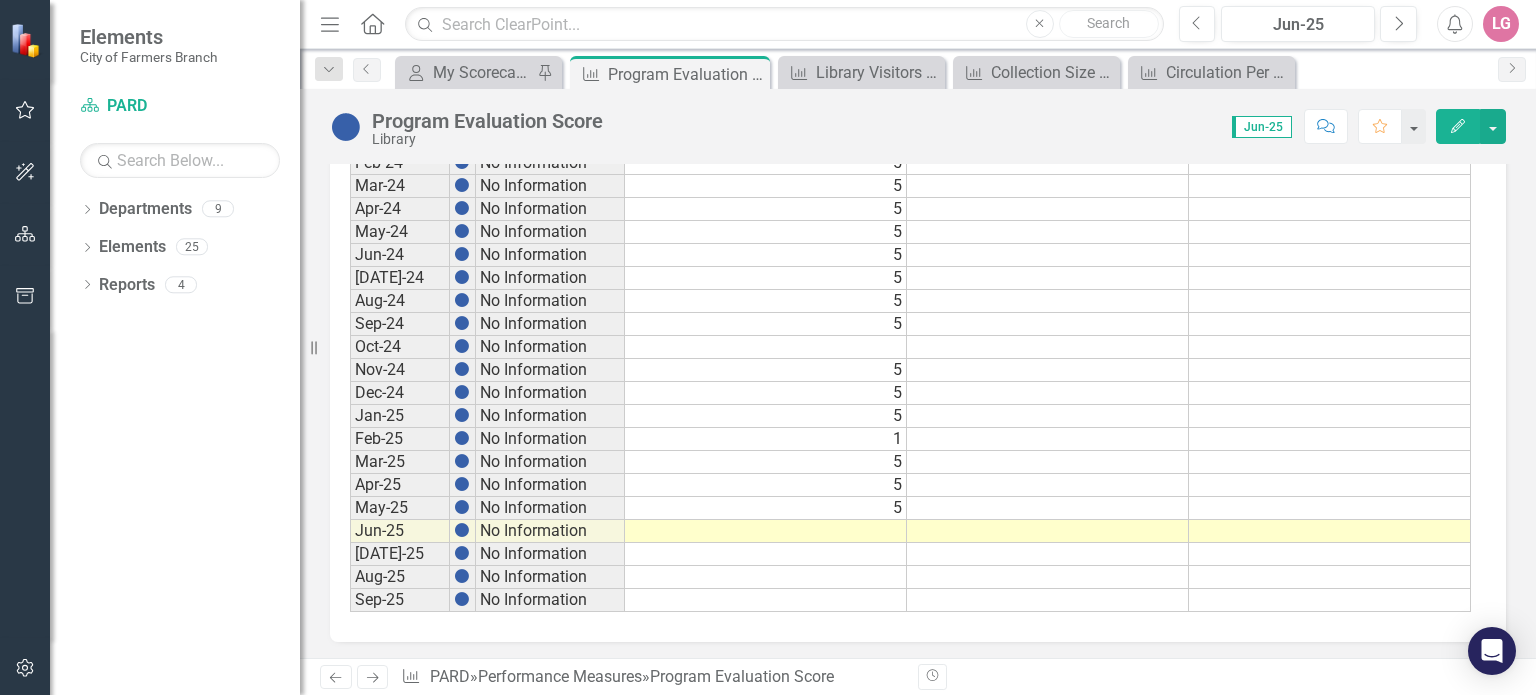 click at bounding box center [766, 531] 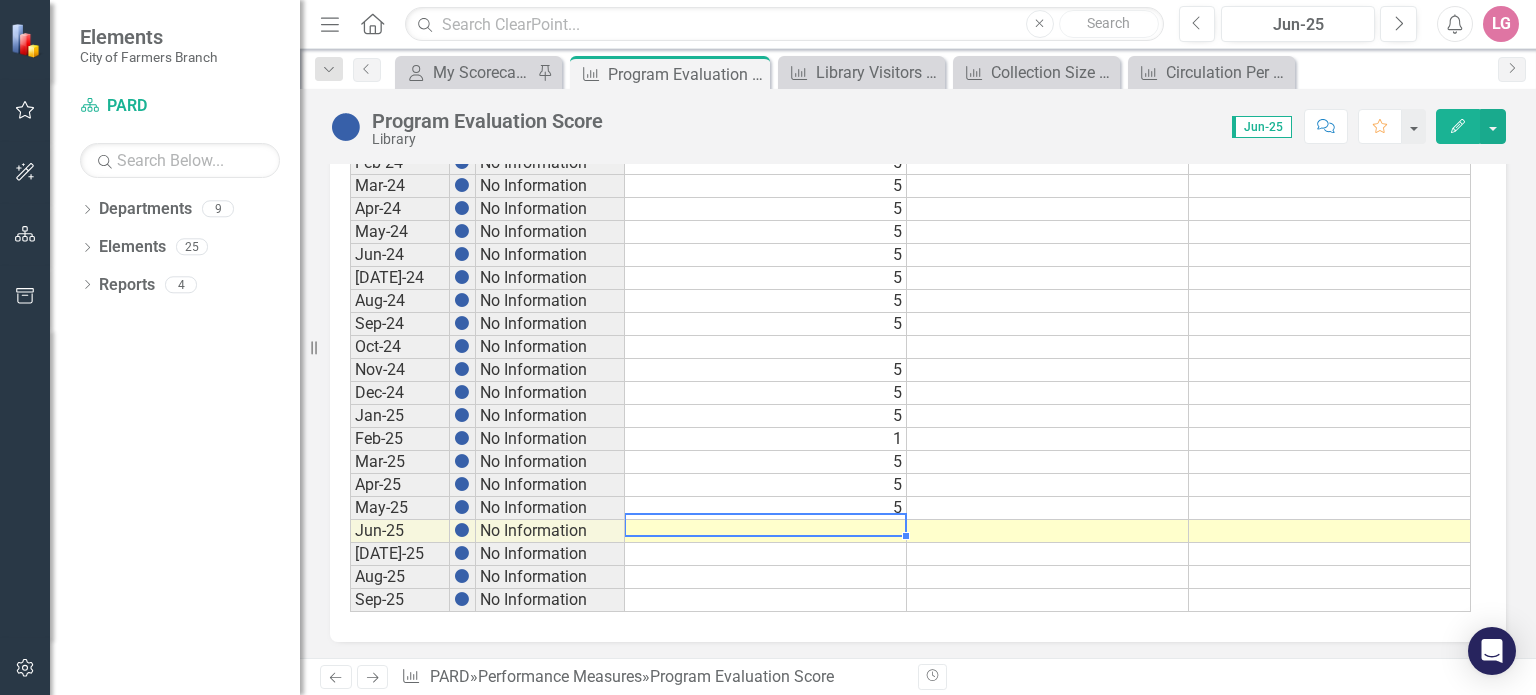 type on "5" 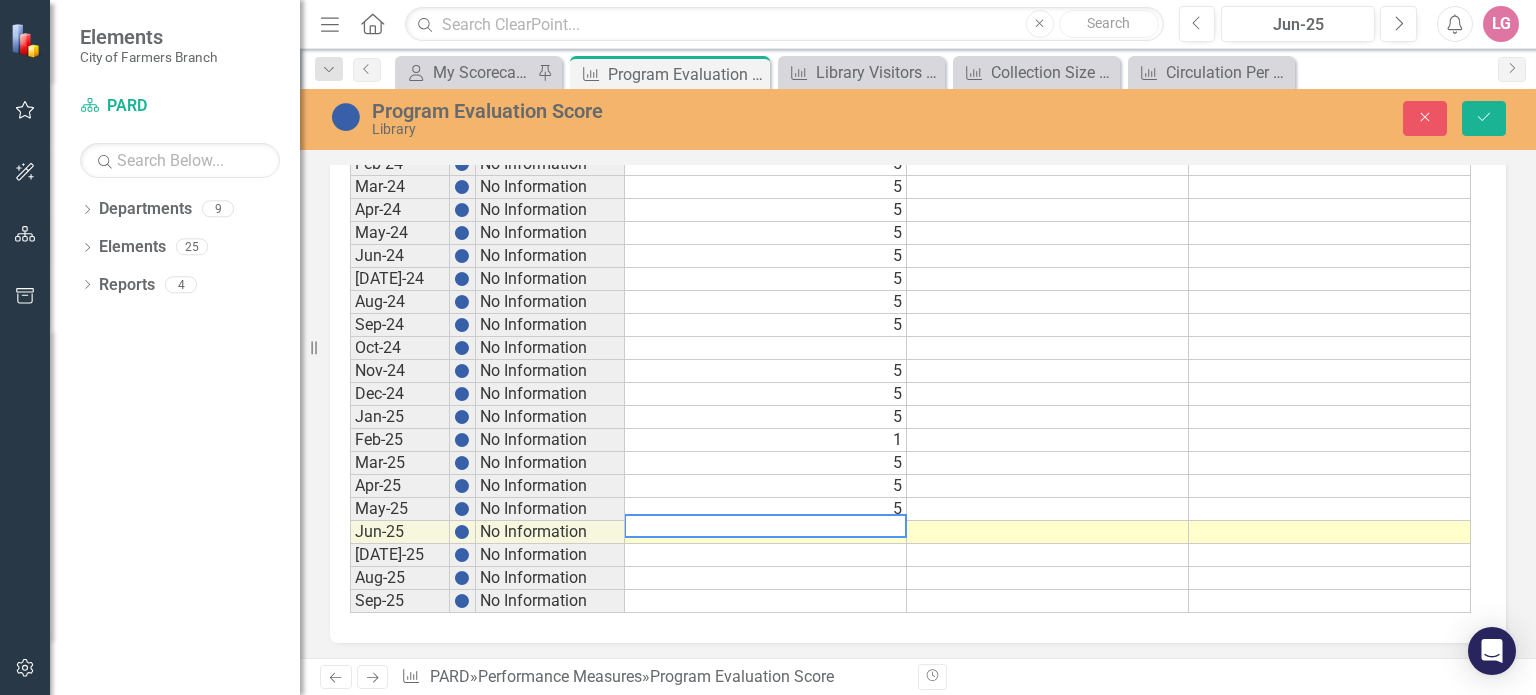 type 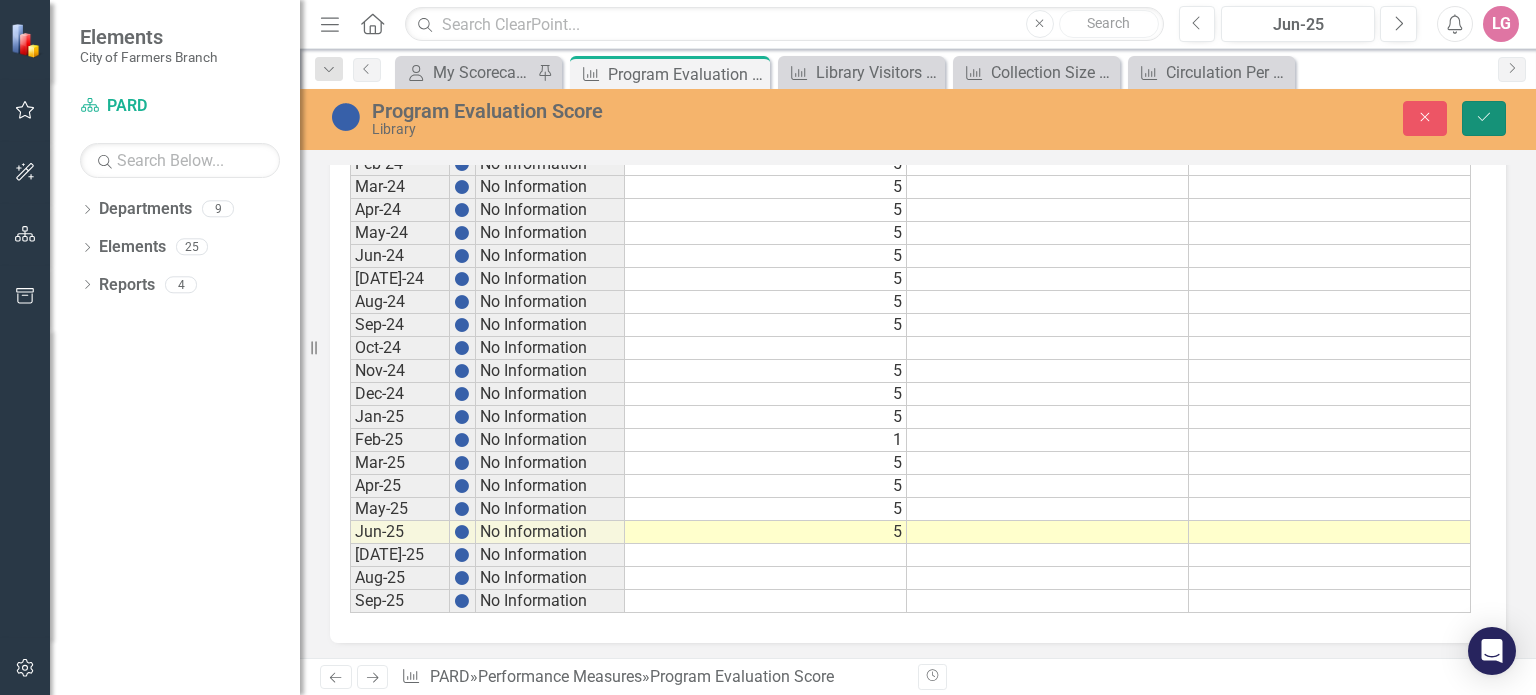 drag, startPoint x: 1495, startPoint y: 119, endPoint x: 1461, endPoint y: 139, distance: 39.446167 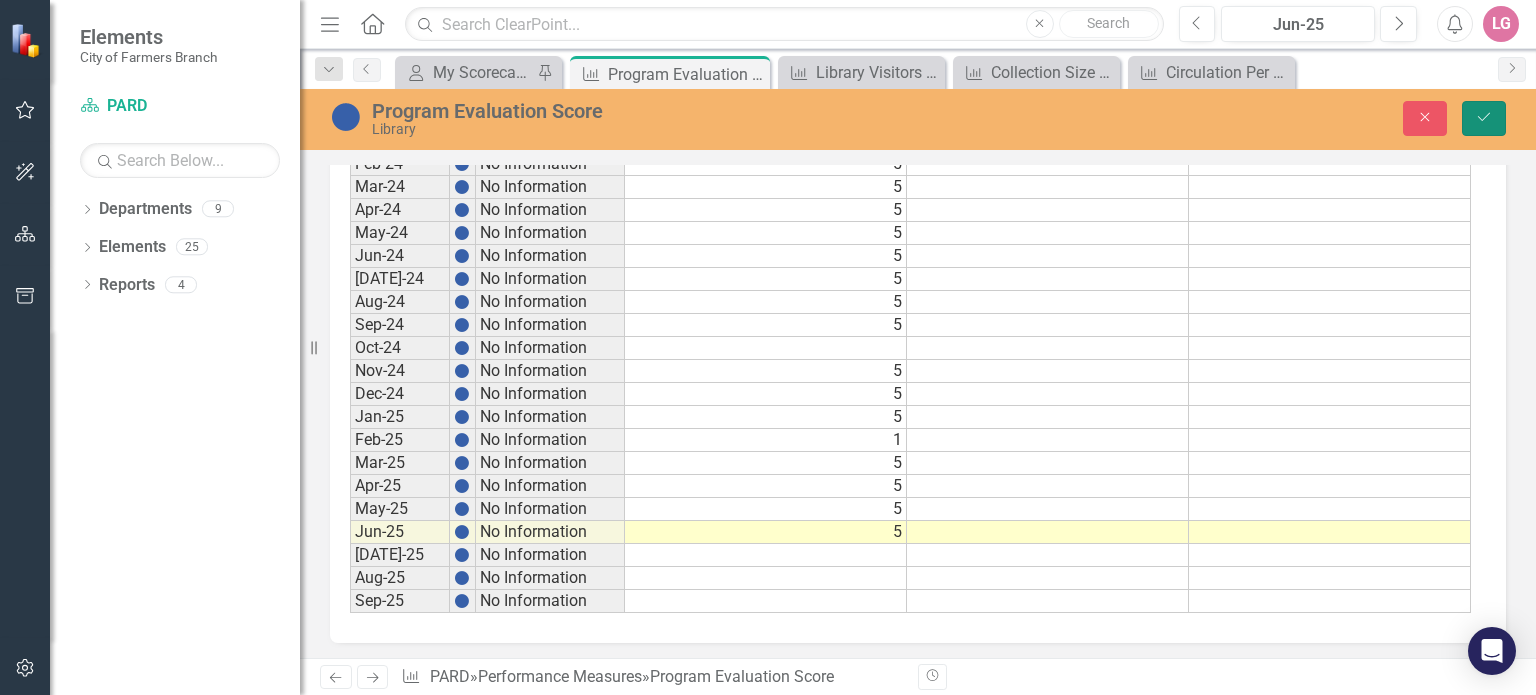 click on "Save" at bounding box center [1484, 118] 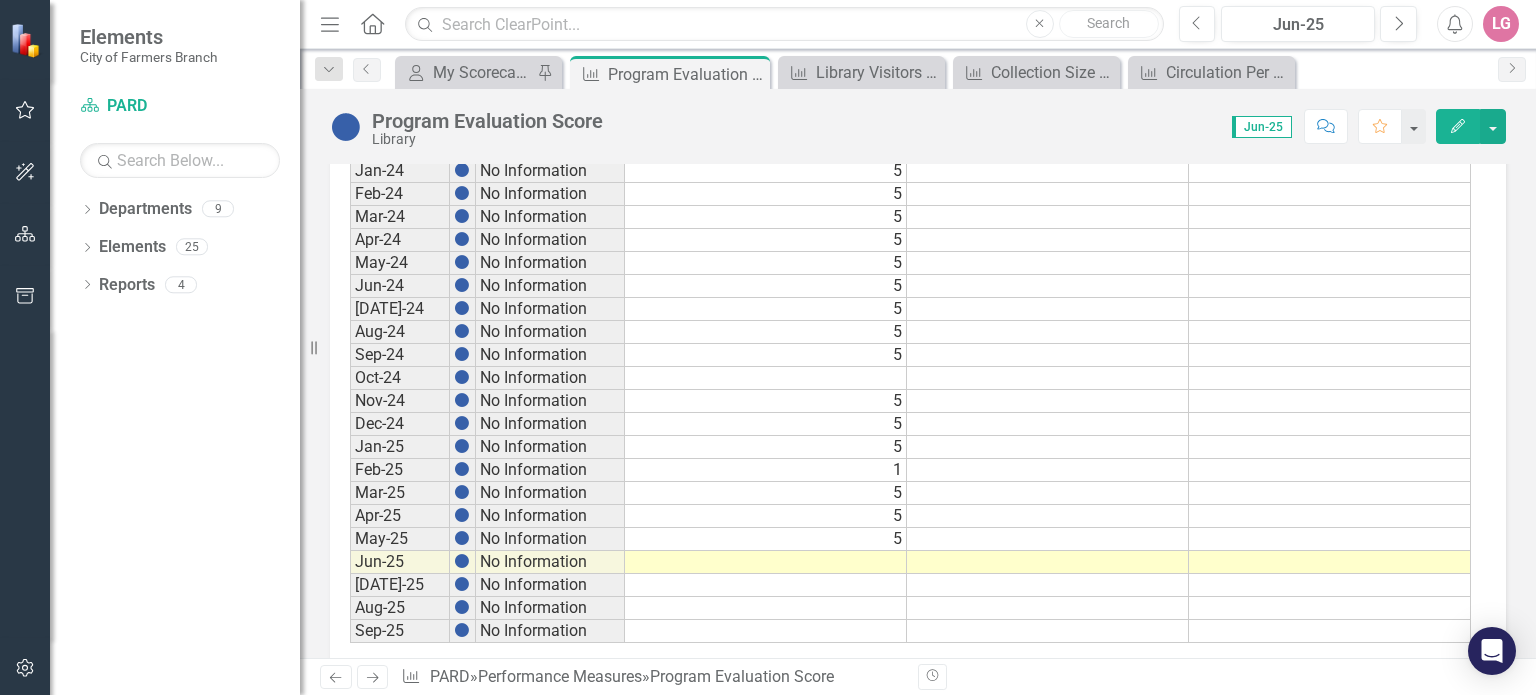 scroll, scrollTop: 1131, scrollLeft: 0, axis: vertical 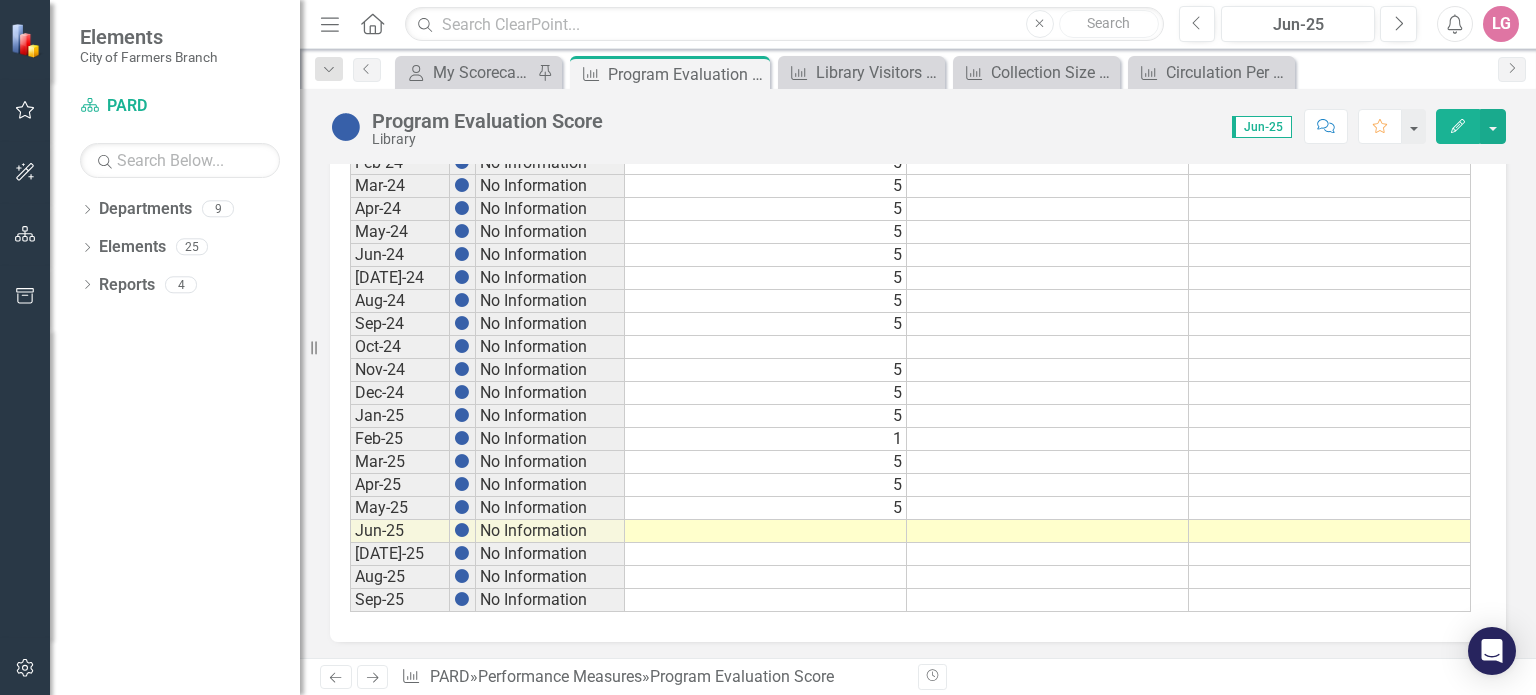 click at bounding box center [766, 531] 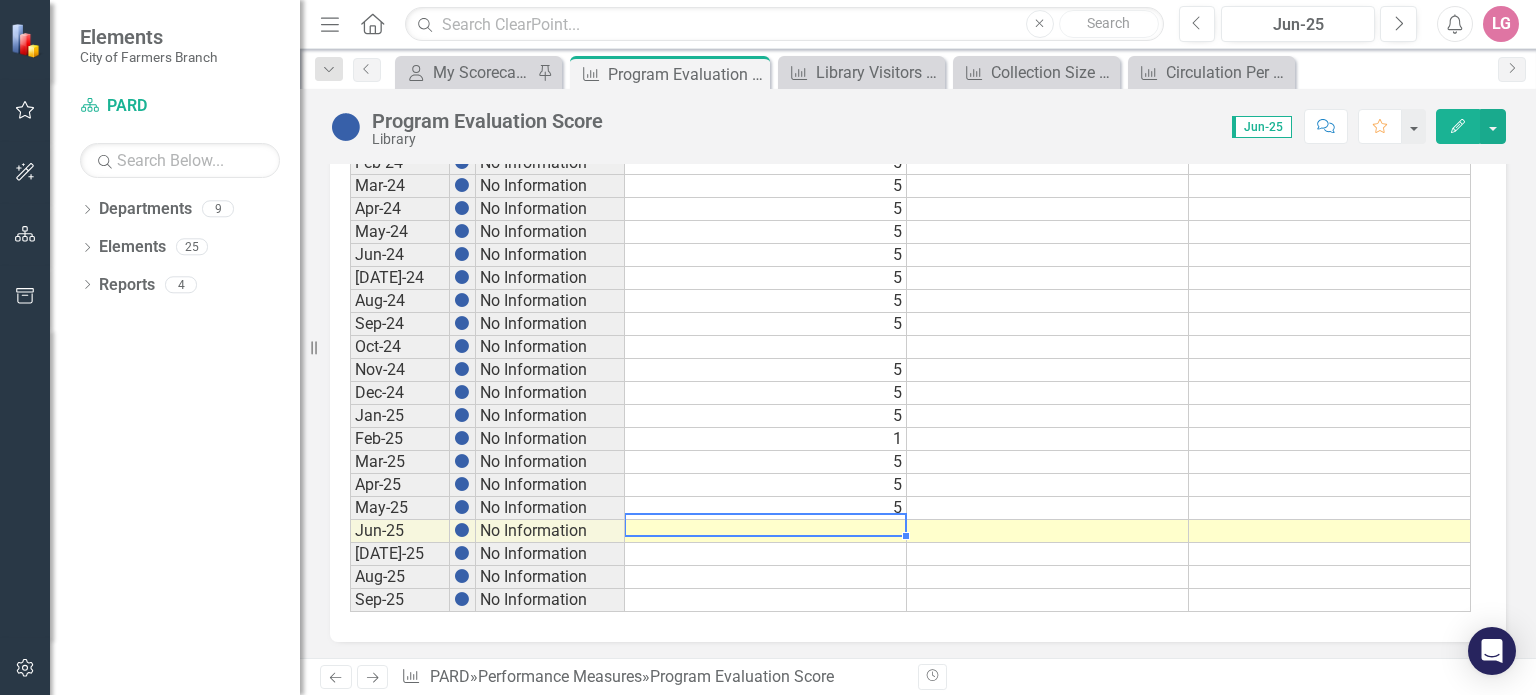 type on "5" 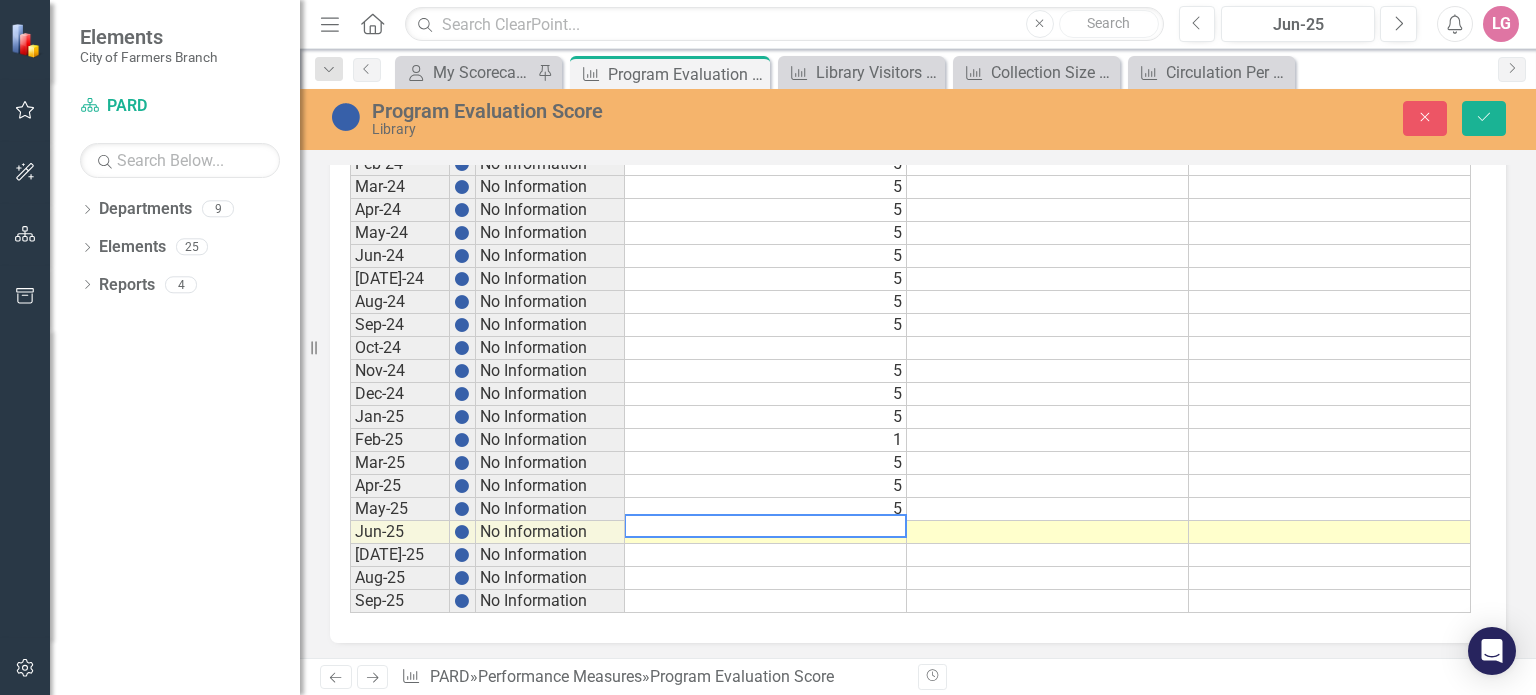 type 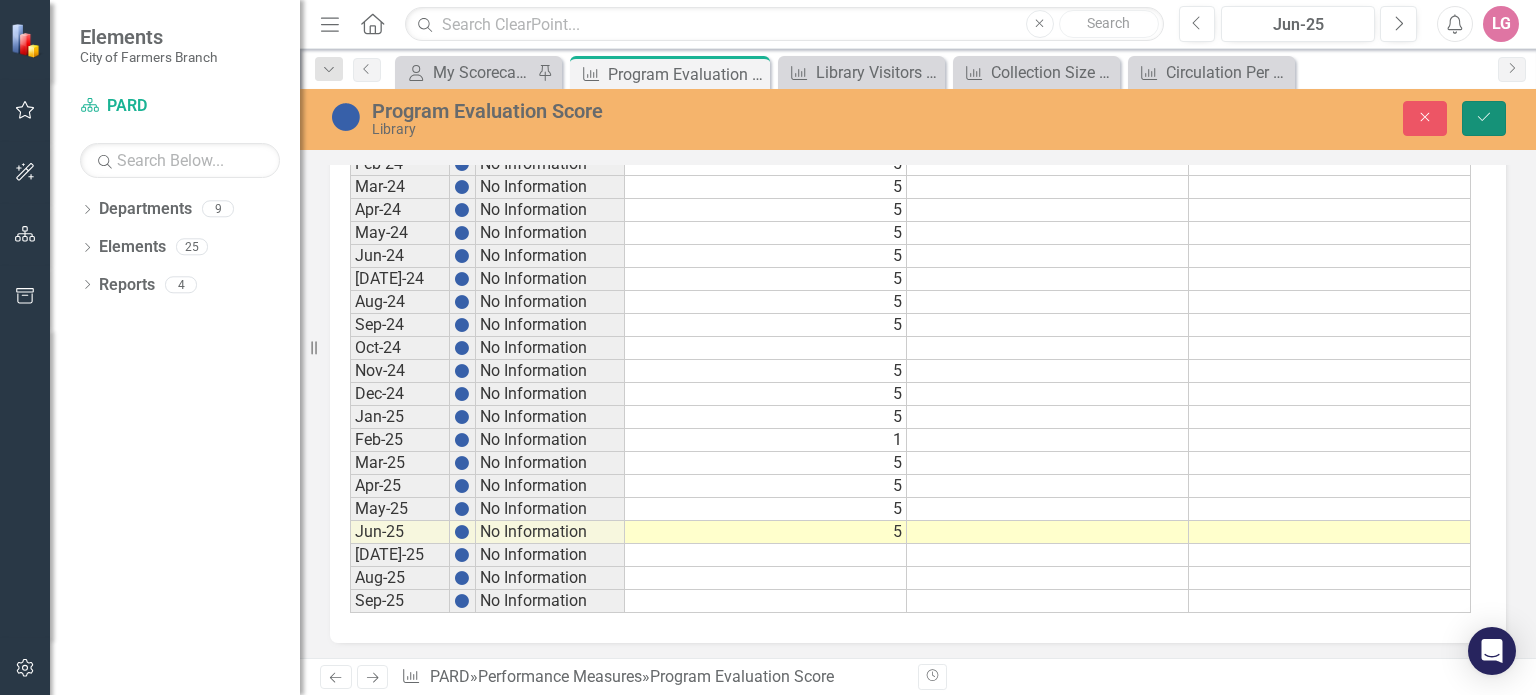 click 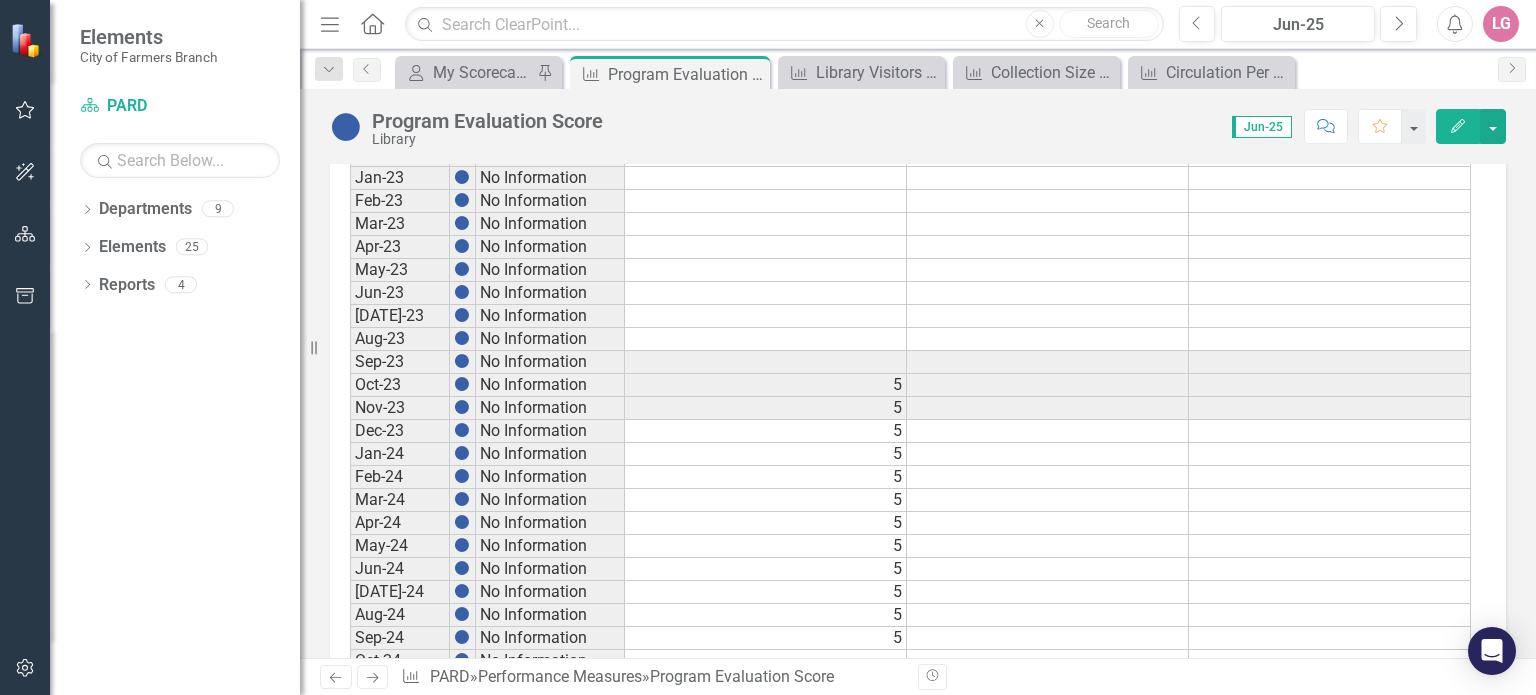 scroll, scrollTop: 1131, scrollLeft: 0, axis: vertical 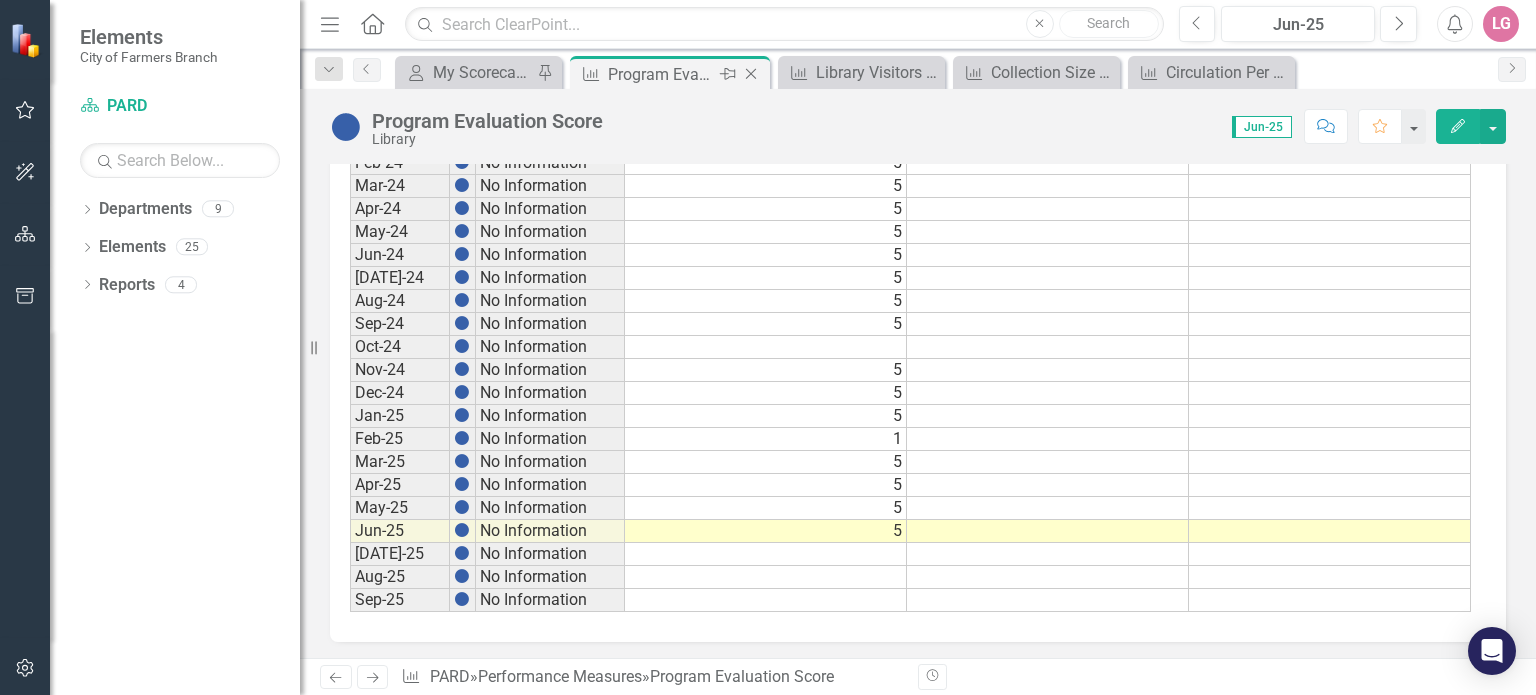 click 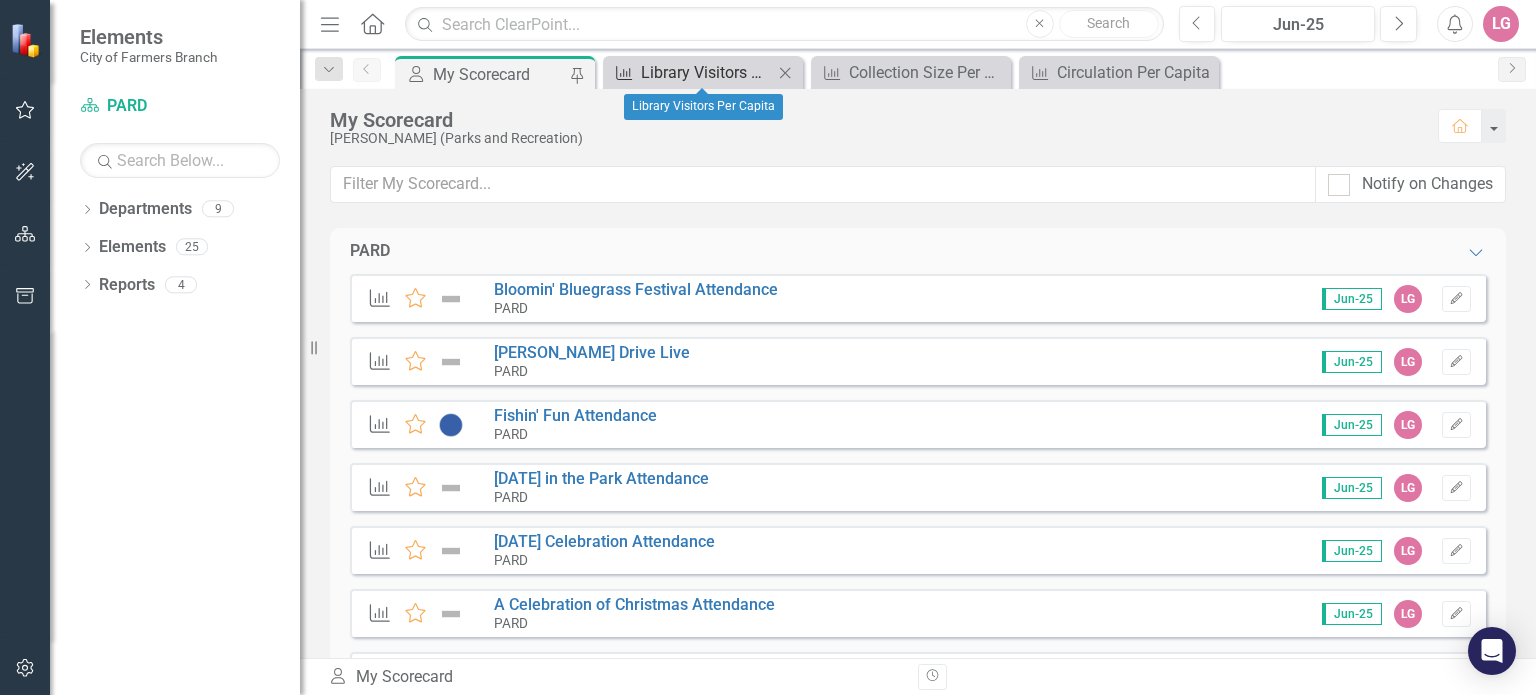 click on "Library Visitors Per Capita" at bounding box center (707, 72) 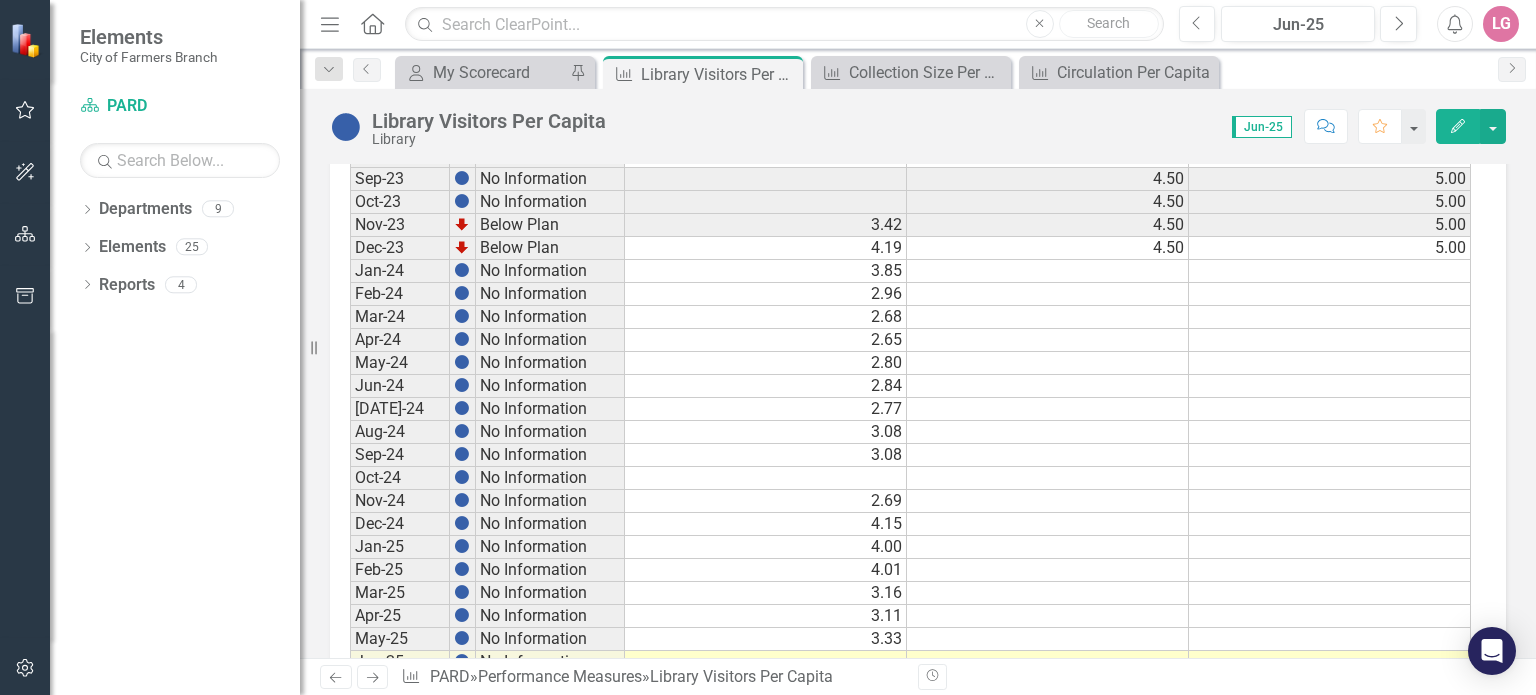 scroll, scrollTop: 1131, scrollLeft: 0, axis: vertical 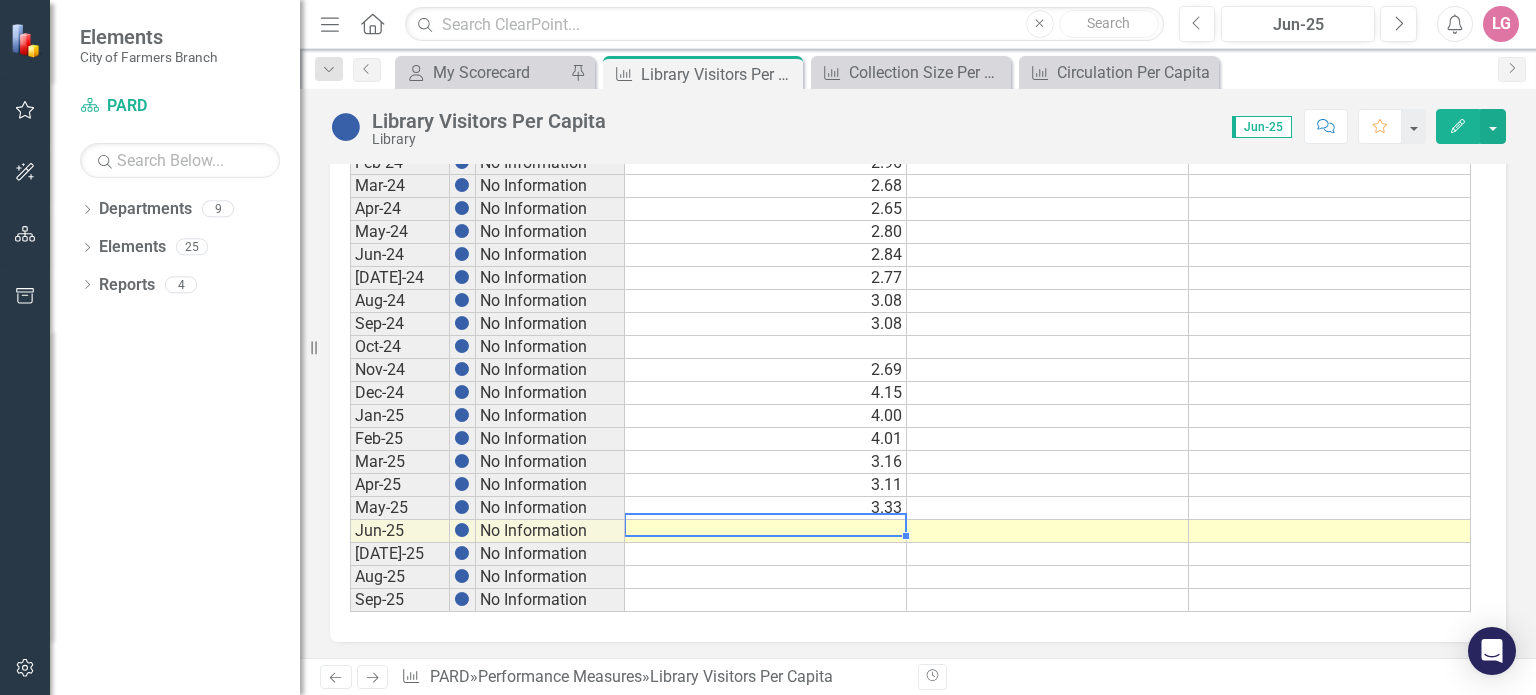 click at bounding box center [766, 531] 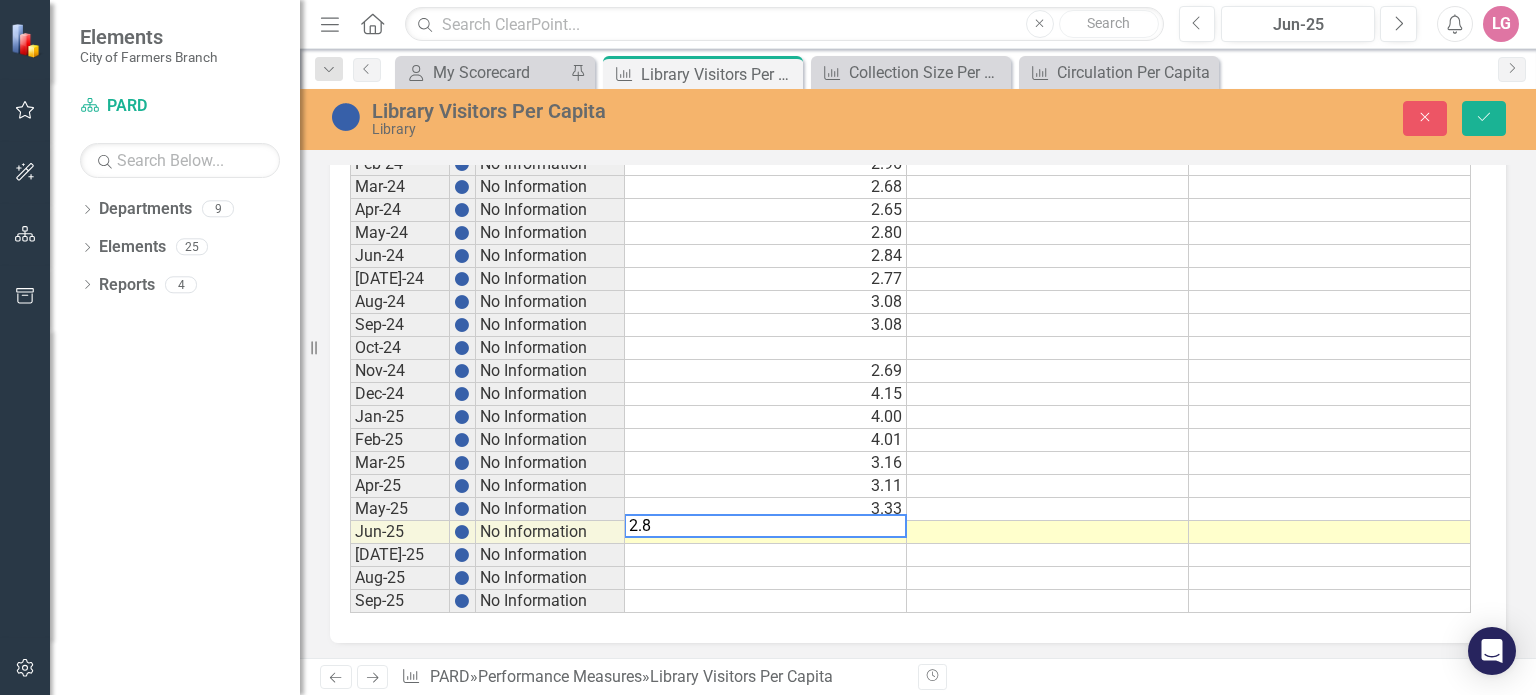 type on "2.87" 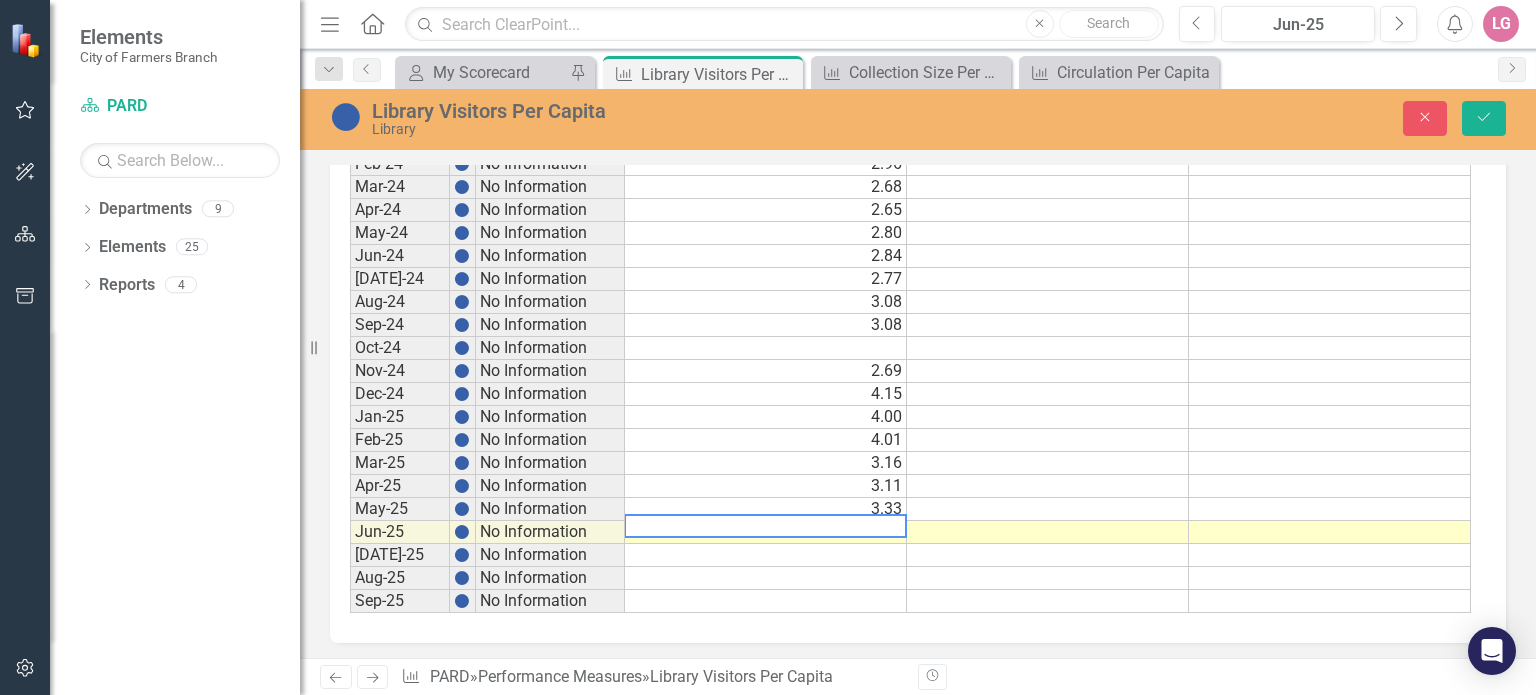 type 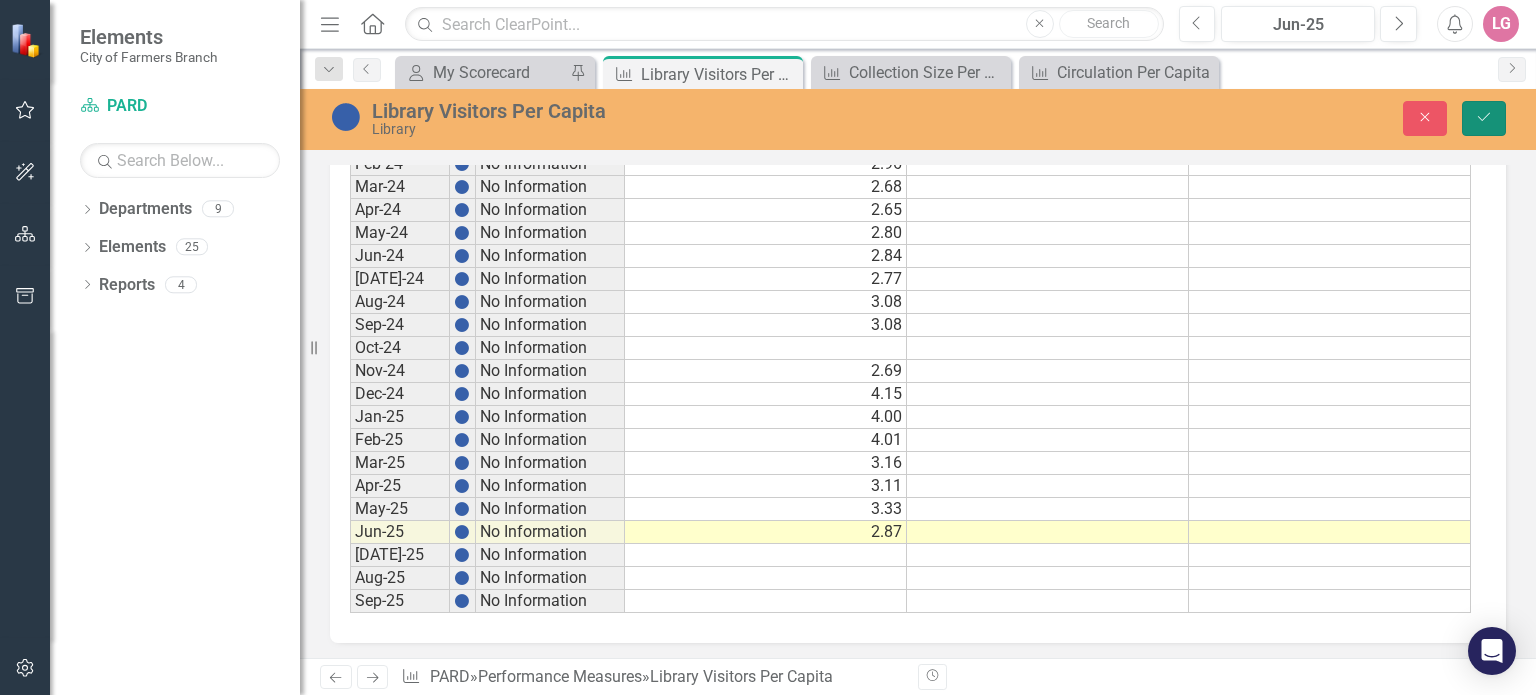 click on "Save" at bounding box center (1484, 118) 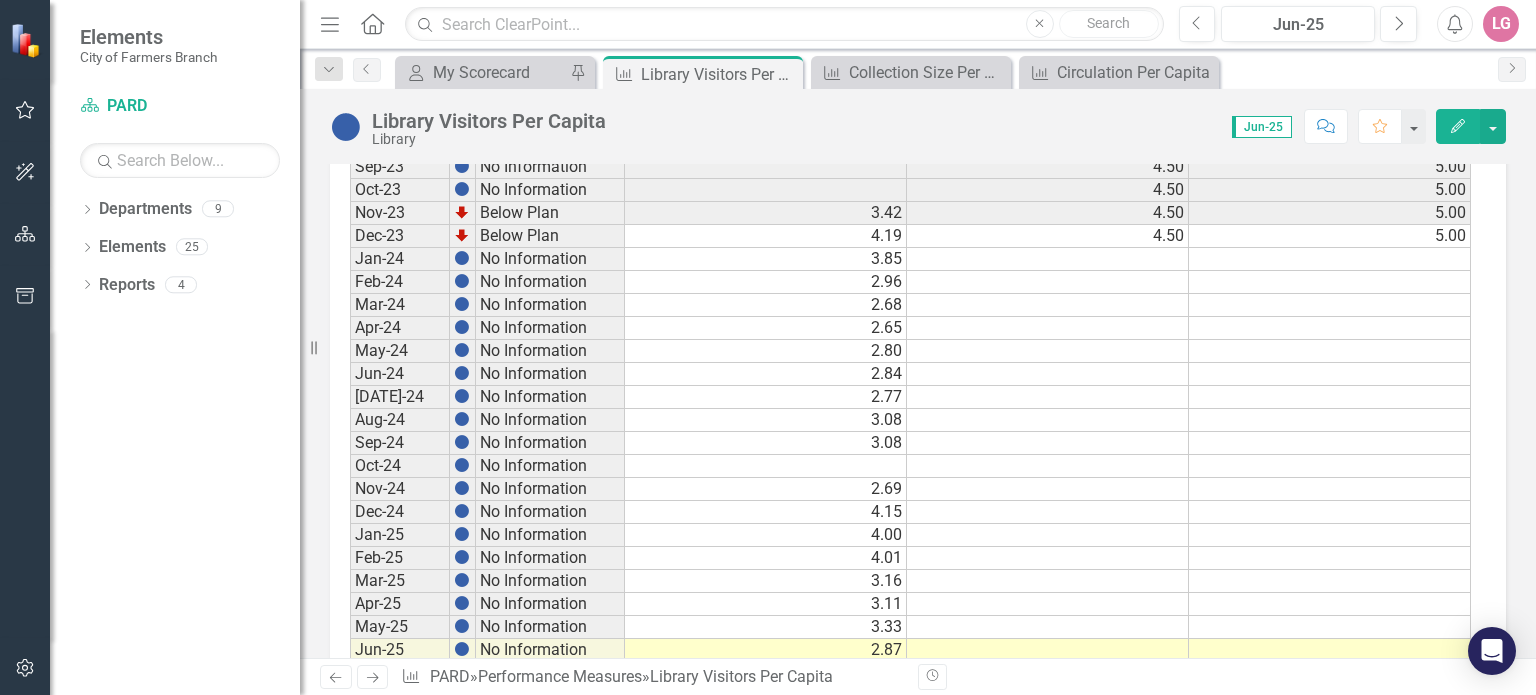 scroll, scrollTop: 1131, scrollLeft: 0, axis: vertical 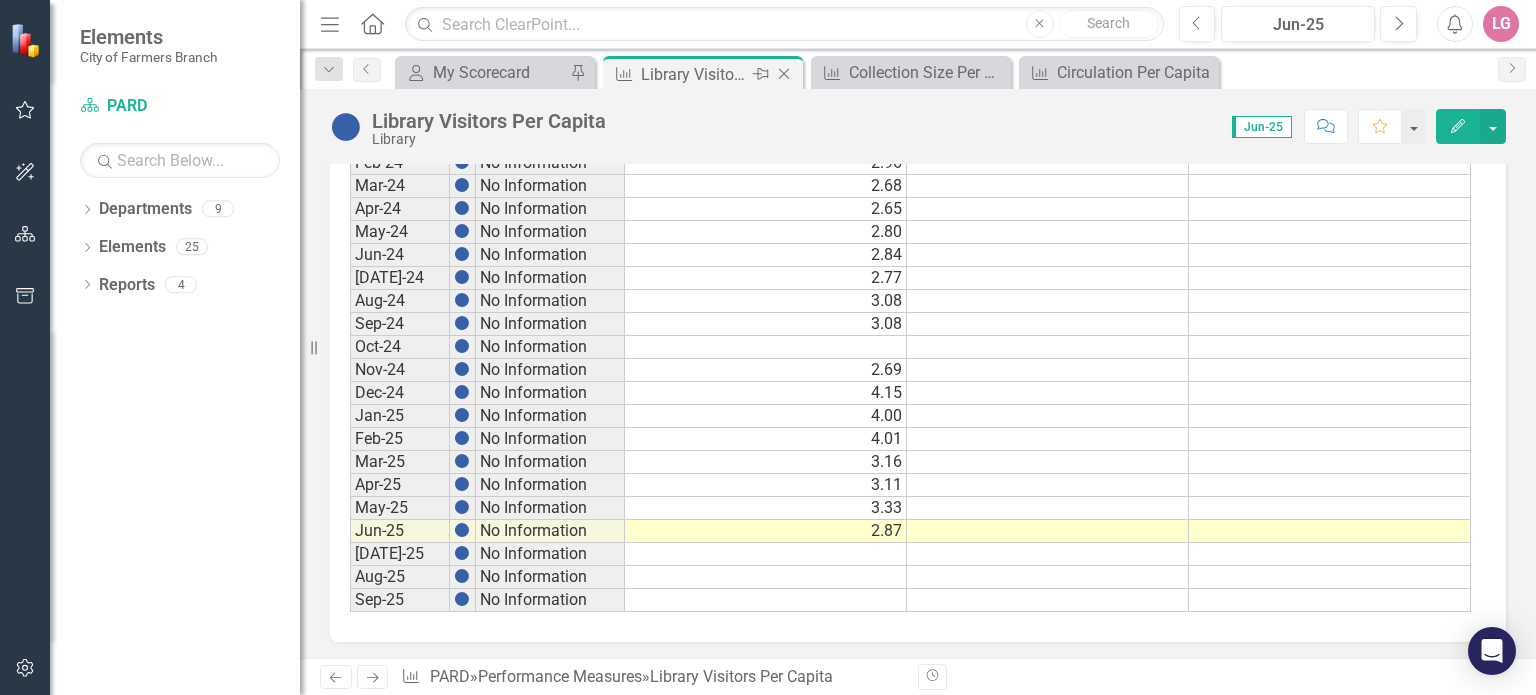 click on "Close" 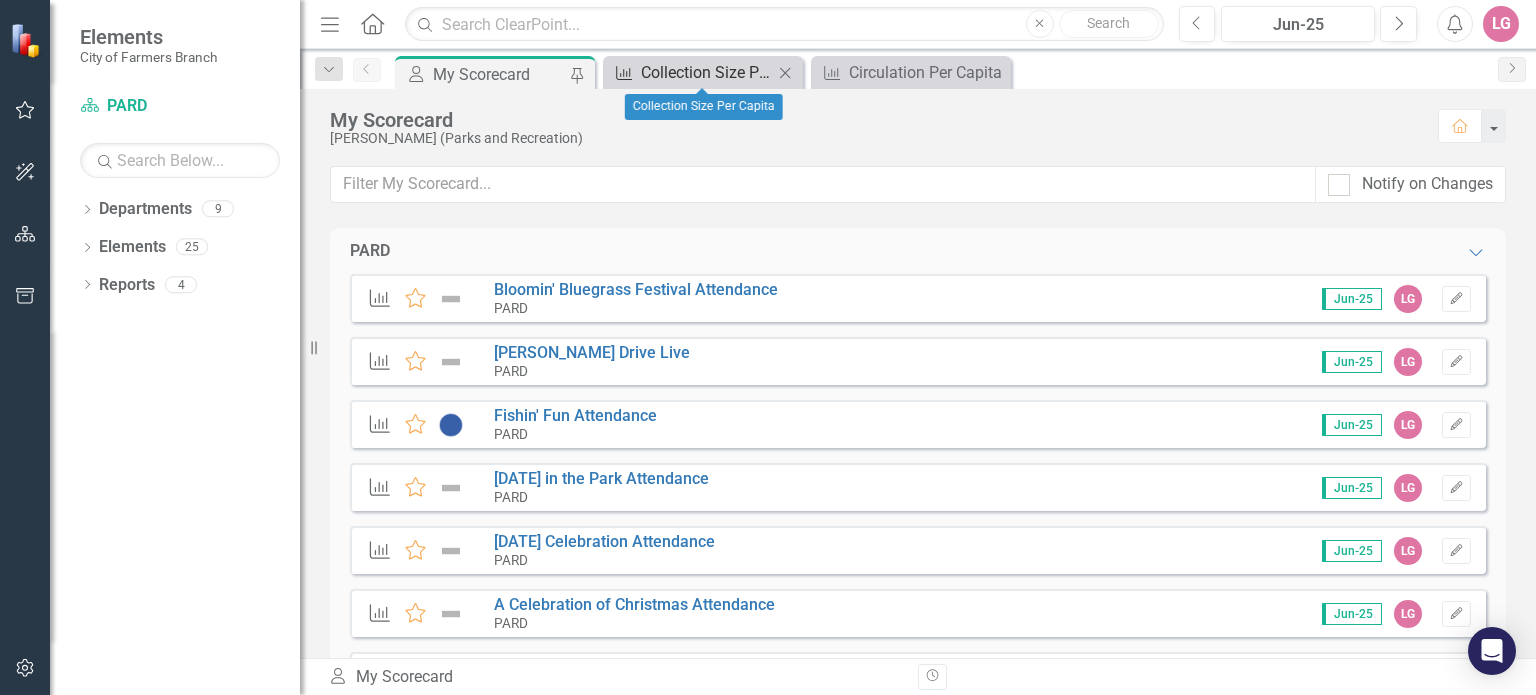 click on "Collection Size Per Capita" at bounding box center [707, 72] 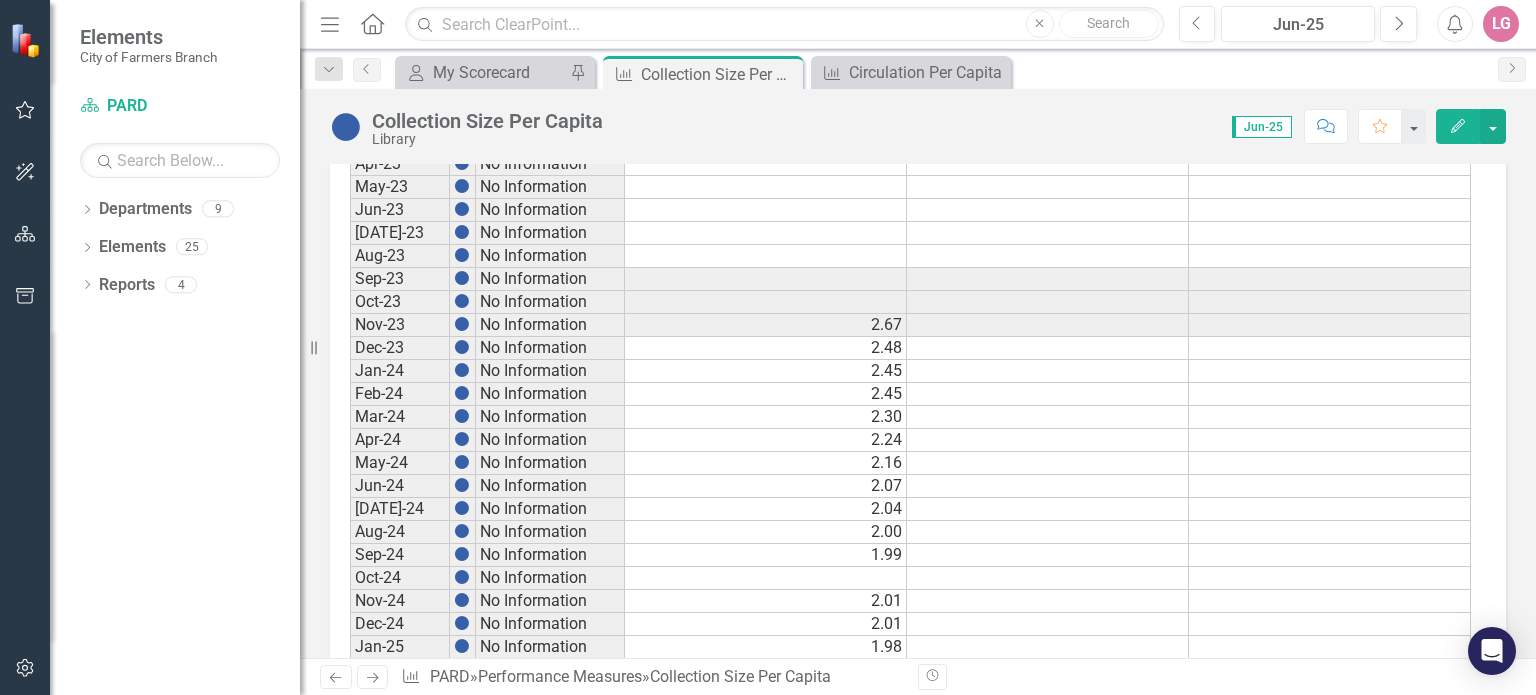 scroll, scrollTop: 1131, scrollLeft: 0, axis: vertical 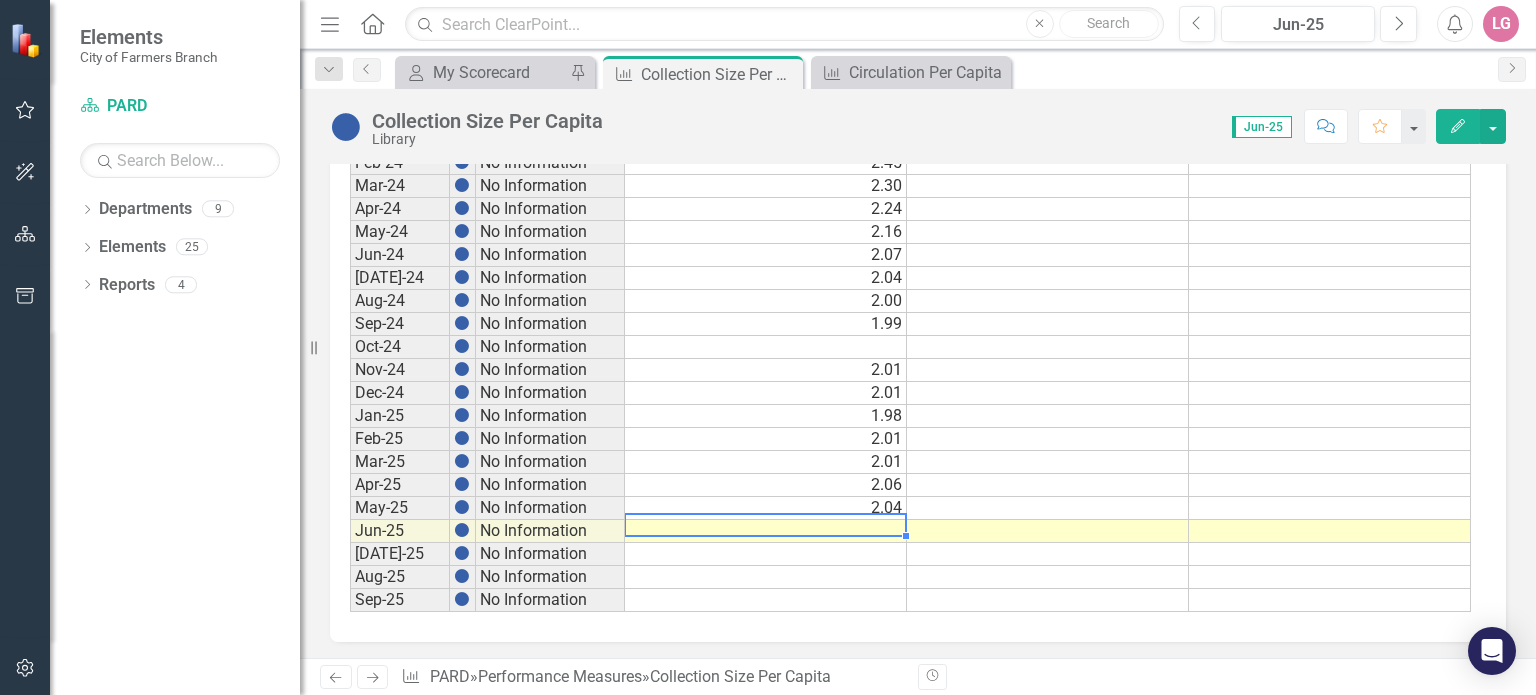 click at bounding box center (766, 531) 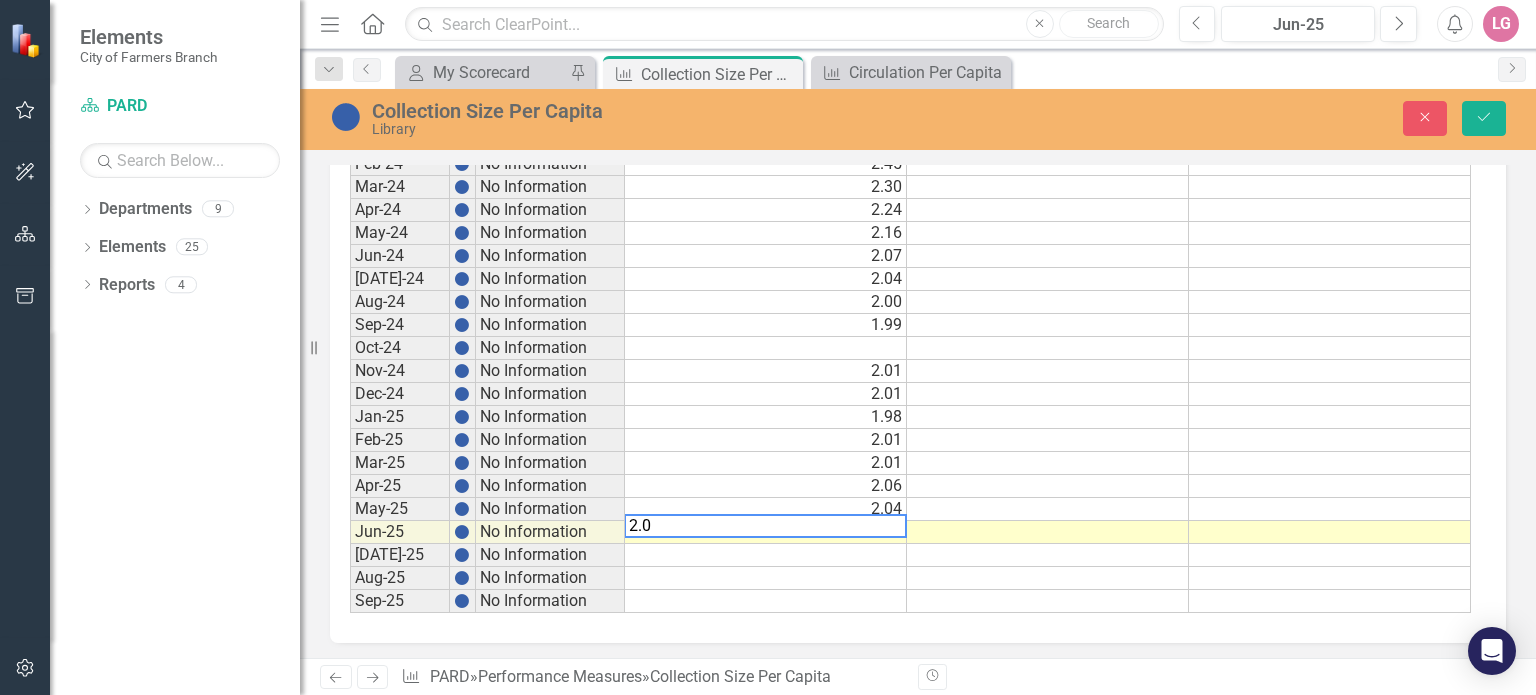type on "2.03" 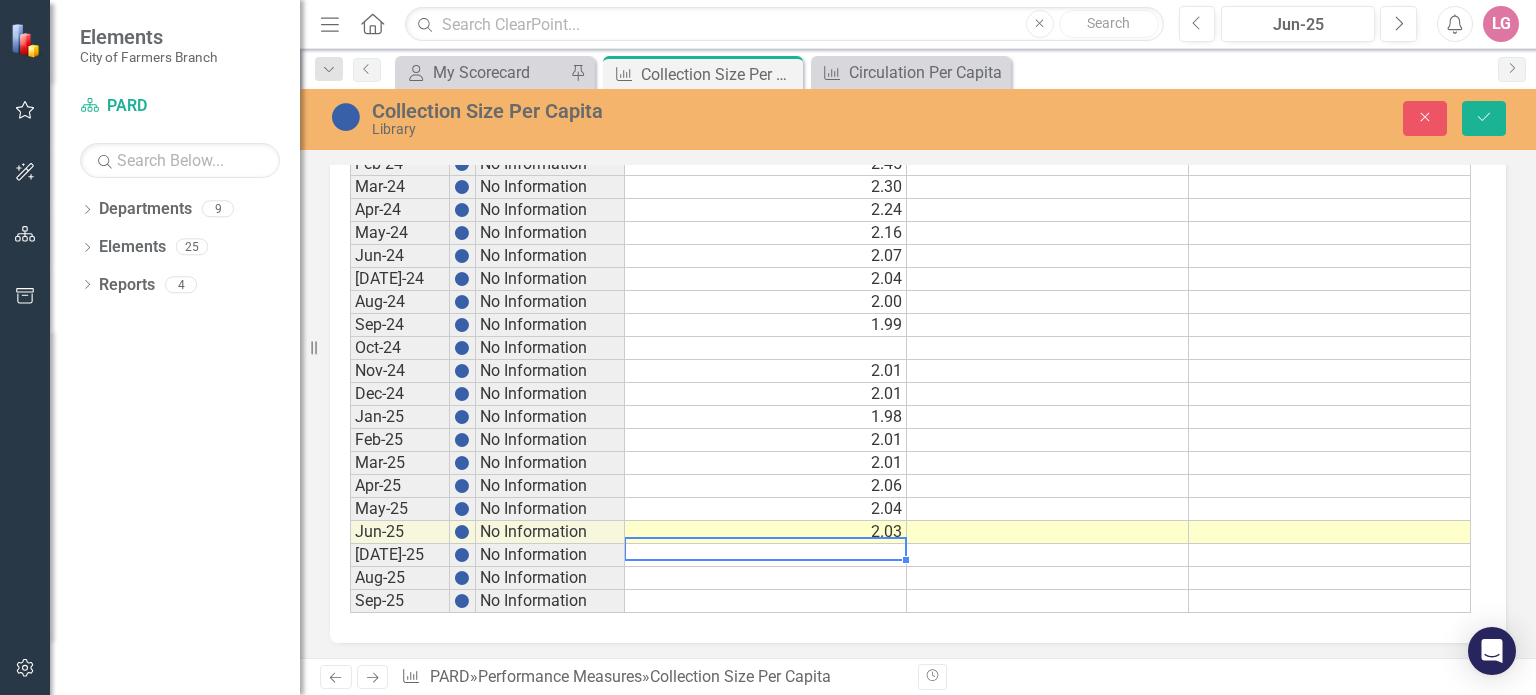 type 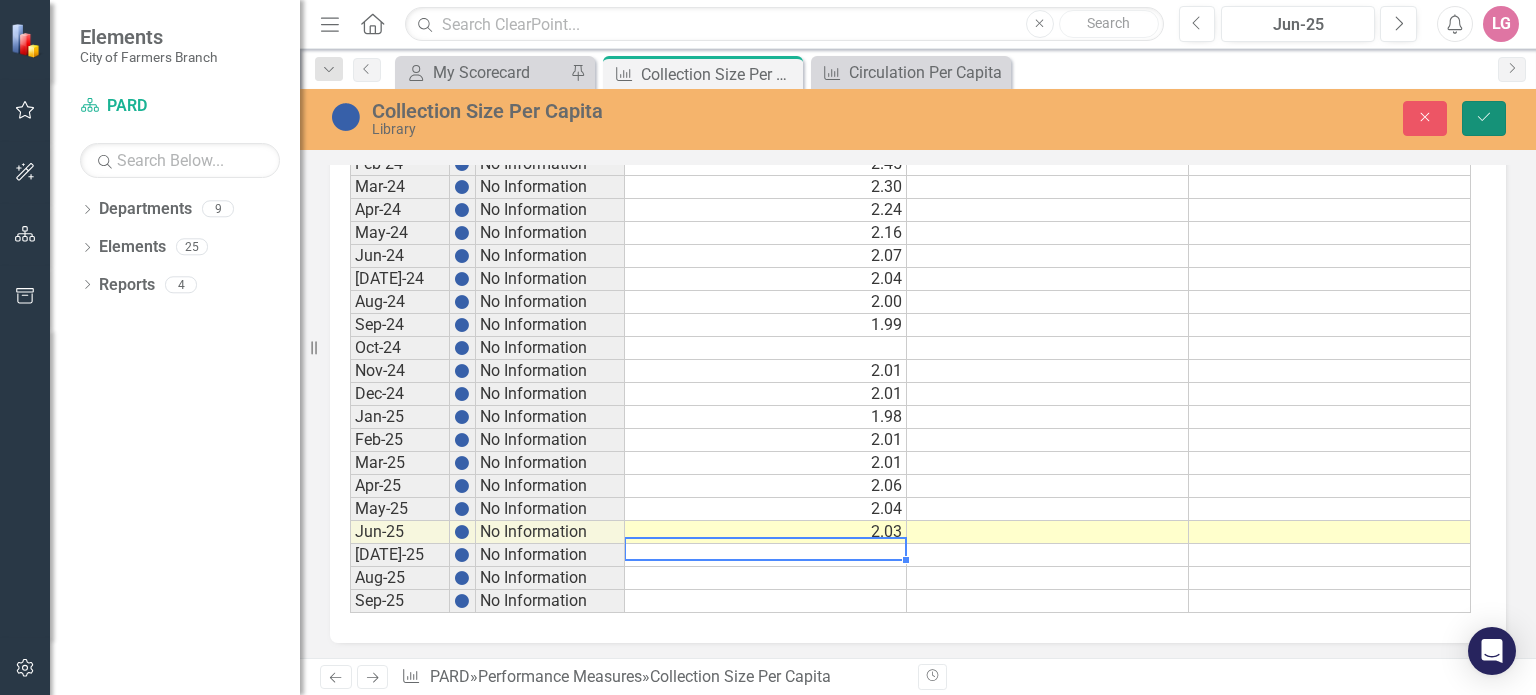 click on "Save" at bounding box center [1484, 118] 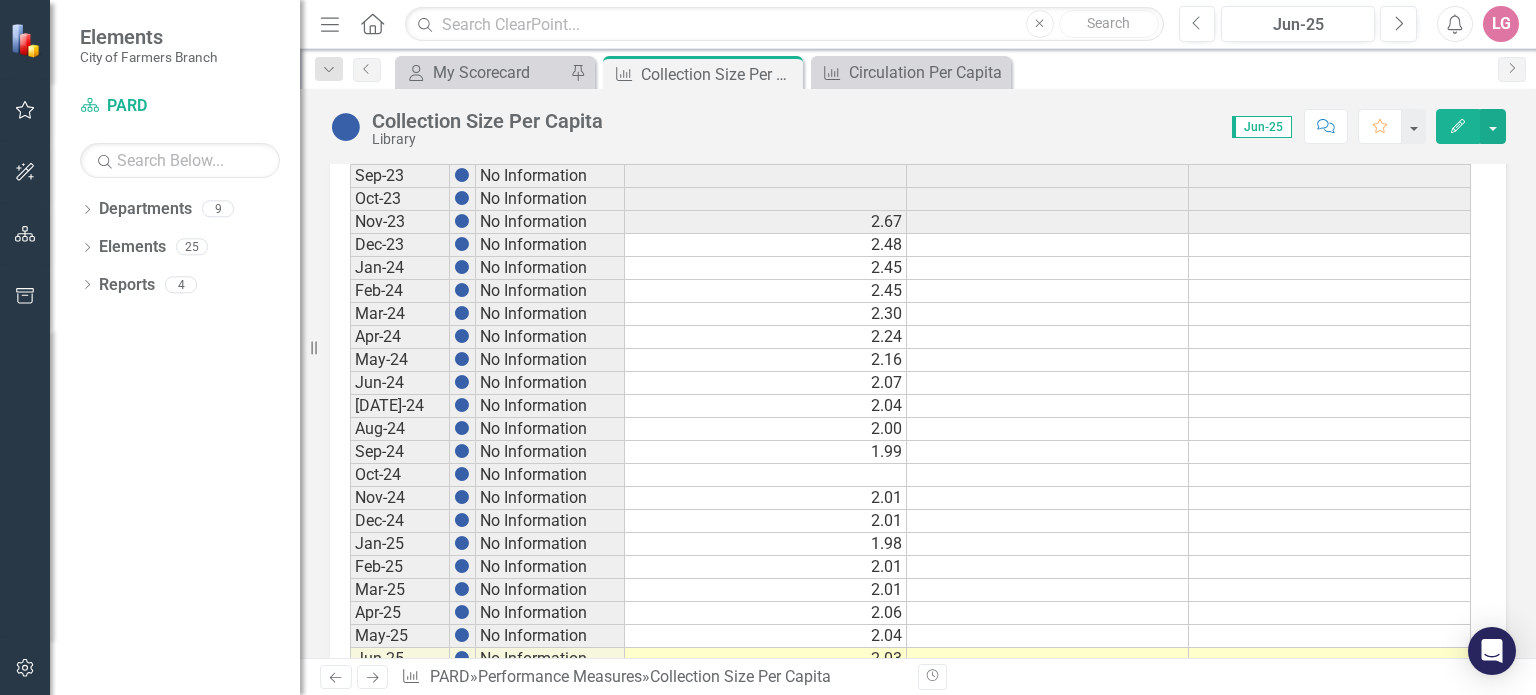 scroll, scrollTop: 1131, scrollLeft: 0, axis: vertical 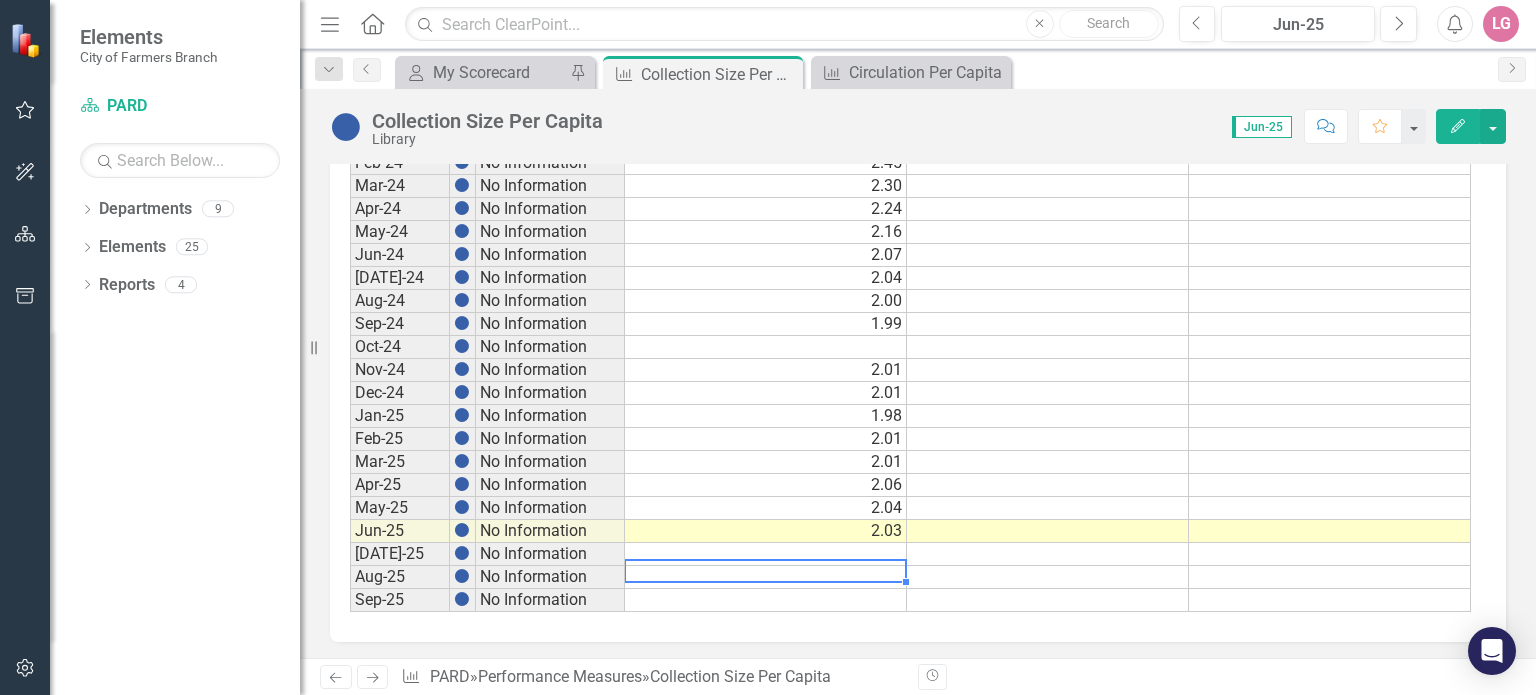 click at bounding box center [766, 577] 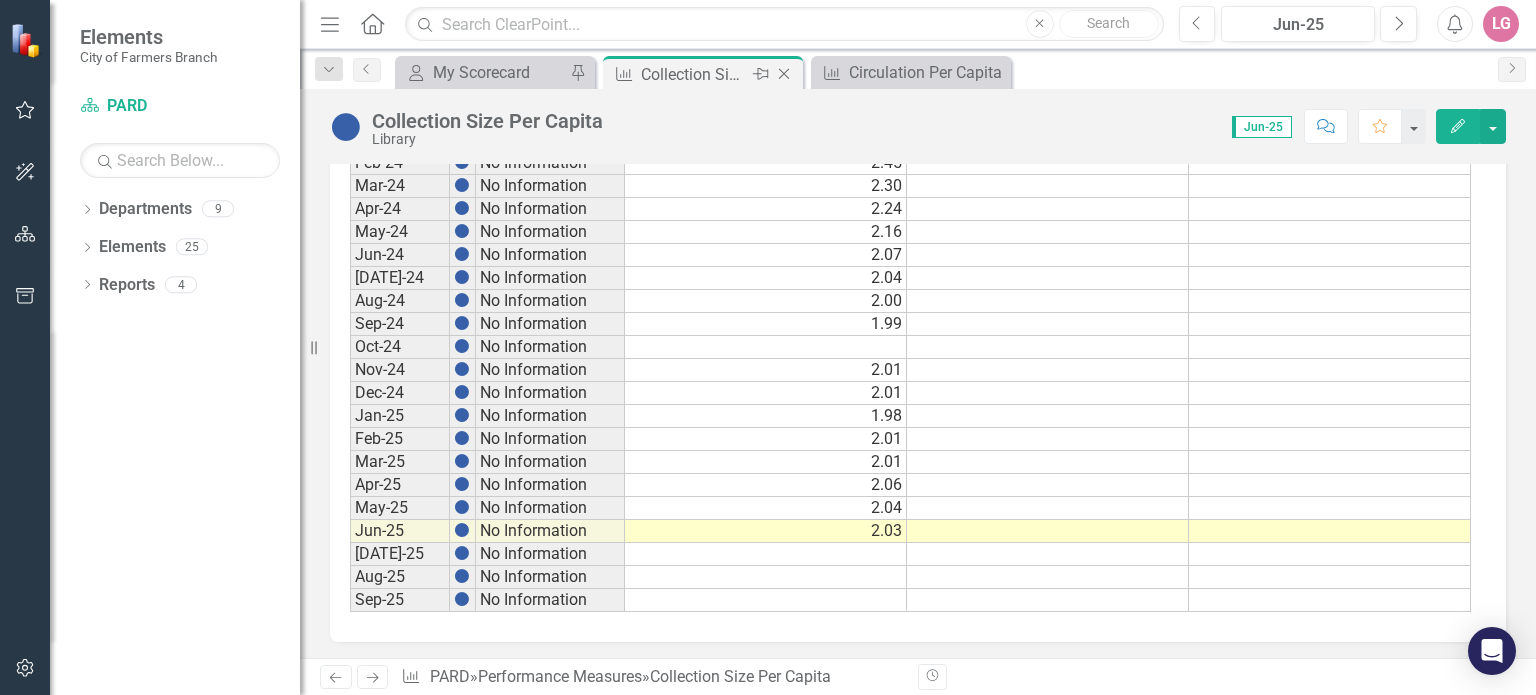 click on "Close" 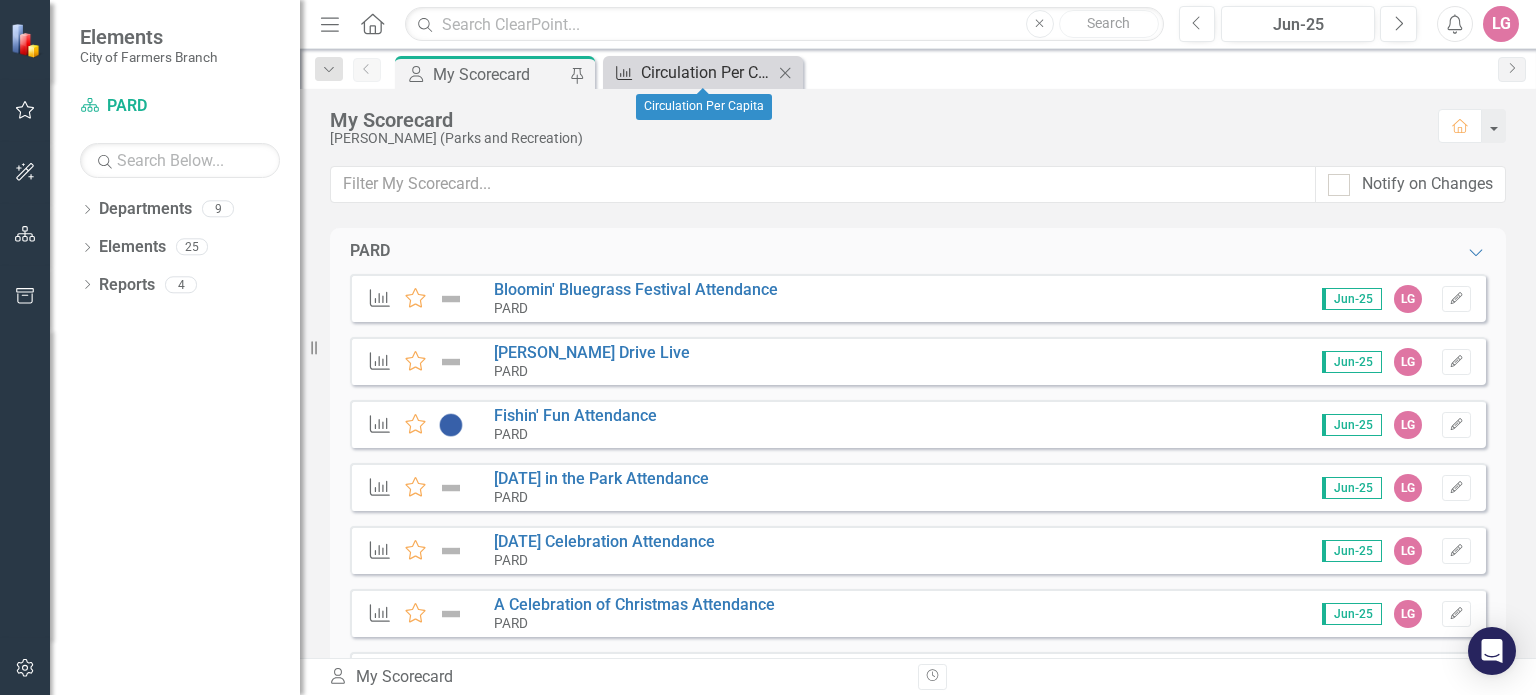 click on "Circulation Per Capita" at bounding box center [707, 72] 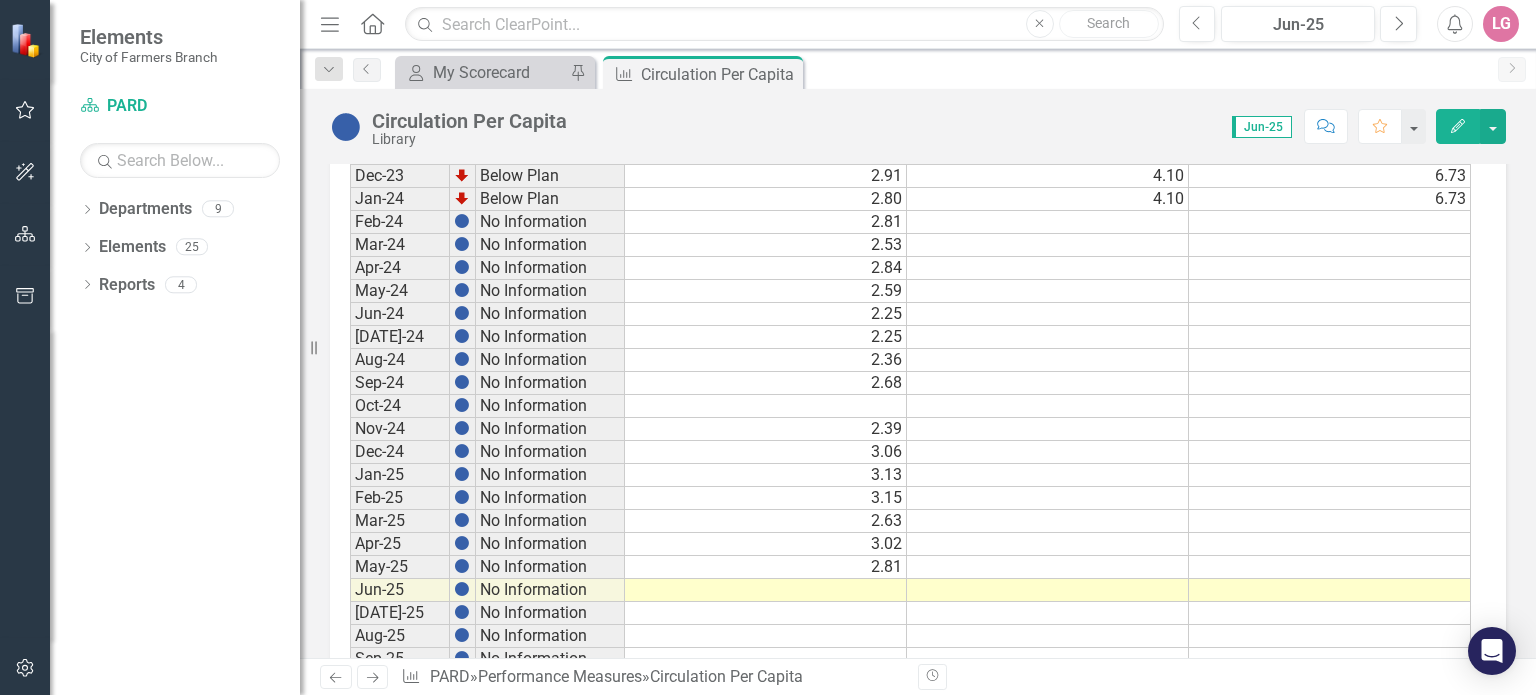 scroll, scrollTop: 1100, scrollLeft: 0, axis: vertical 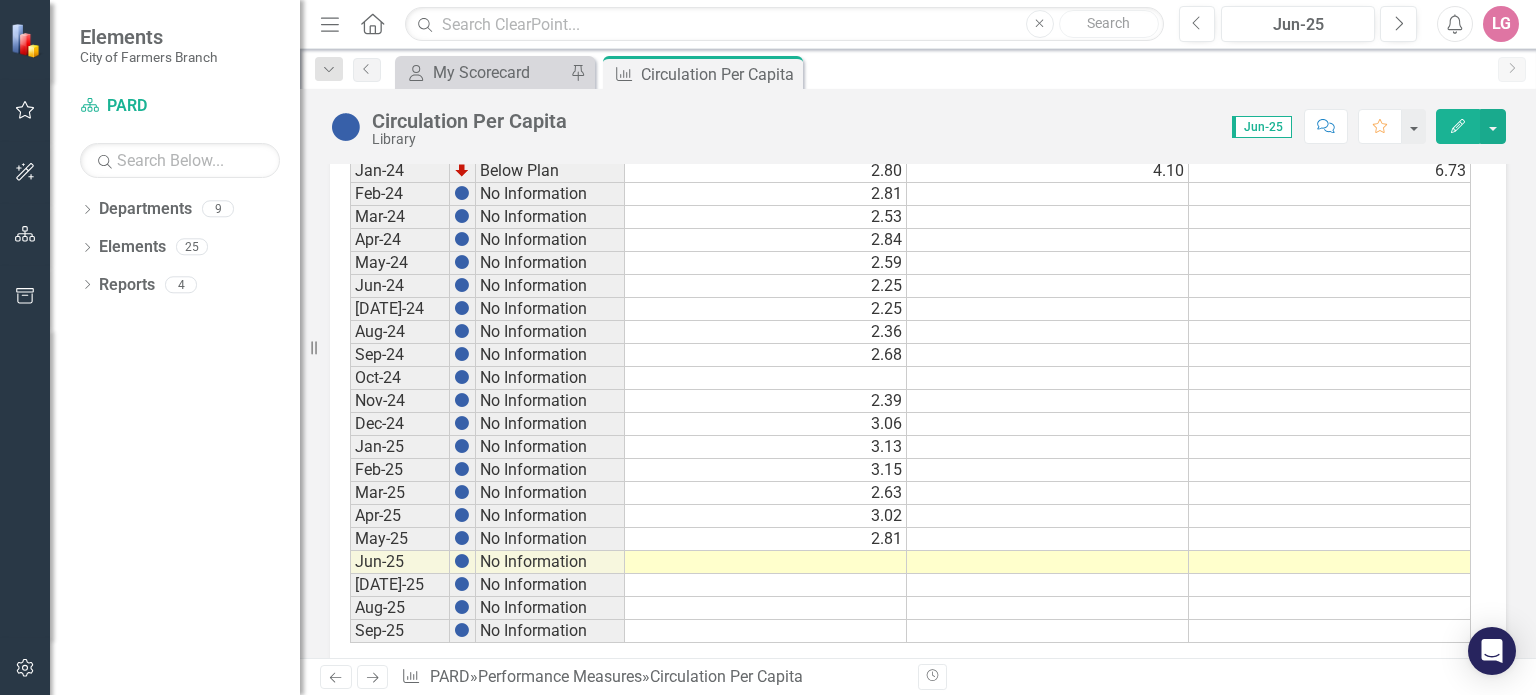click at bounding box center (766, 562) 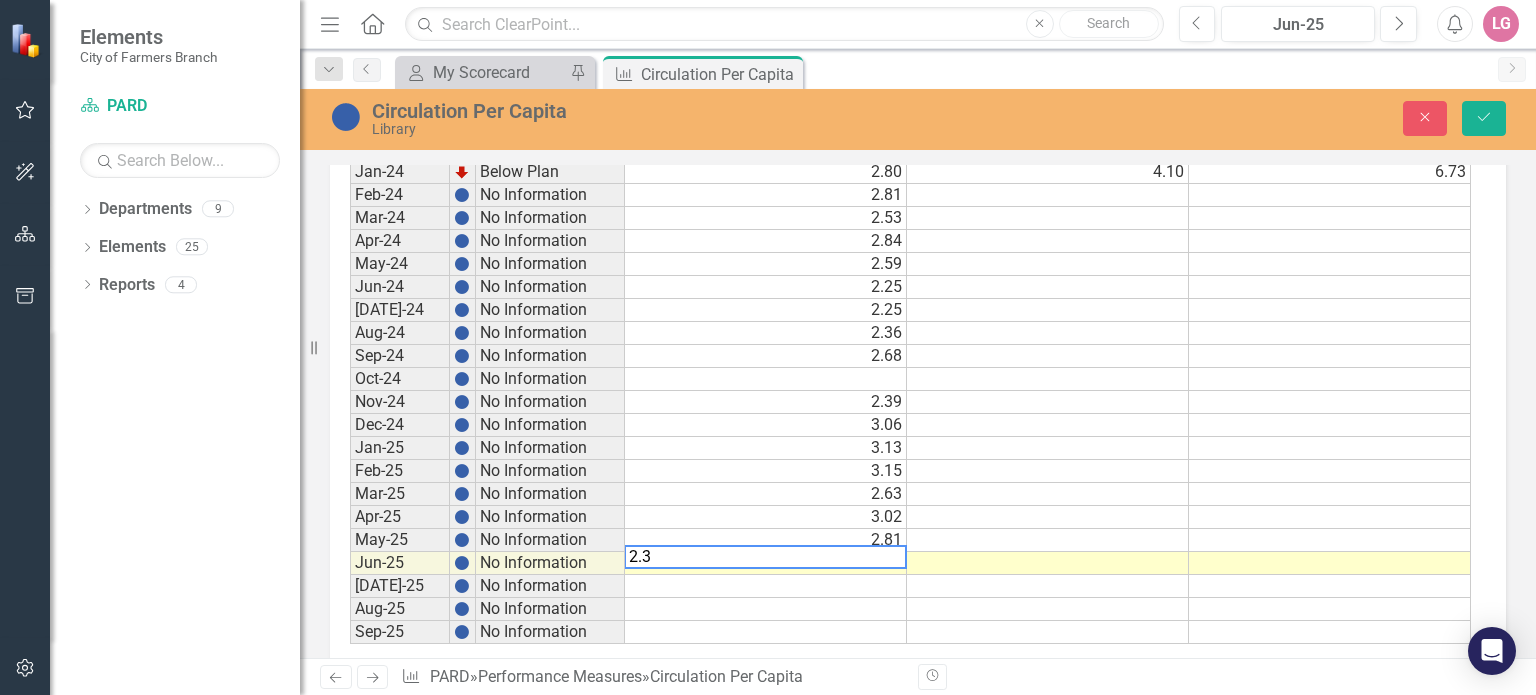 type on "2.38" 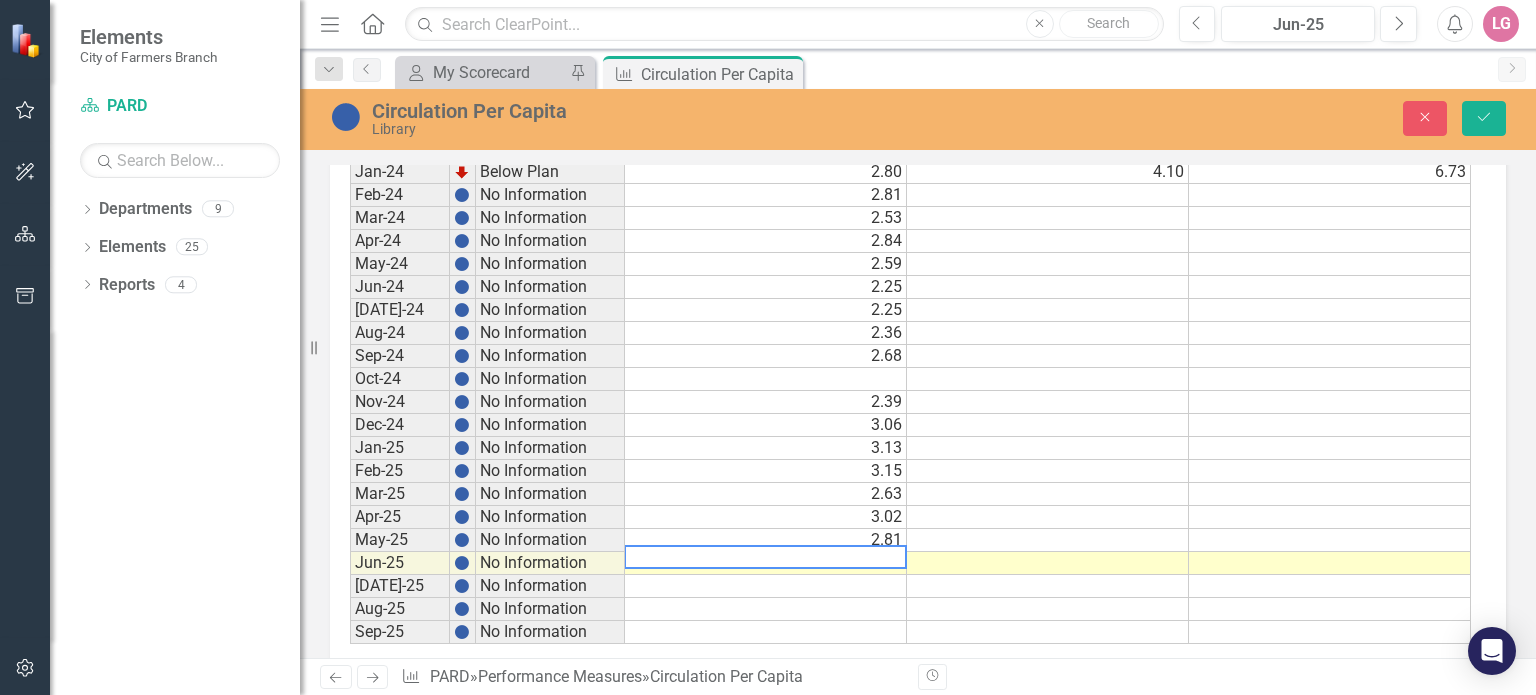 type 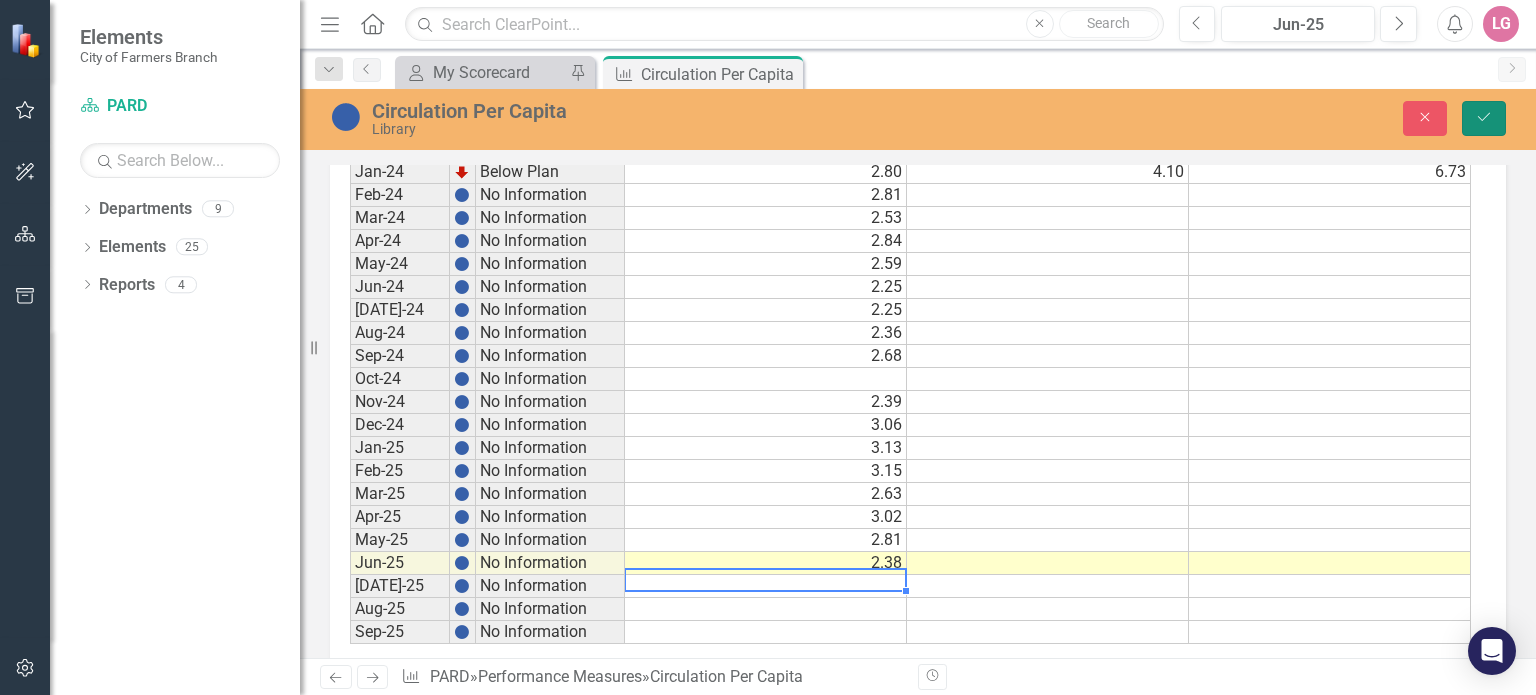 drag, startPoint x: 1484, startPoint y: 119, endPoint x: 1397, endPoint y: 147, distance: 91.394745 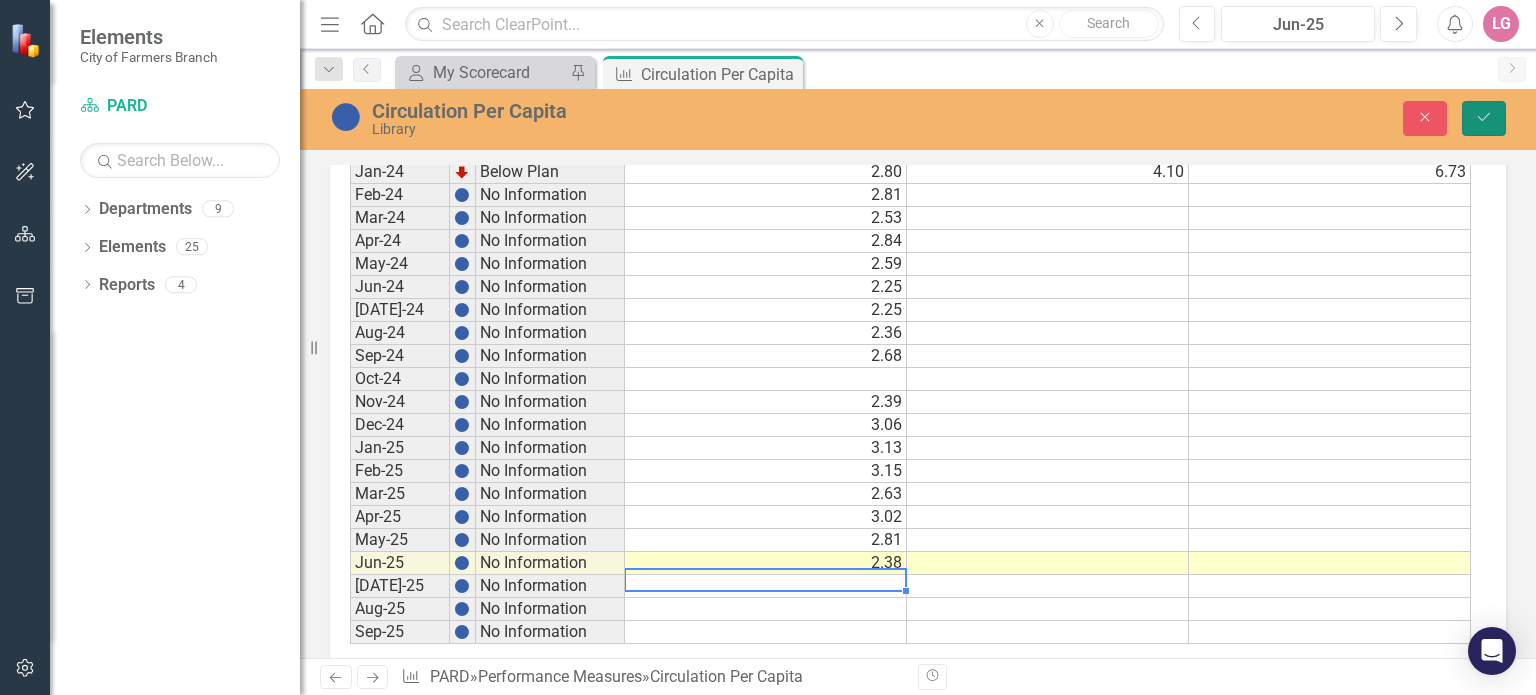 click 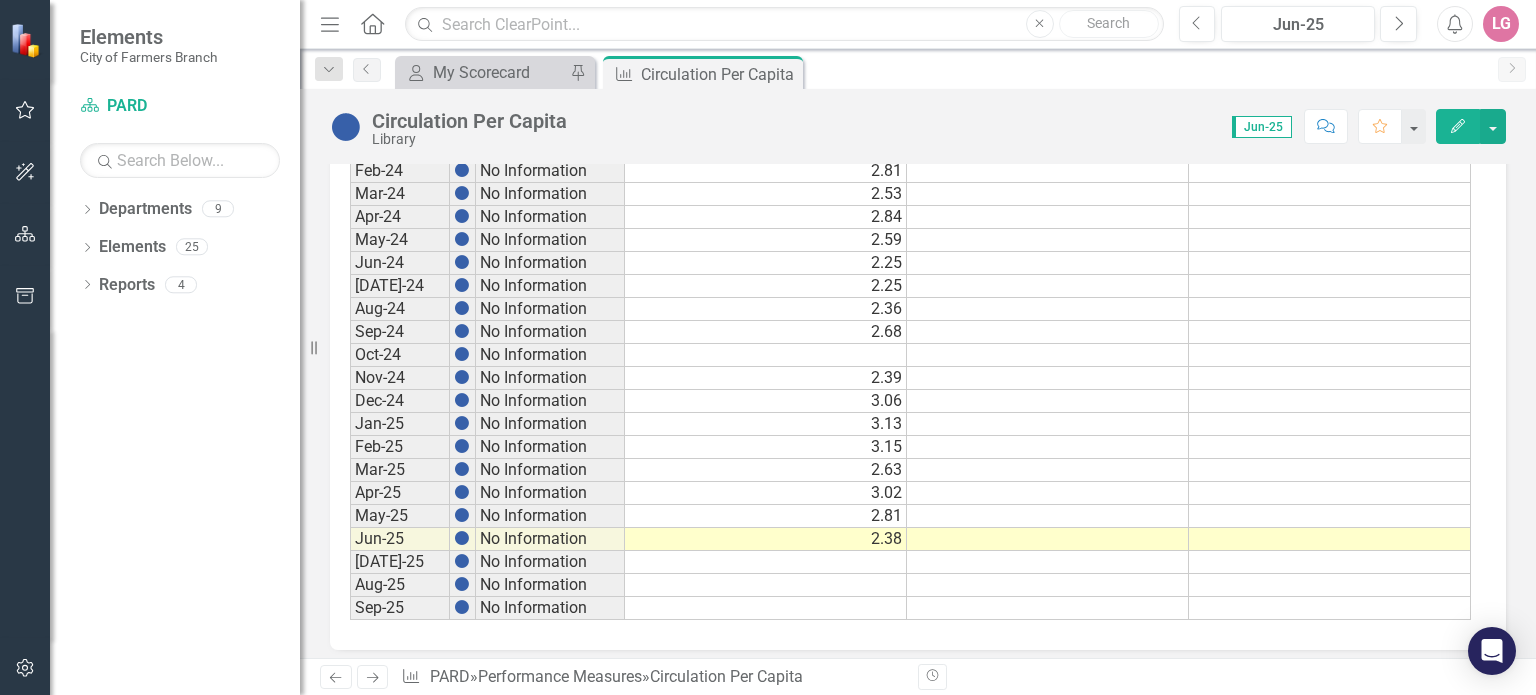 scroll, scrollTop: 1131, scrollLeft: 0, axis: vertical 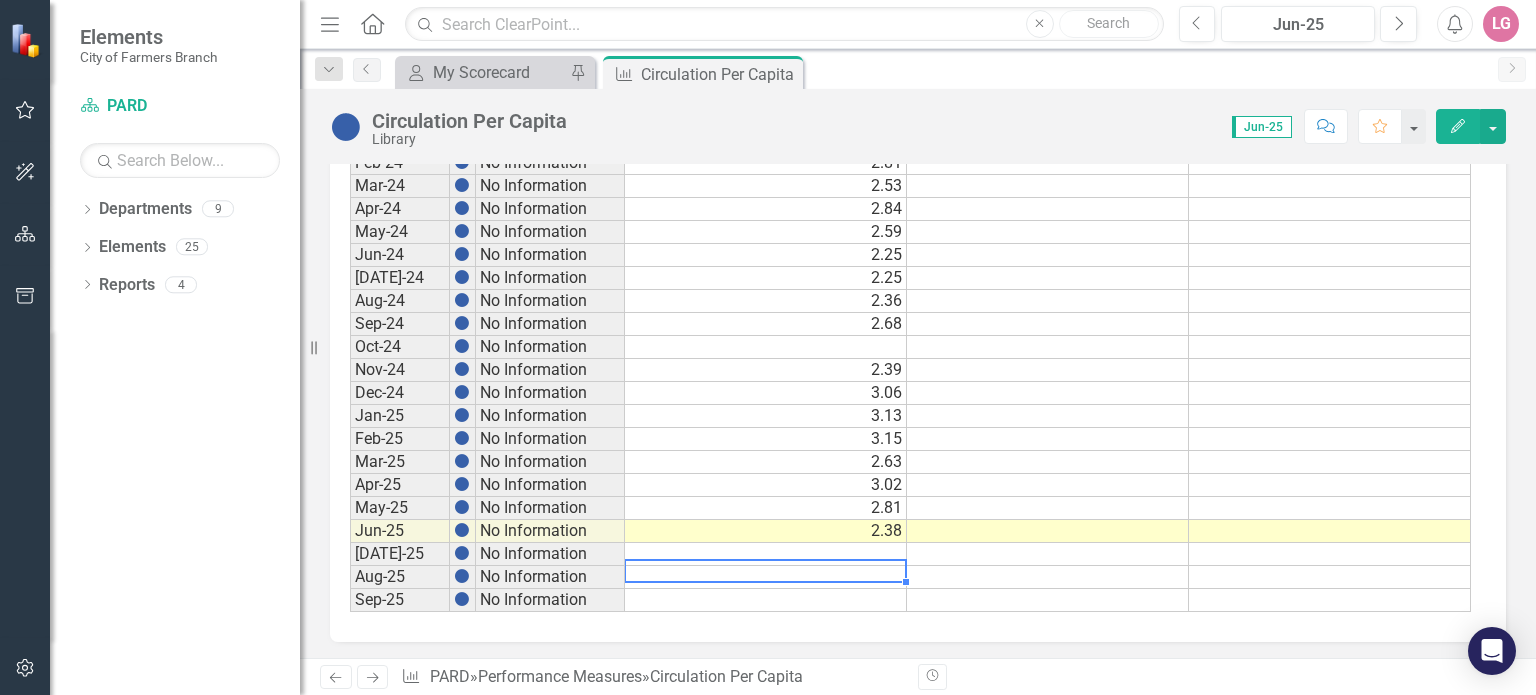 click at bounding box center (766, 577) 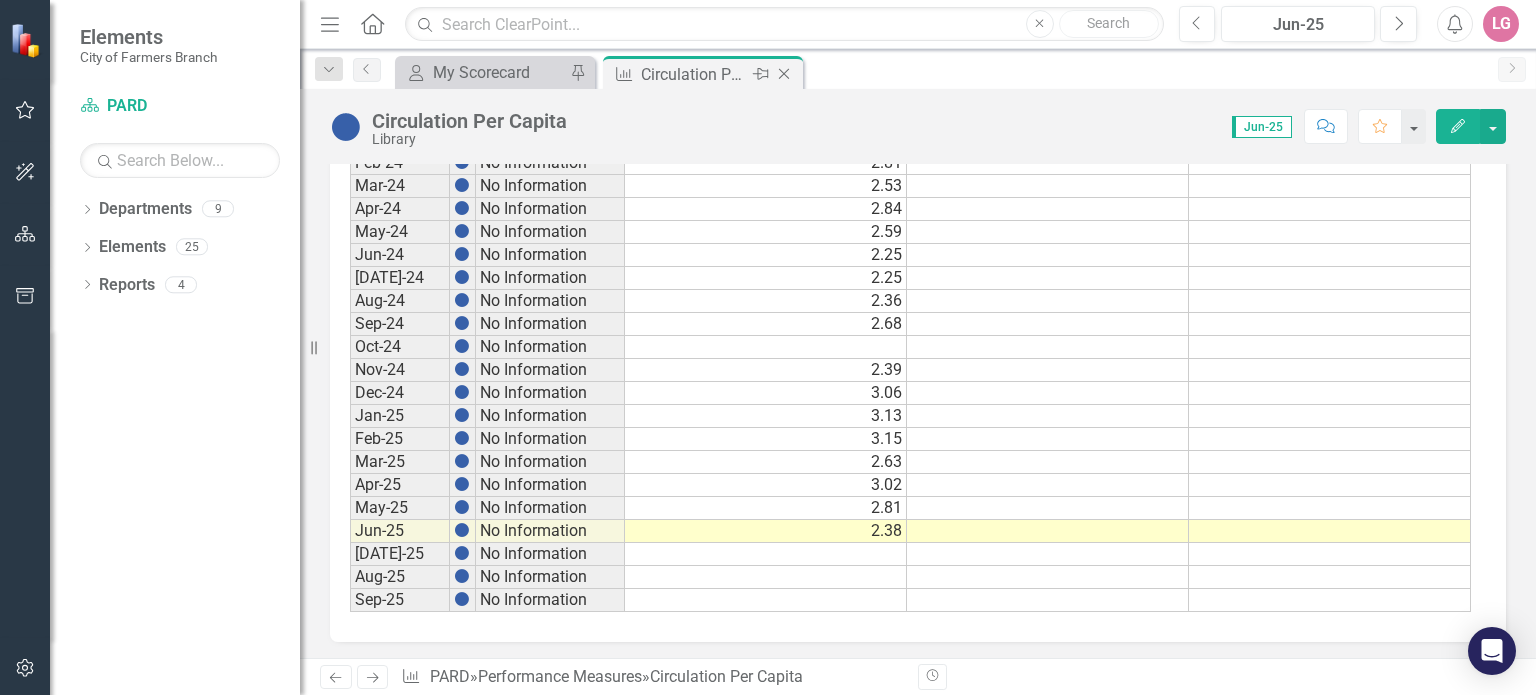 click on "Close" 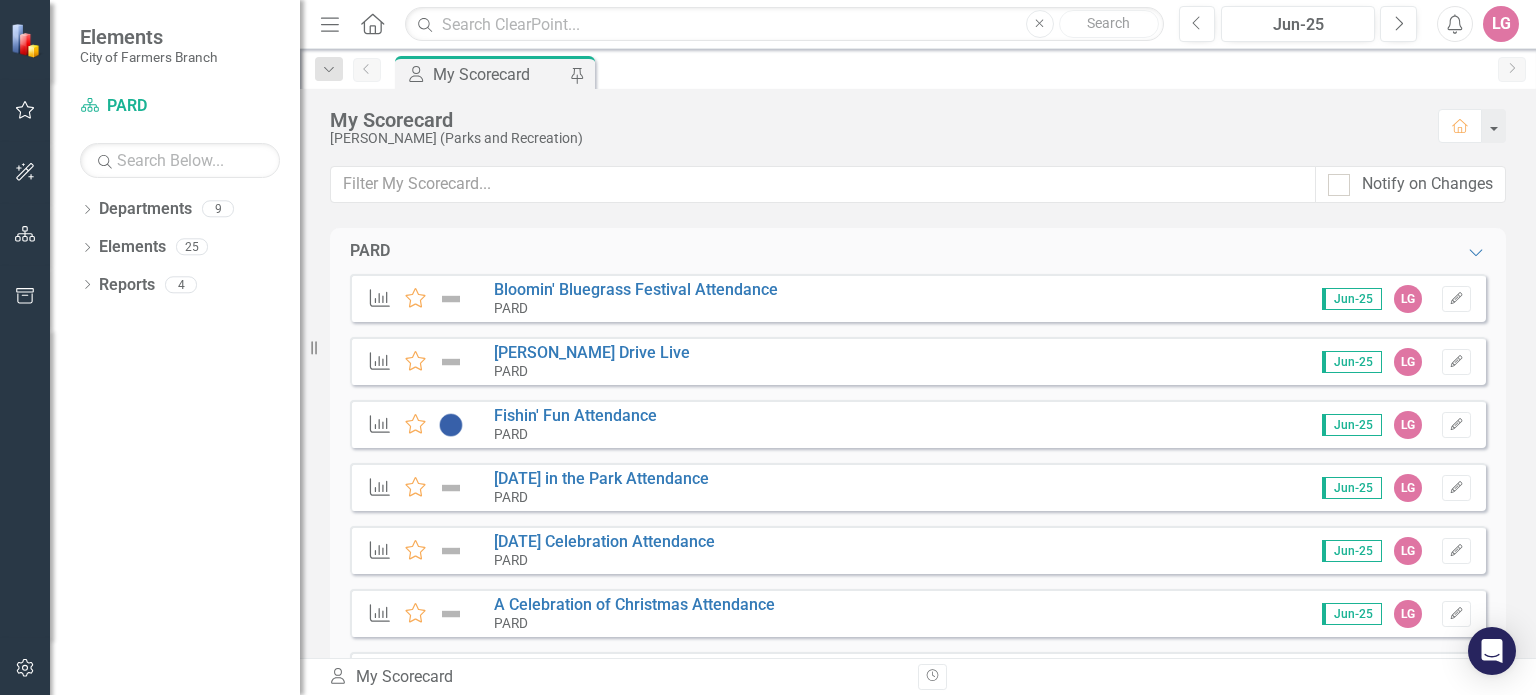 click on "LG" at bounding box center [1501, 24] 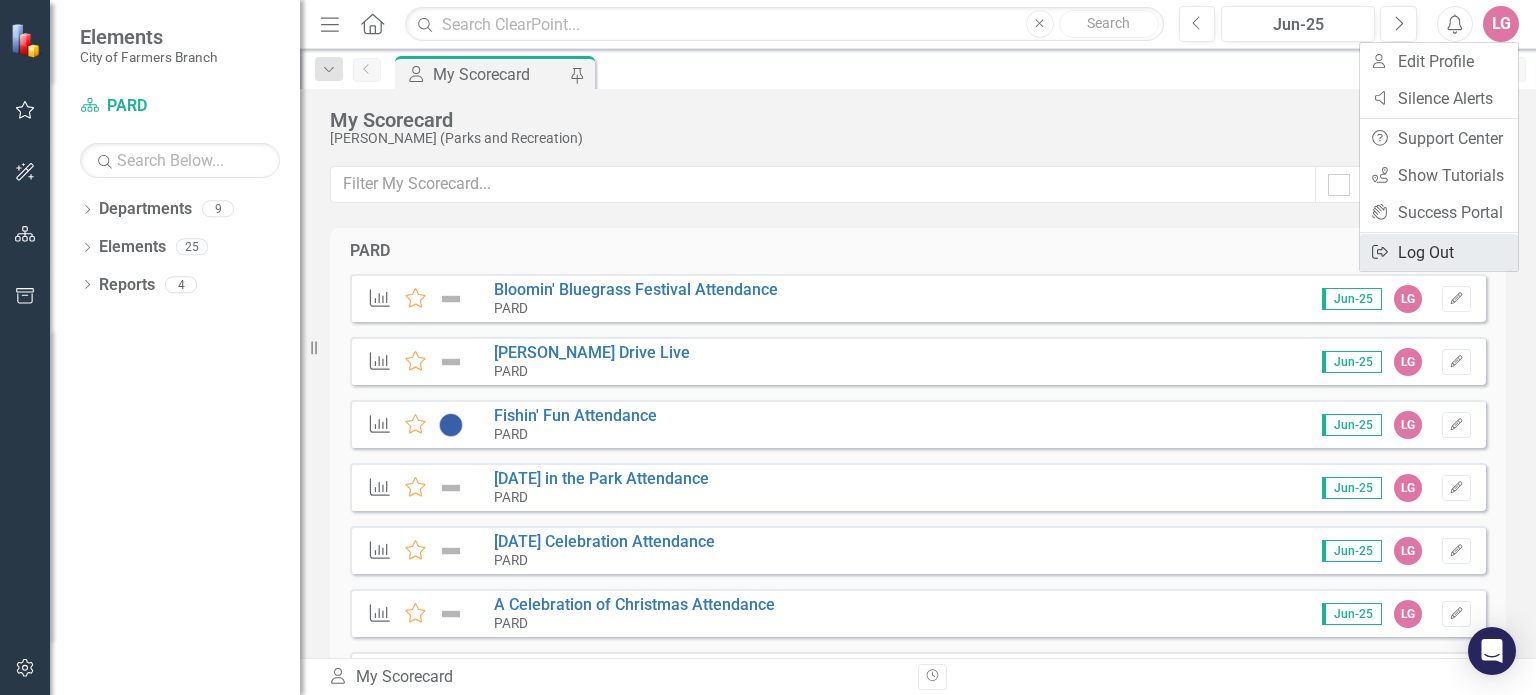 click on "Logout Log Out" 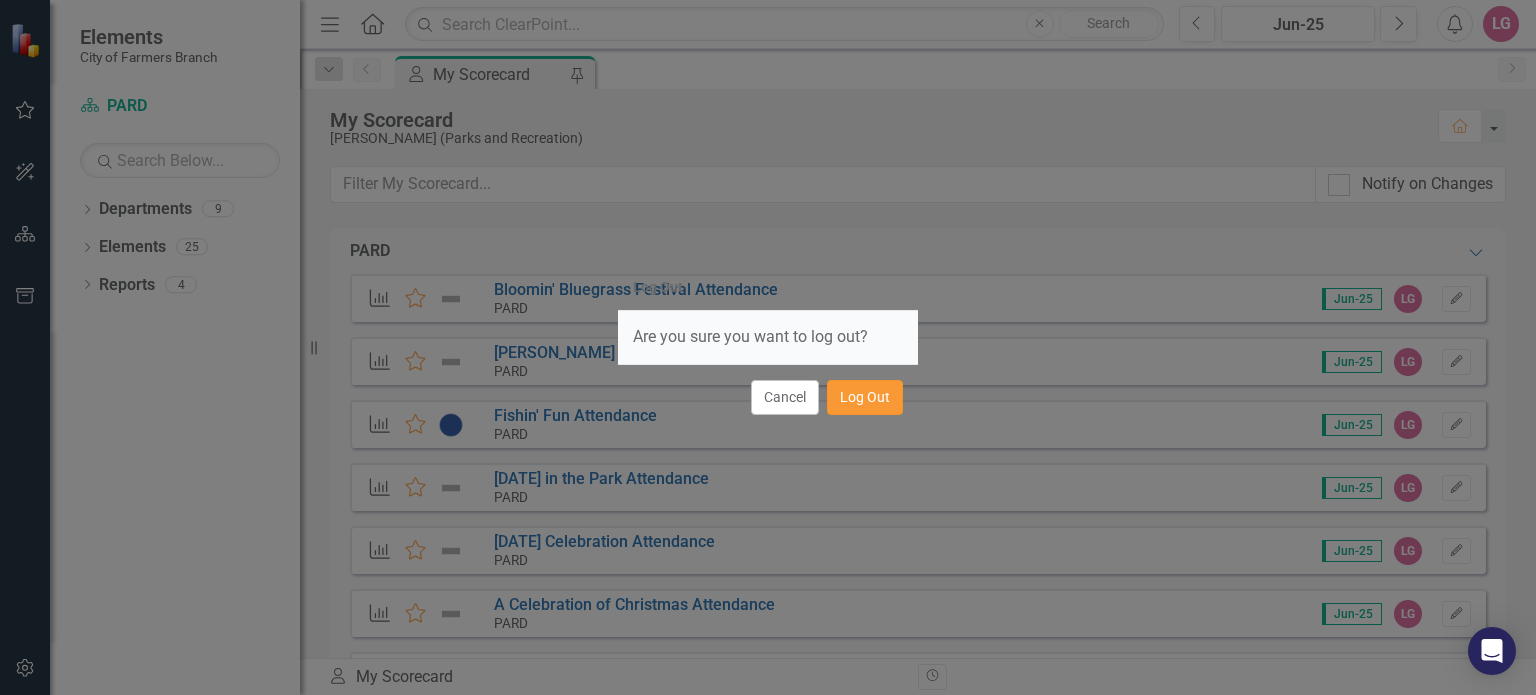 click on "Log Out" 